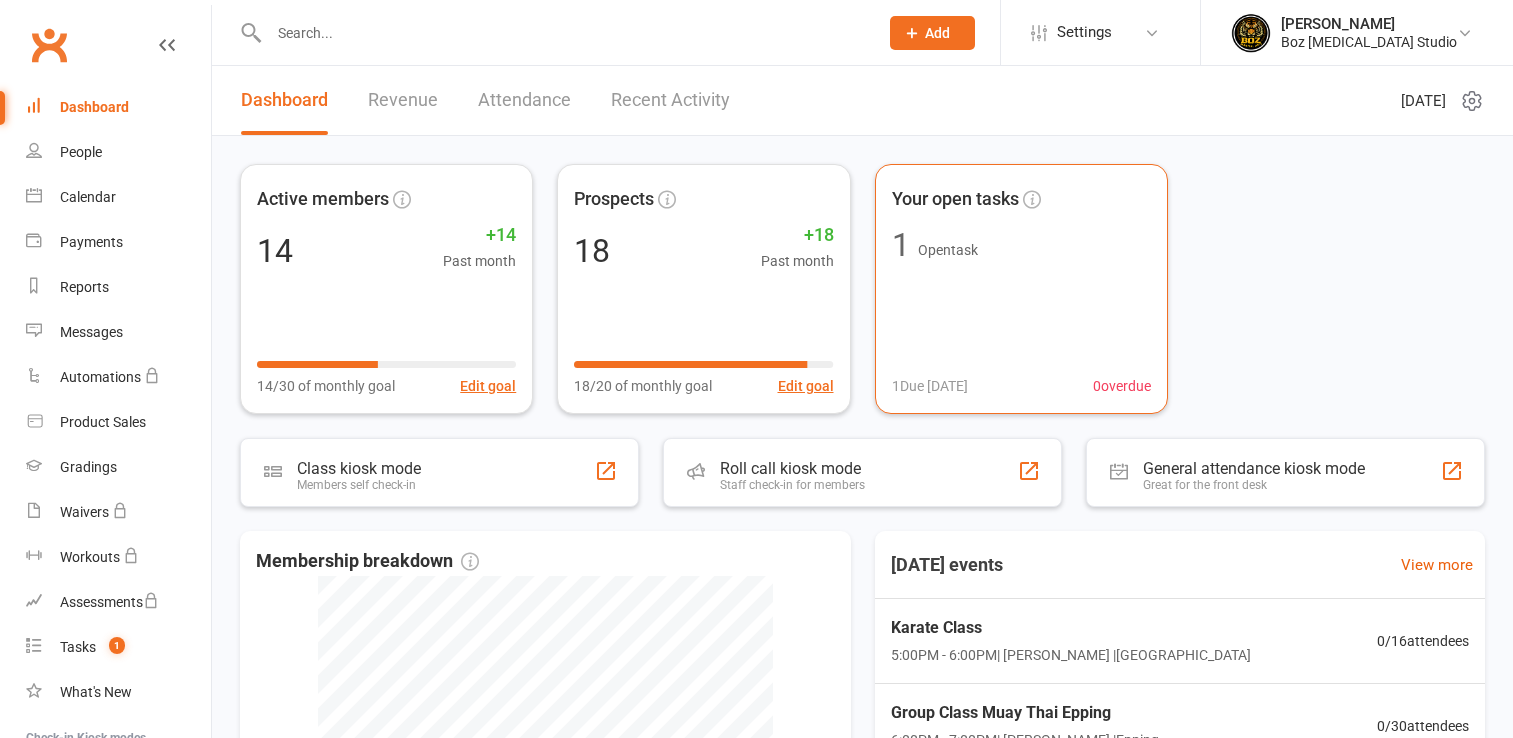 scroll, scrollTop: 0, scrollLeft: 0, axis: both 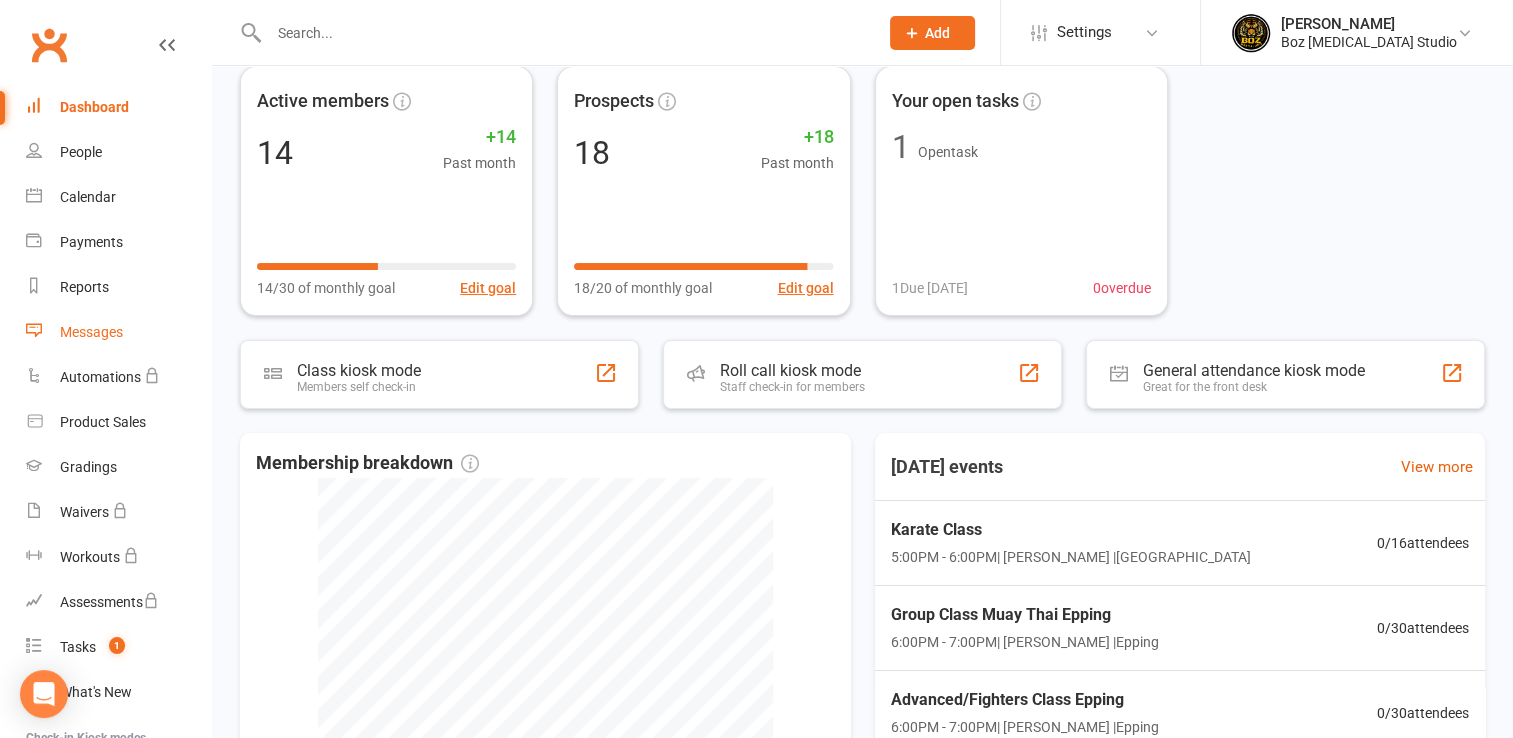 click on "Messages" at bounding box center [91, 332] 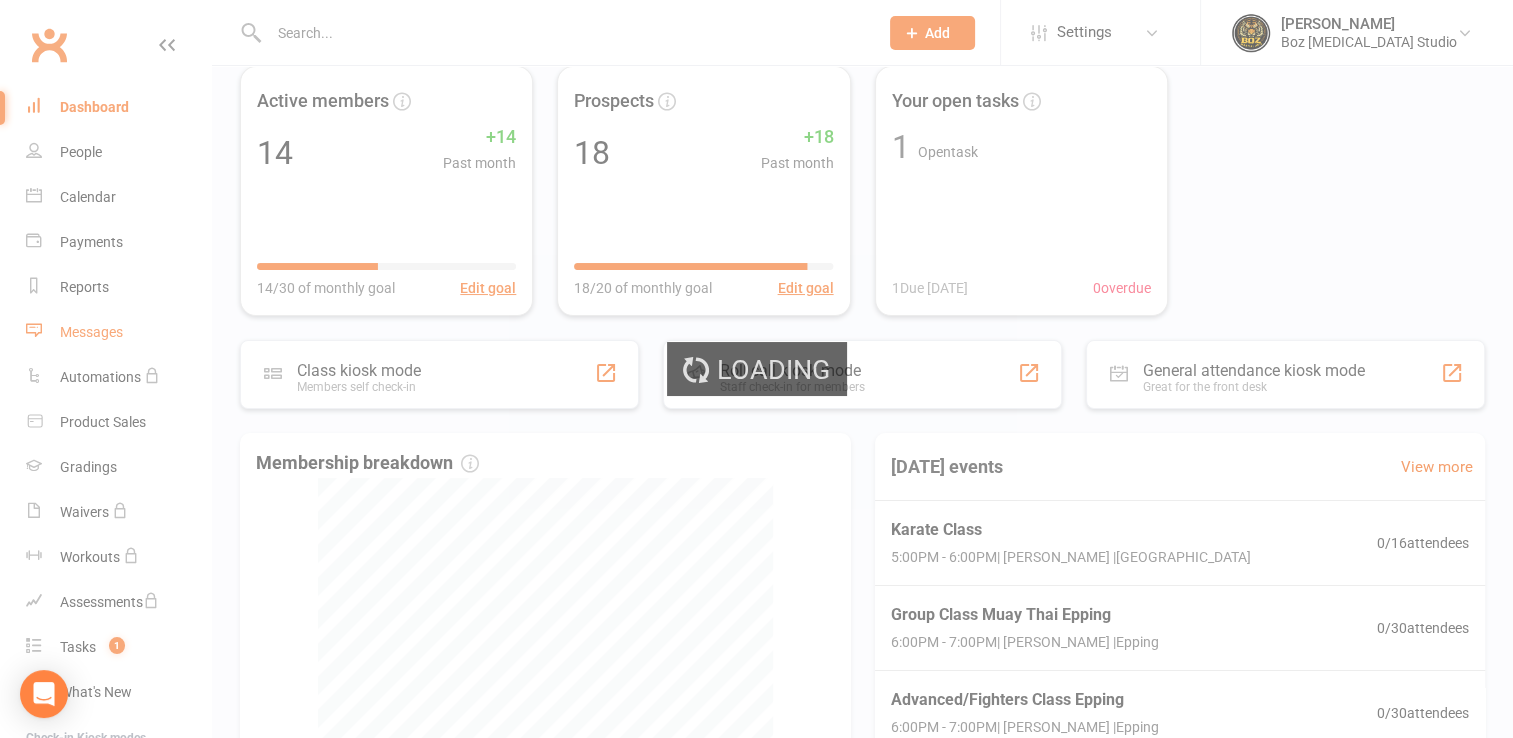 scroll, scrollTop: 0, scrollLeft: 0, axis: both 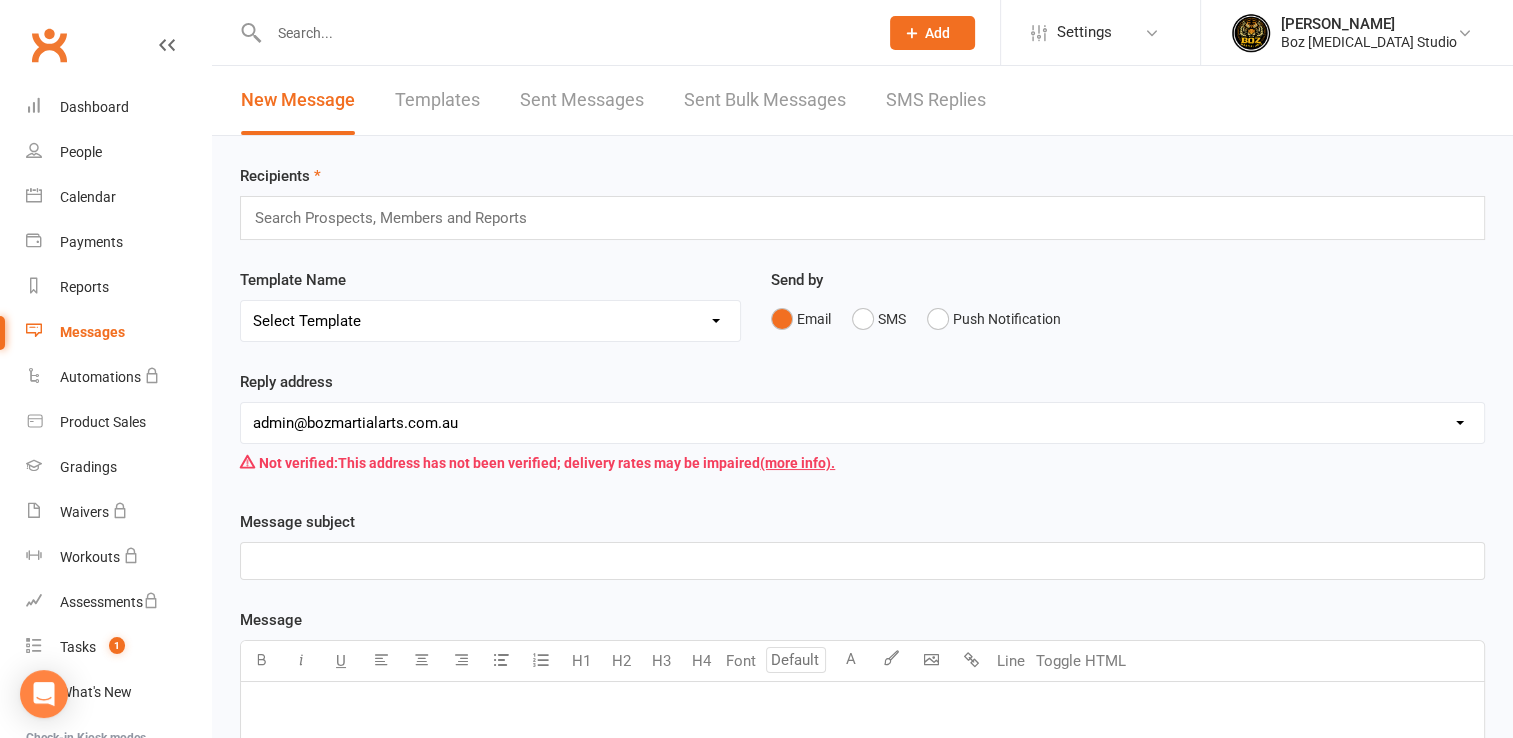 click on "Sent Messages" at bounding box center [582, 100] 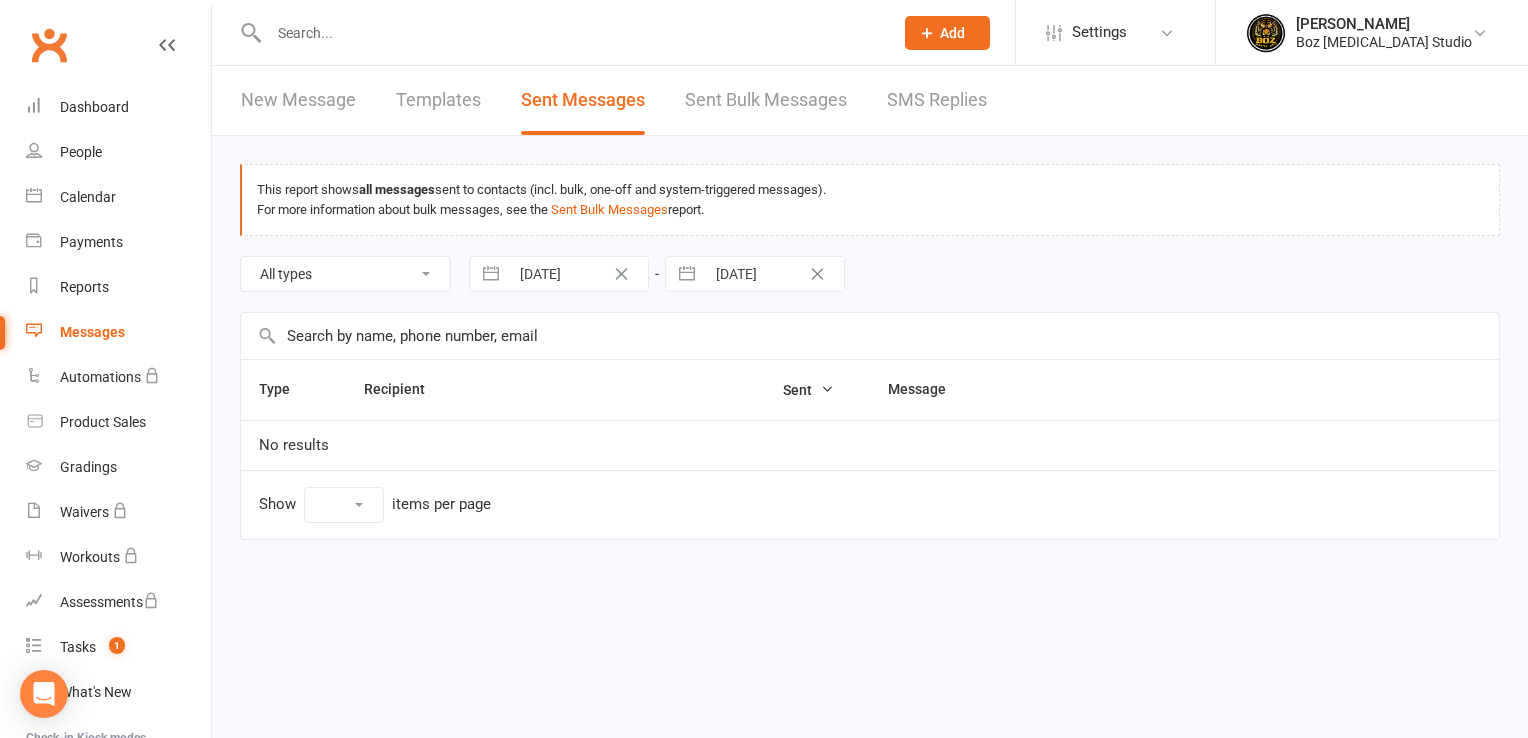 select on "10" 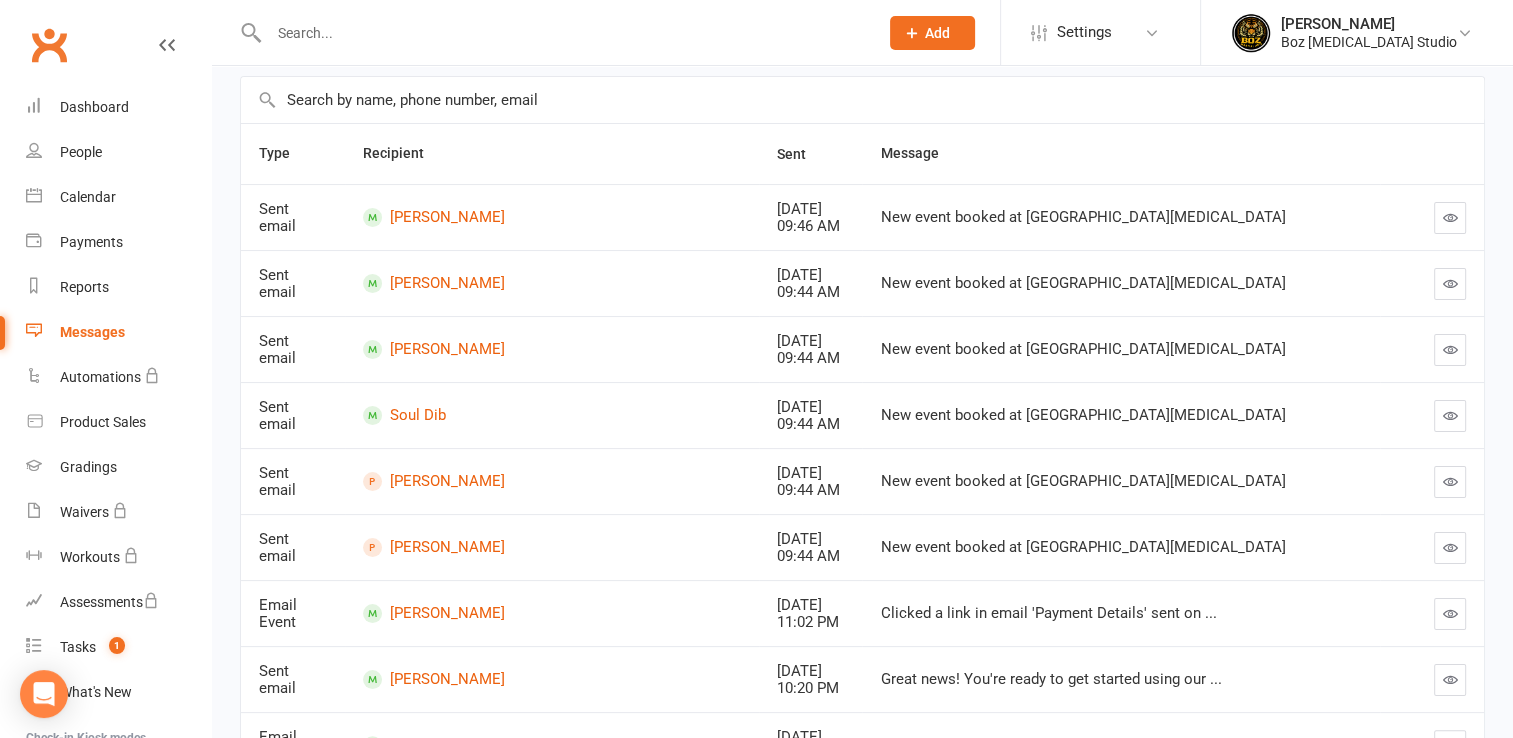 scroll, scrollTop: 200, scrollLeft: 0, axis: vertical 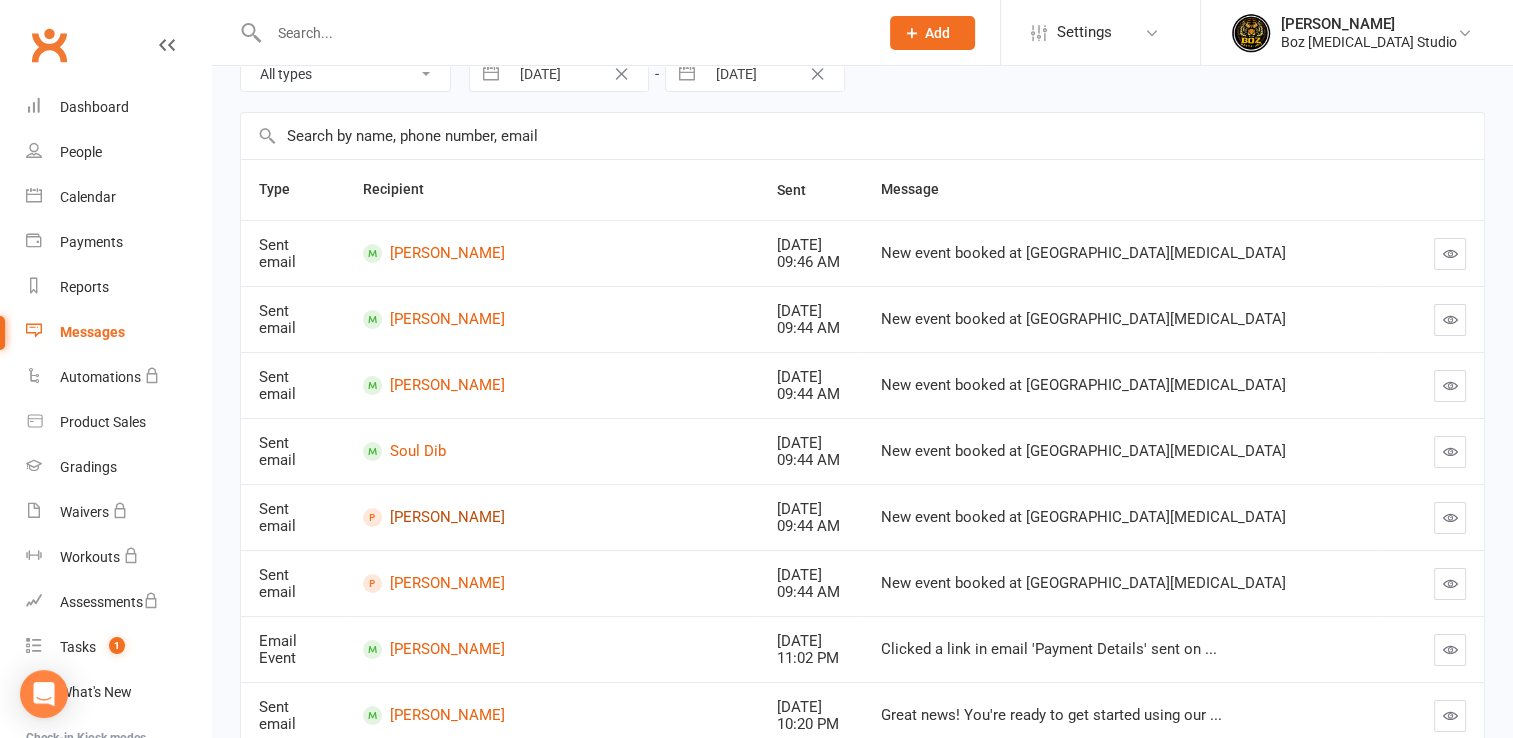 click on "[PERSON_NAME]" at bounding box center (552, 517) 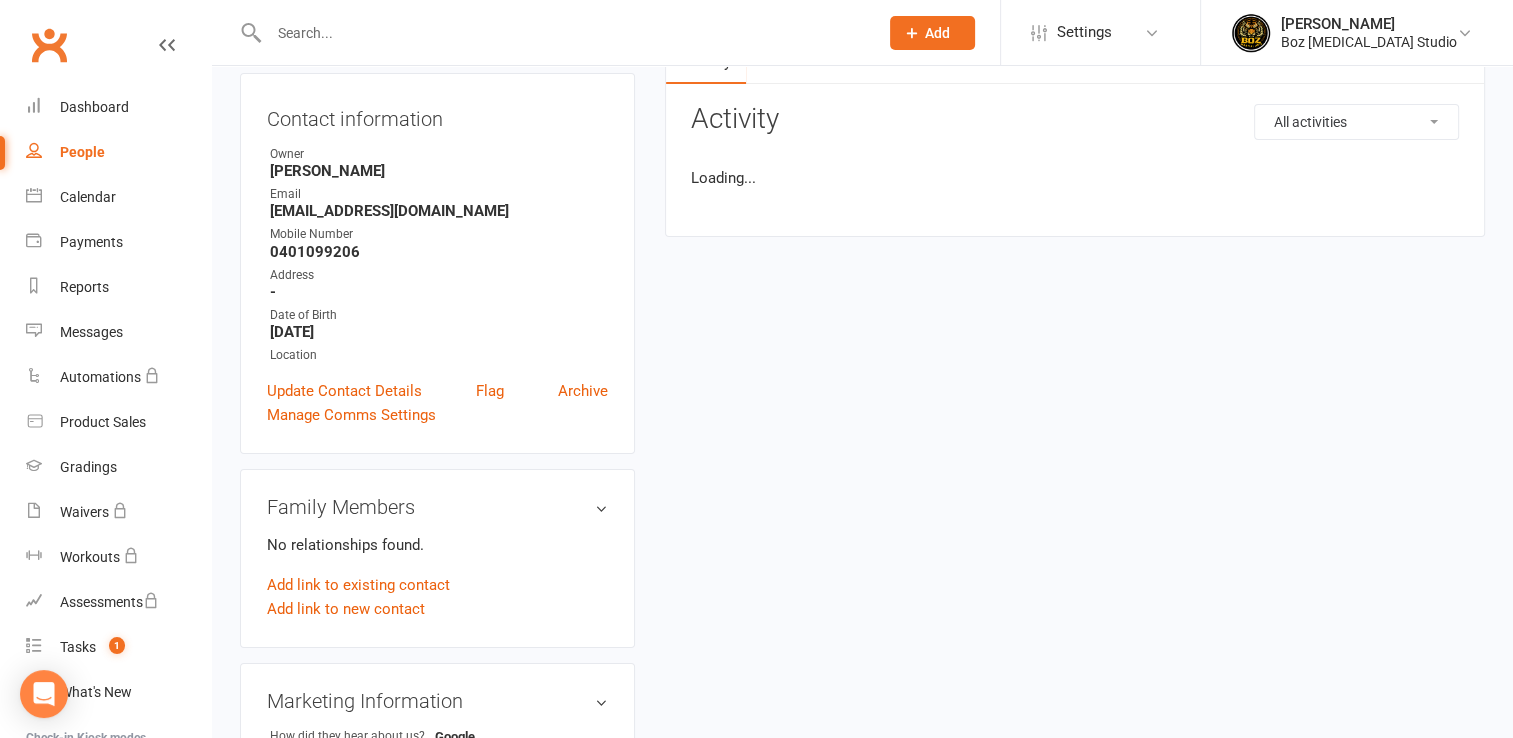 scroll, scrollTop: 0, scrollLeft: 0, axis: both 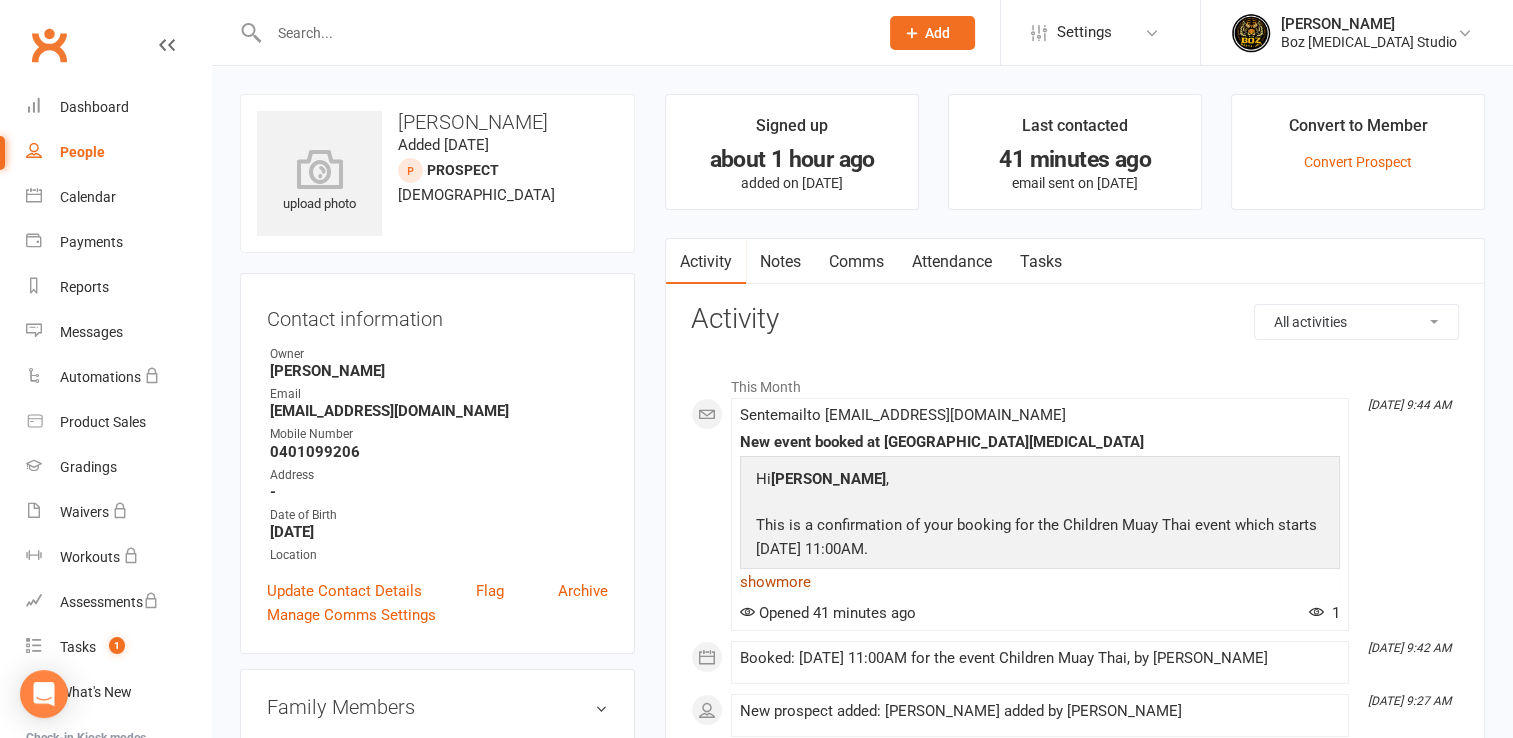click on "show  more" at bounding box center [1040, 582] 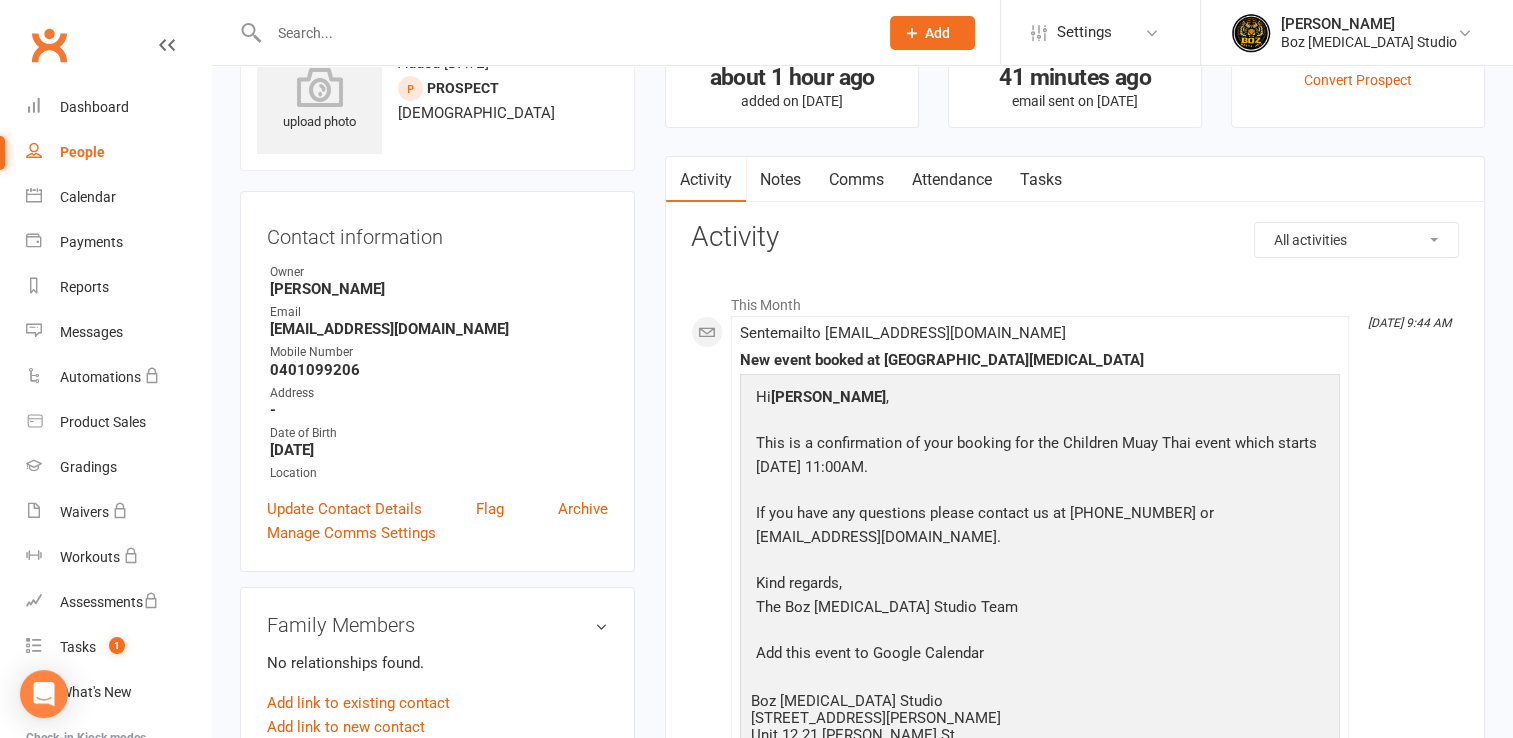 scroll, scrollTop: 0, scrollLeft: 0, axis: both 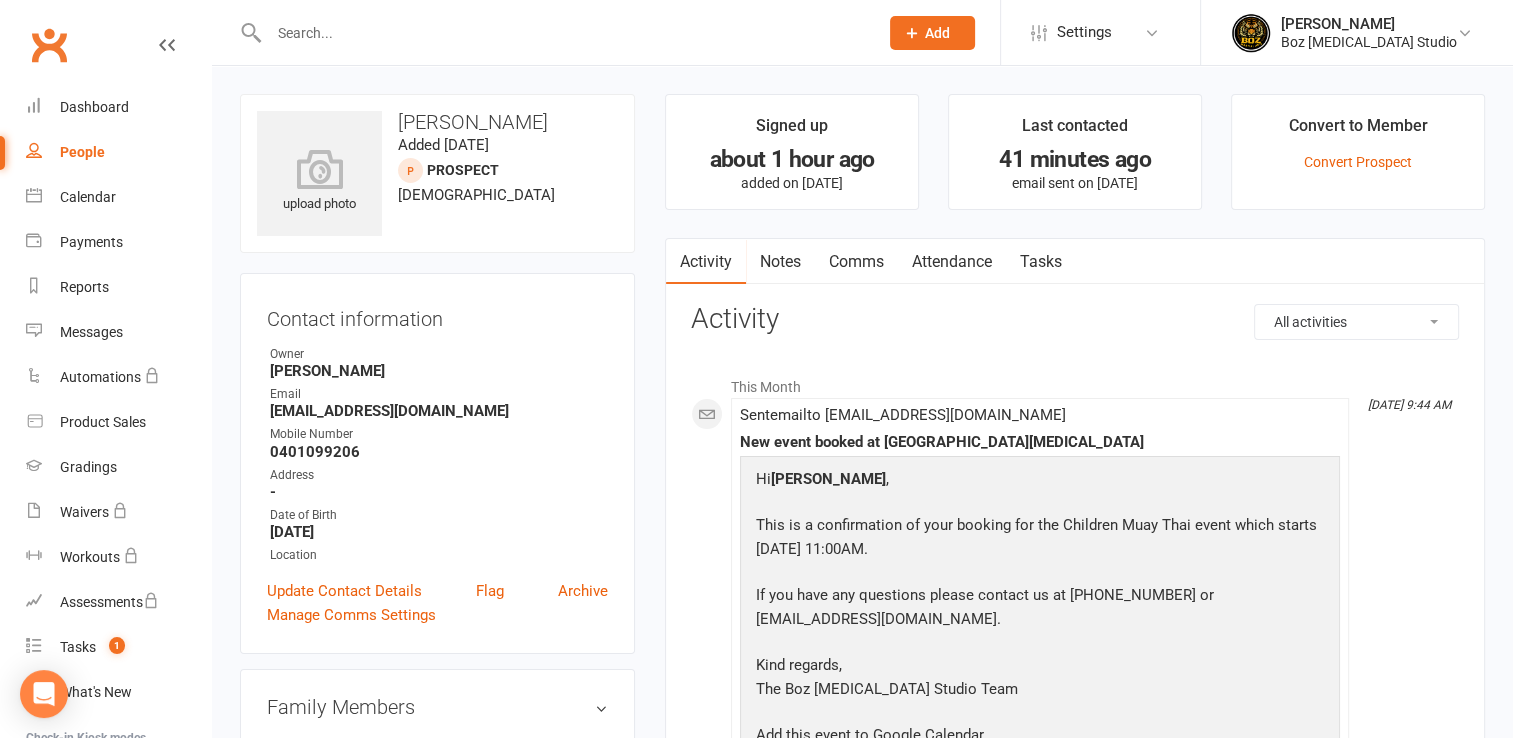 click on "People" at bounding box center (82, 152) 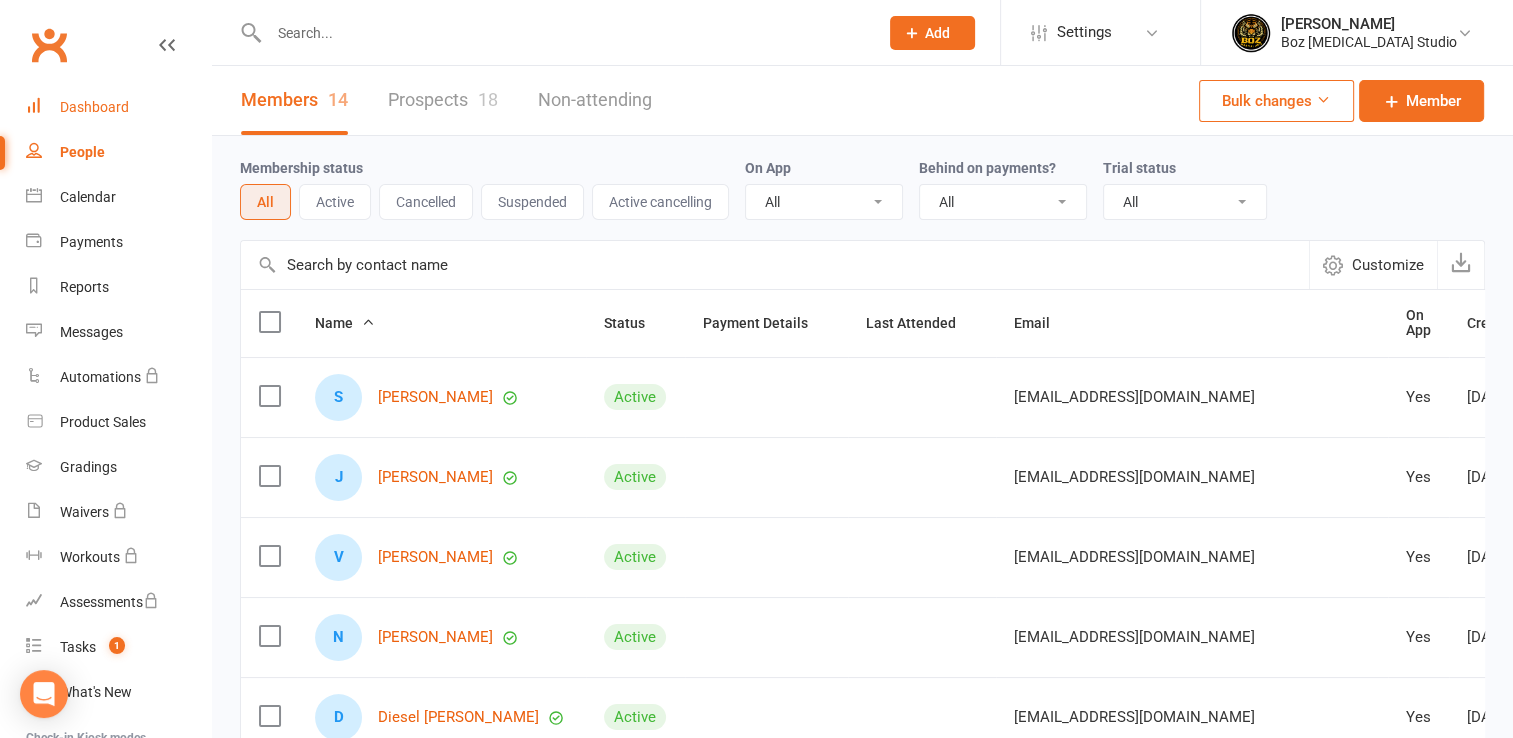 click on "Dashboard" at bounding box center (94, 107) 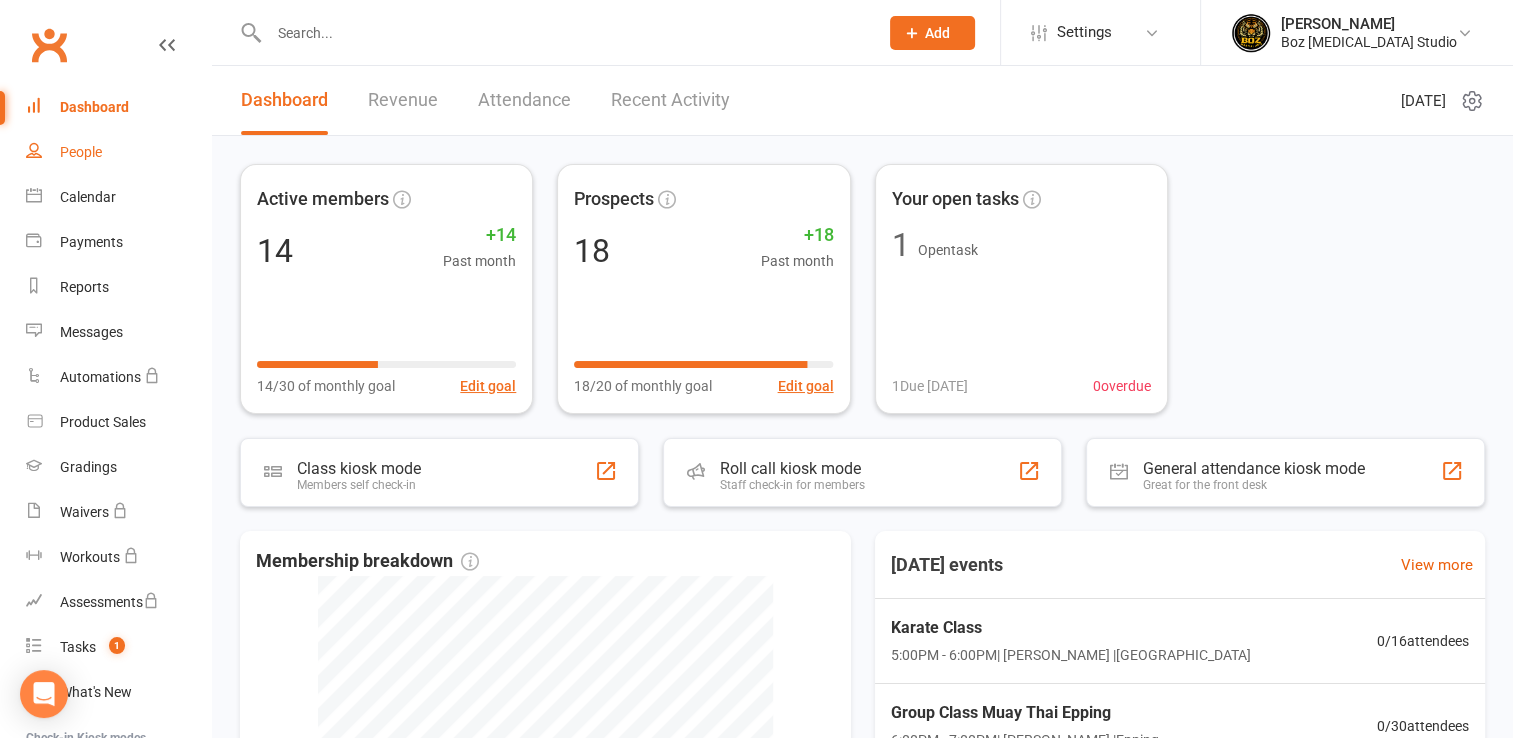 click on "People" at bounding box center (81, 152) 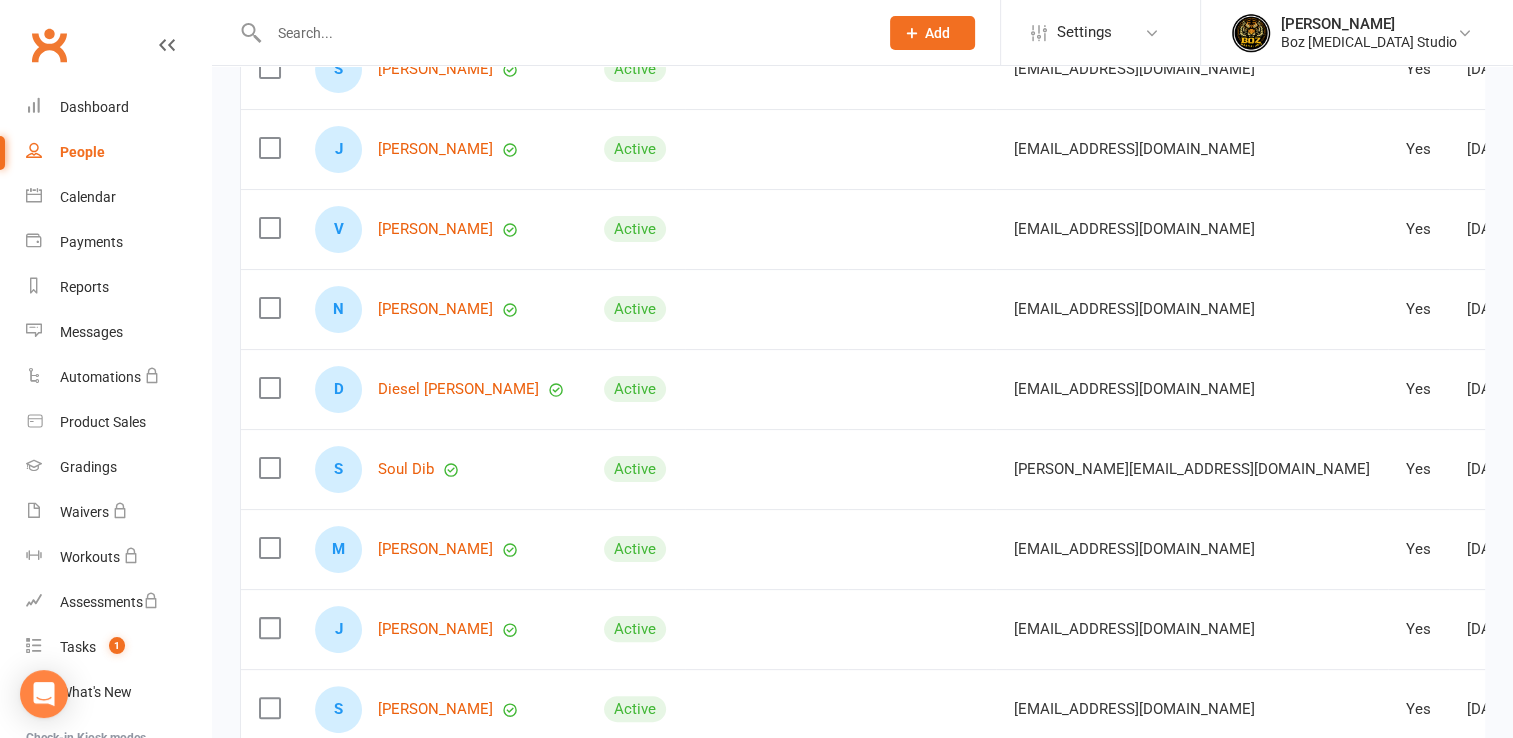 scroll, scrollTop: 0, scrollLeft: 0, axis: both 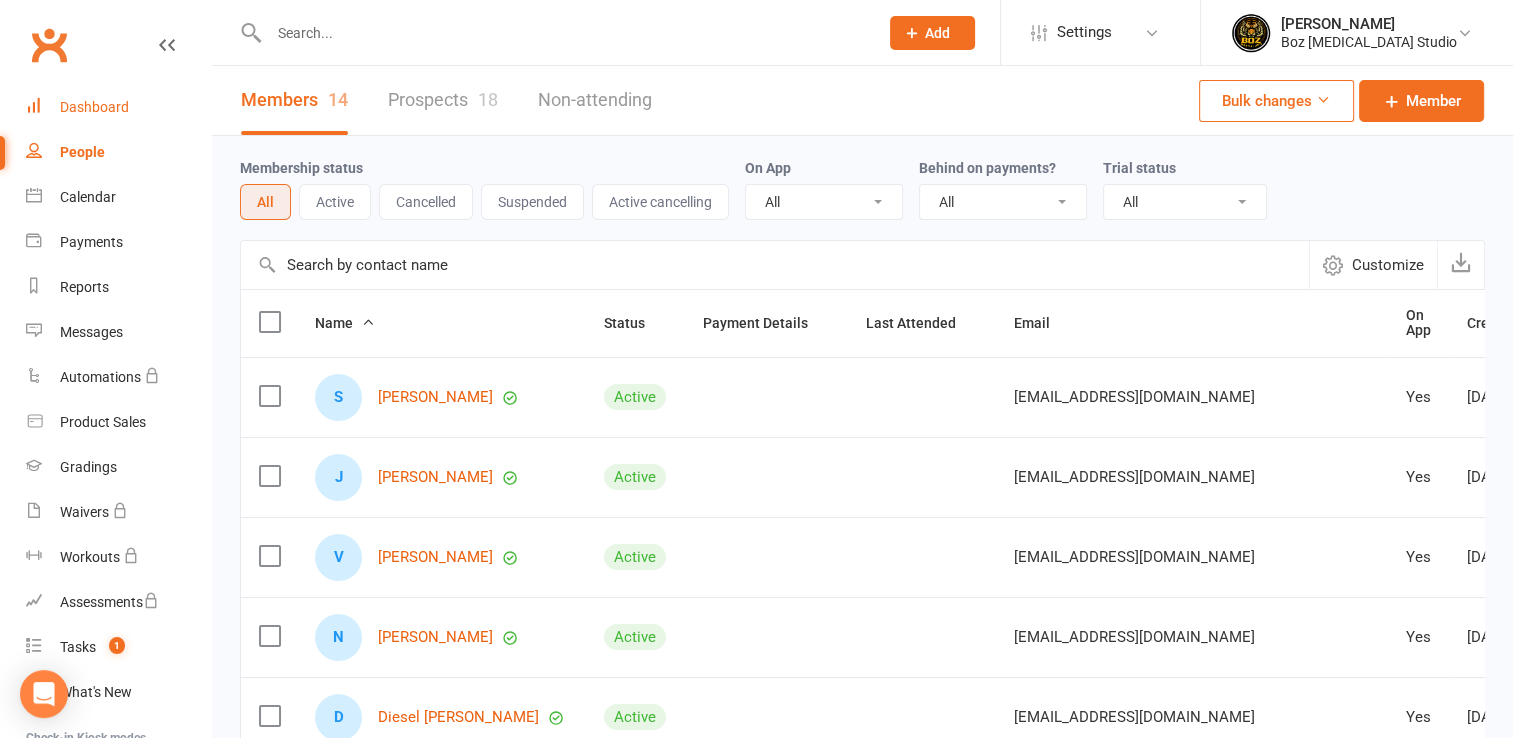 click on "Dashboard" at bounding box center (94, 107) 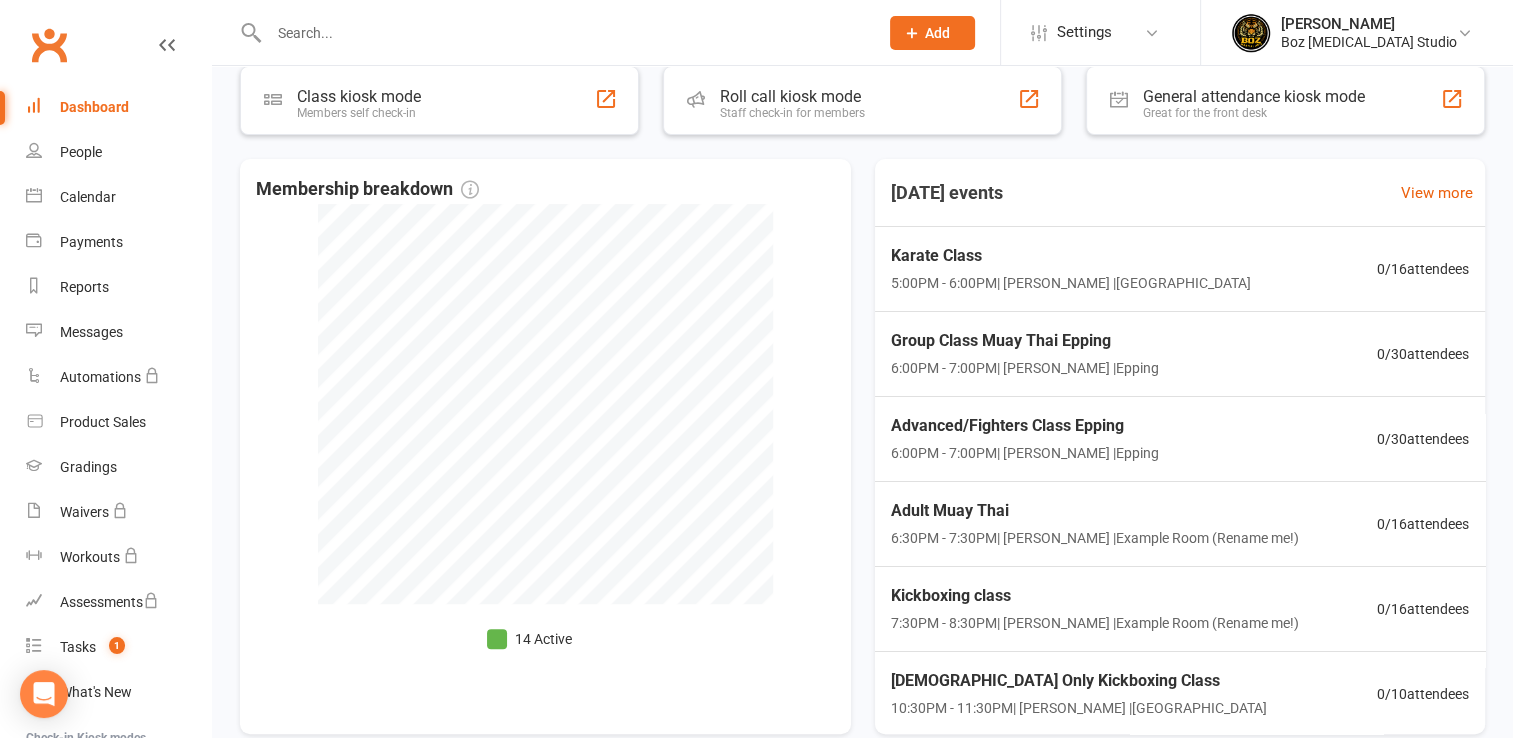 scroll, scrollTop: 400, scrollLeft: 0, axis: vertical 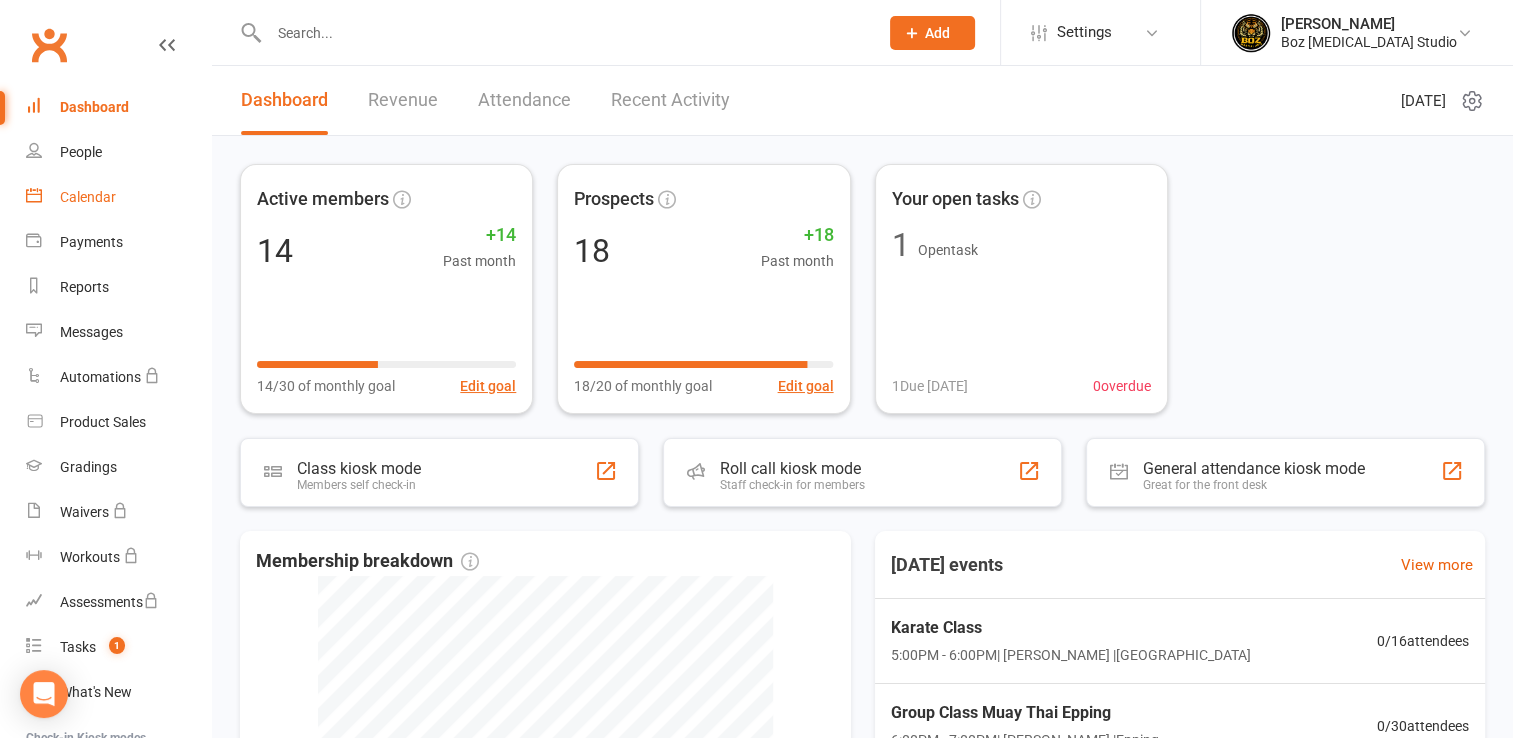 click on "Calendar" at bounding box center (88, 197) 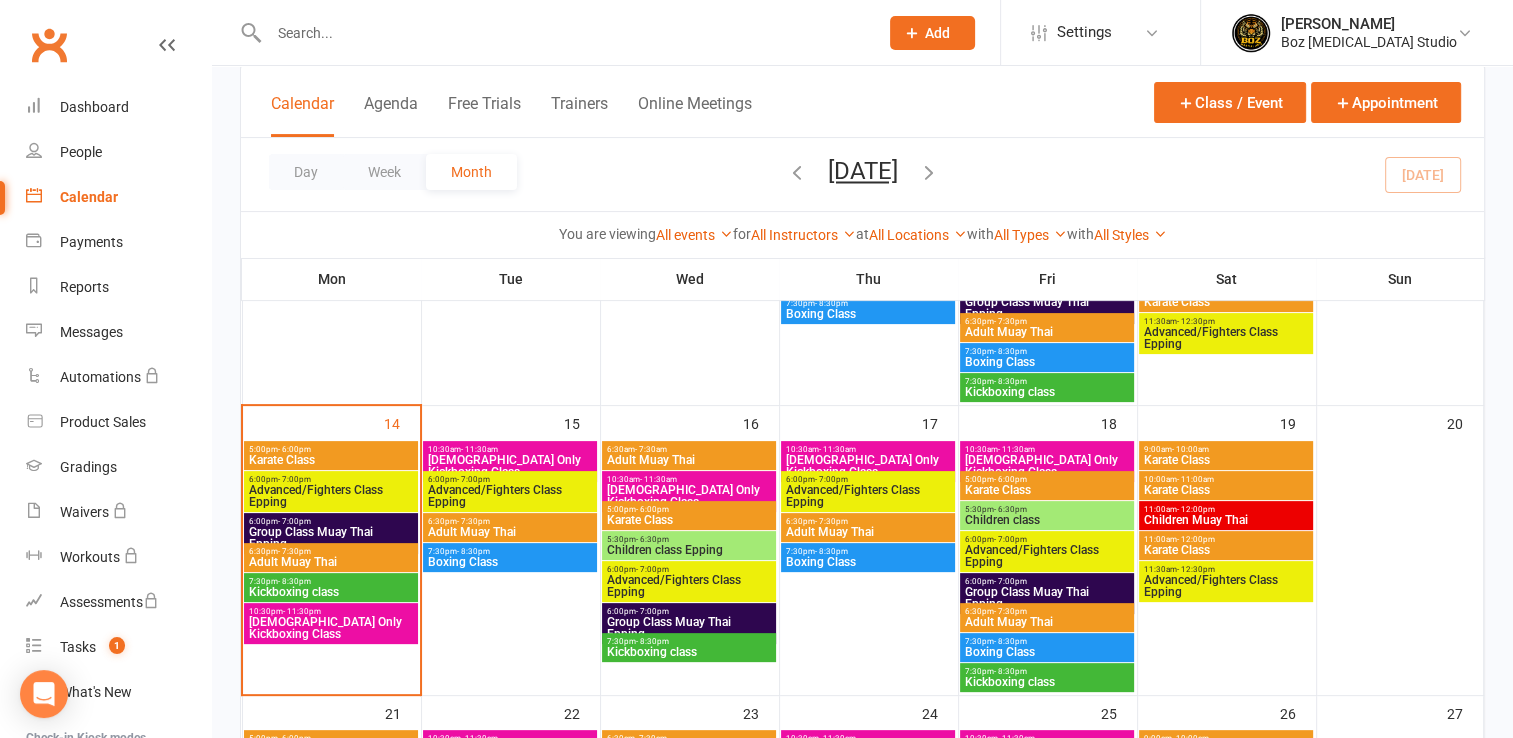 scroll, scrollTop: 500, scrollLeft: 0, axis: vertical 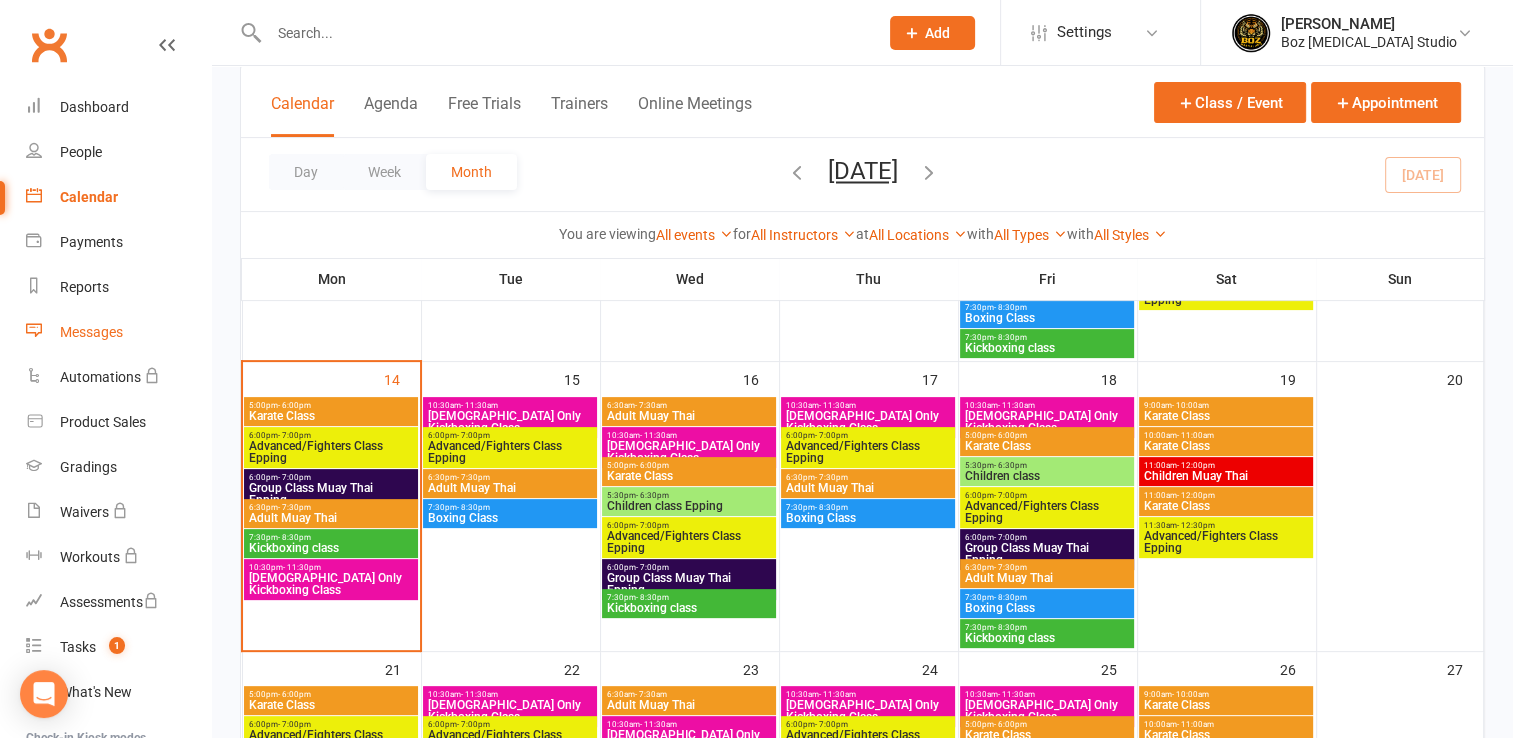 click on "Messages" at bounding box center (91, 332) 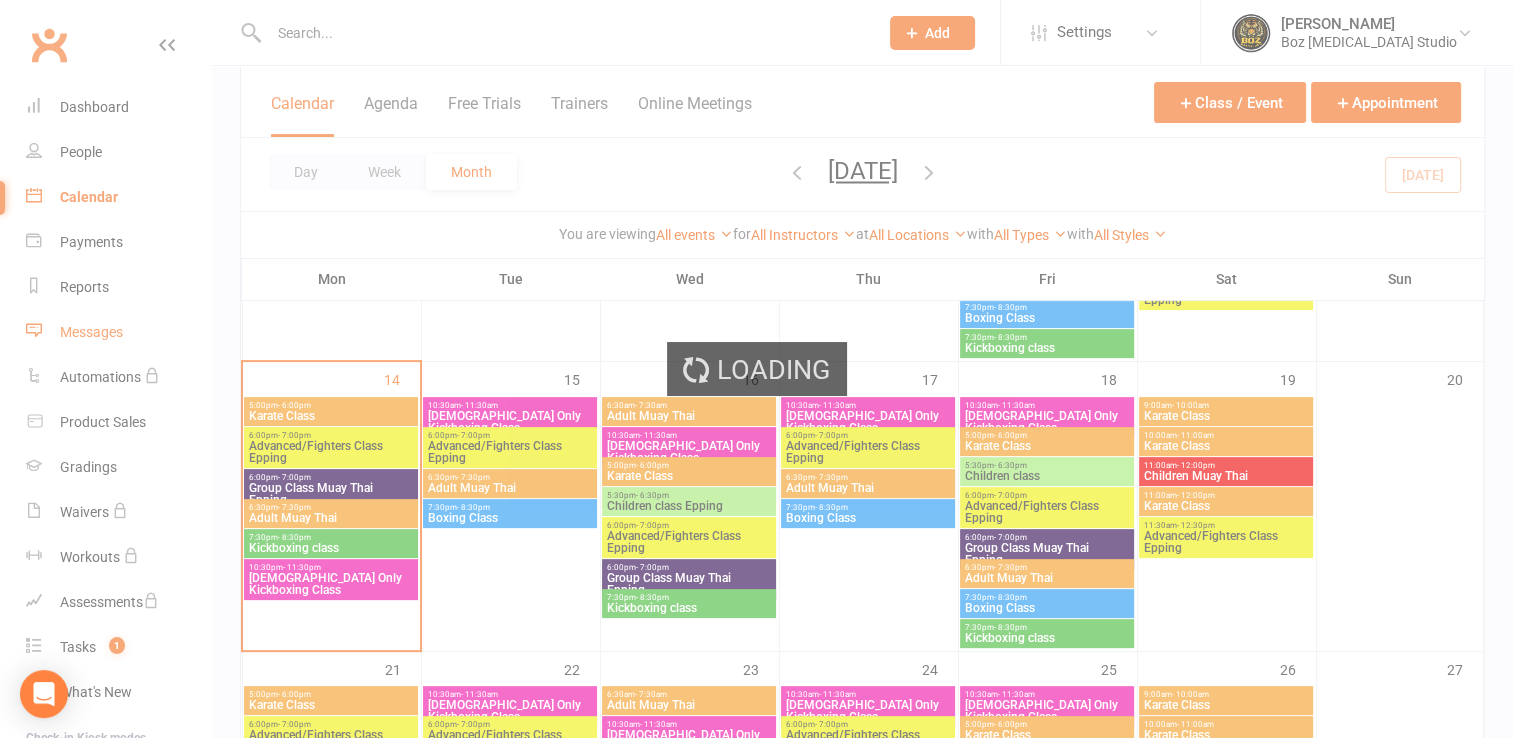 scroll, scrollTop: 0, scrollLeft: 0, axis: both 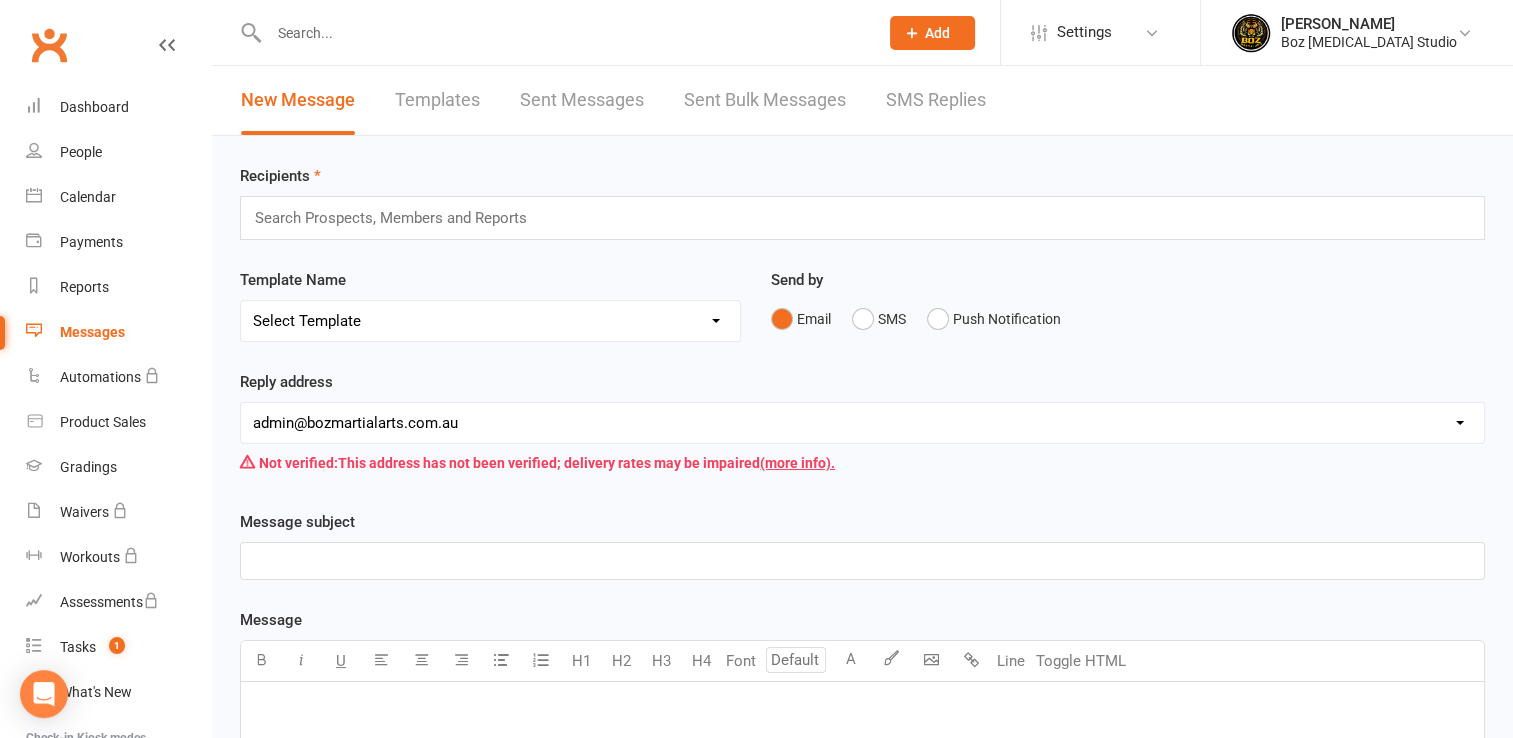 click on "Messages" at bounding box center (92, 332) 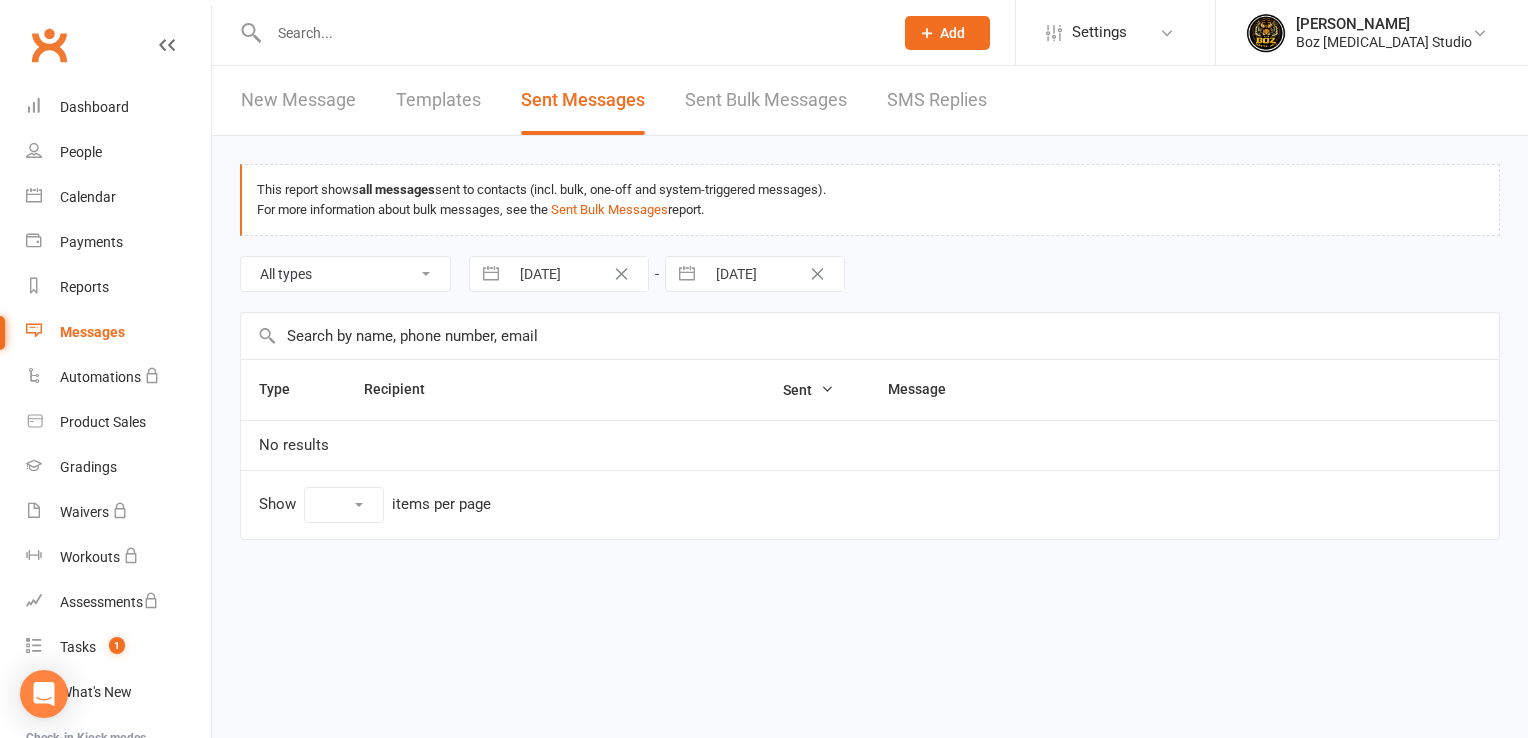 select on "10" 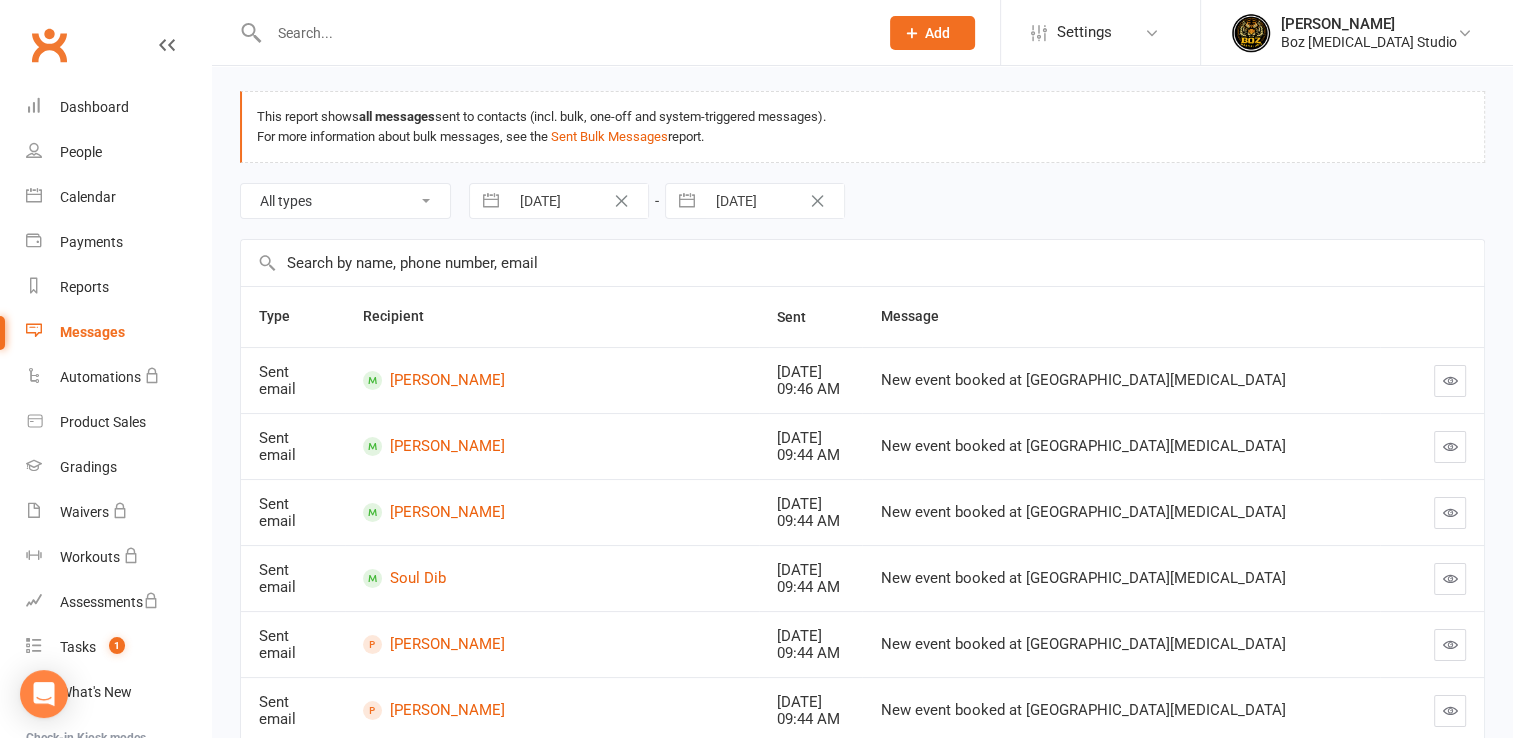 scroll, scrollTop: 100, scrollLeft: 0, axis: vertical 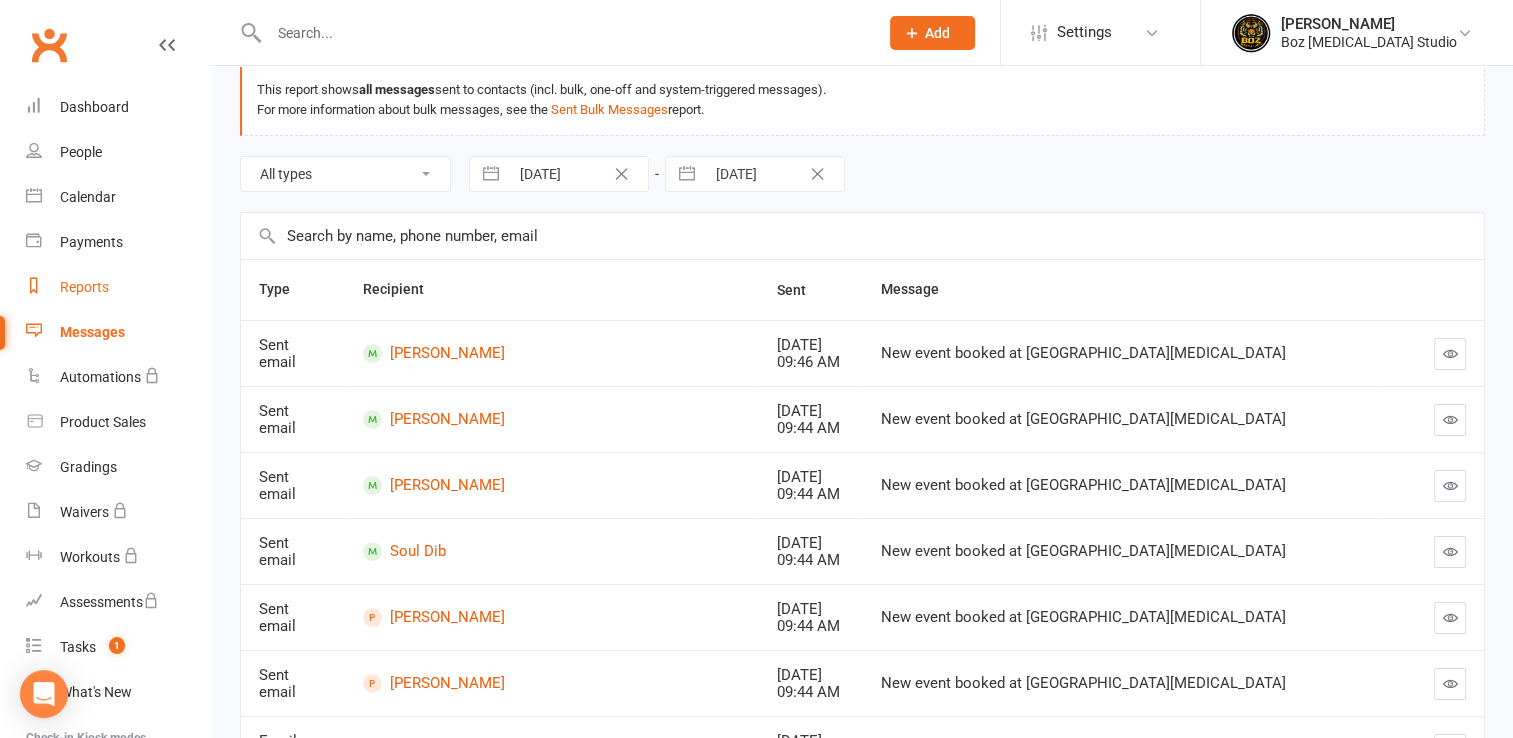 click on "Reports" at bounding box center (84, 287) 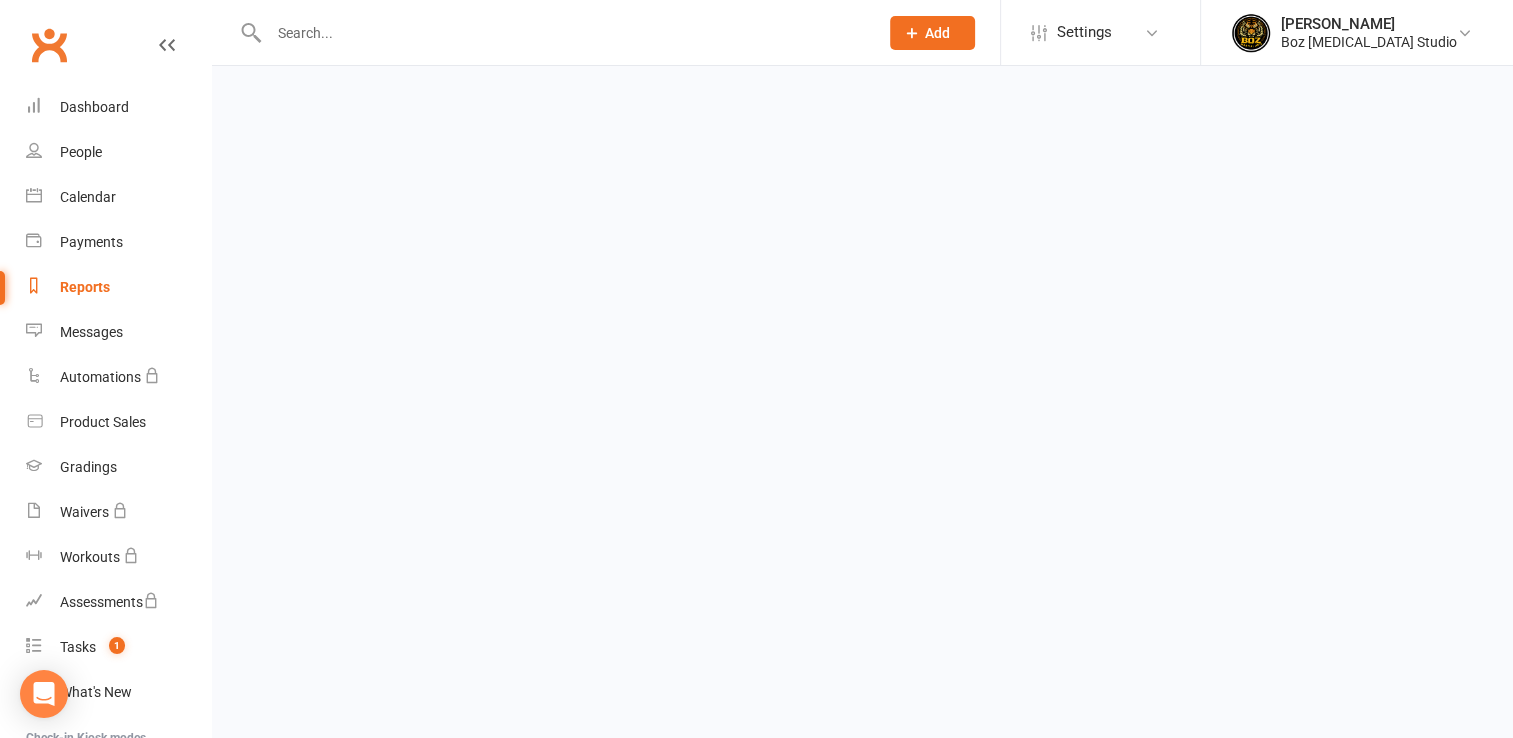 scroll, scrollTop: 0, scrollLeft: 0, axis: both 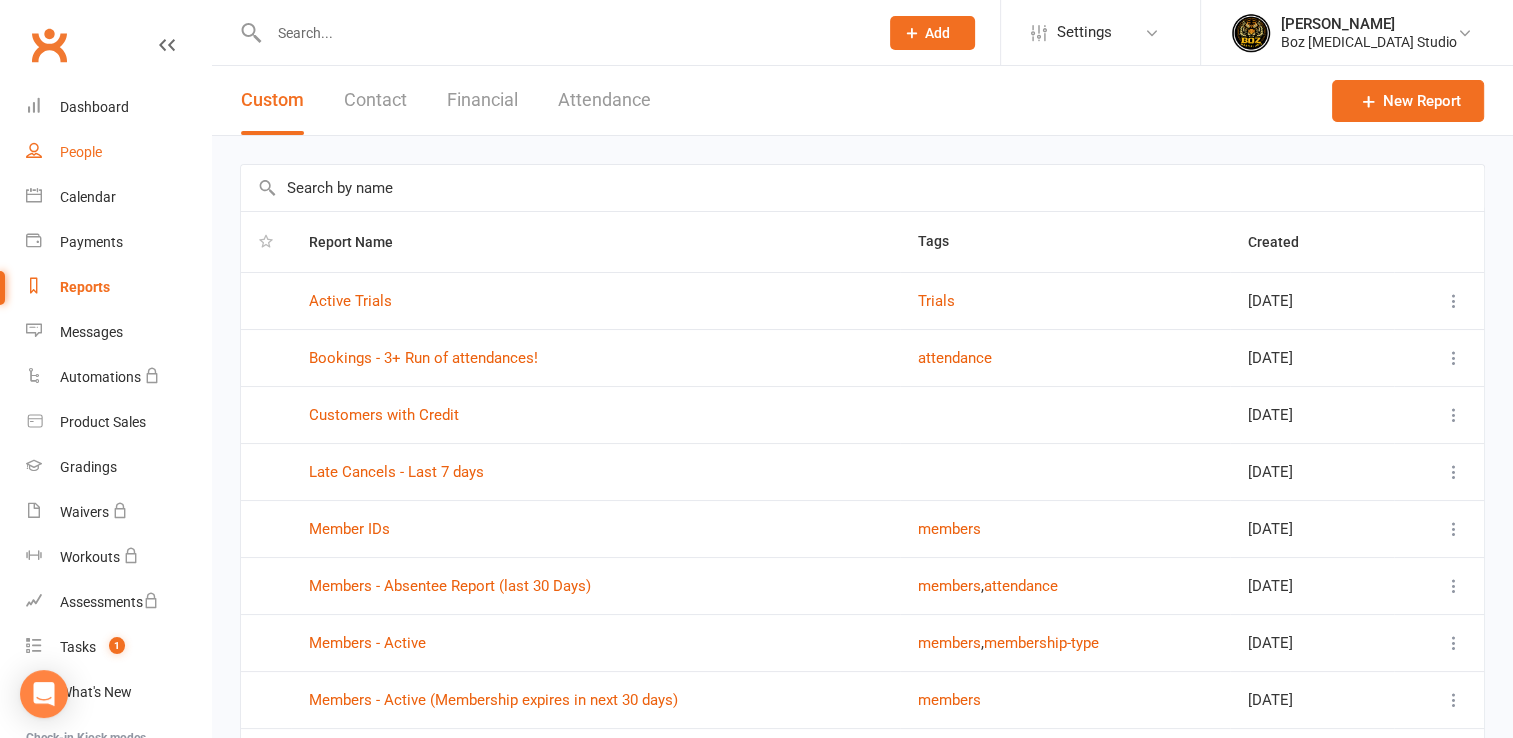 click on "People" at bounding box center [81, 152] 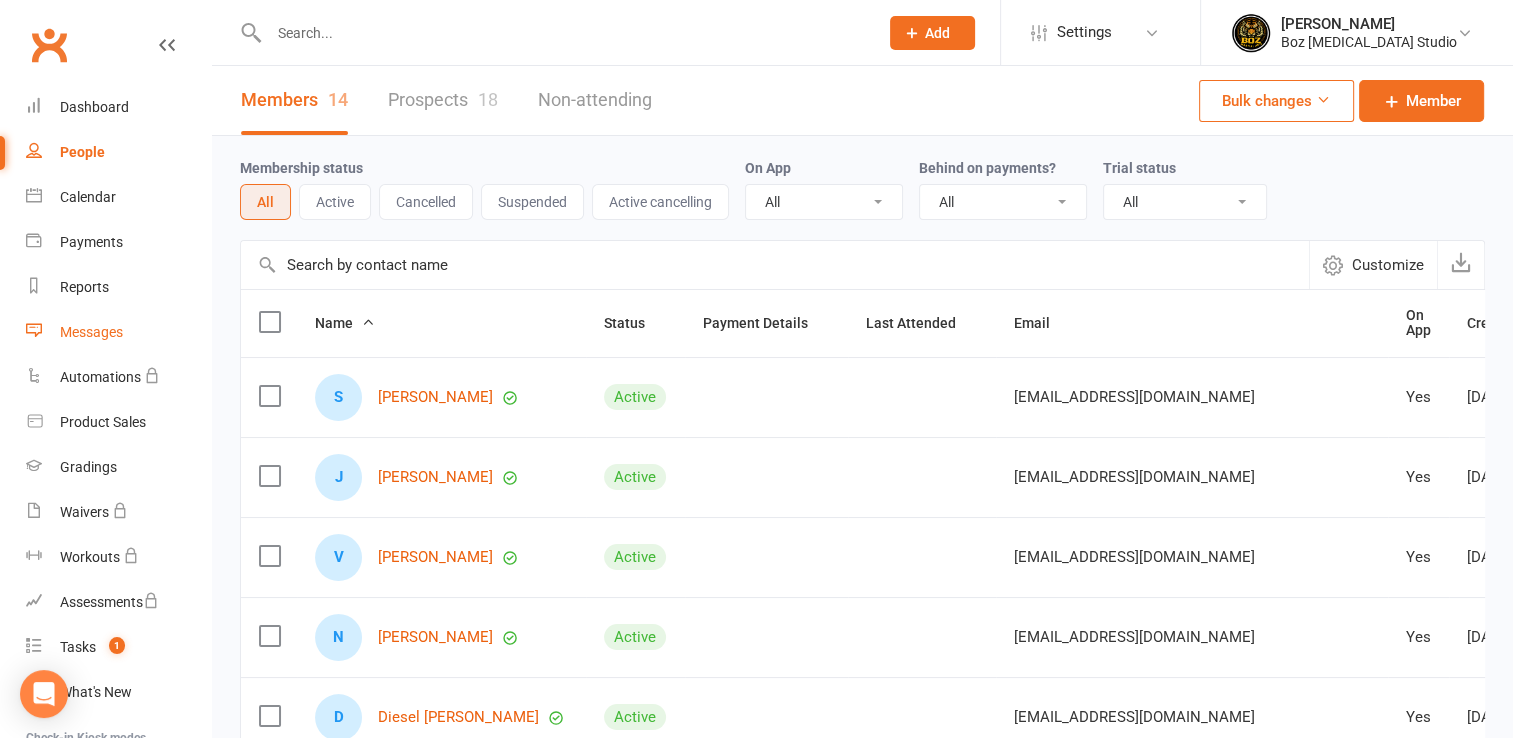 click on "Messages" at bounding box center (91, 332) 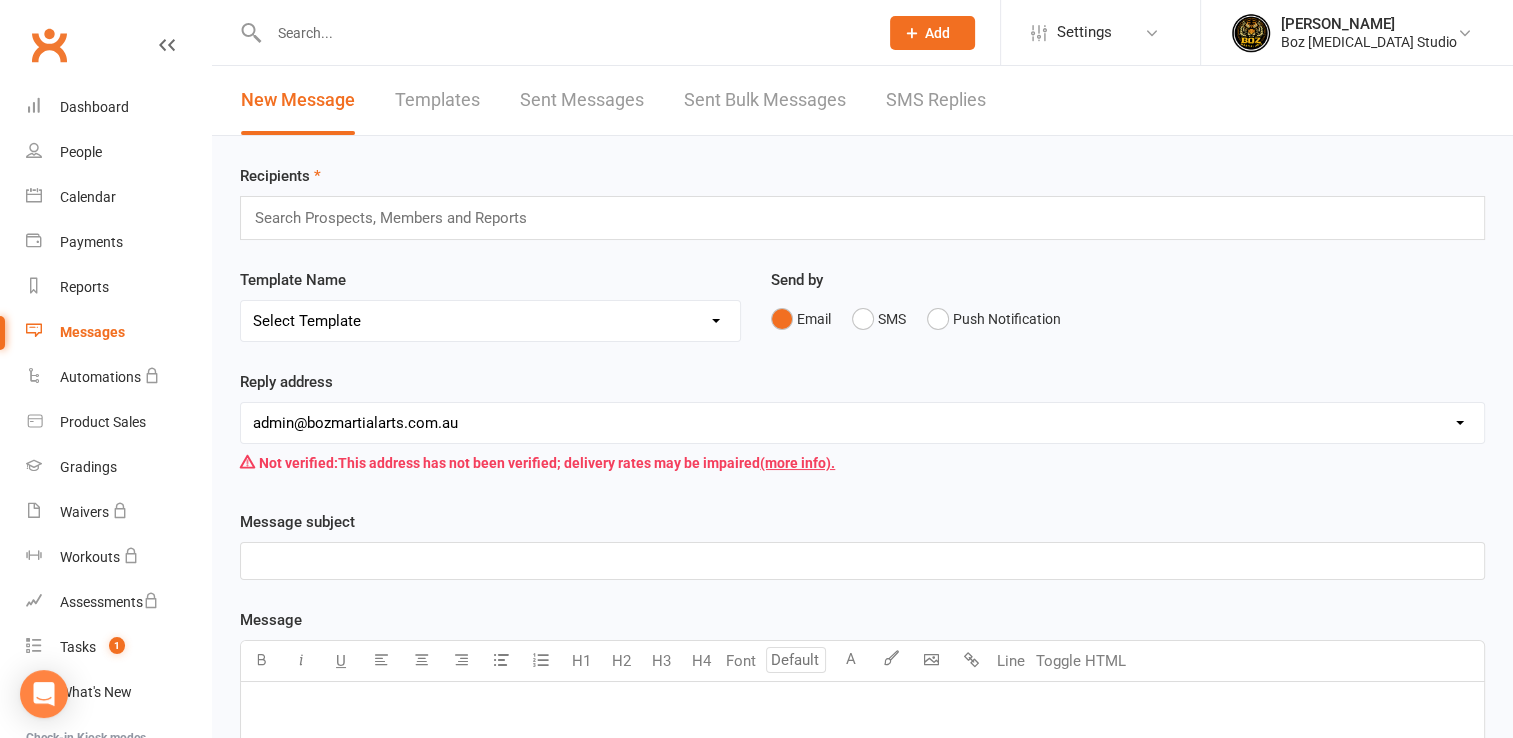 click on "Messages" at bounding box center (92, 332) 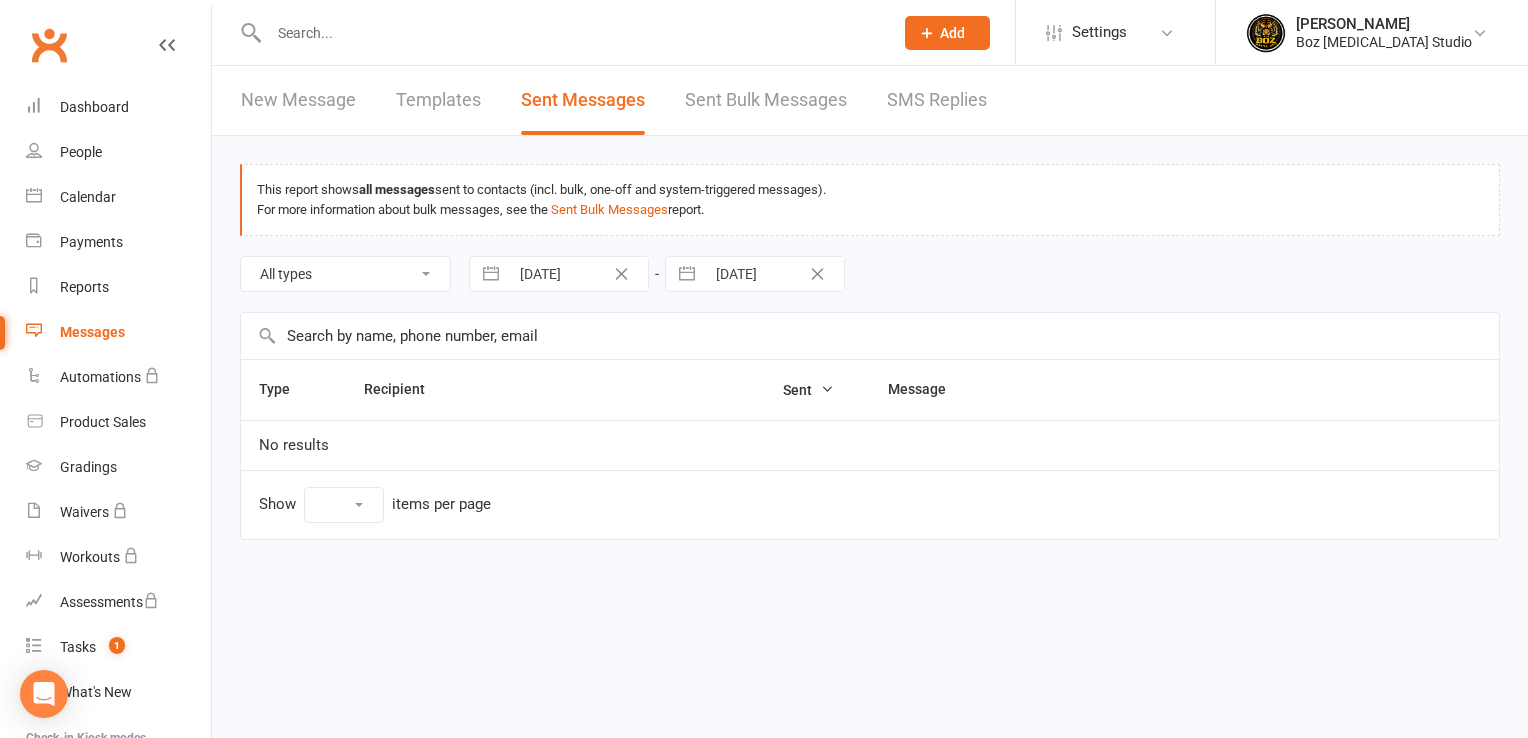 select on "10" 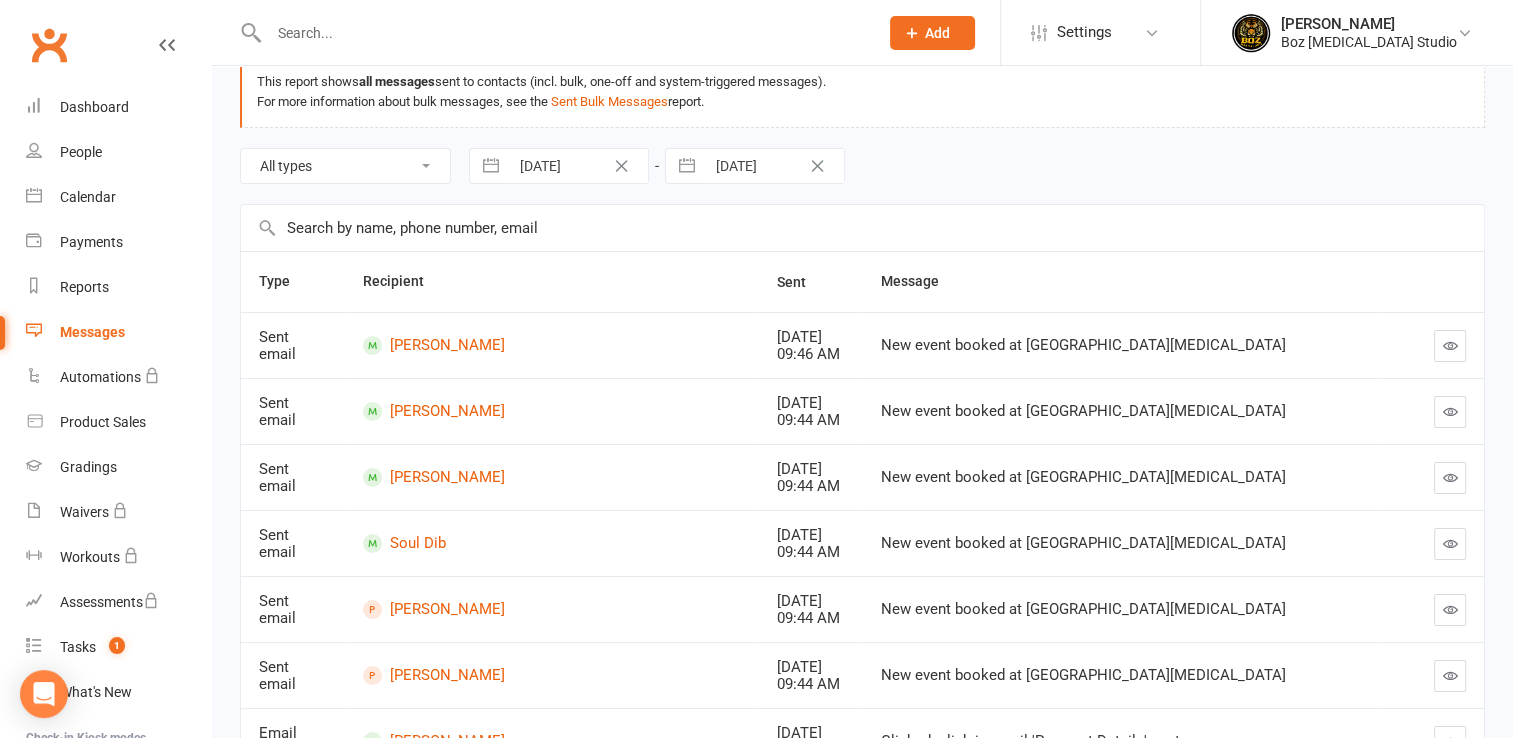 scroll, scrollTop: 200, scrollLeft: 0, axis: vertical 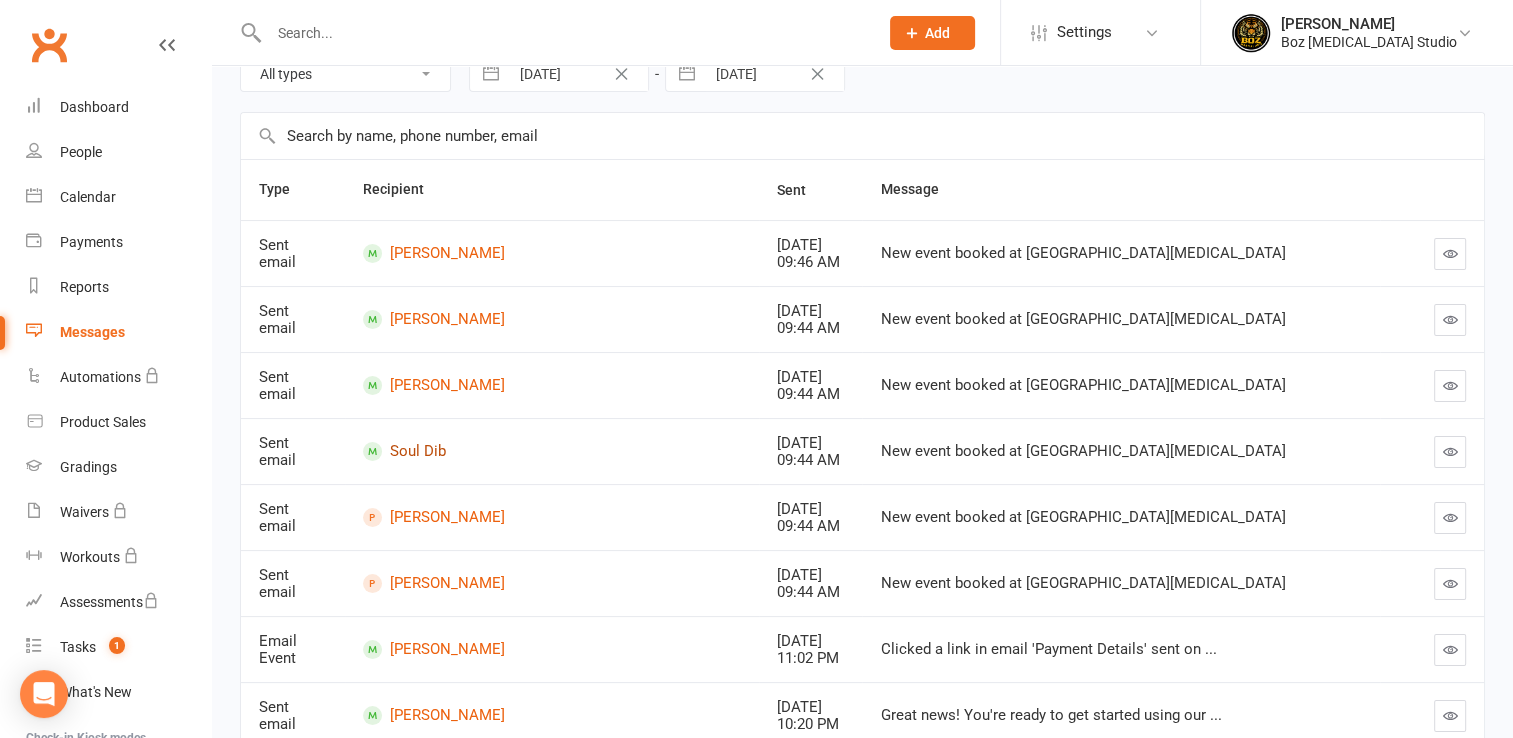 click on "Soul Dib" at bounding box center [552, 451] 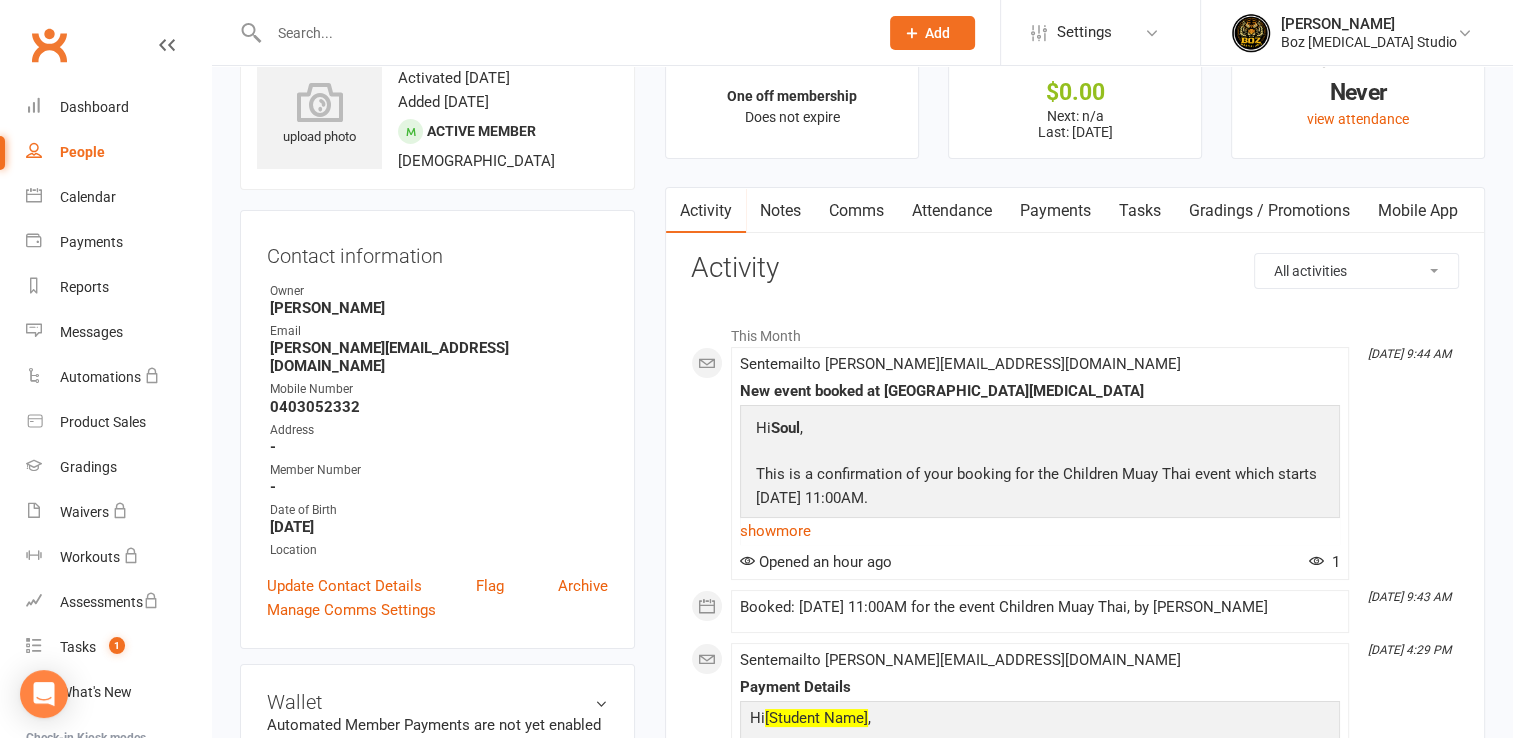 scroll, scrollTop: 100, scrollLeft: 0, axis: vertical 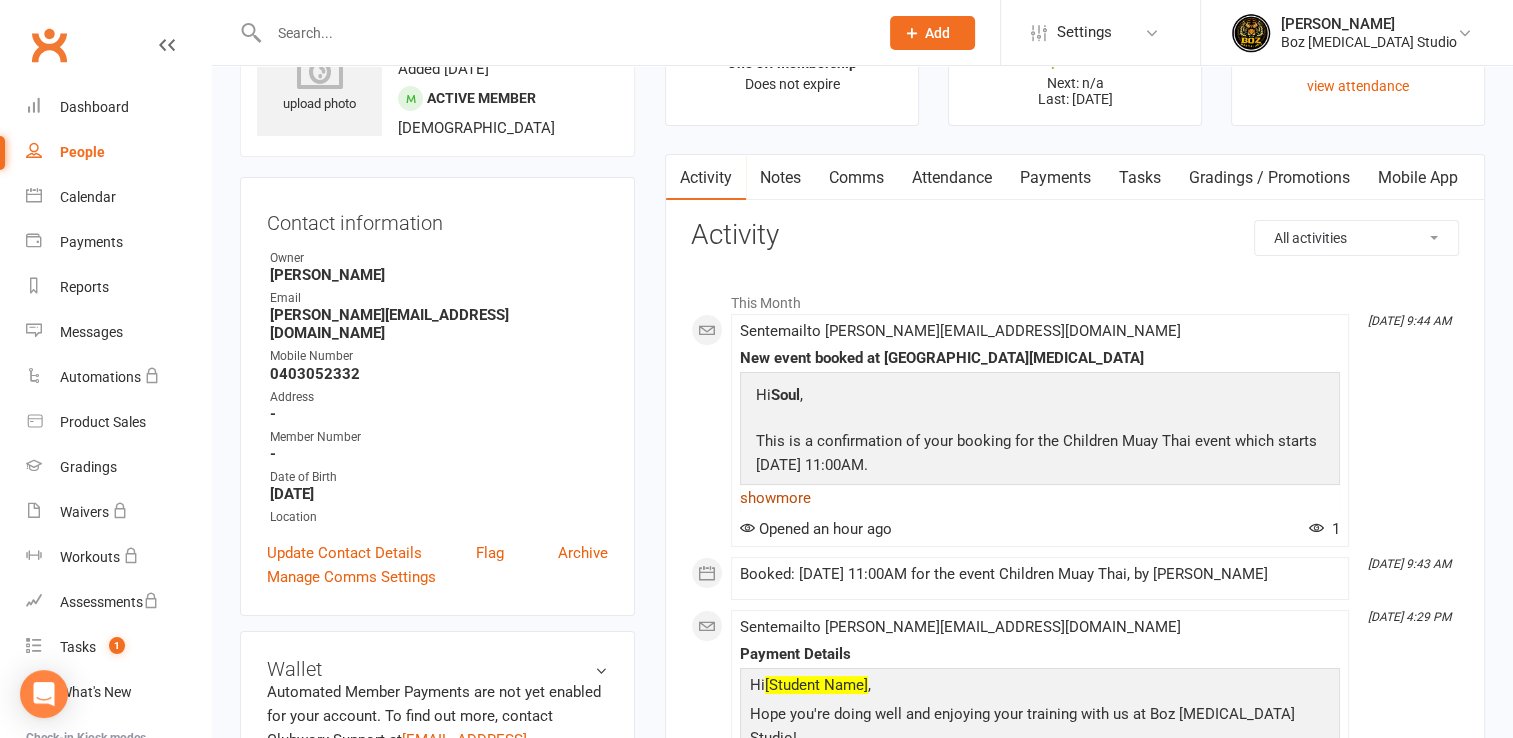 click on "show  more" at bounding box center (1040, 498) 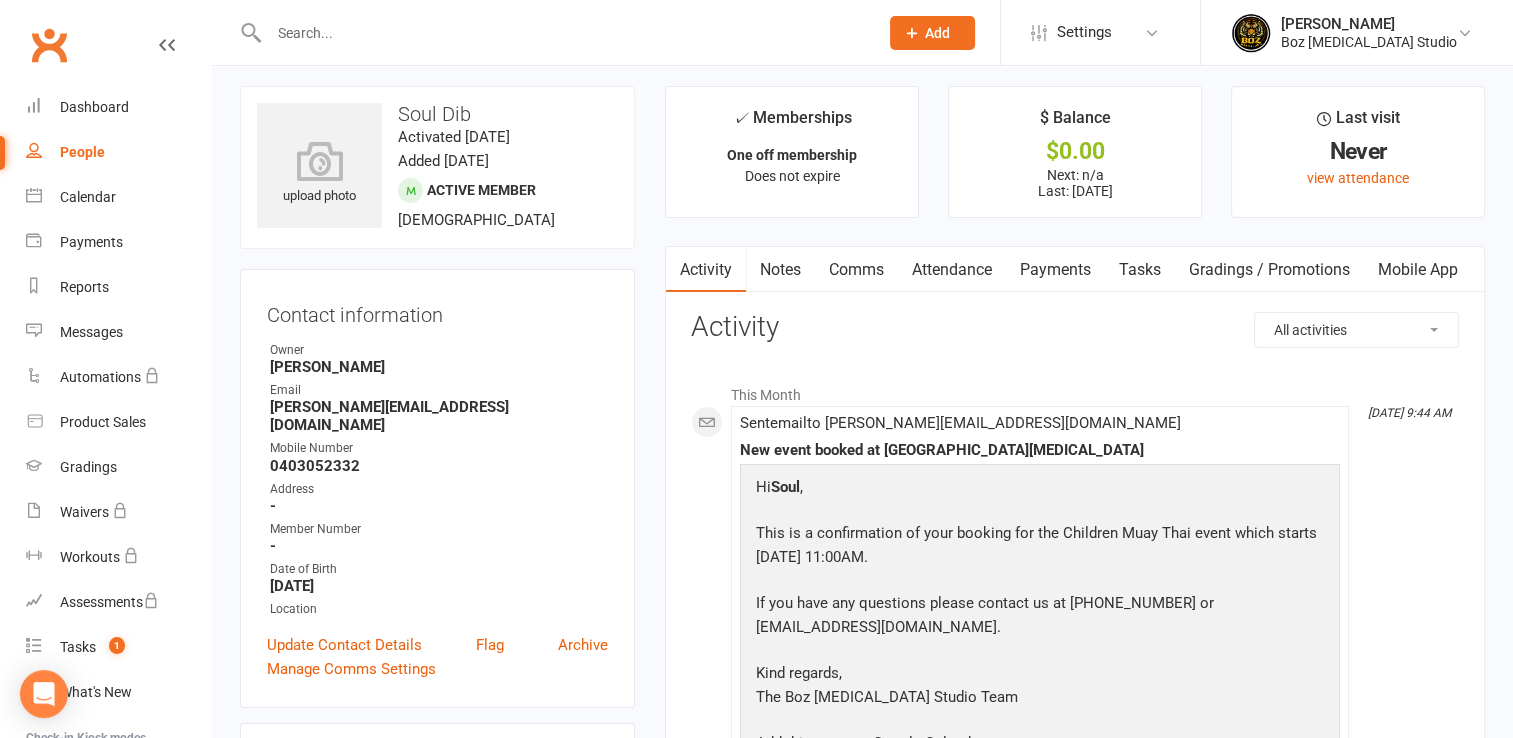 scroll, scrollTop: 0, scrollLeft: 0, axis: both 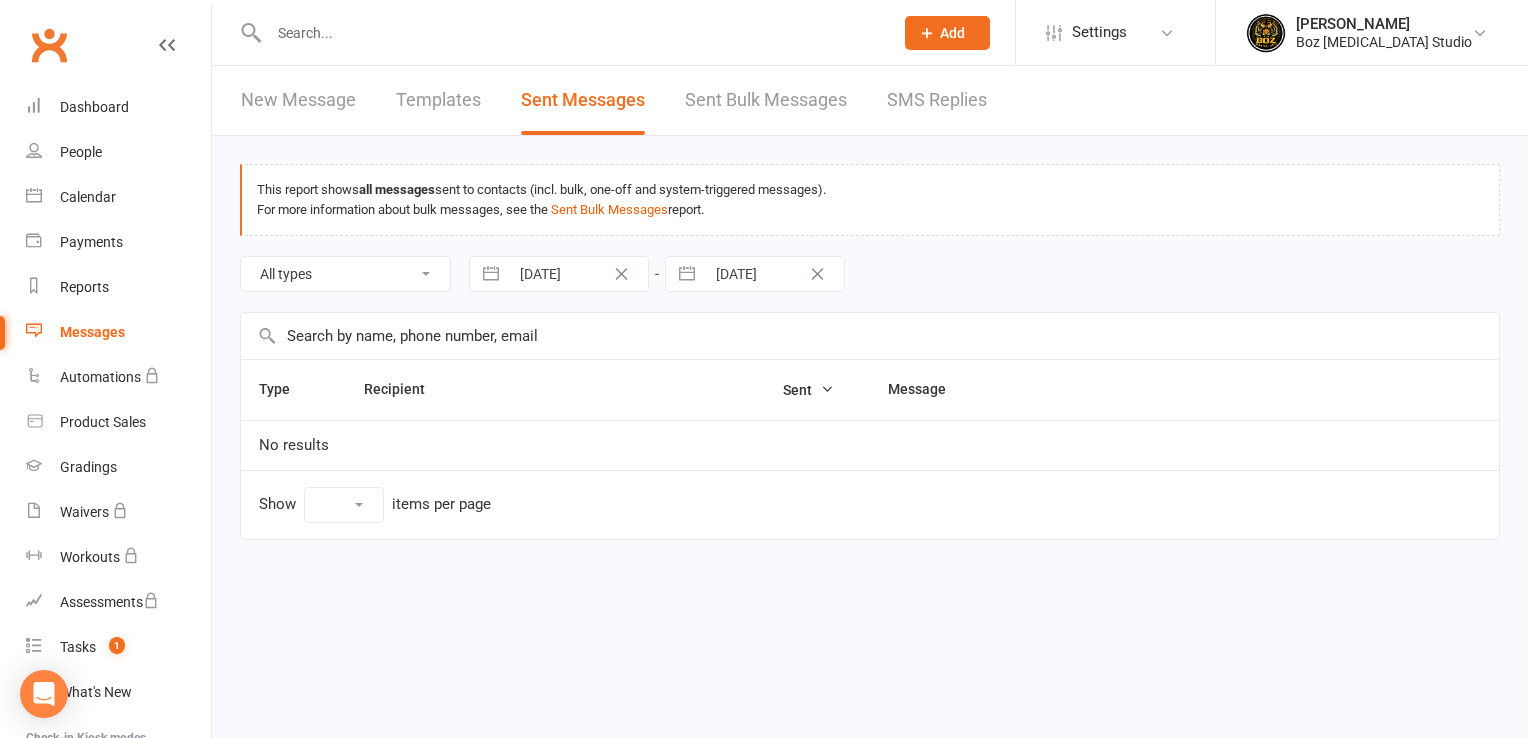 select on "10" 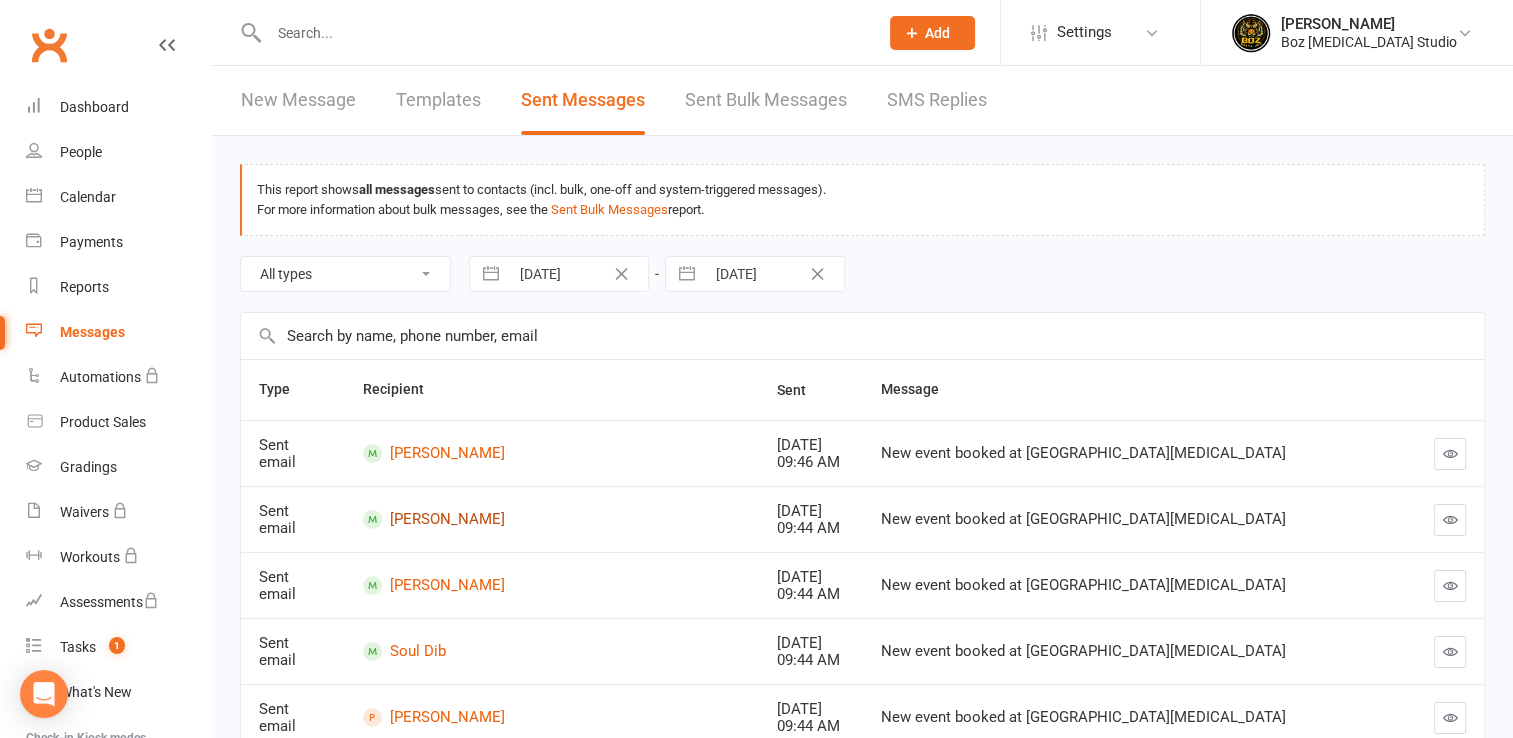 click on "[PERSON_NAME]" at bounding box center [552, 519] 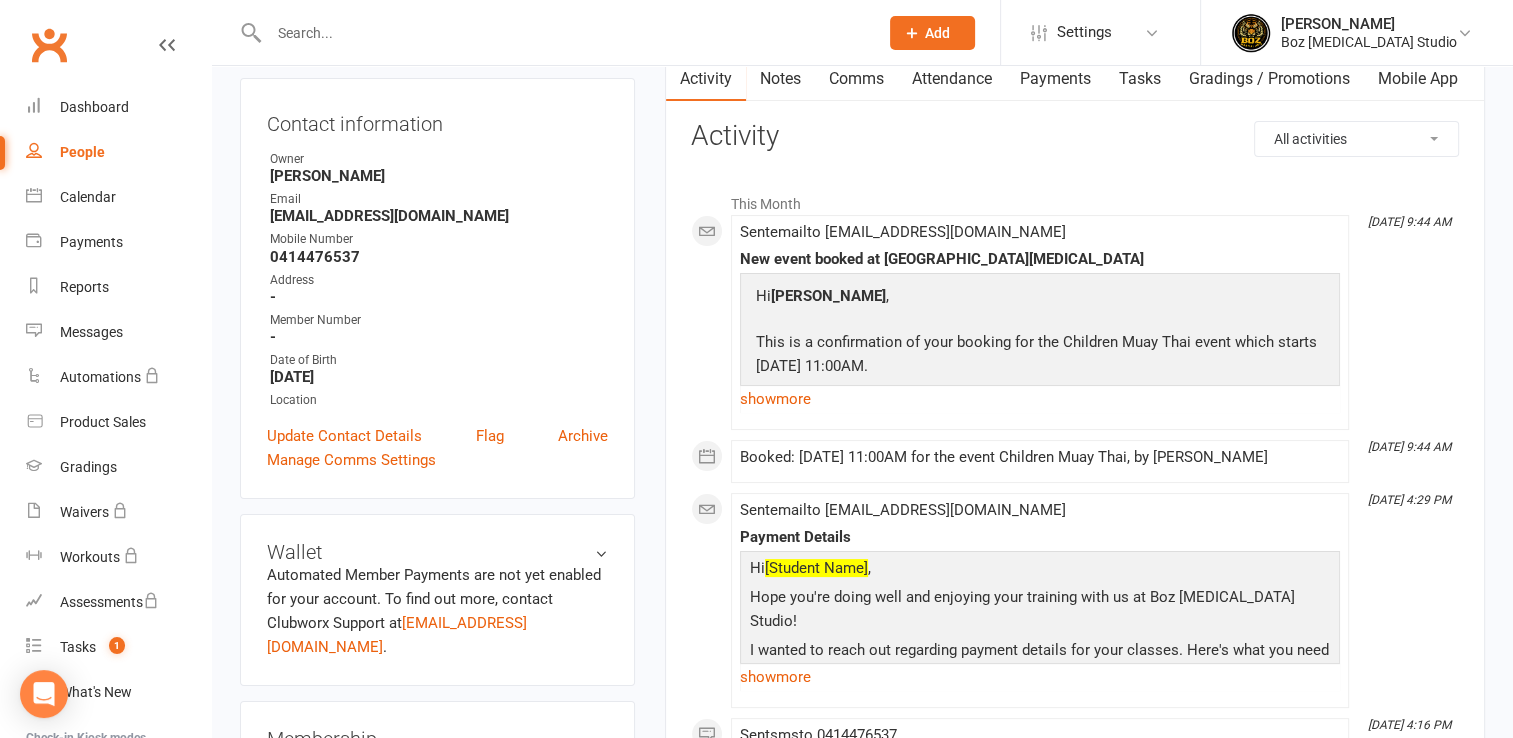 scroll, scrollTop: 200, scrollLeft: 0, axis: vertical 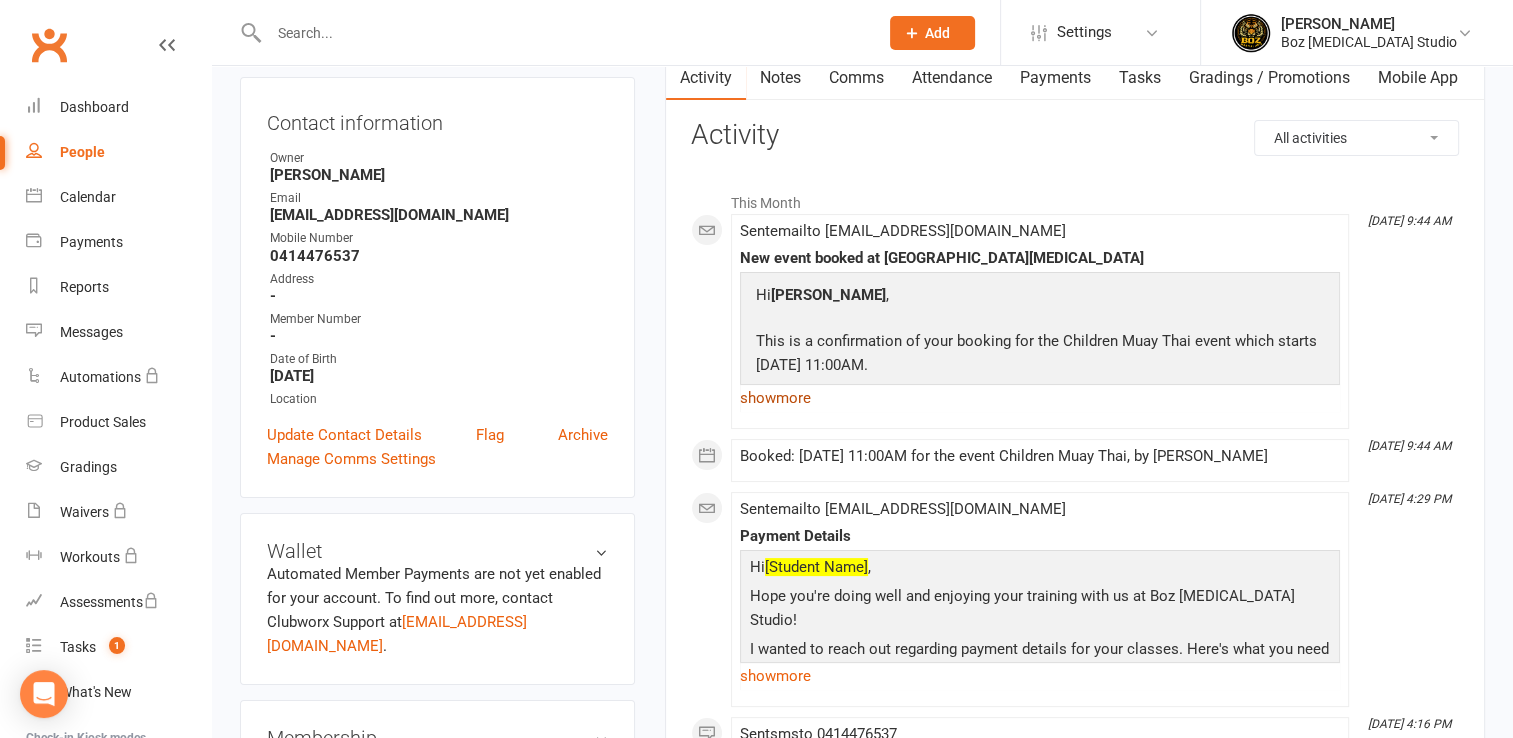 click on "show  more" at bounding box center [1040, 398] 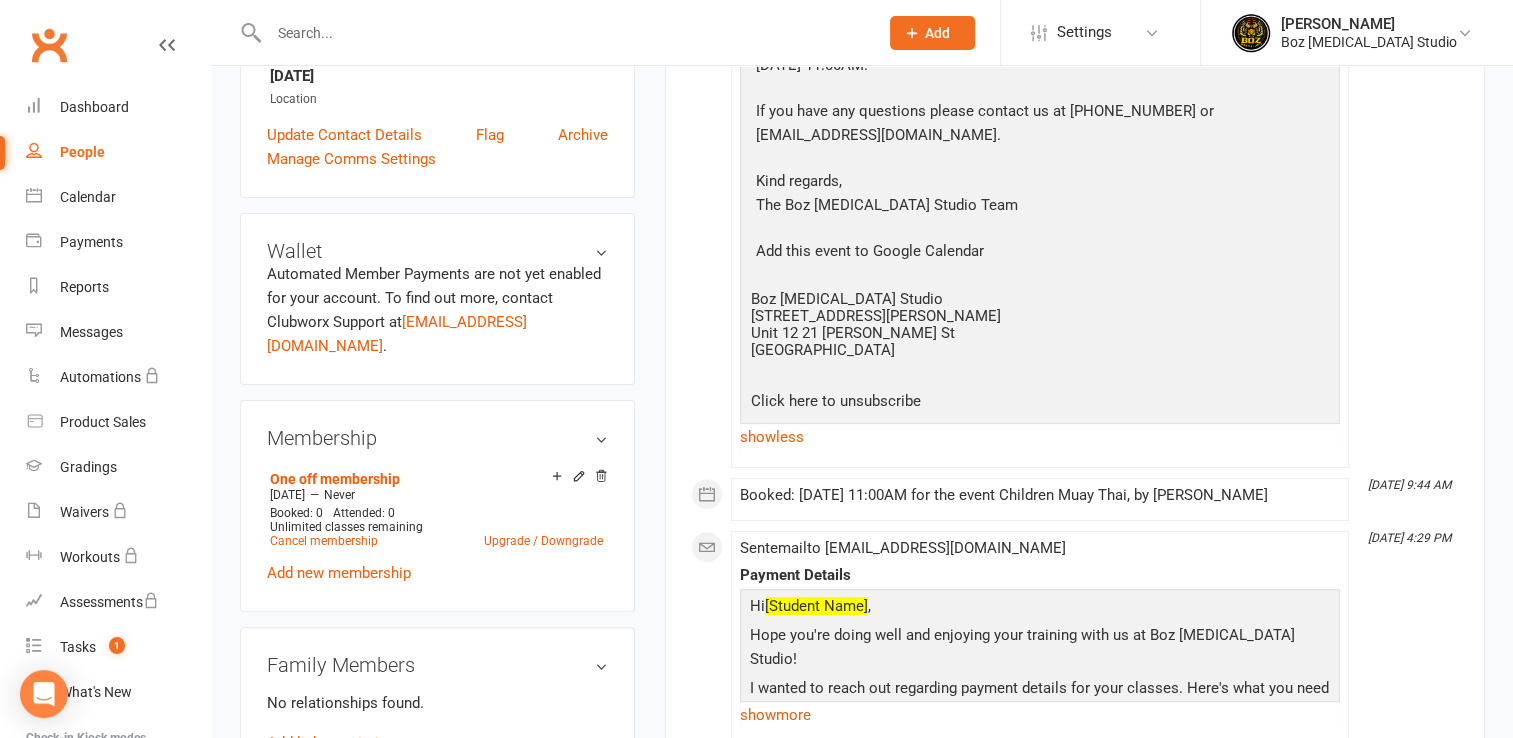 scroll, scrollTop: 0, scrollLeft: 0, axis: both 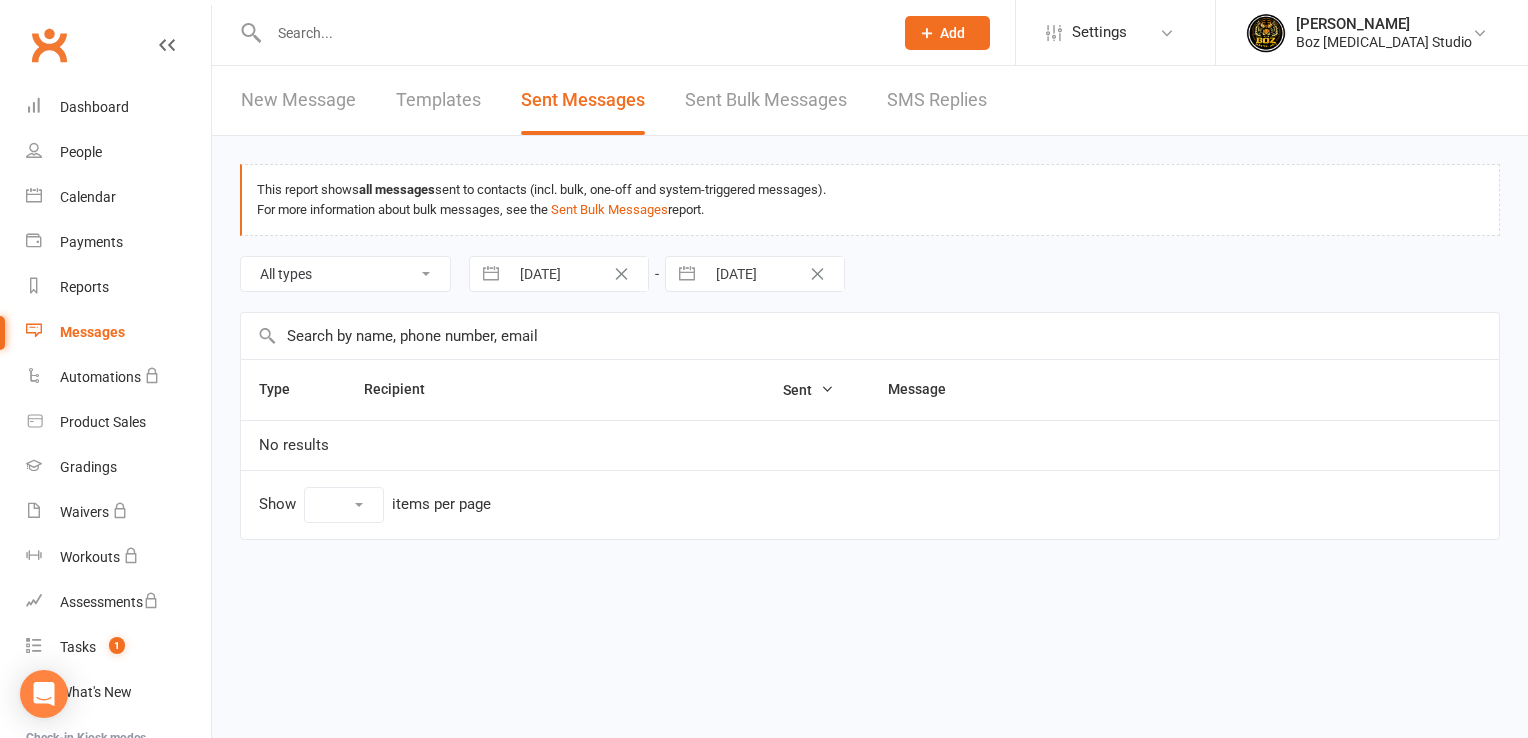 select on "10" 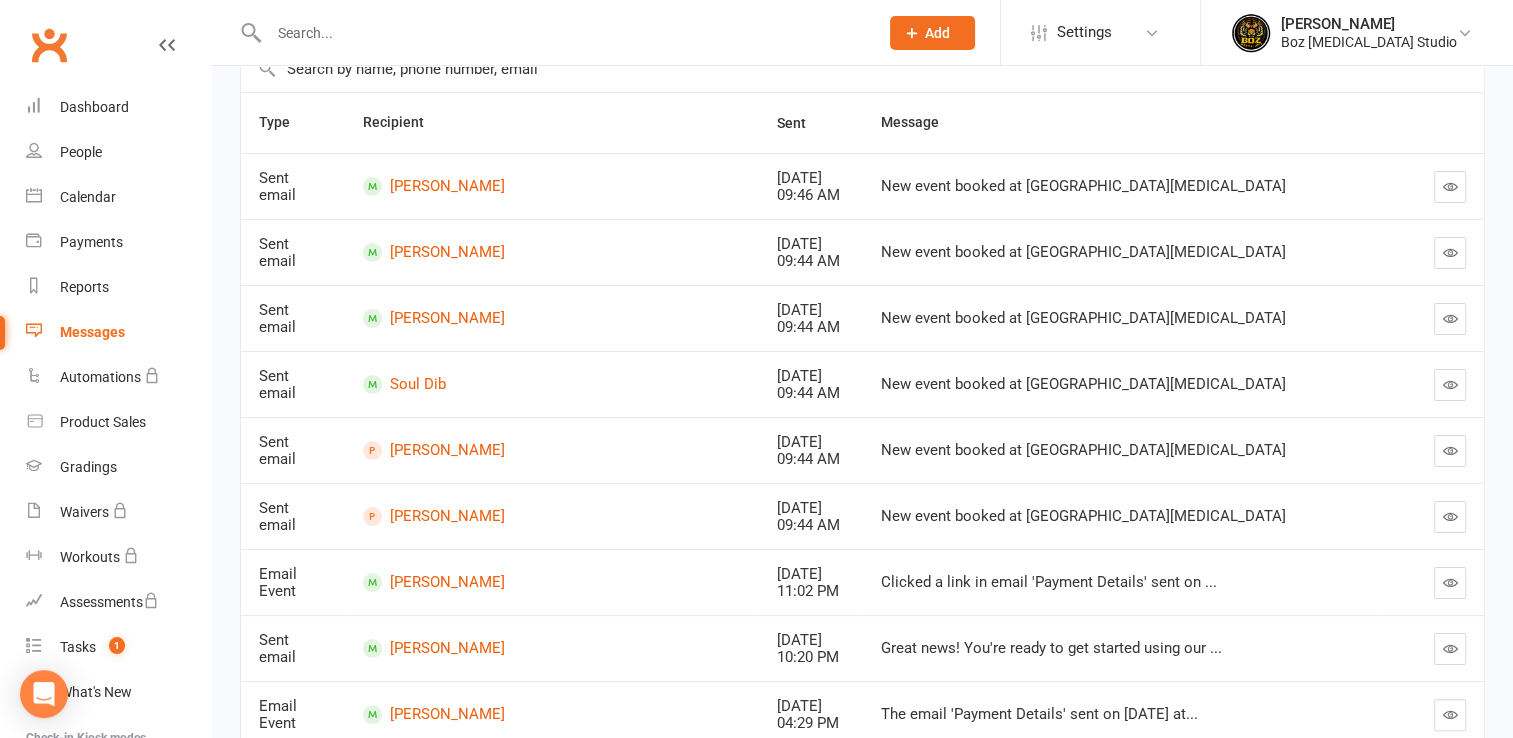 scroll, scrollTop: 300, scrollLeft: 0, axis: vertical 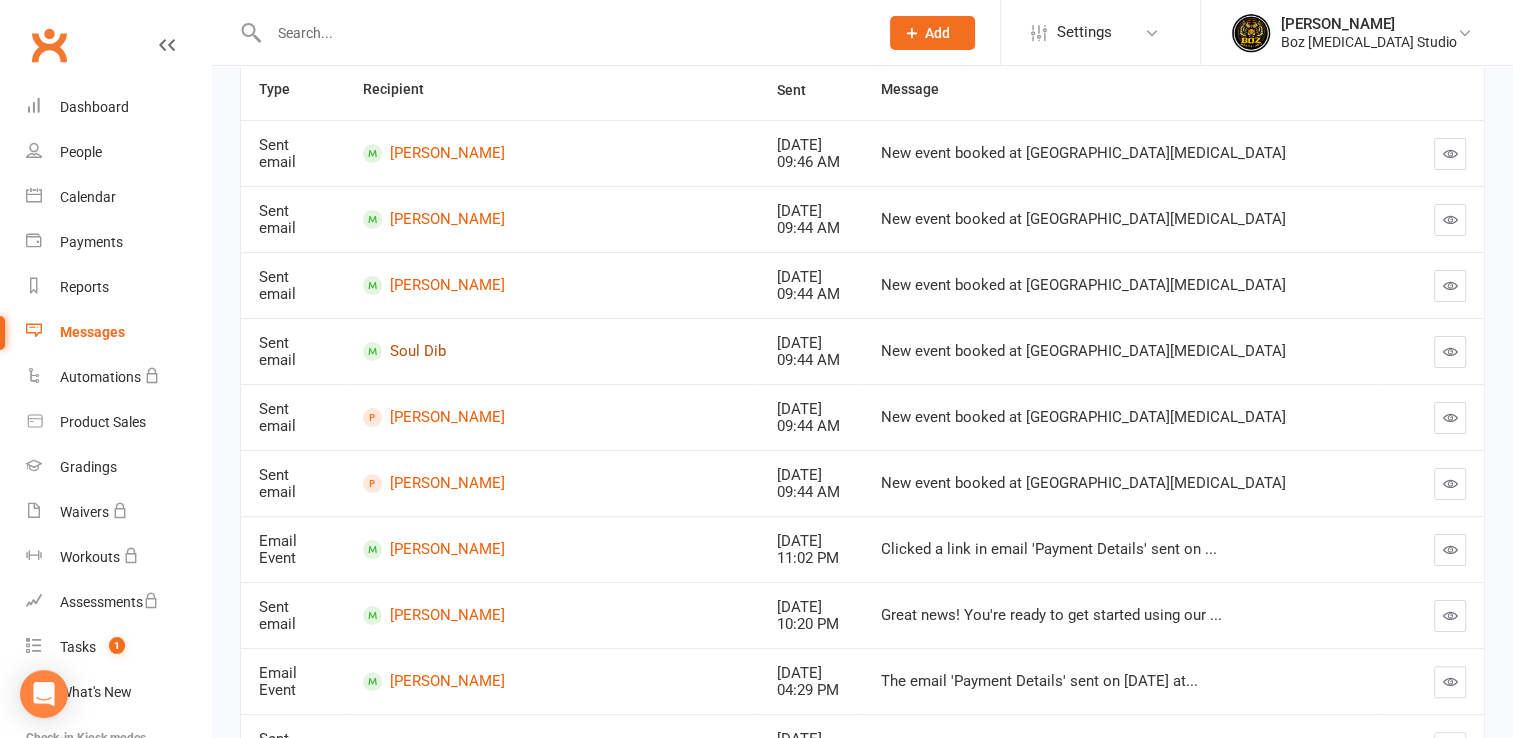 click on "Soul Dib" at bounding box center [552, 351] 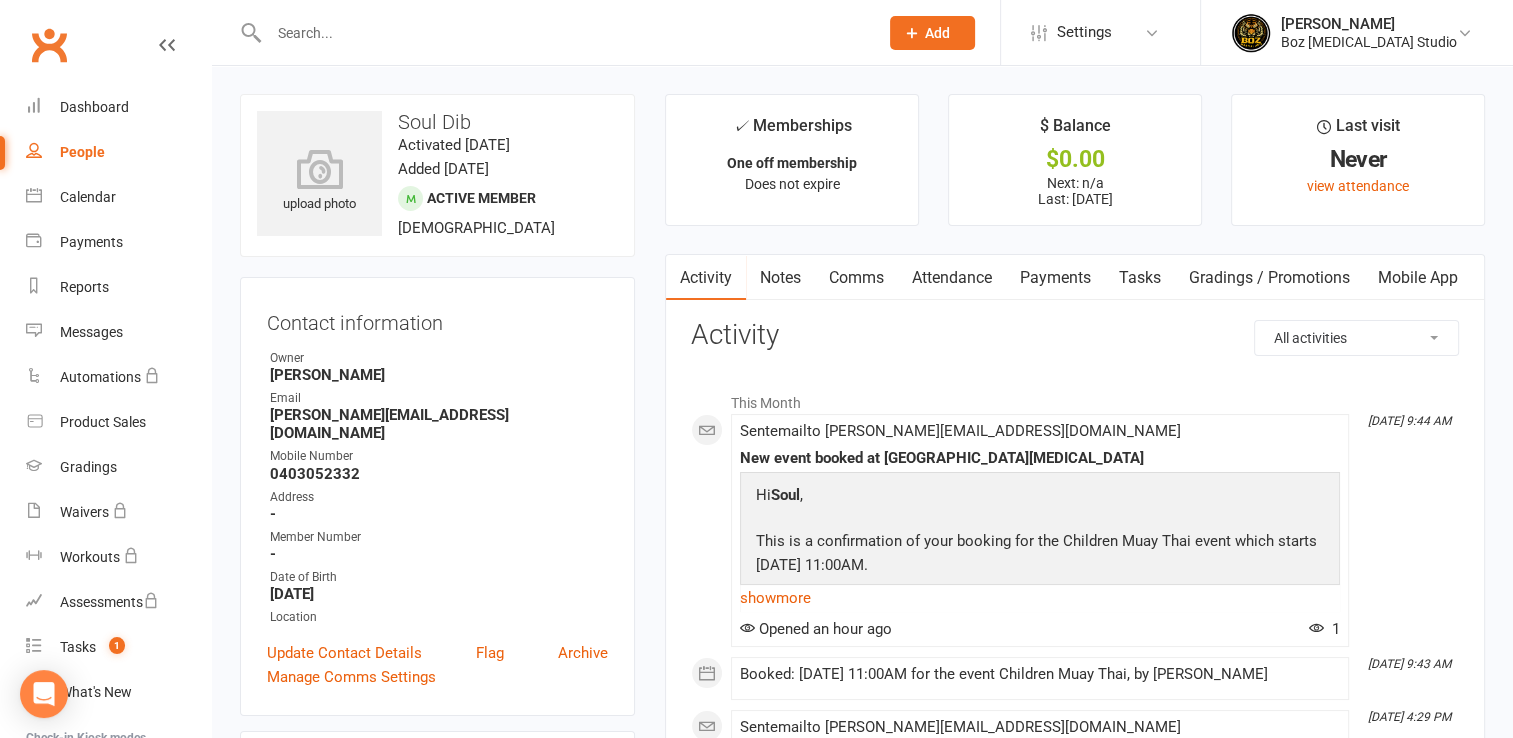 scroll, scrollTop: 200, scrollLeft: 0, axis: vertical 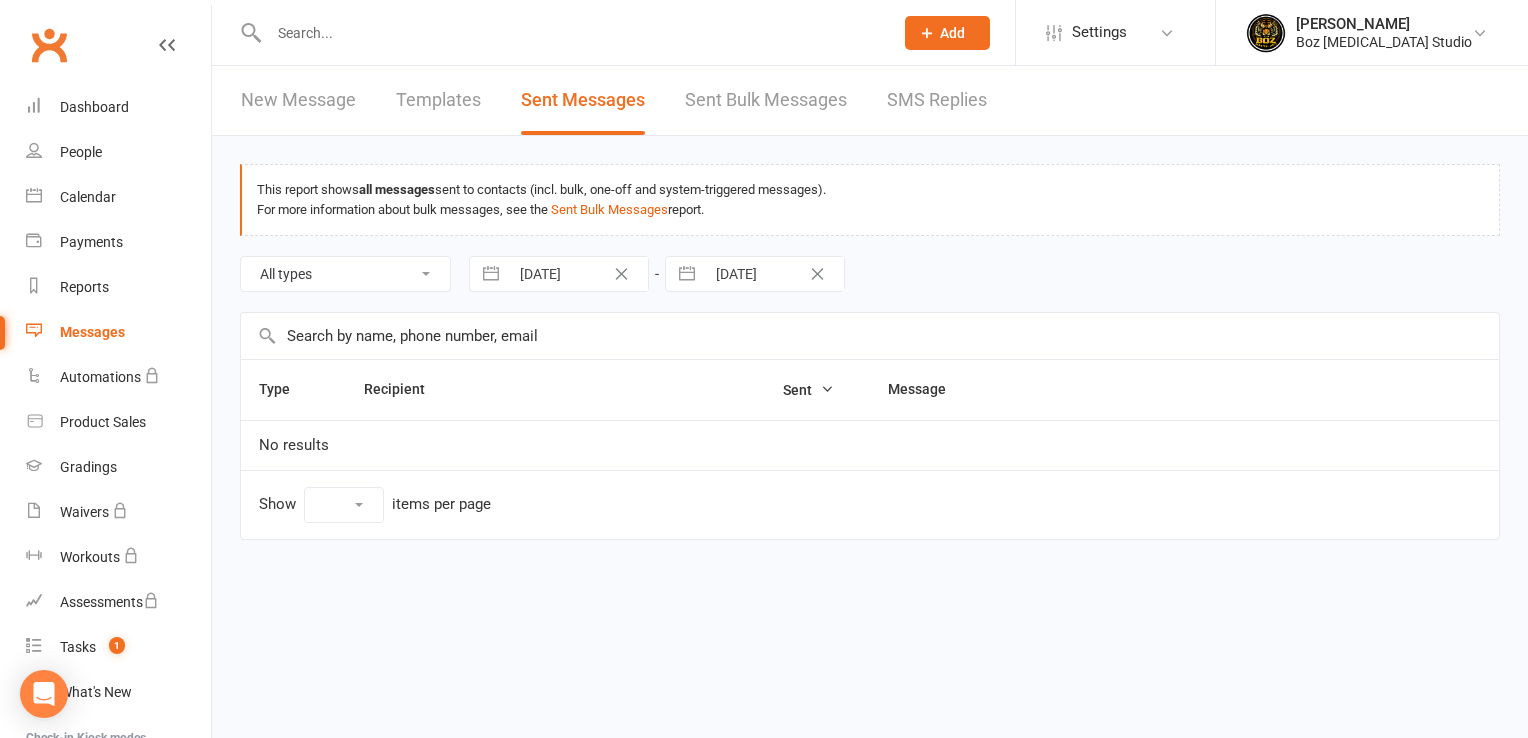 select on "10" 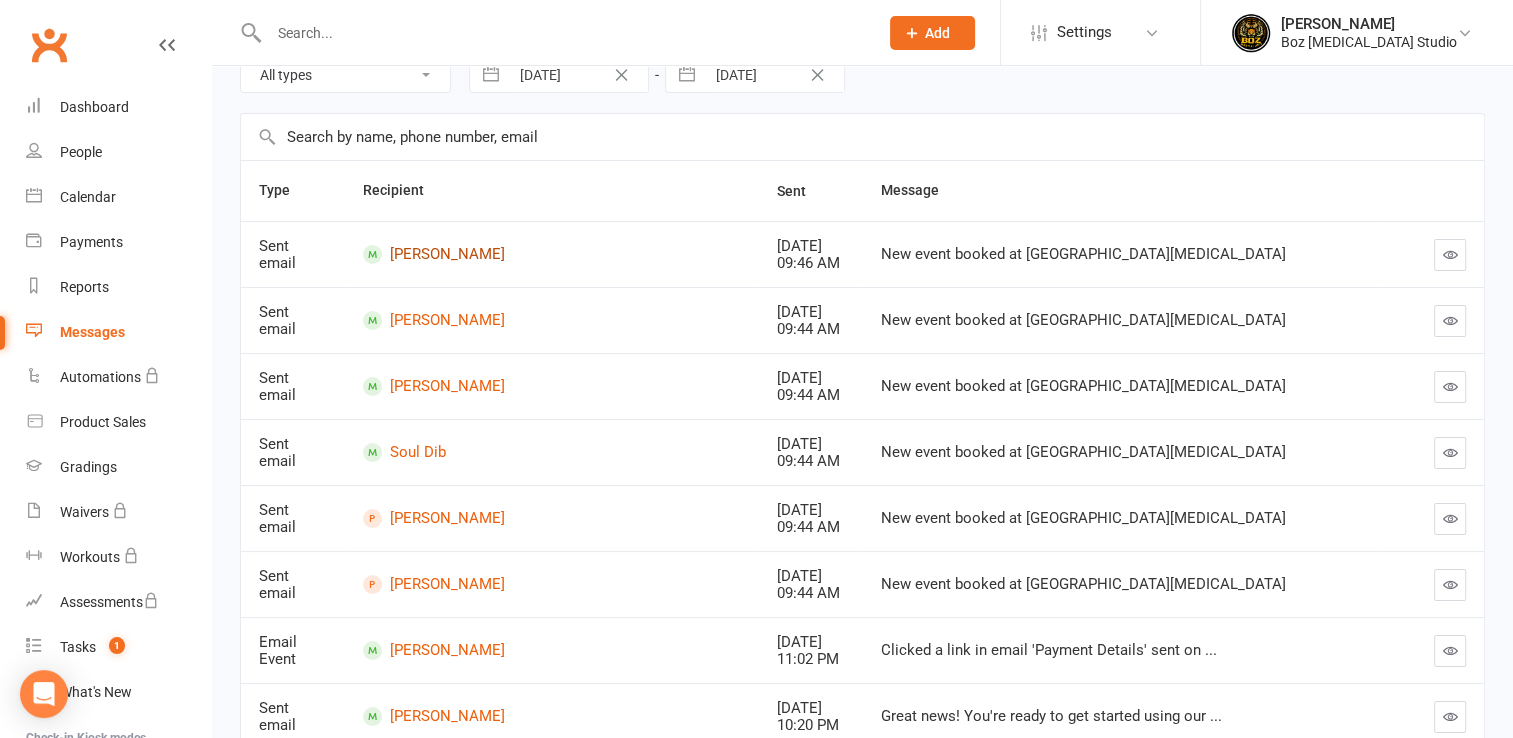 scroll, scrollTop: 200, scrollLeft: 0, axis: vertical 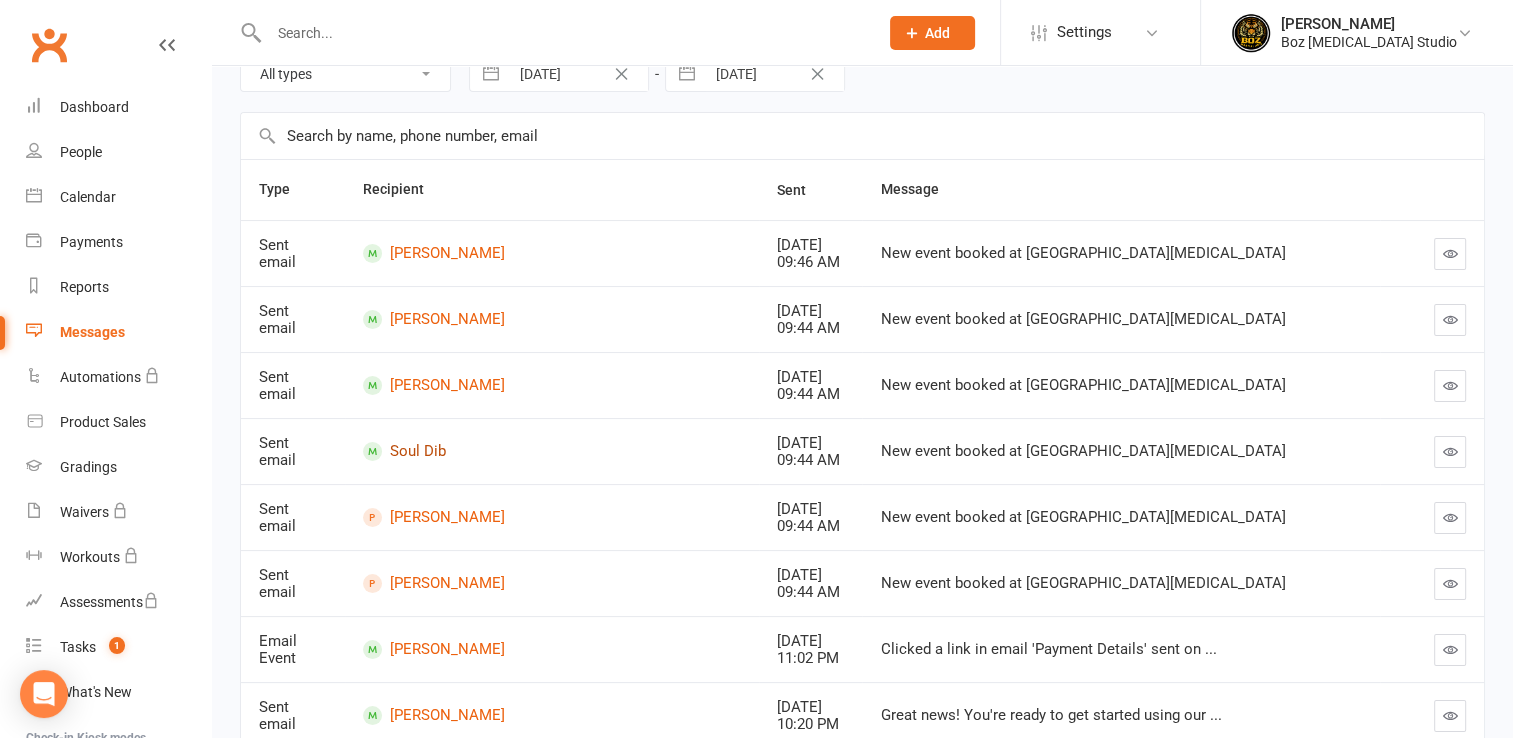 click on "Soul Dib" at bounding box center [552, 451] 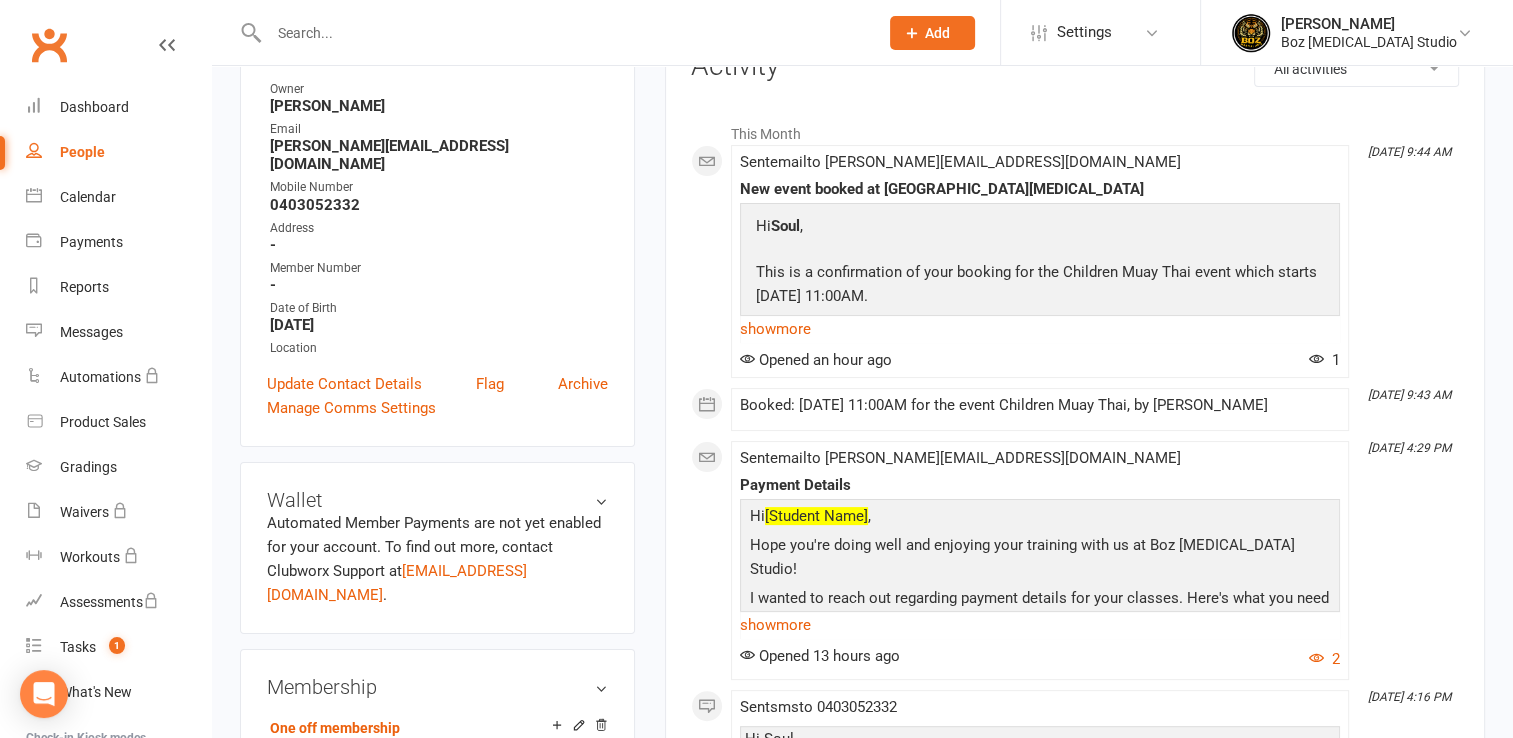 scroll, scrollTop: 400, scrollLeft: 0, axis: vertical 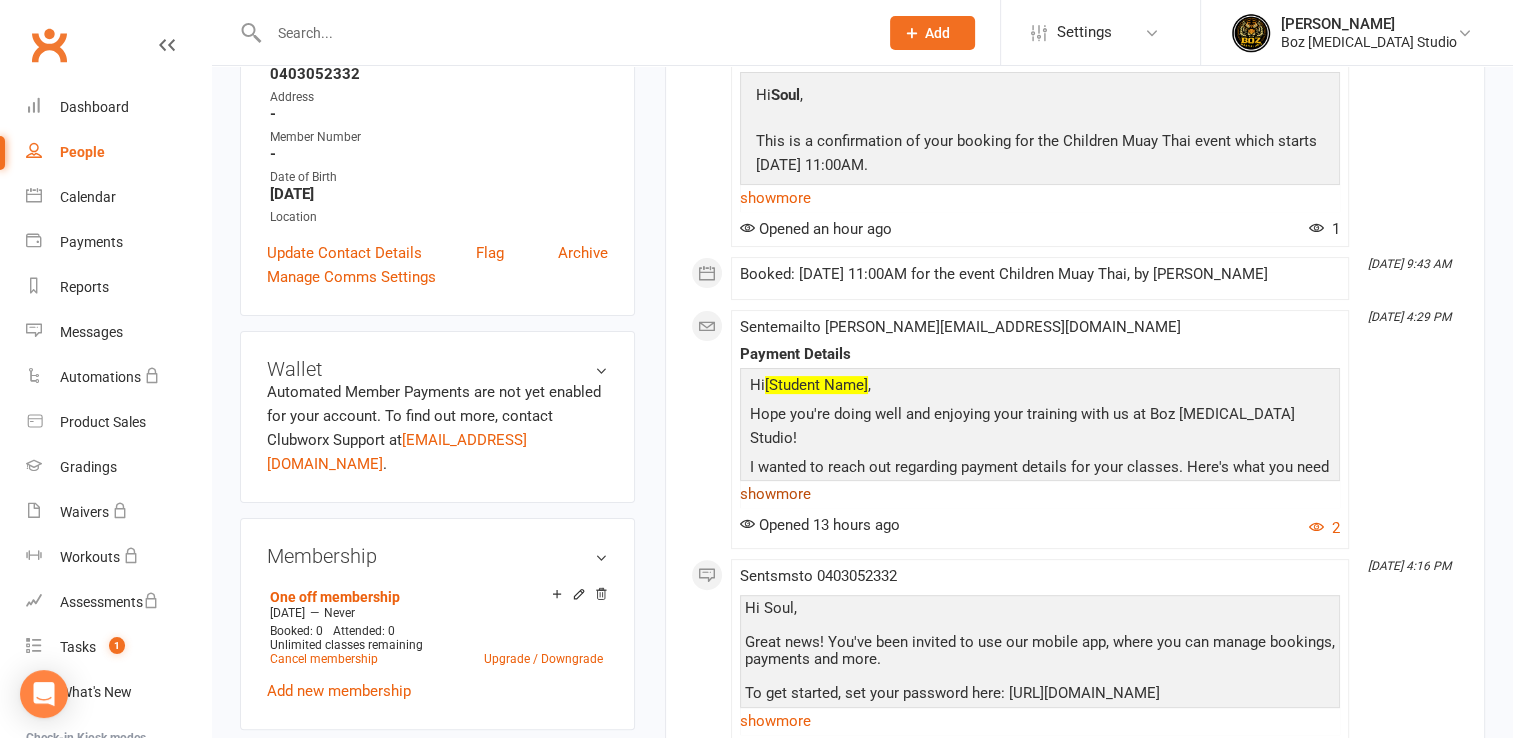 click on "show  more" at bounding box center [1040, 494] 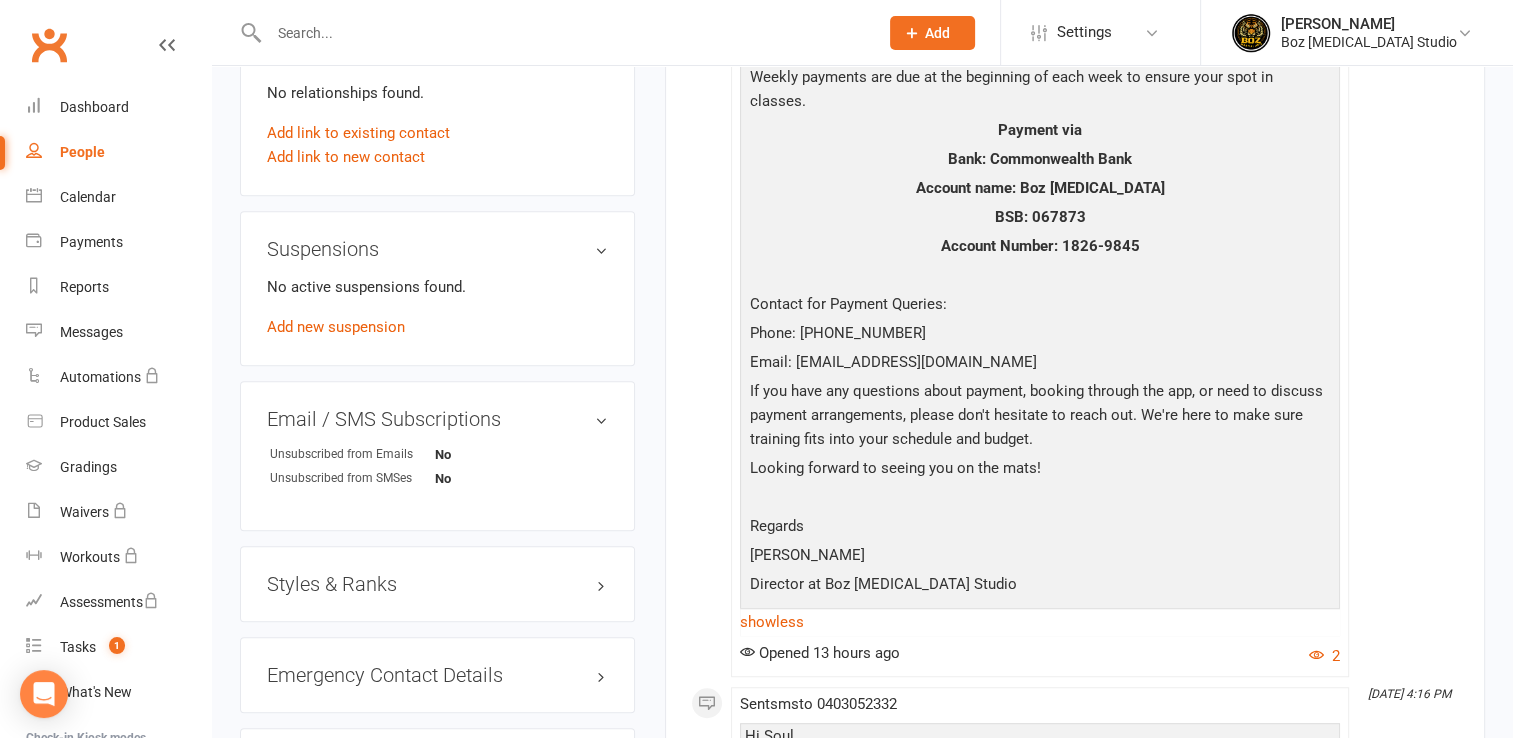 scroll, scrollTop: 1300, scrollLeft: 0, axis: vertical 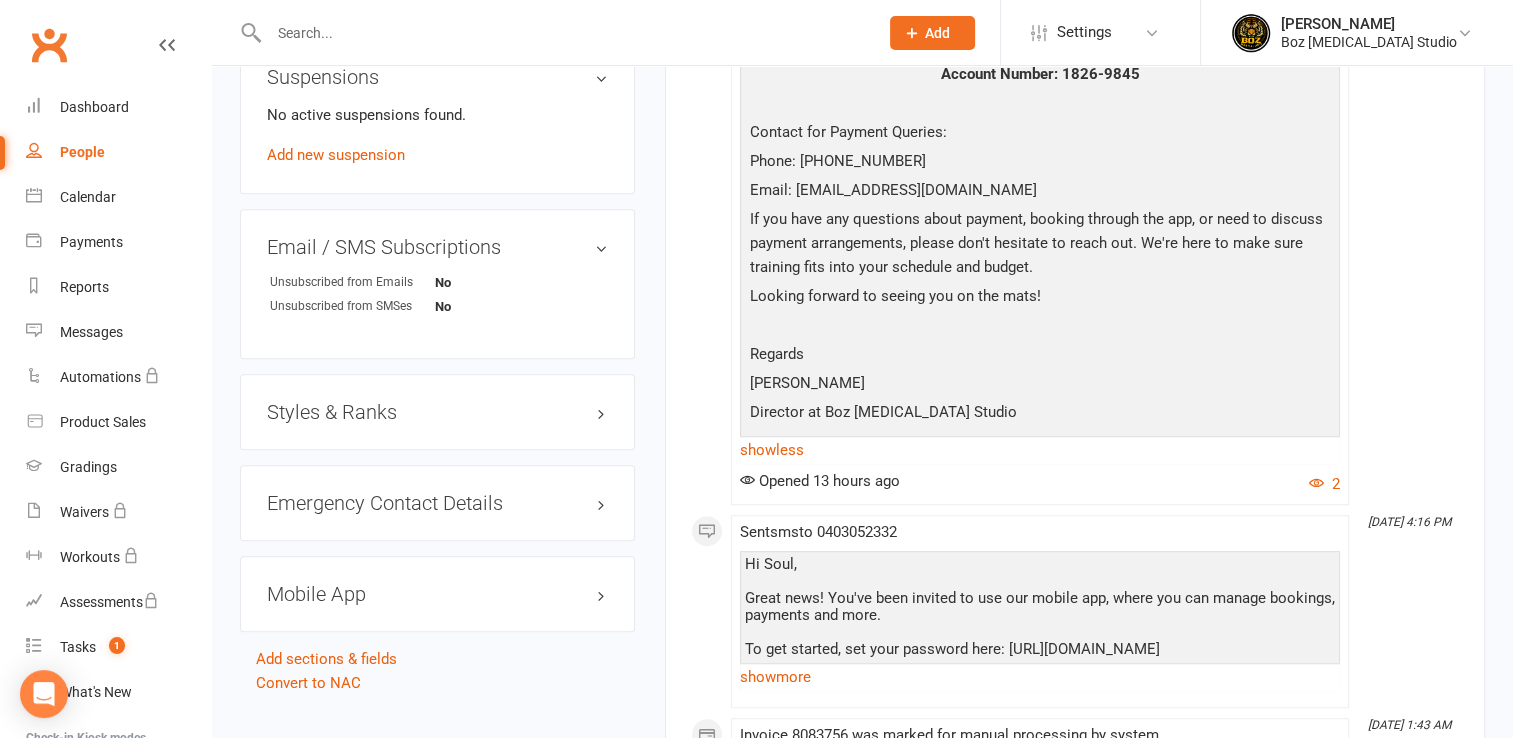 click on "show  more" at bounding box center (1040, 677) 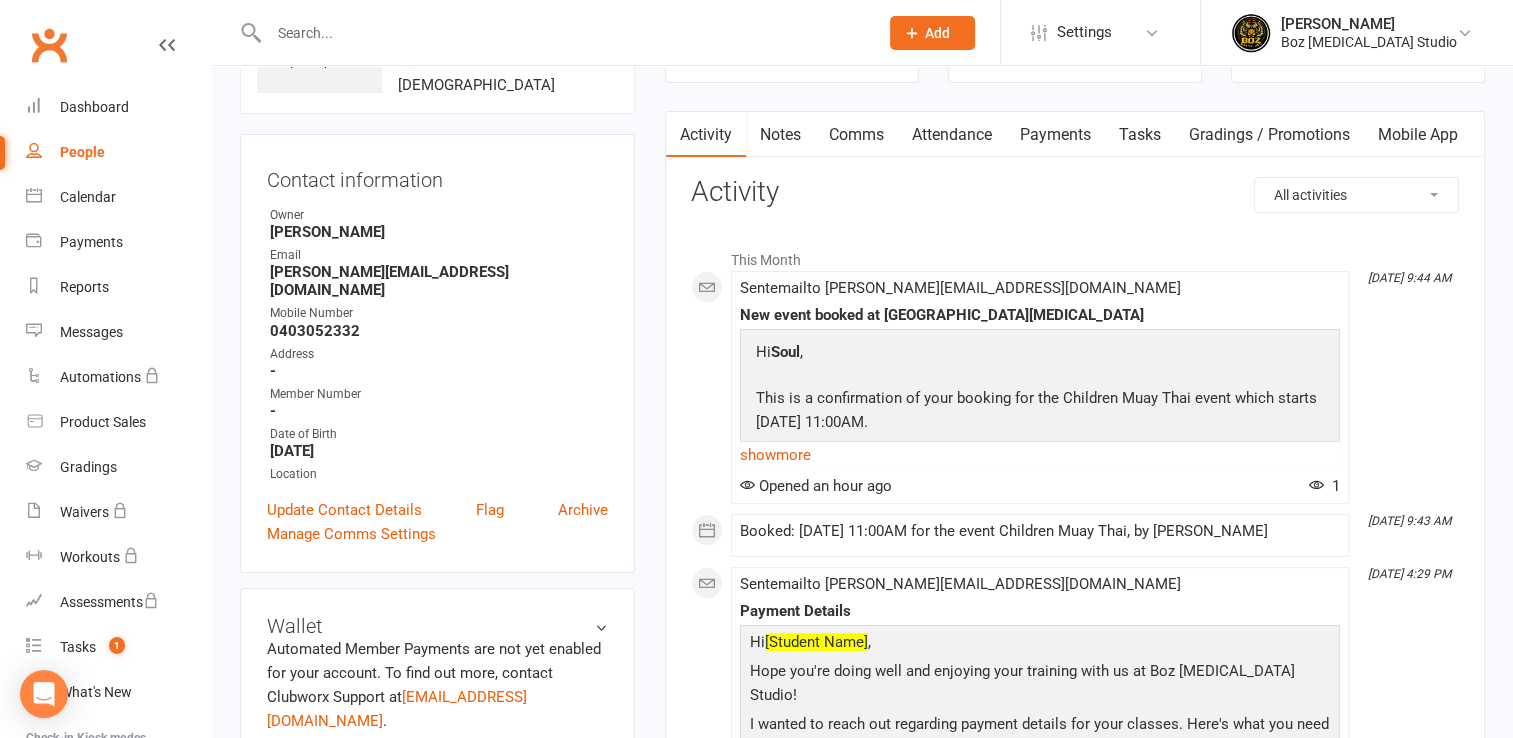 scroll, scrollTop: 100, scrollLeft: 0, axis: vertical 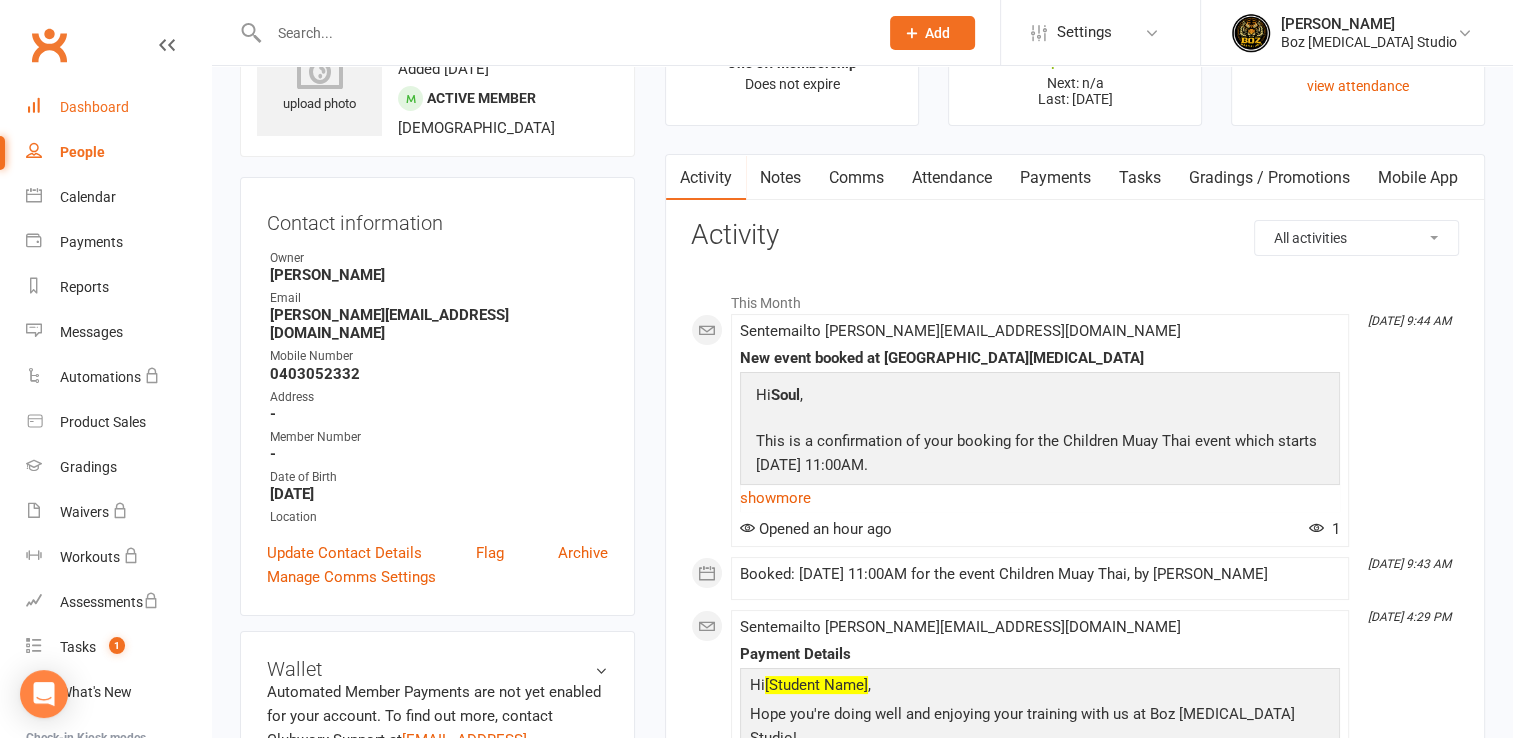 click on "Dashboard" at bounding box center (118, 107) 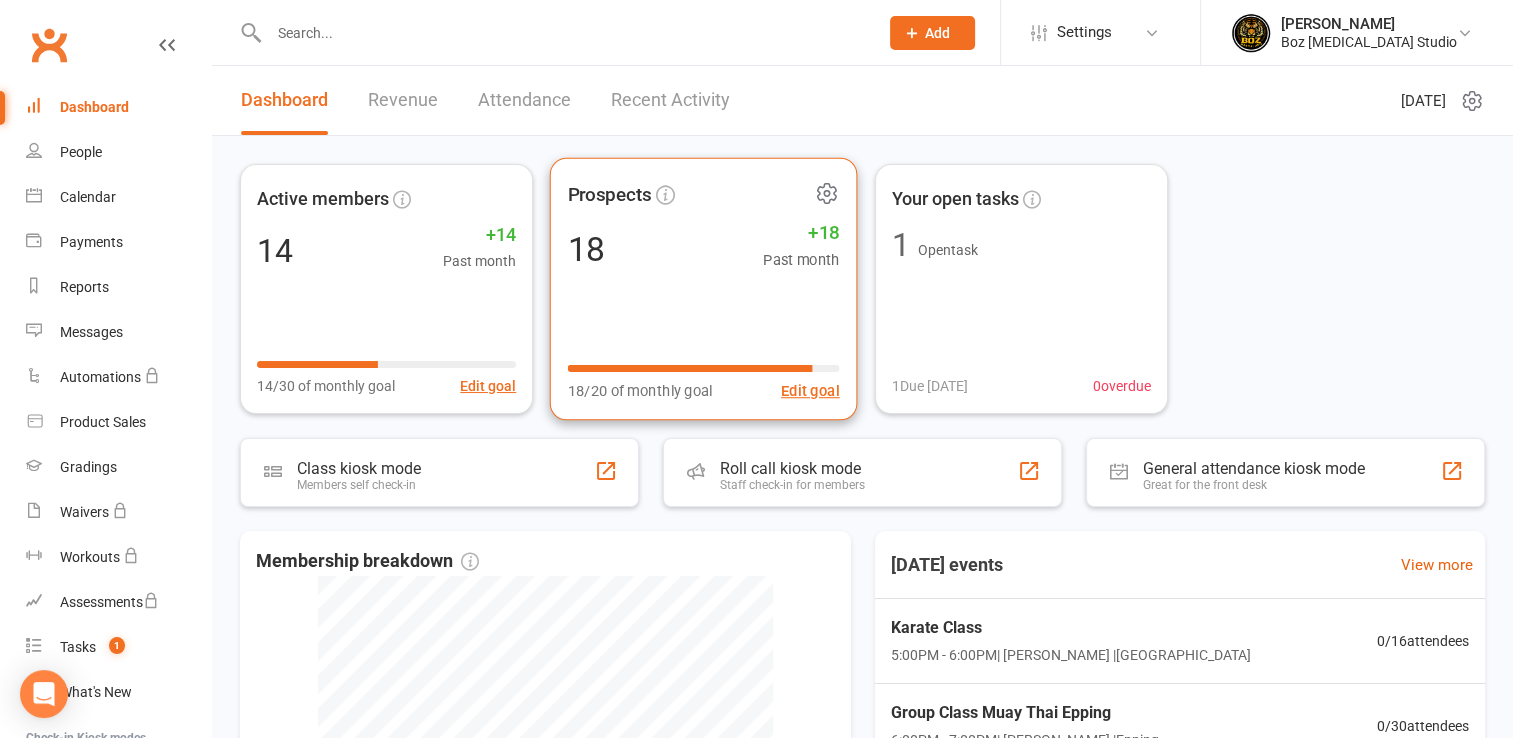 click on "18 +18 Past month" at bounding box center (704, 248) 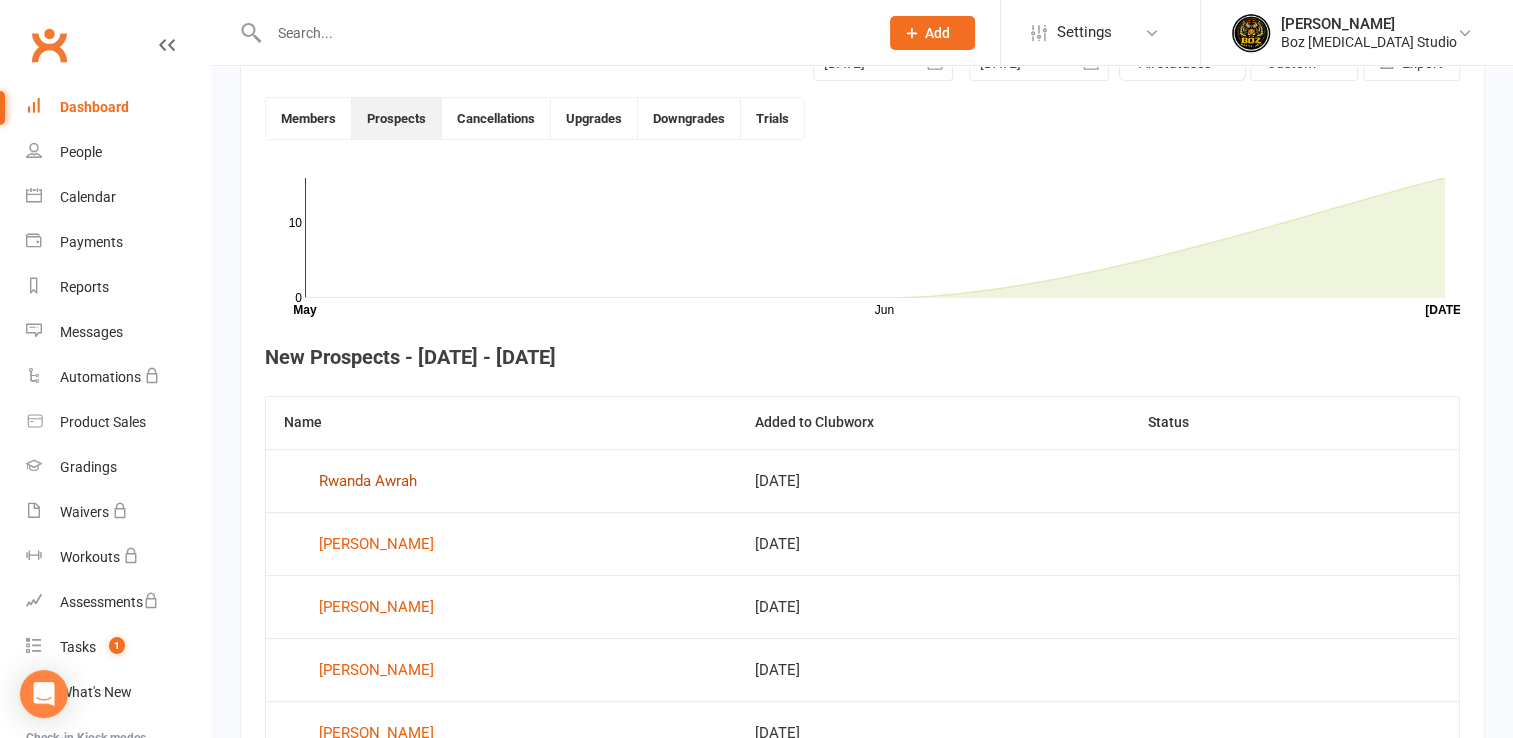 scroll, scrollTop: 546, scrollLeft: 0, axis: vertical 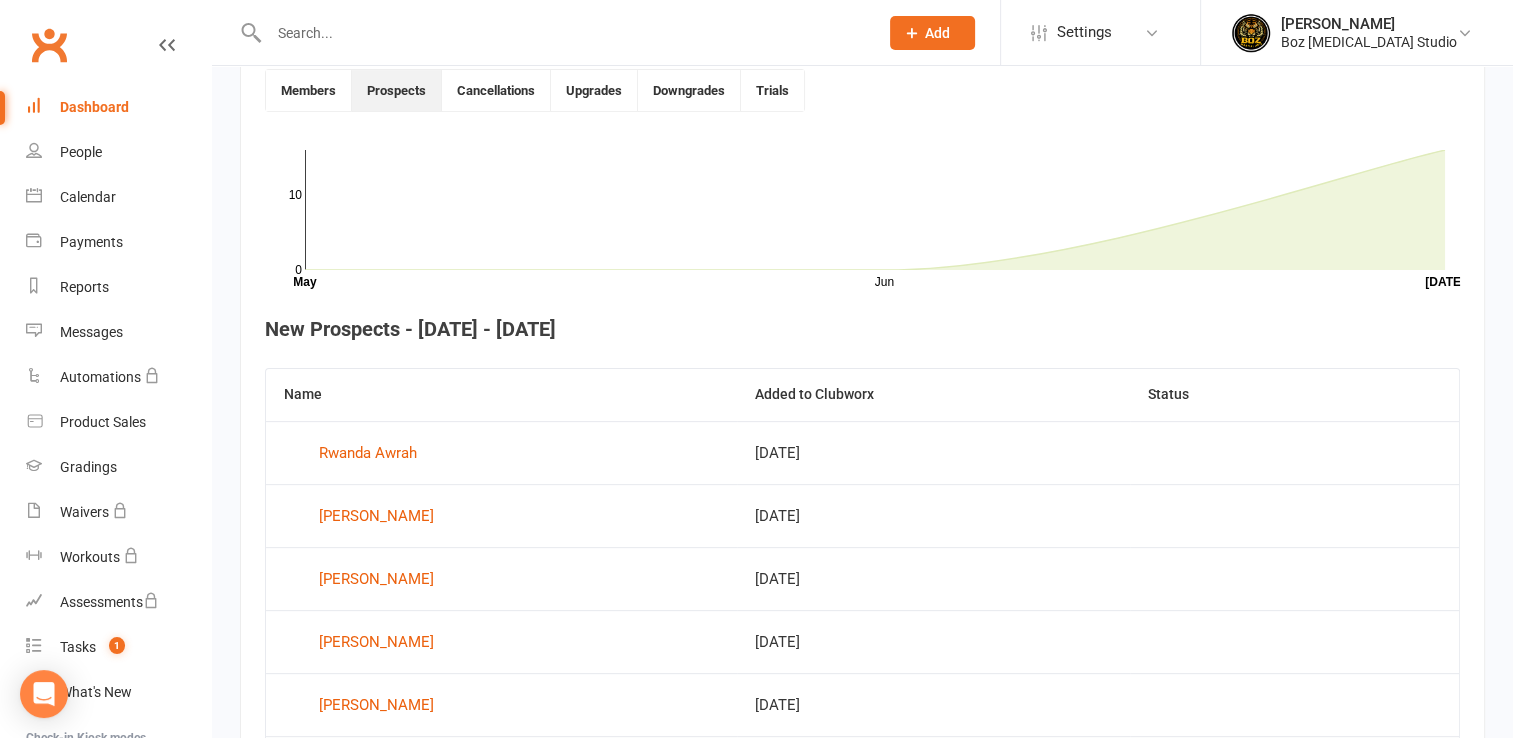 click on "Dashboard" at bounding box center (94, 107) 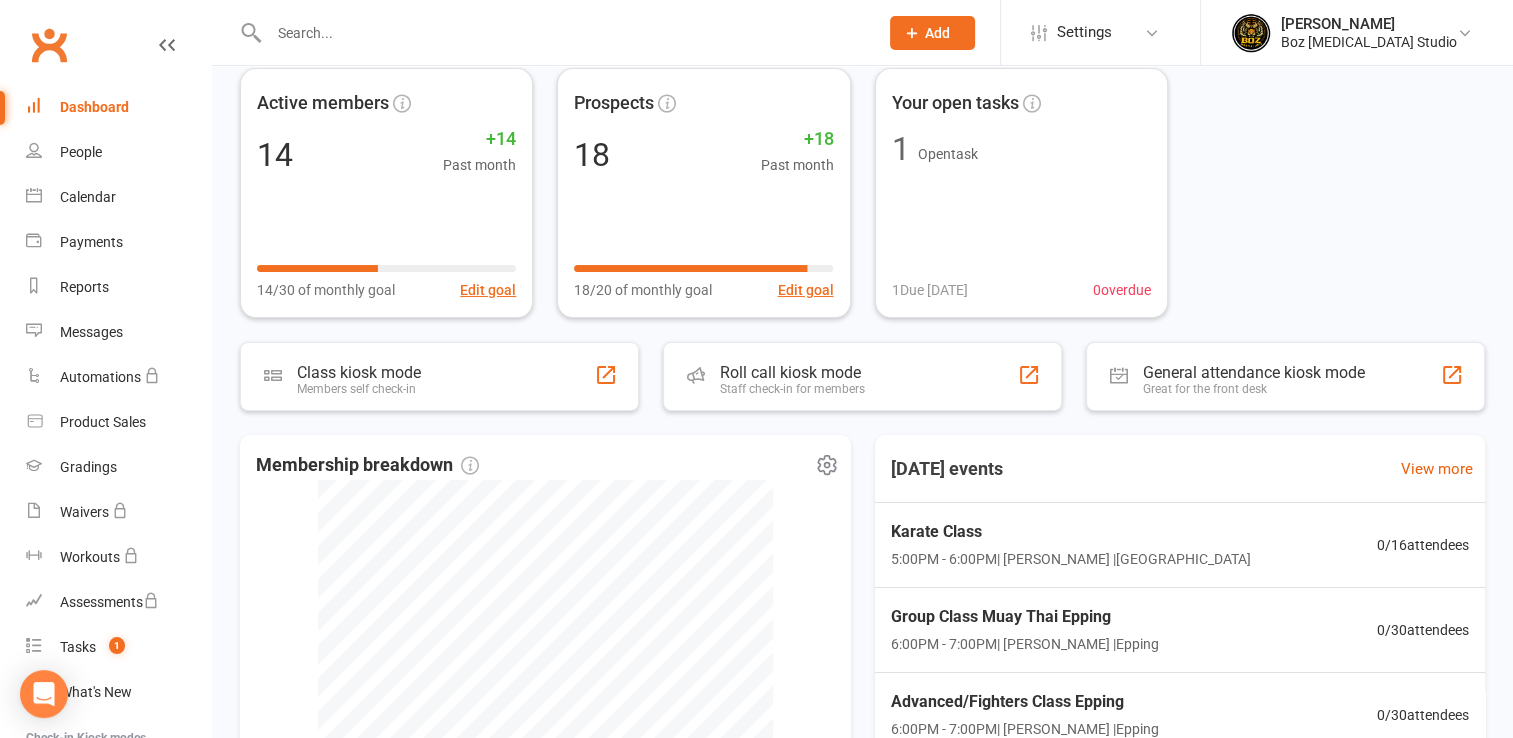 scroll, scrollTop: 0, scrollLeft: 0, axis: both 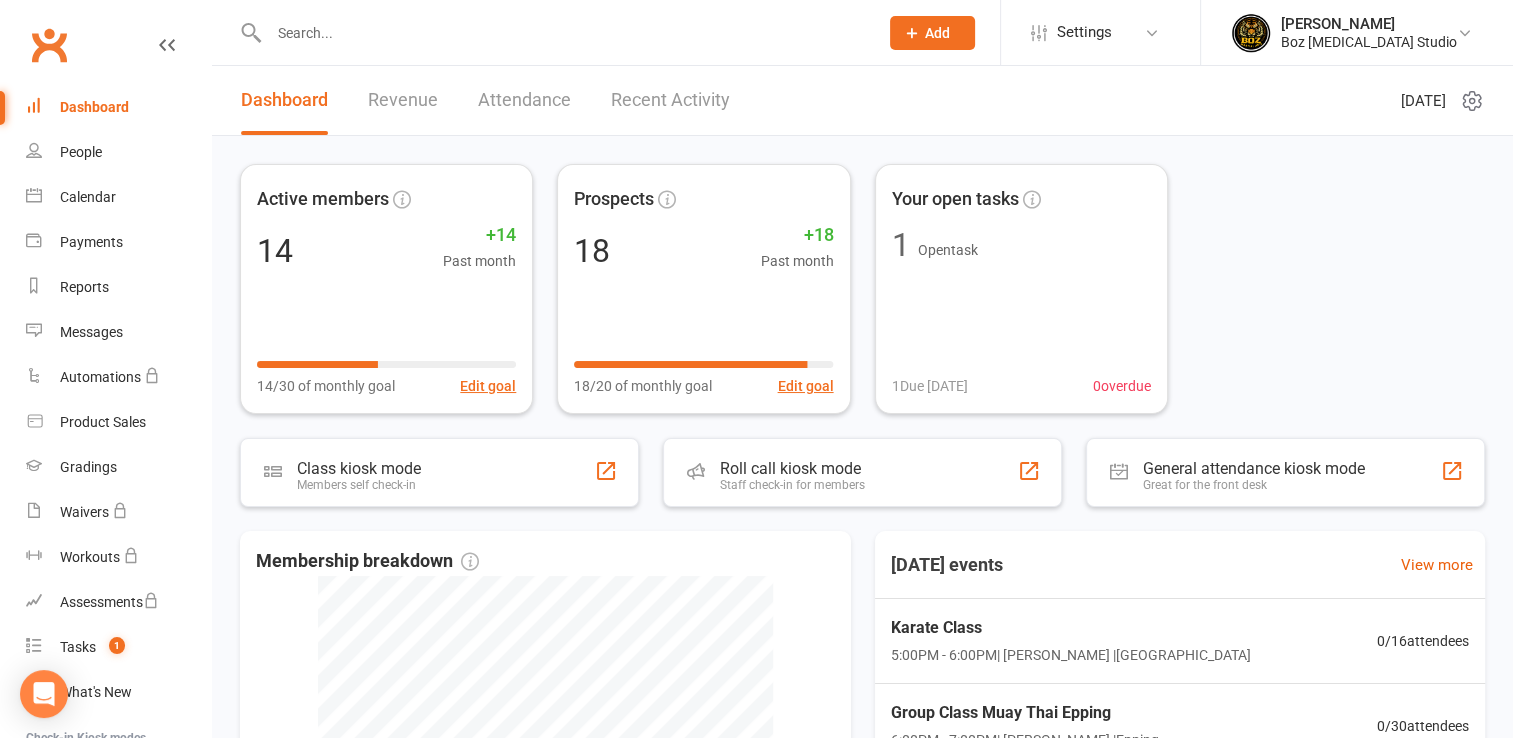 click on "Revenue" at bounding box center (403, 100) 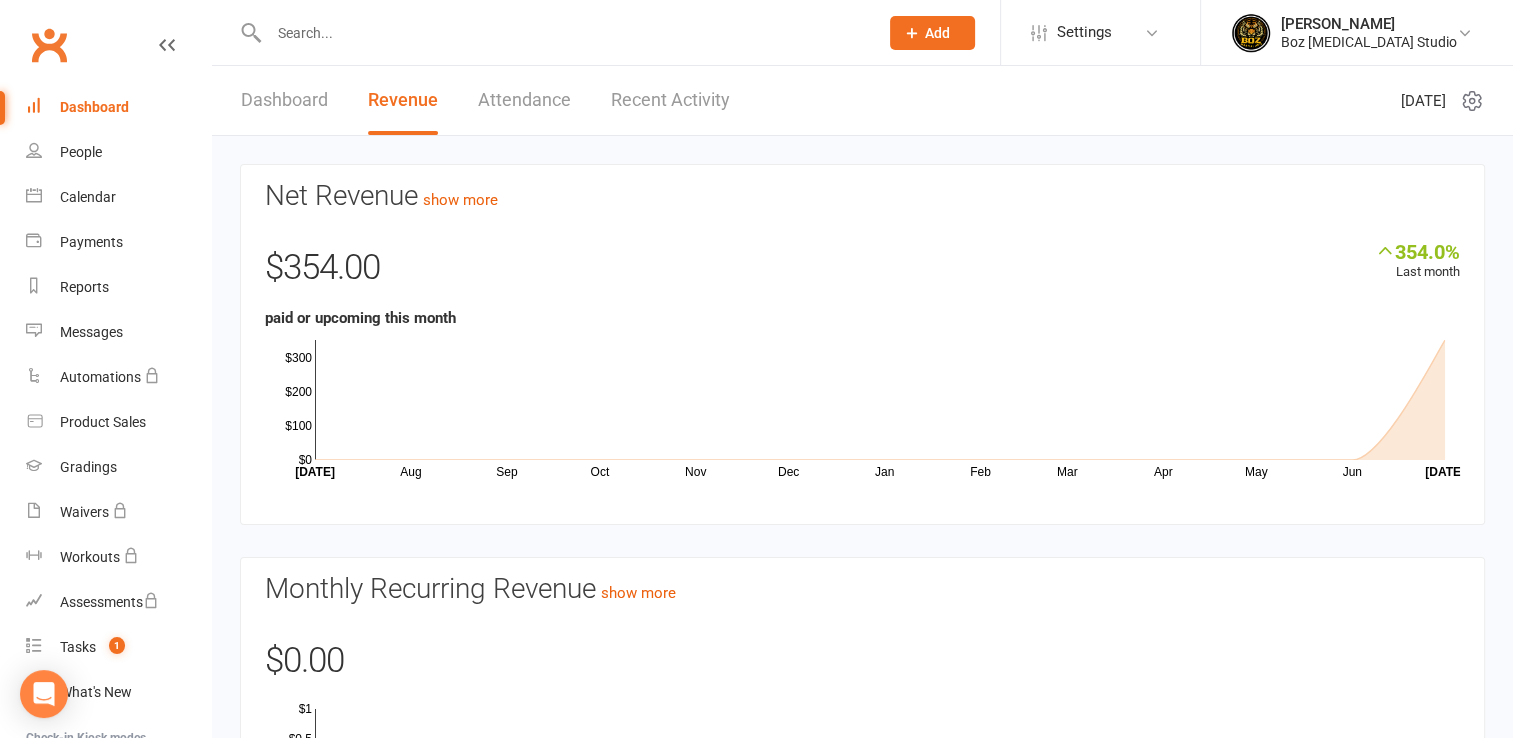 click on "Attendance" at bounding box center [524, 100] 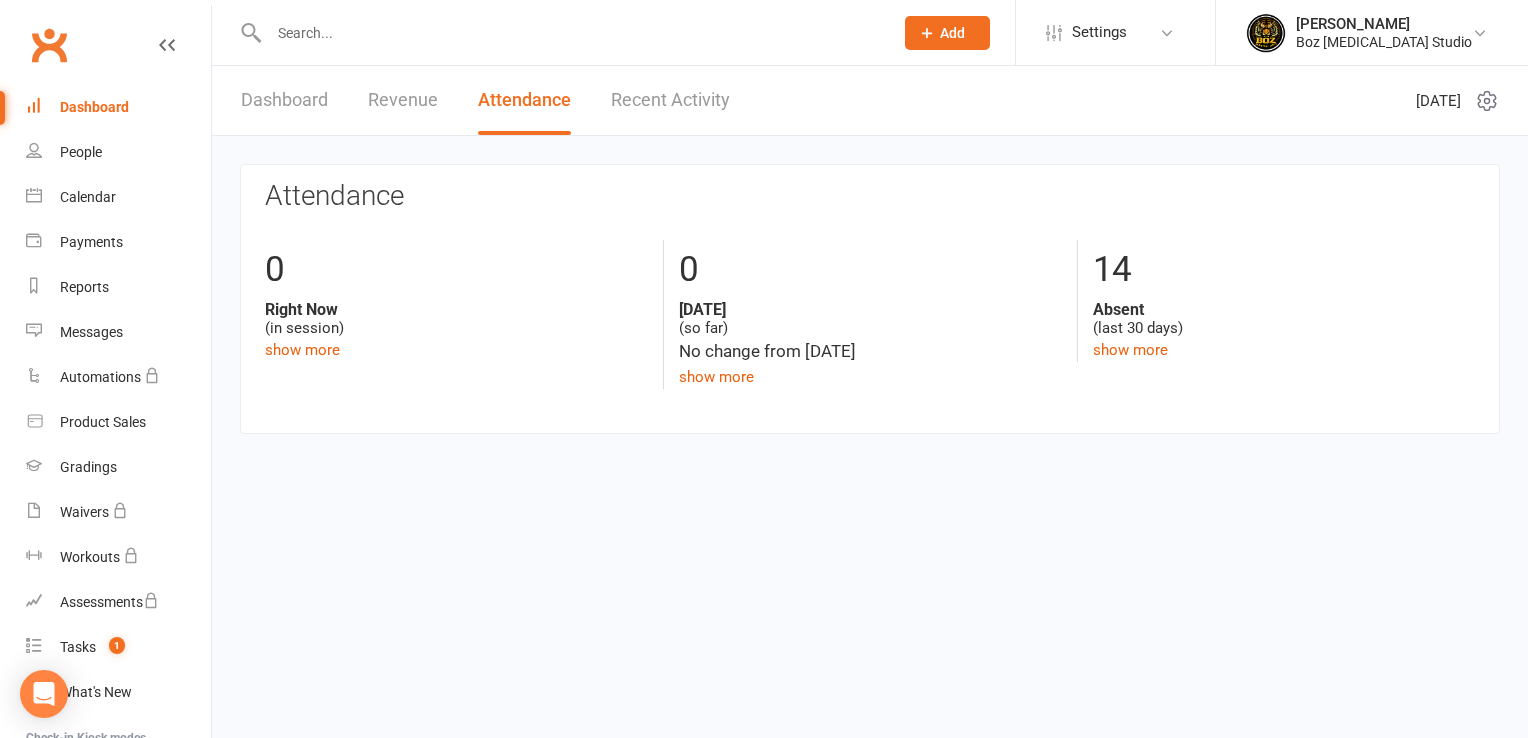 click on "Recent Activity" at bounding box center (670, 100) 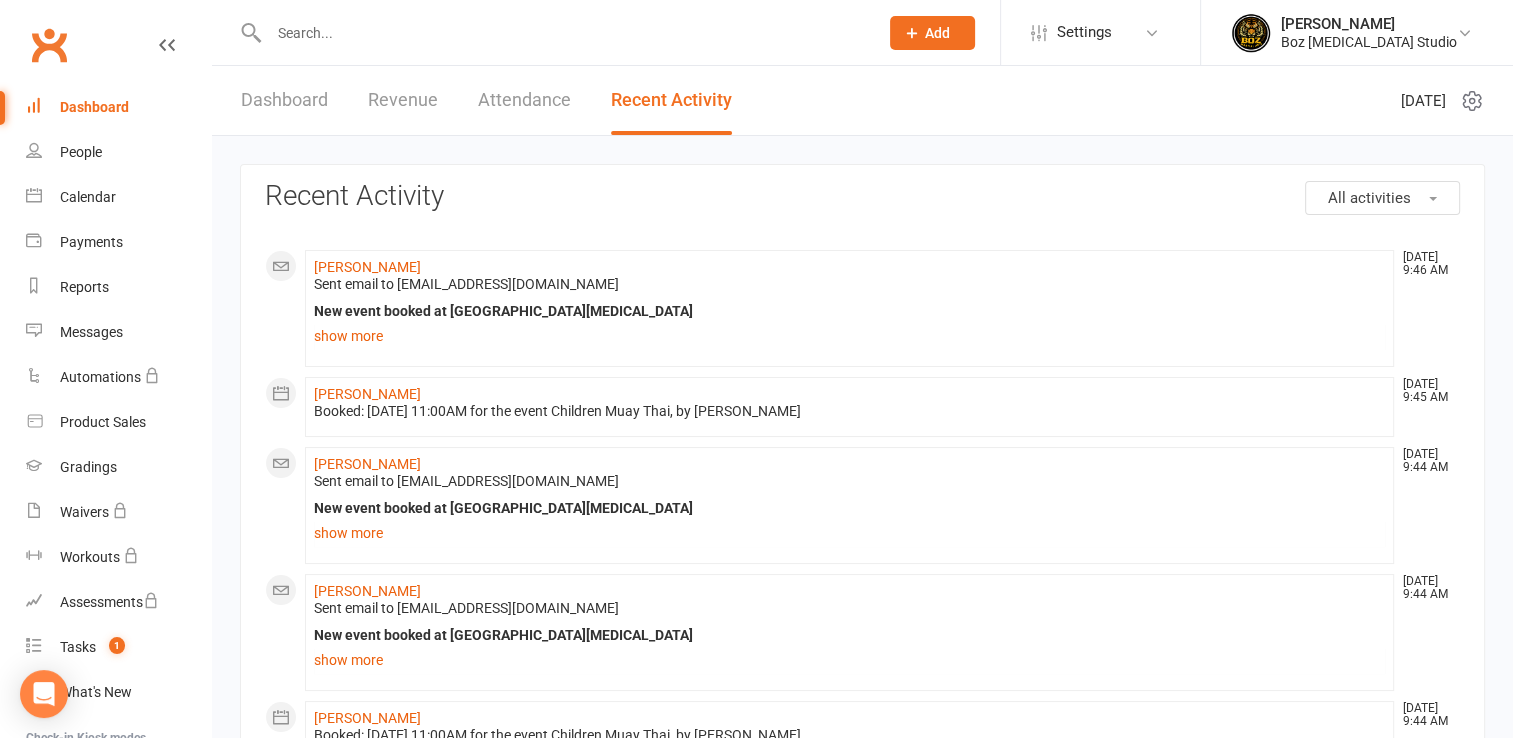 click on "Dashboard" at bounding box center (284, 100) 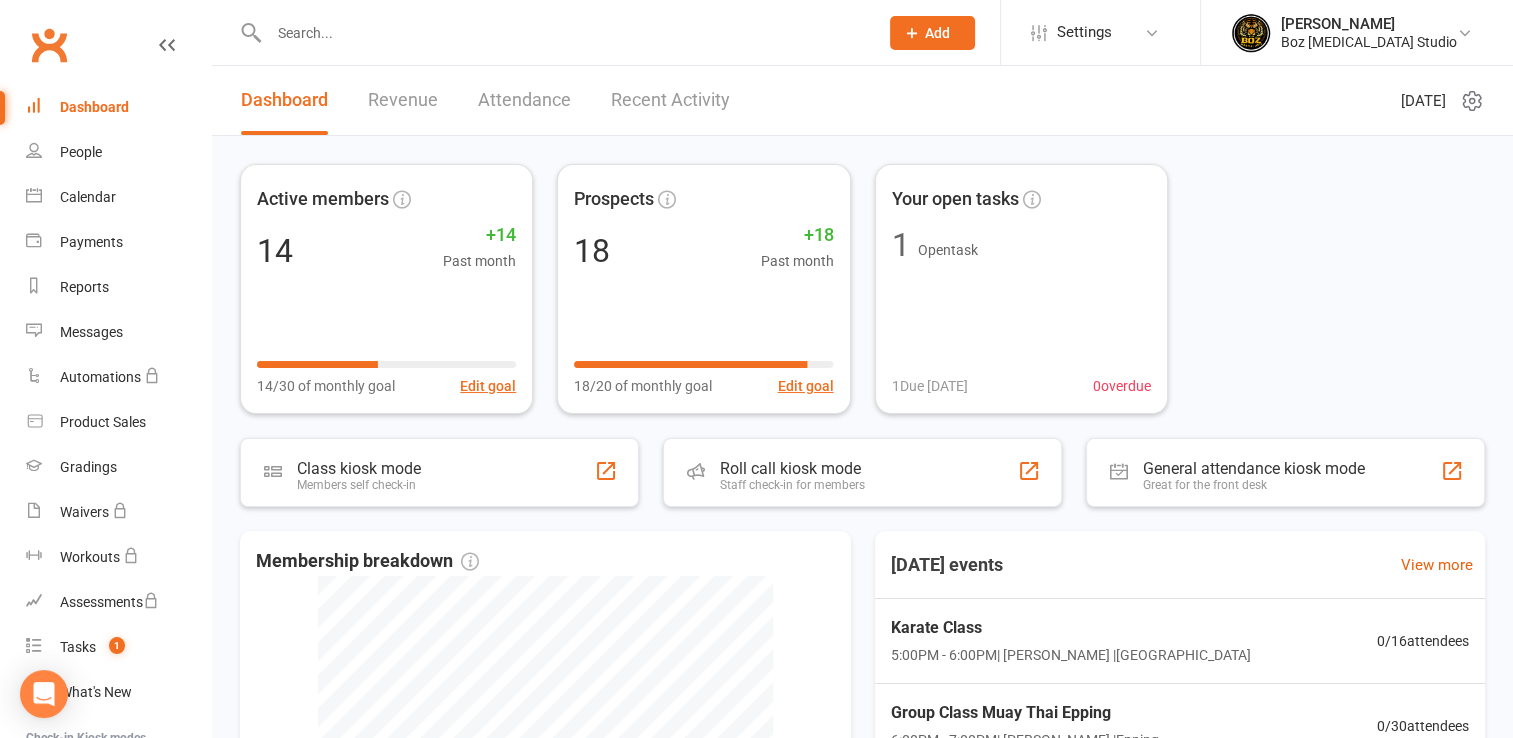 drag, startPoint x: 677, startPoint y: 84, endPoint x: 676, endPoint y: 94, distance: 10.049875 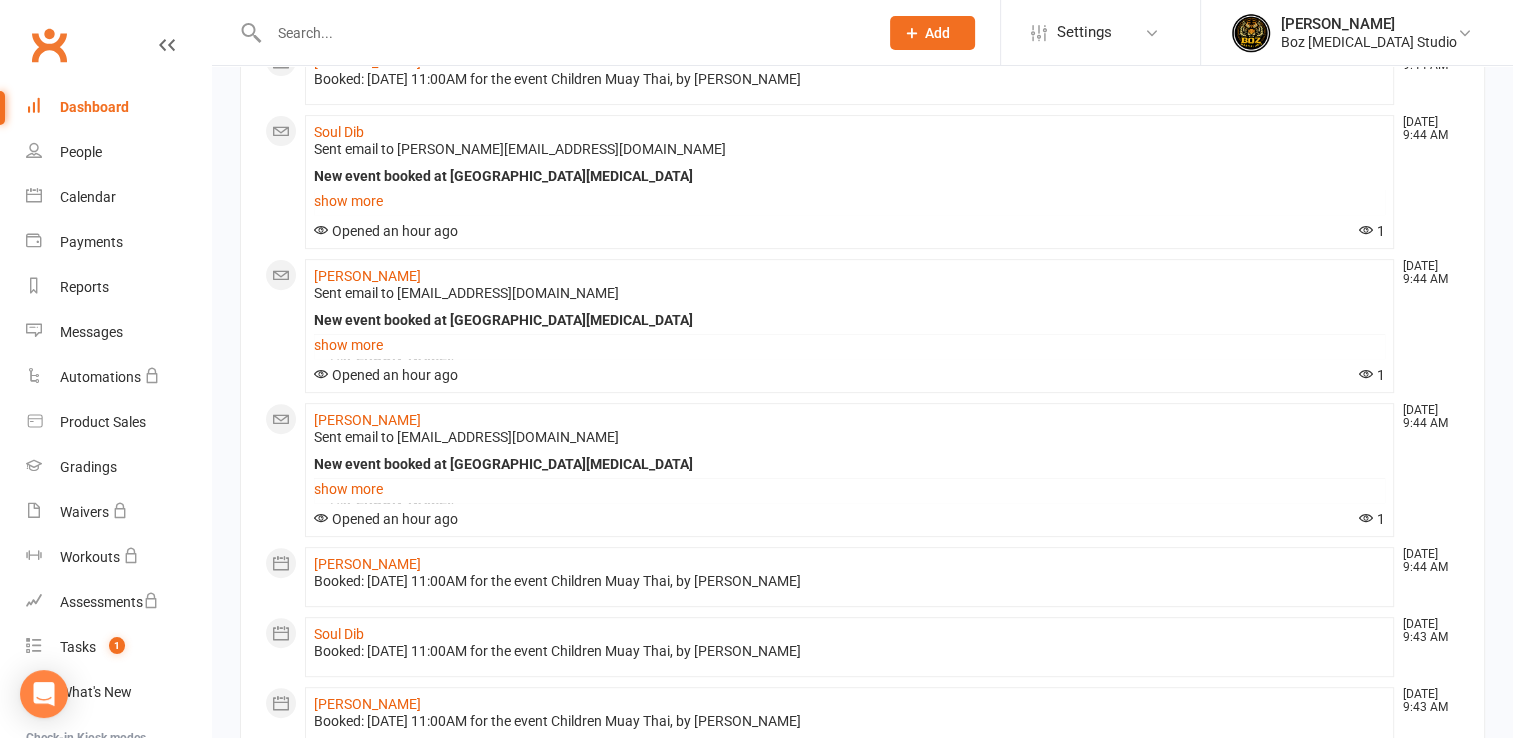 scroll, scrollTop: 700, scrollLeft: 0, axis: vertical 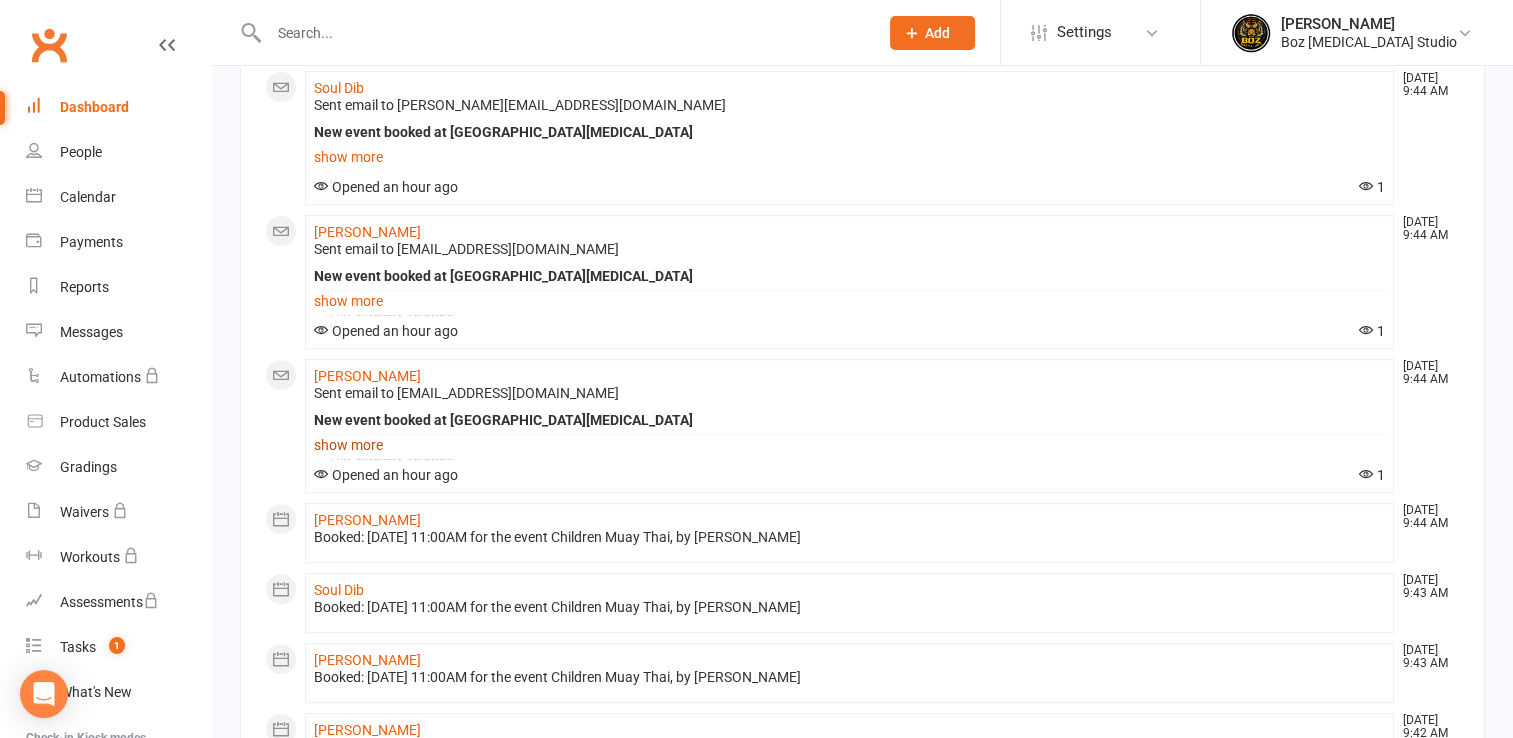 click on "show more" at bounding box center [849, 445] 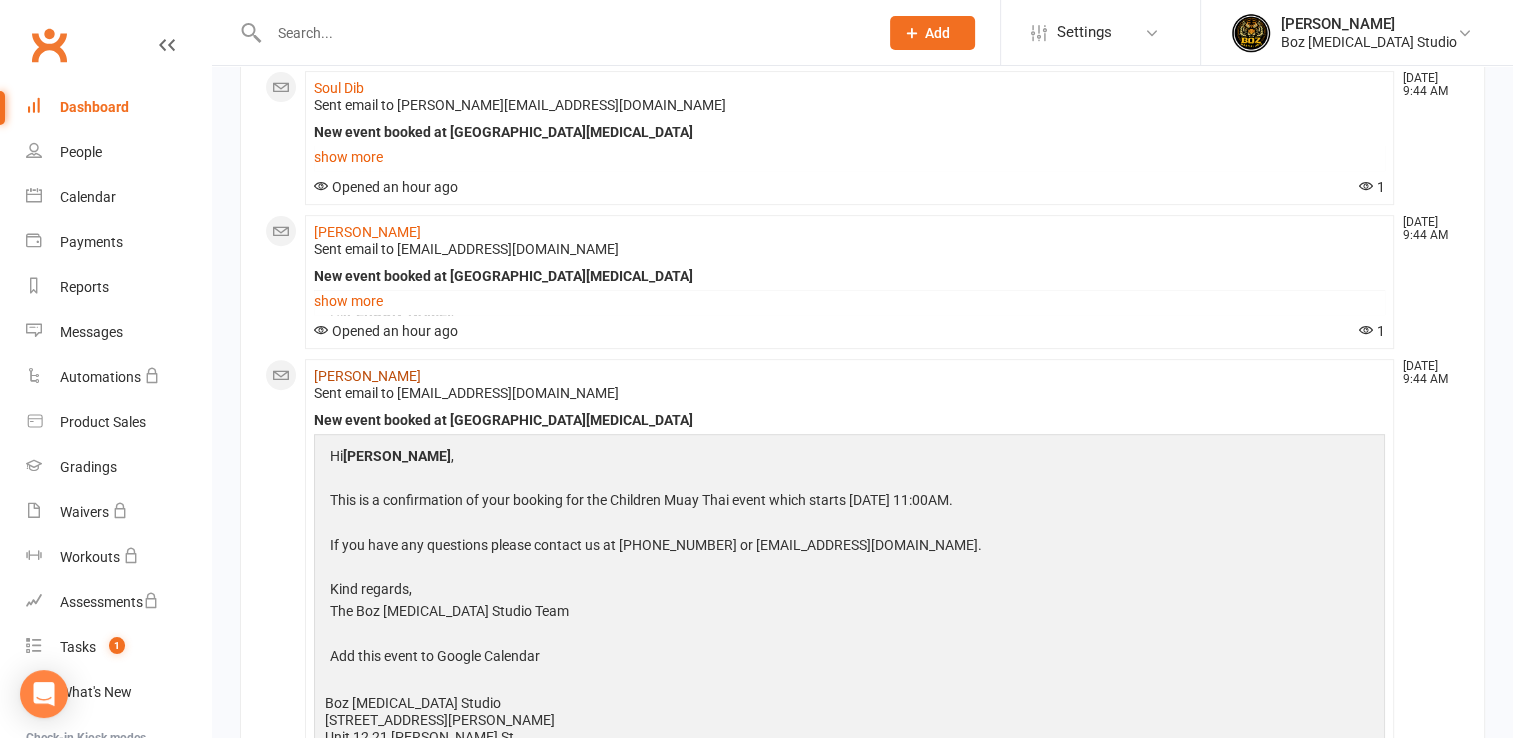 click on "[PERSON_NAME]" at bounding box center (367, 376) 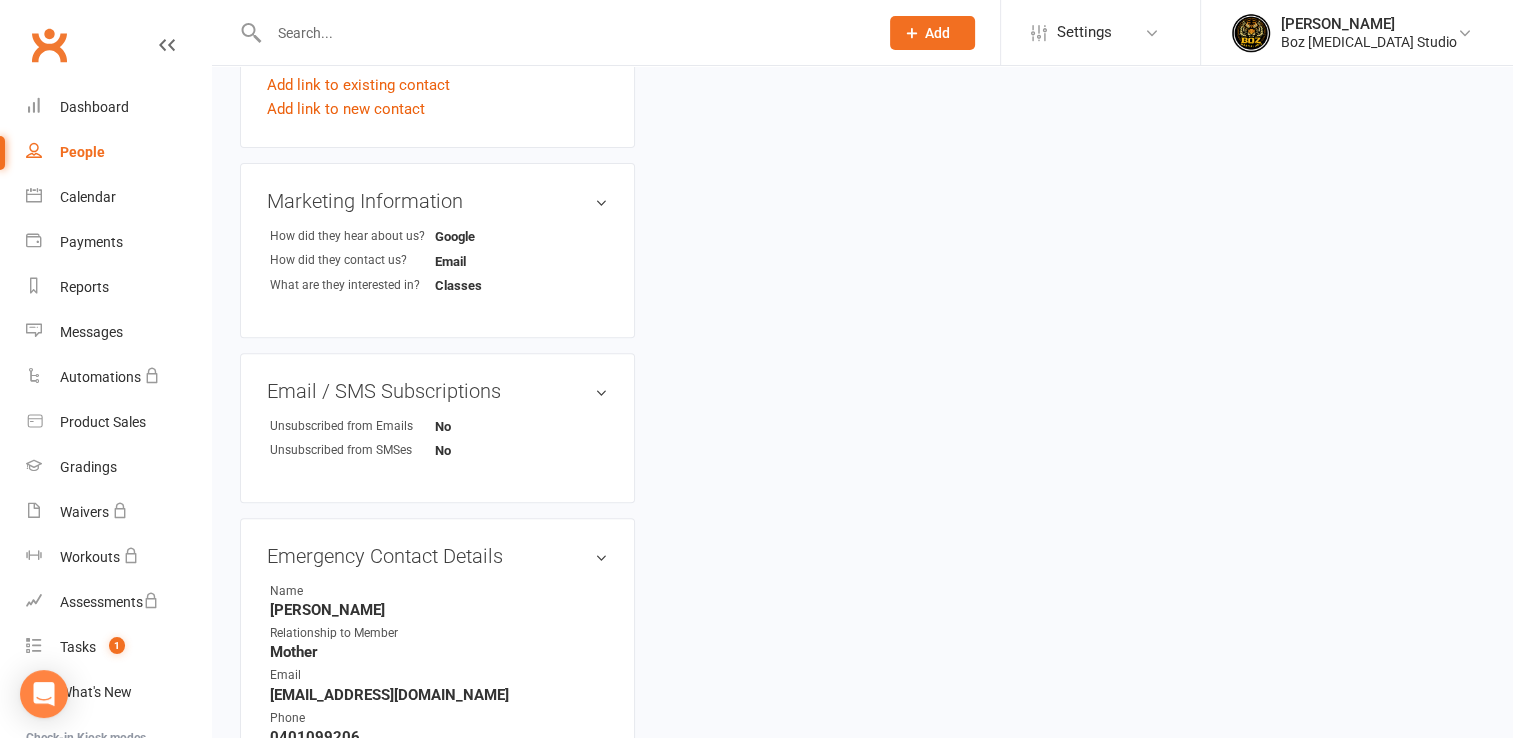 scroll, scrollTop: 0, scrollLeft: 0, axis: both 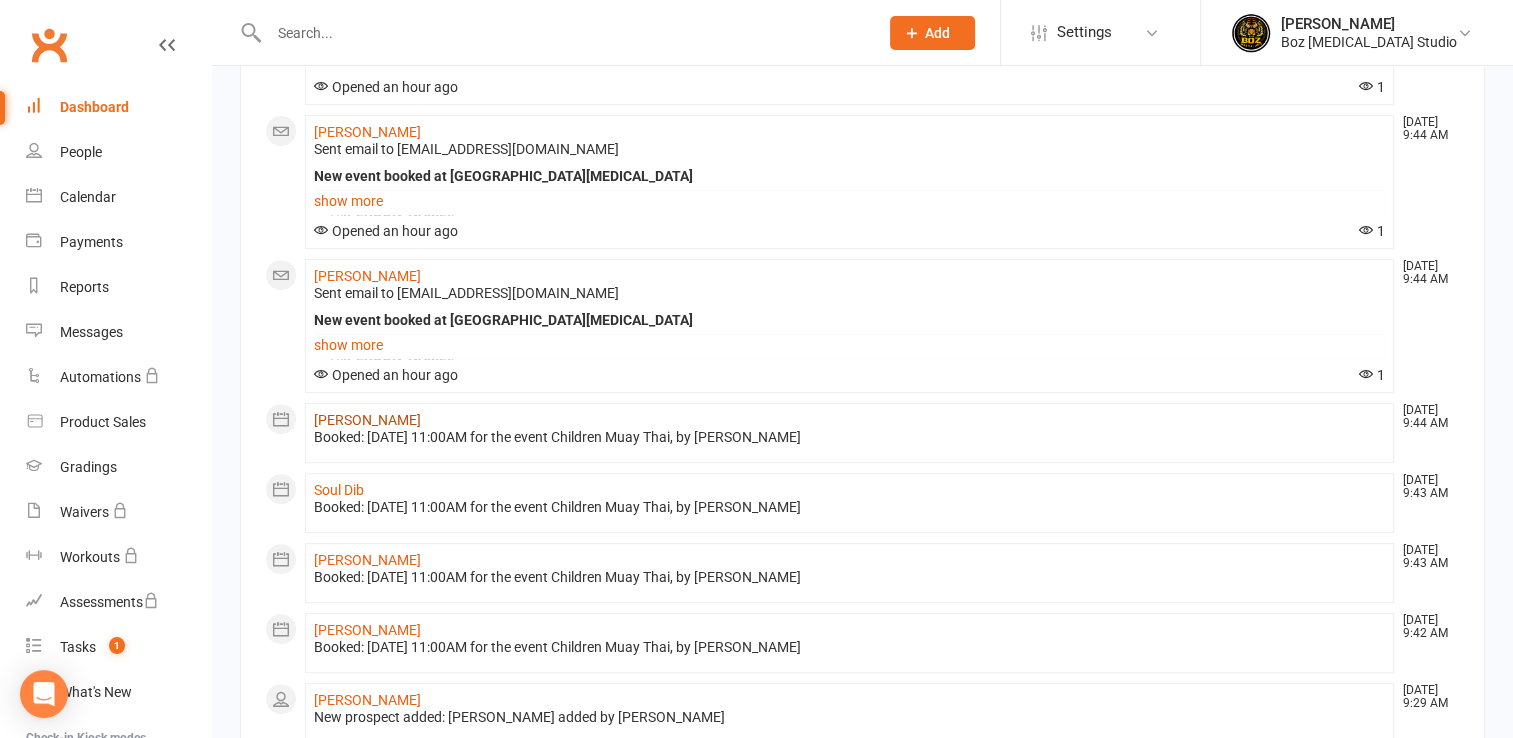 click on "[PERSON_NAME]" at bounding box center [367, 420] 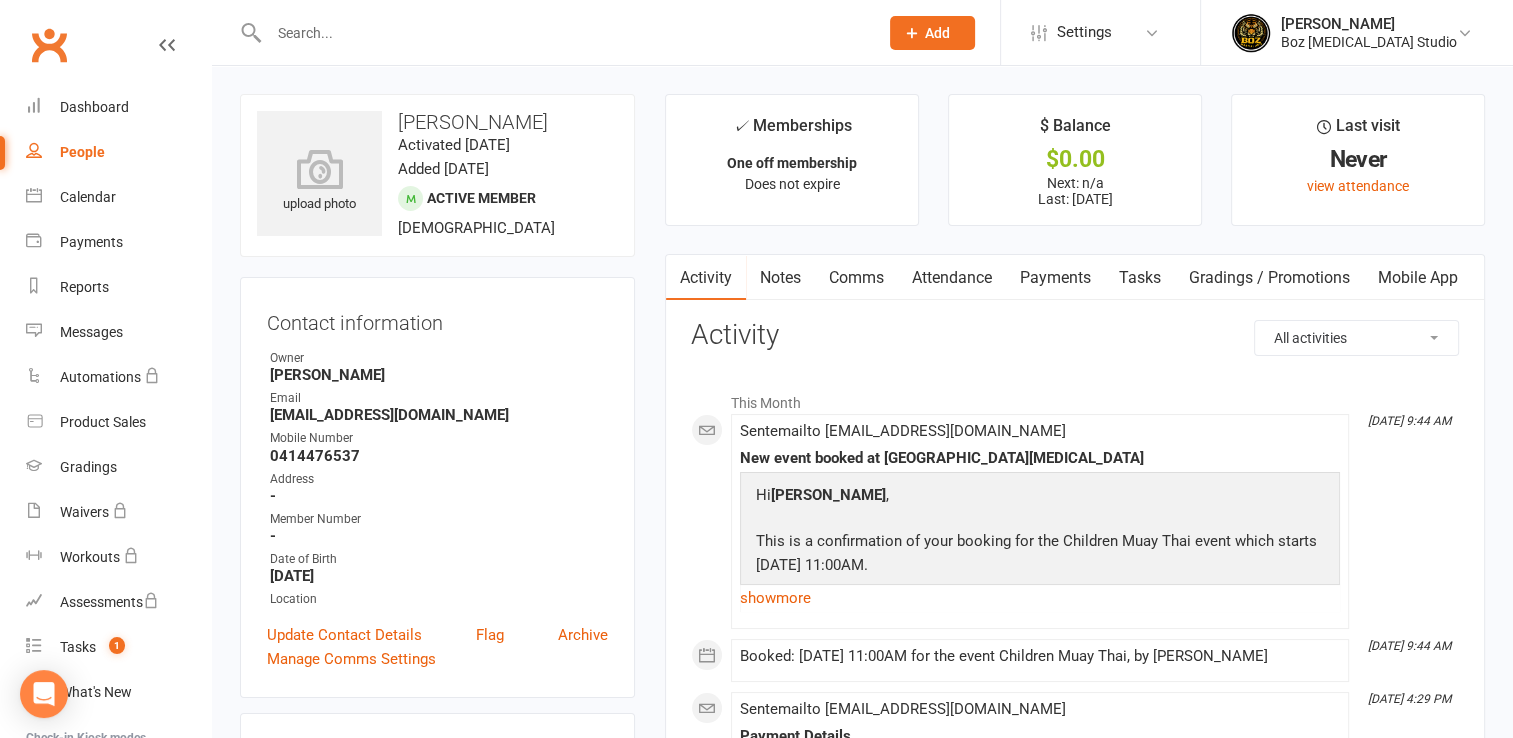 scroll, scrollTop: 300, scrollLeft: 0, axis: vertical 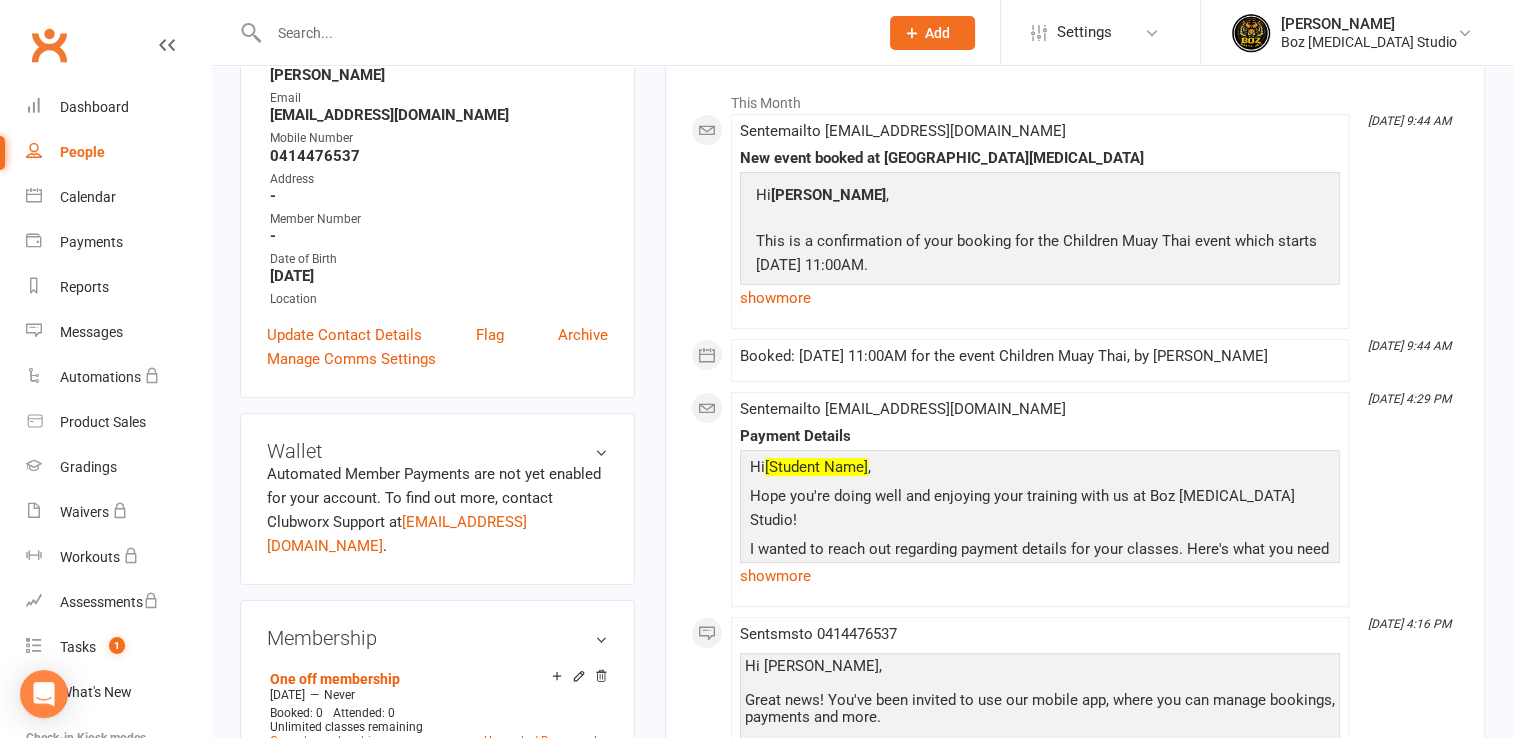 click on "Booked: [DATE] 11:00AM for the event Children Muay Thai, by [PERSON_NAME]" at bounding box center (1040, 360) 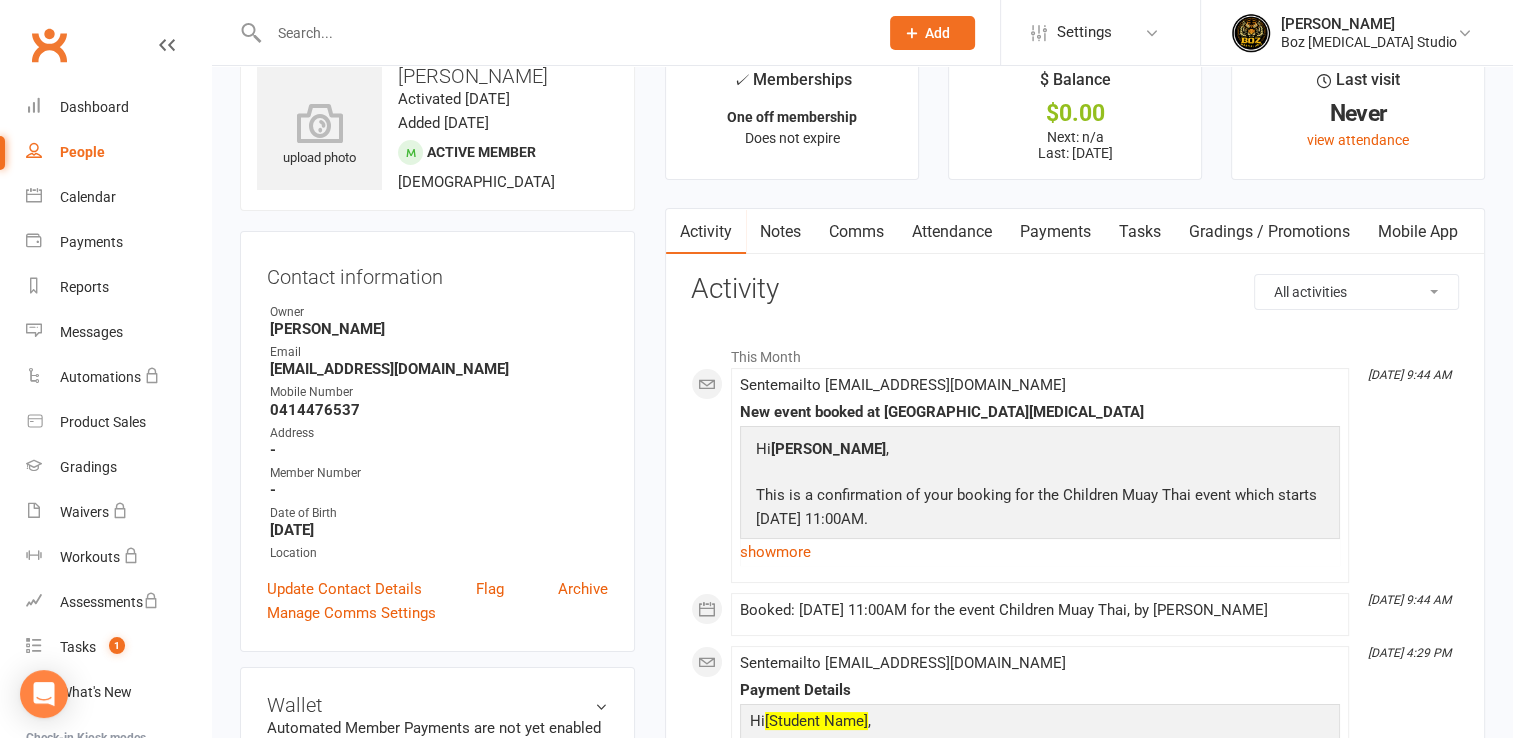 scroll, scrollTop: 0, scrollLeft: 0, axis: both 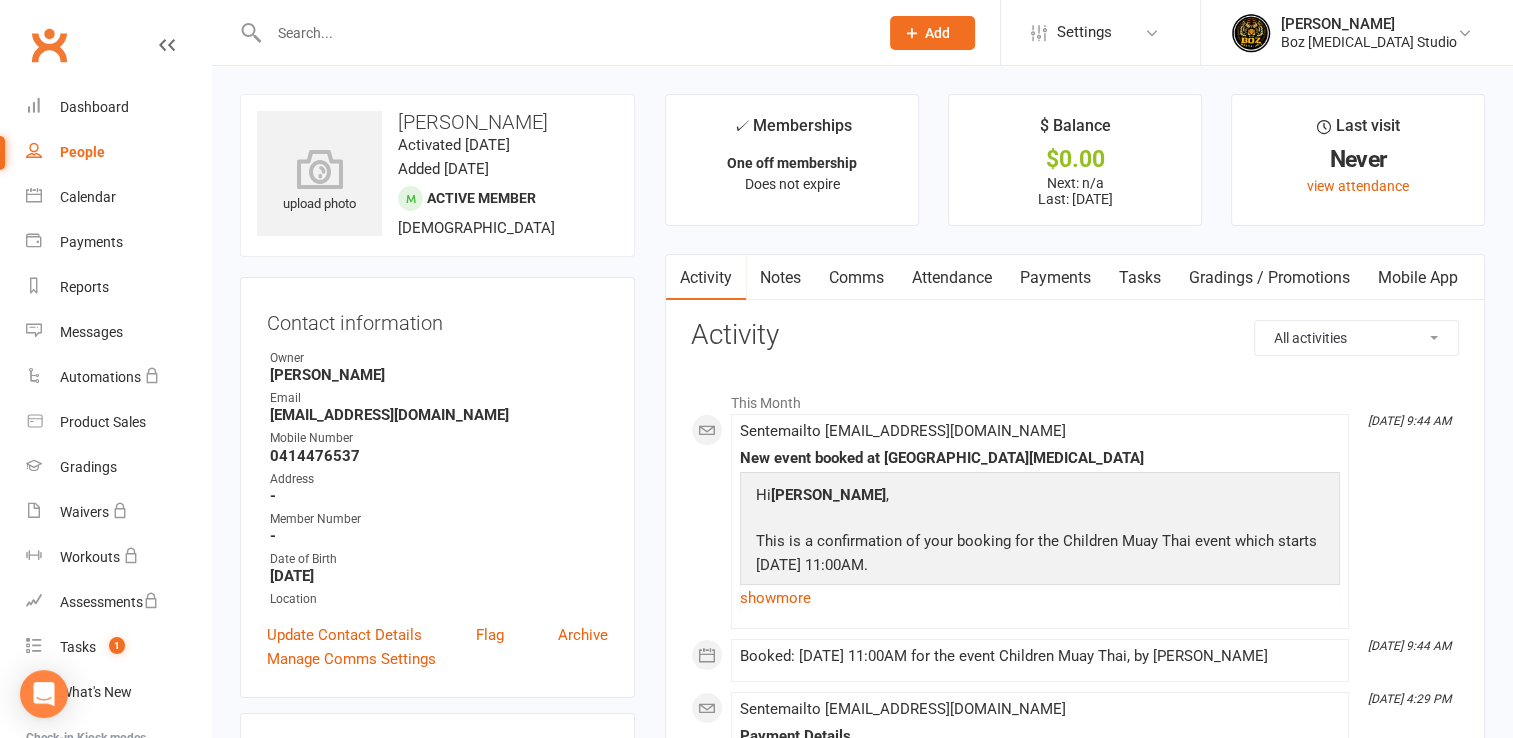 click on "People" at bounding box center [82, 152] 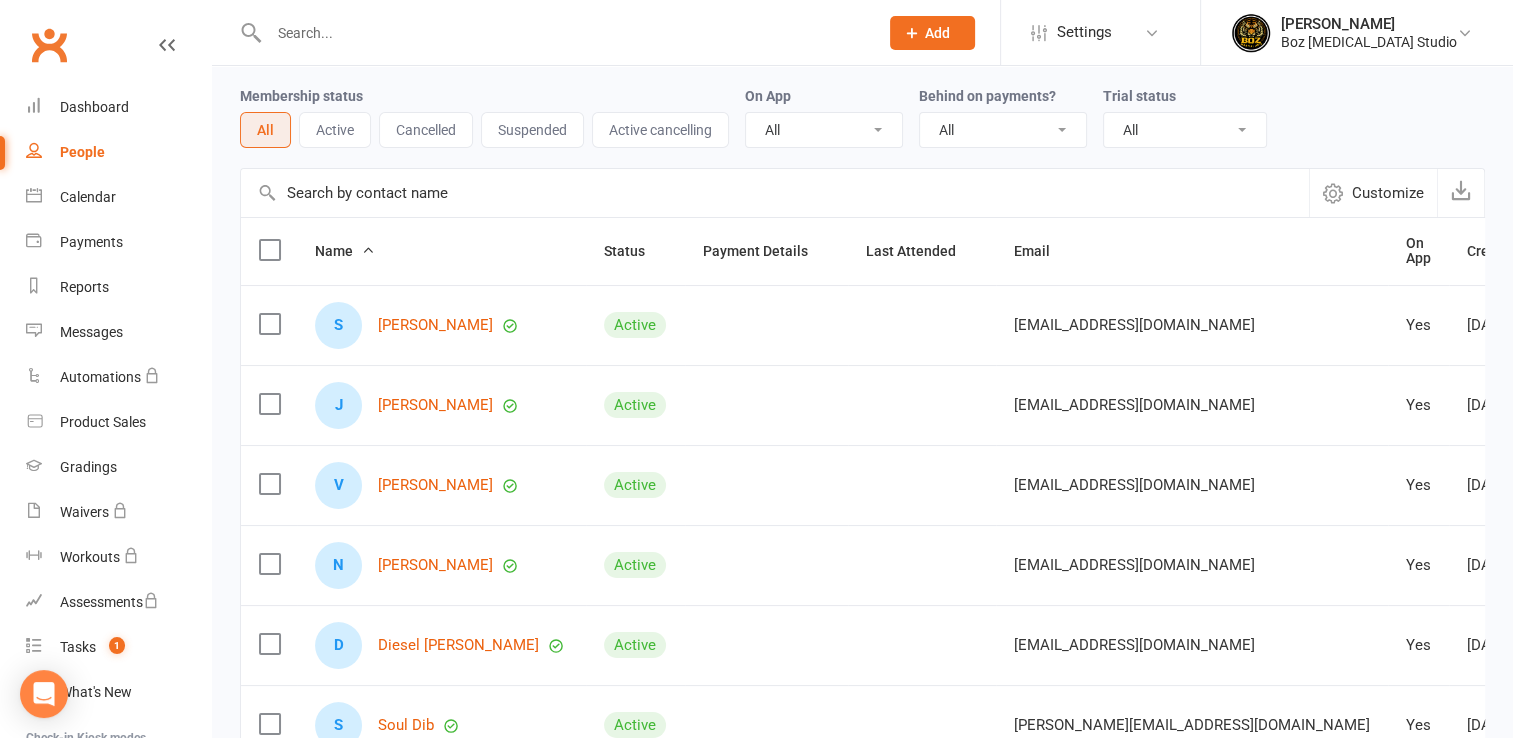 scroll, scrollTop: 100, scrollLeft: 0, axis: vertical 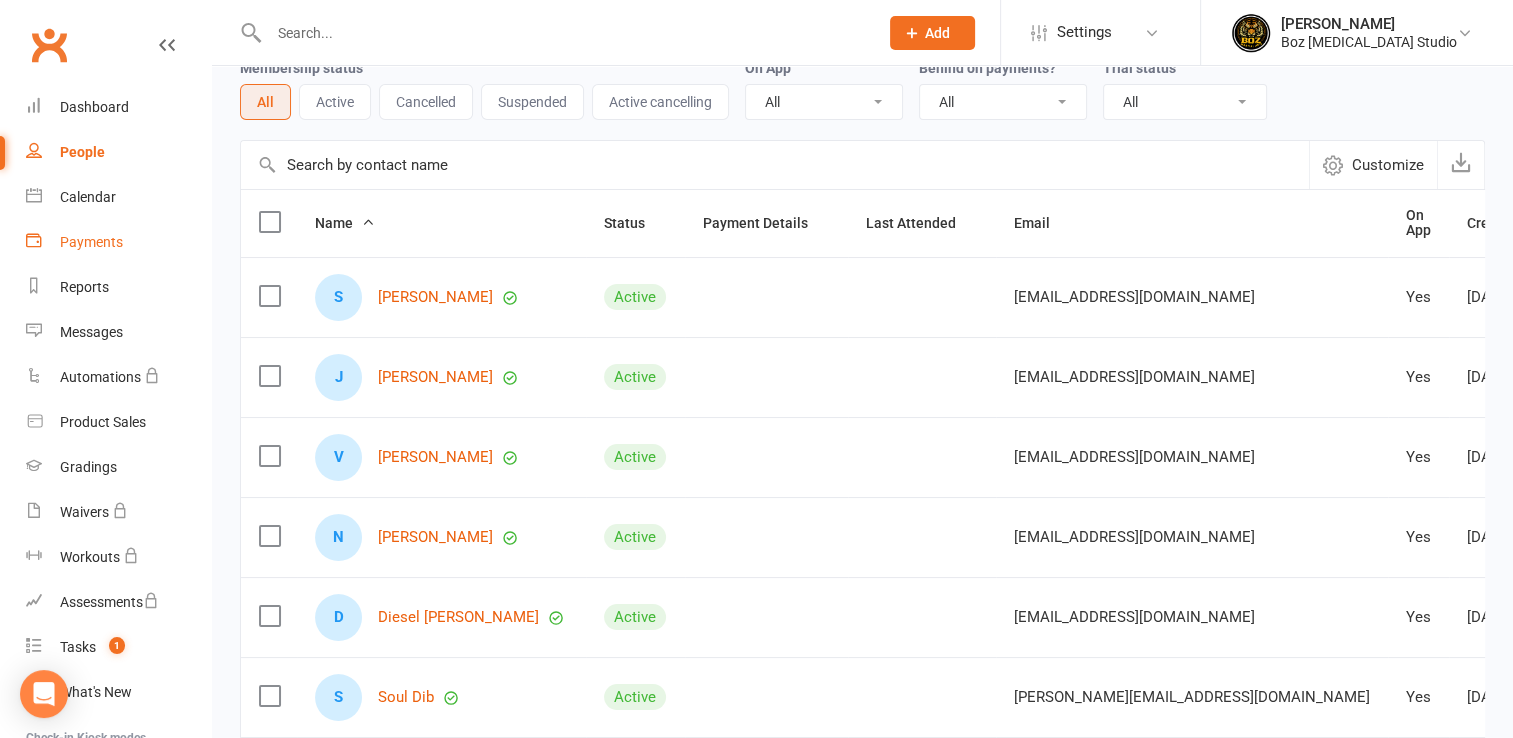 click on "Payments" at bounding box center [91, 242] 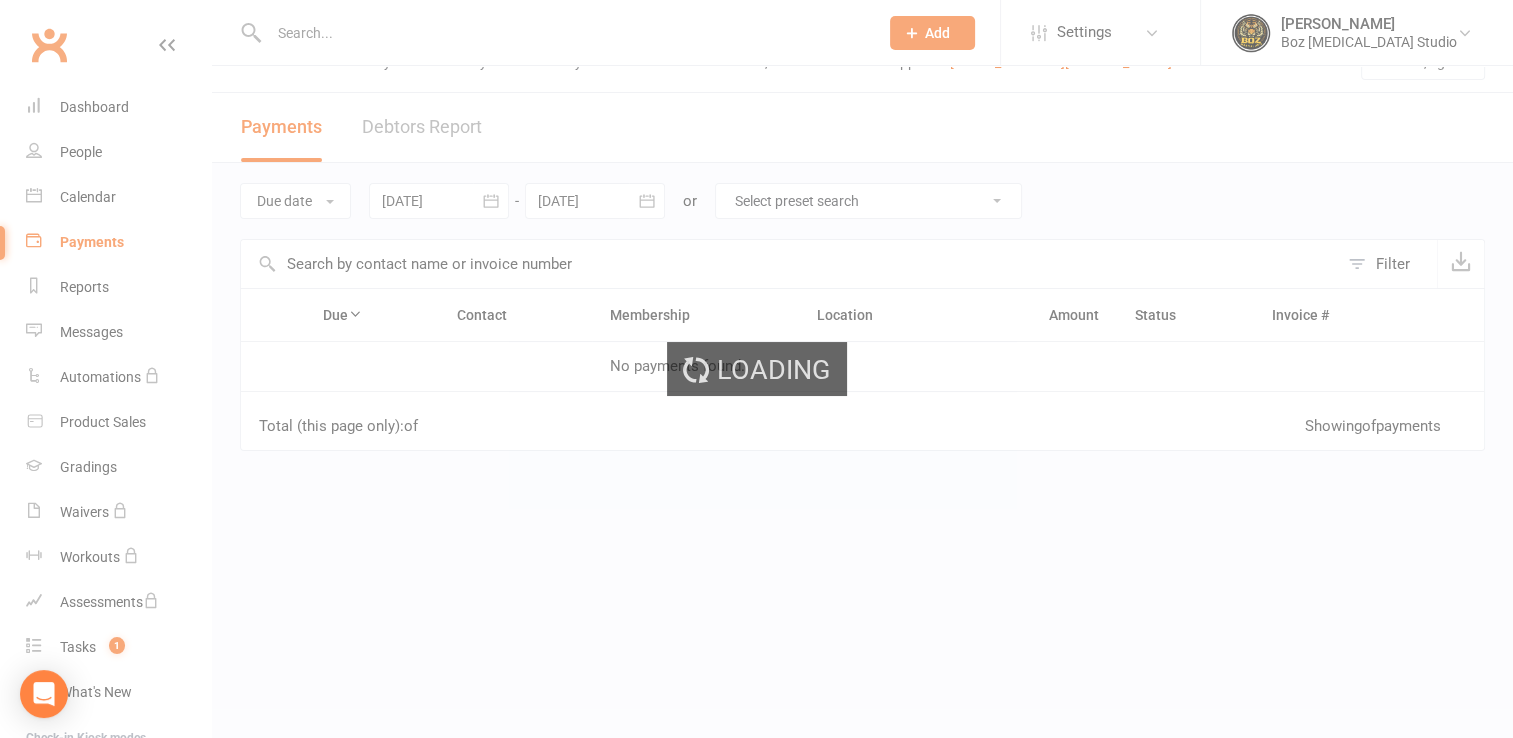 scroll, scrollTop: 0, scrollLeft: 0, axis: both 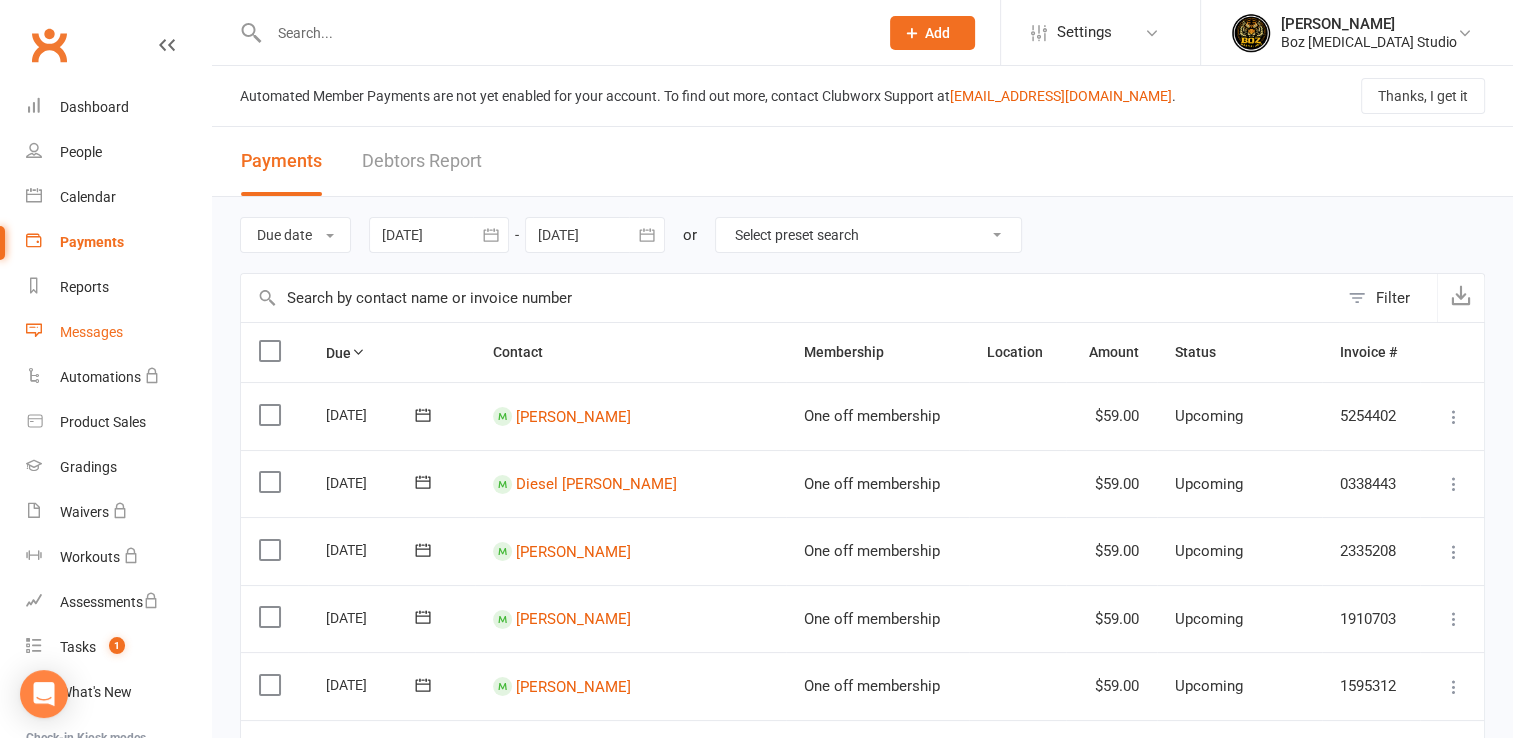 click on "Messages" at bounding box center [91, 332] 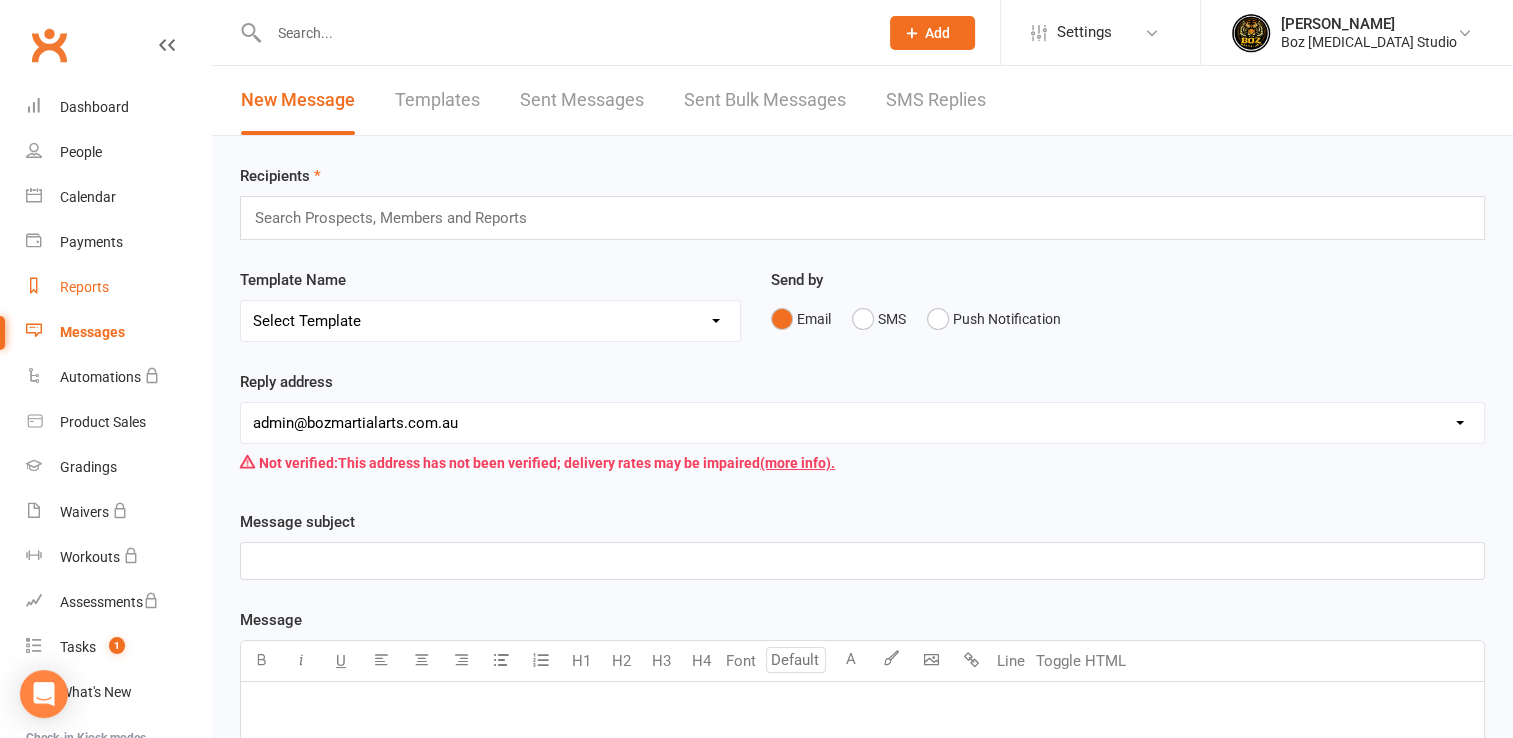 click on "Reports" at bounding box center (118, 287) 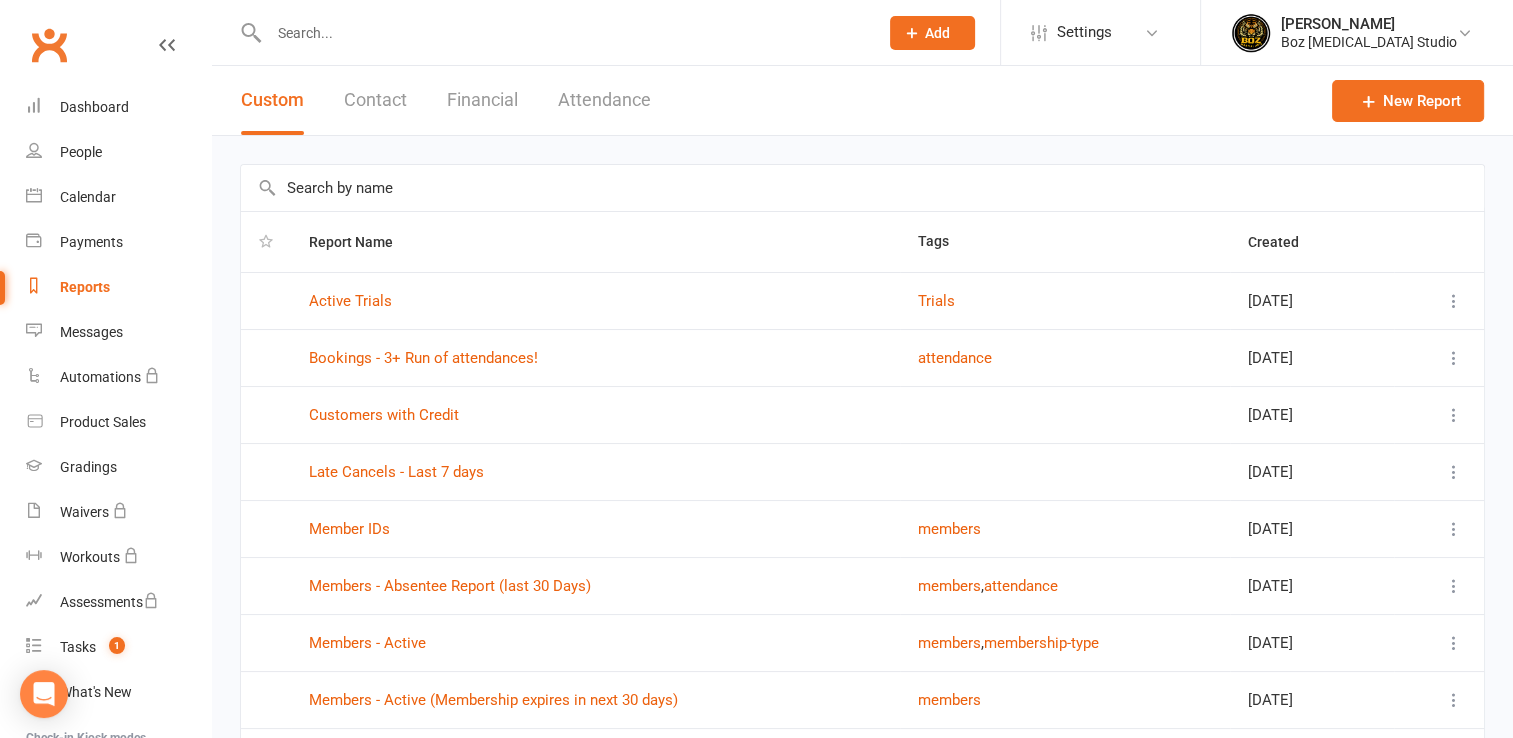 click on "Contact" at bounding box center (375, 100) 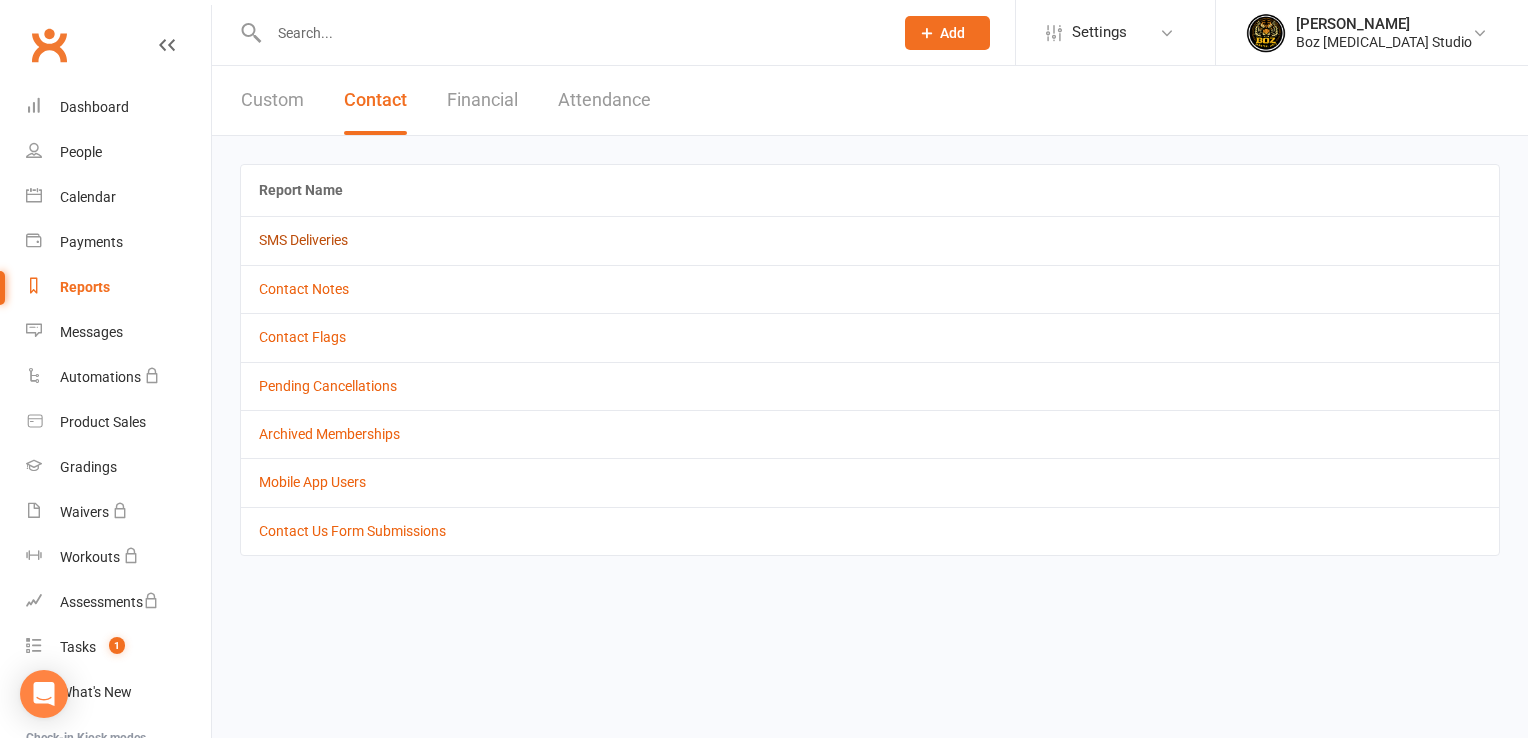 click on "SMS Deliveries" at bounding box center (303, 240) 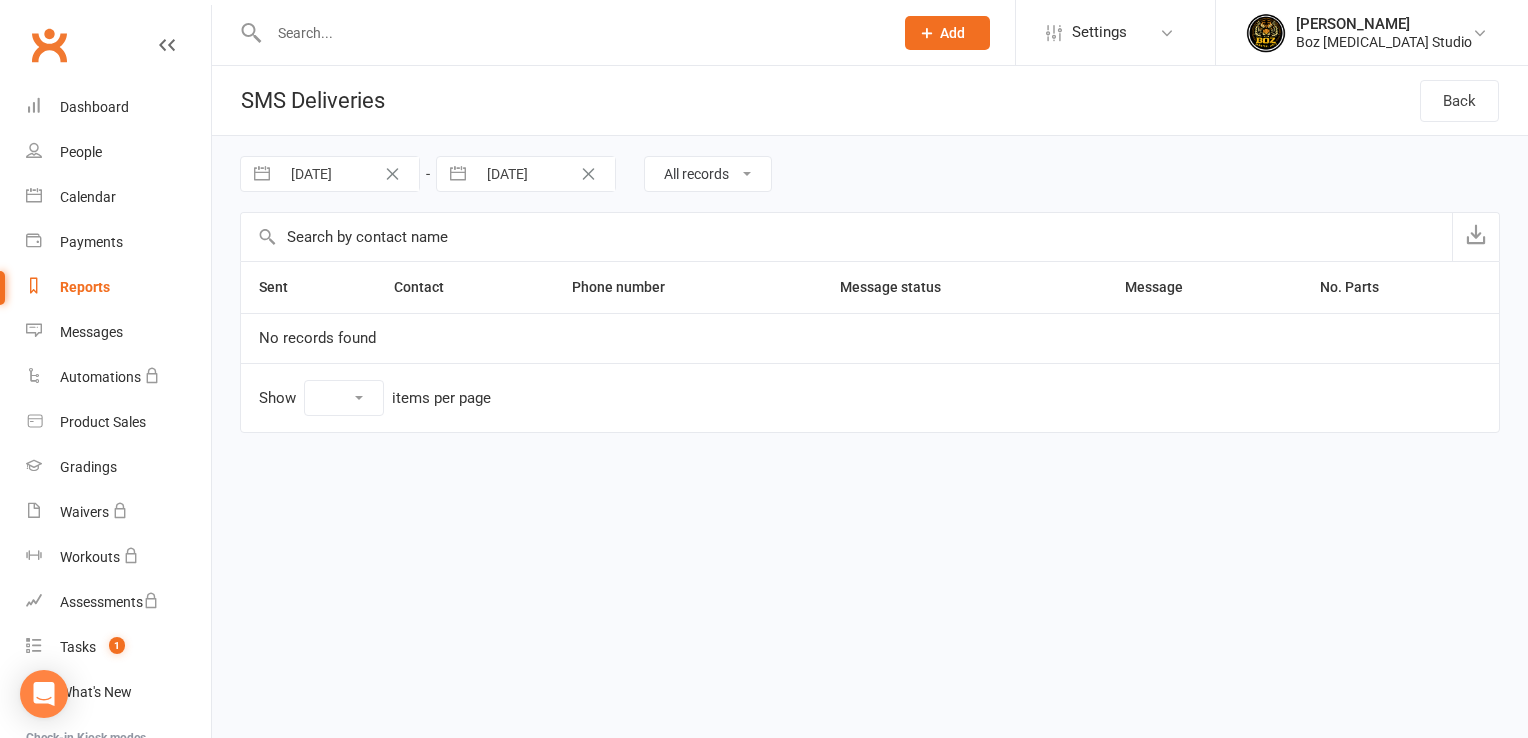 select on "10" 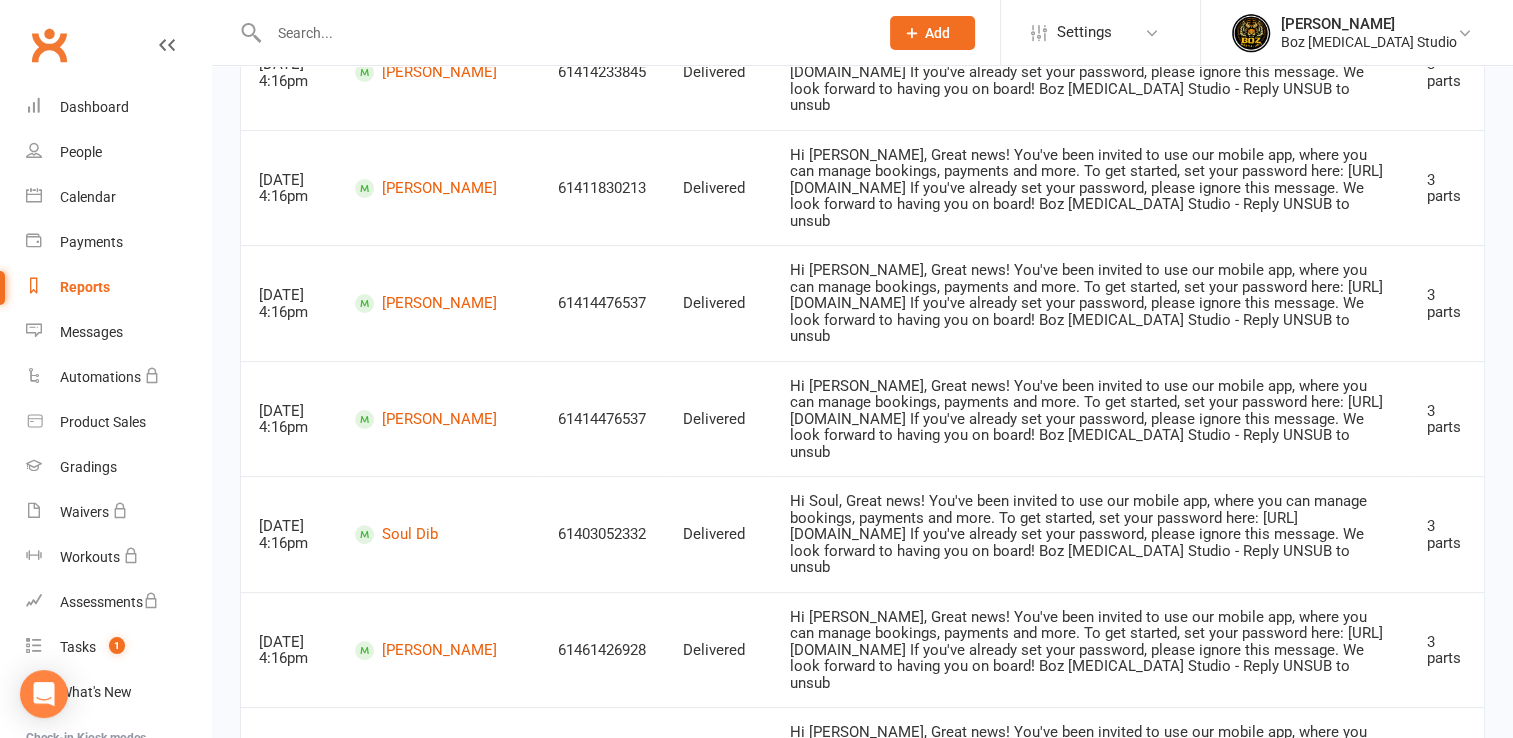scroll, scrollTop: 0, scrollLeft: 0, axis: both 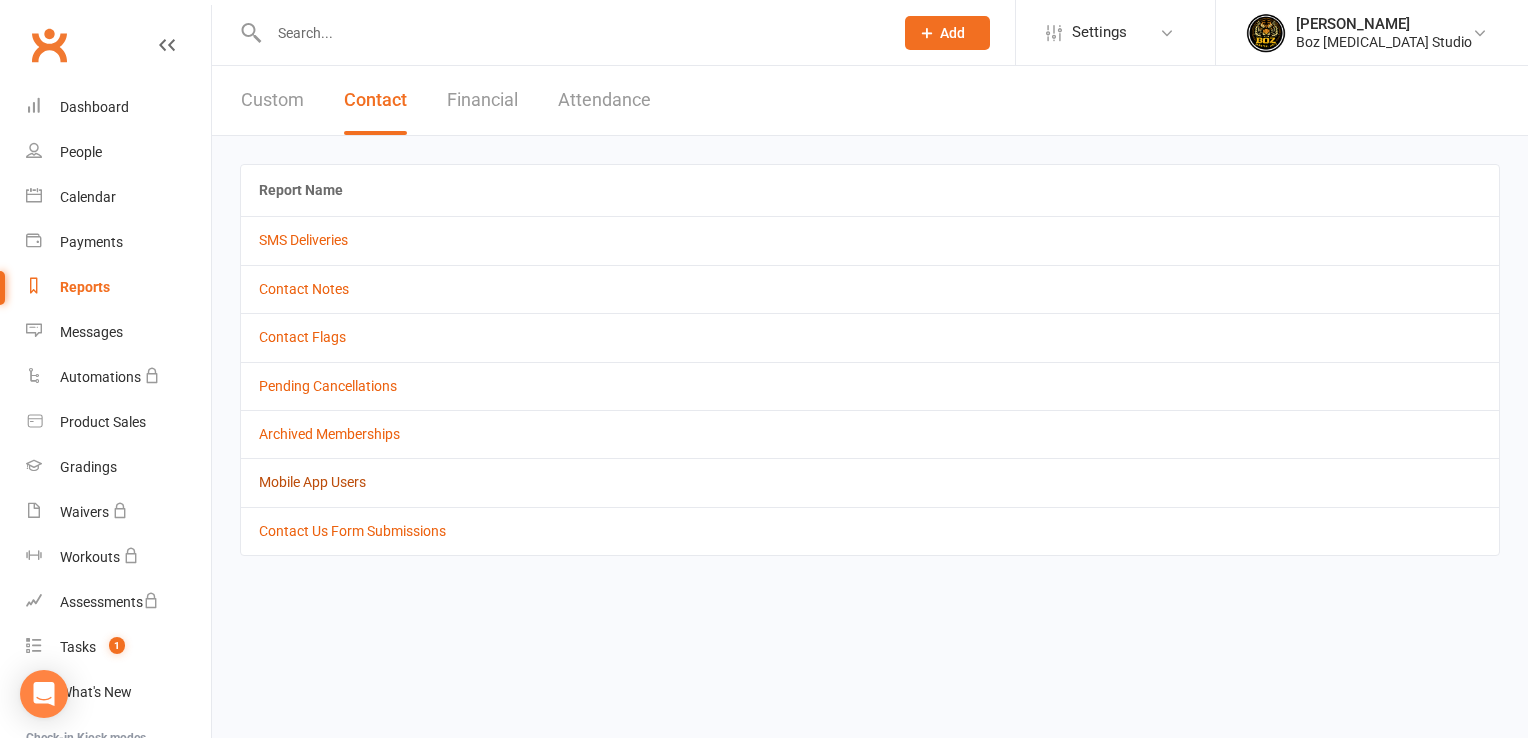 click on "Mobile App Users" at bounding box center [312, 482] 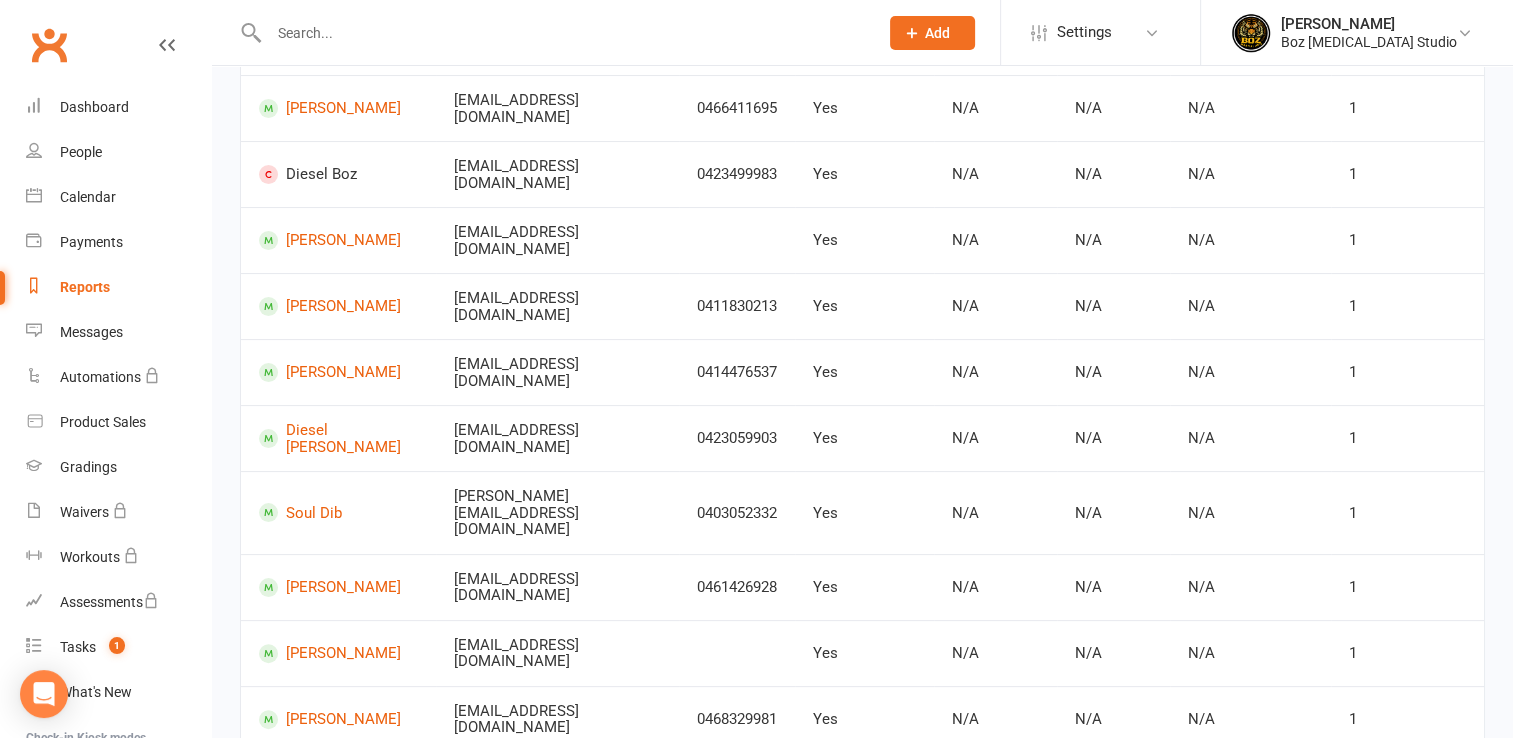 scroll, scrollTop: 0, scrollLeft: 0, axis: both 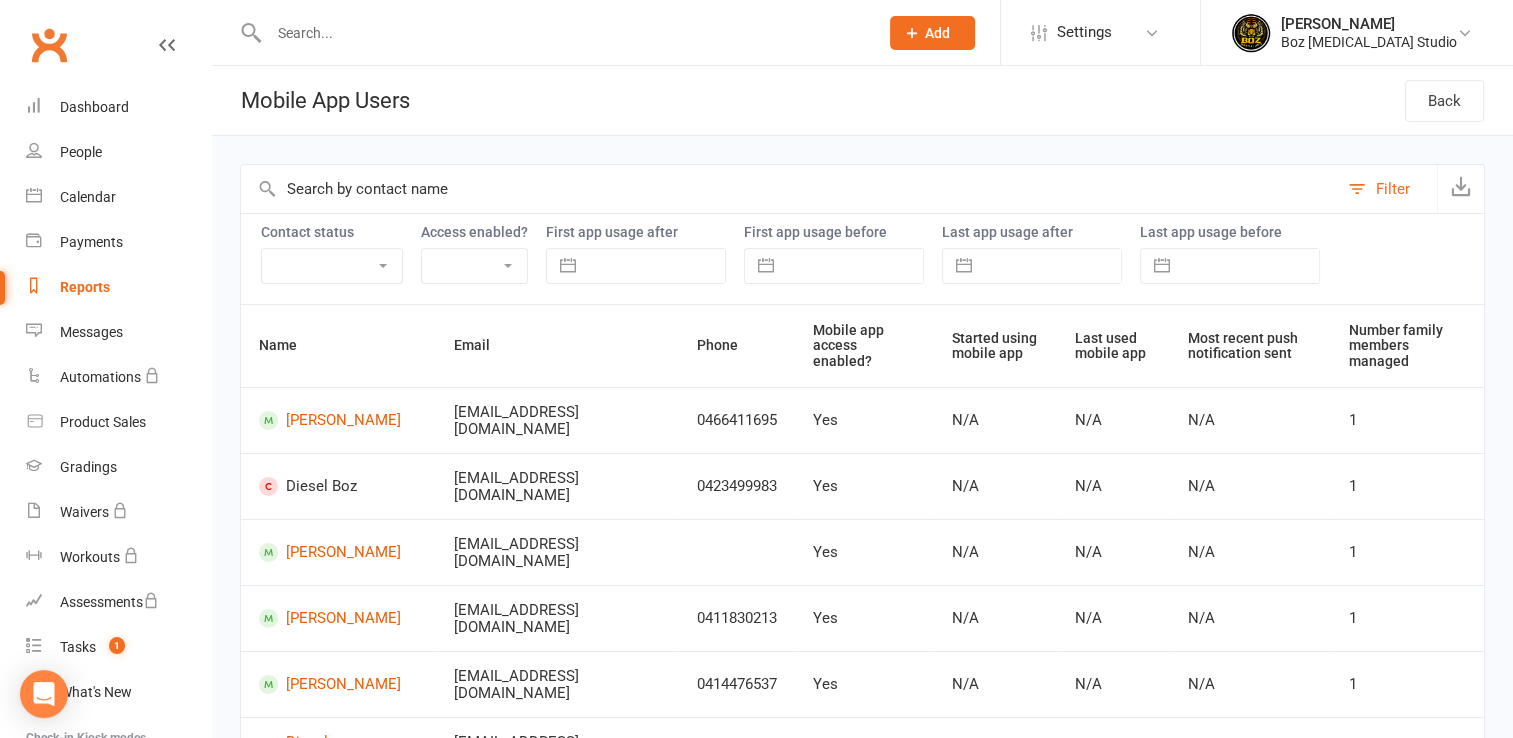 click on "Active Cancelled Suspended Not attending" at bounding box center [332, 266] 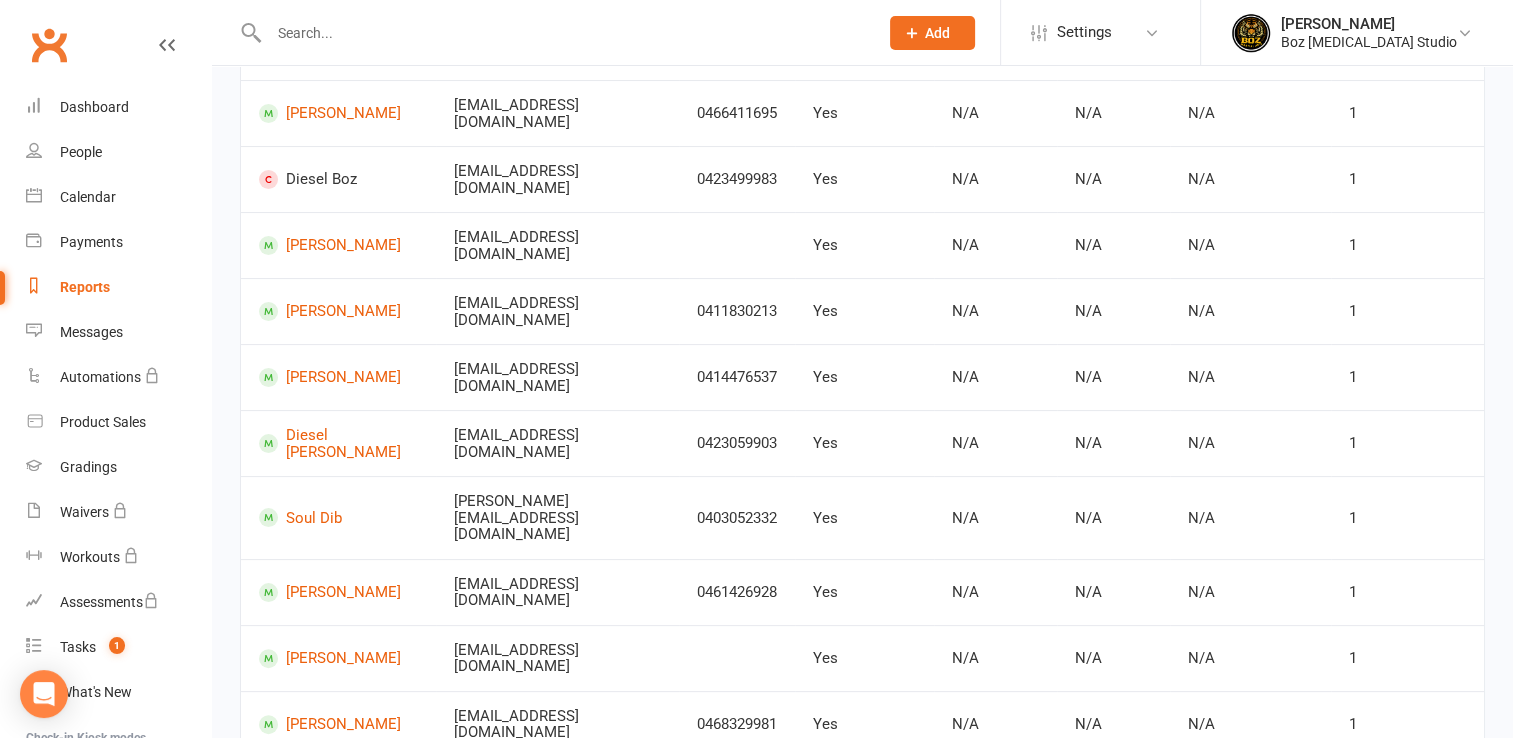 scroll, scrollTop: 312, scrollLeft: 0, axis: vertical 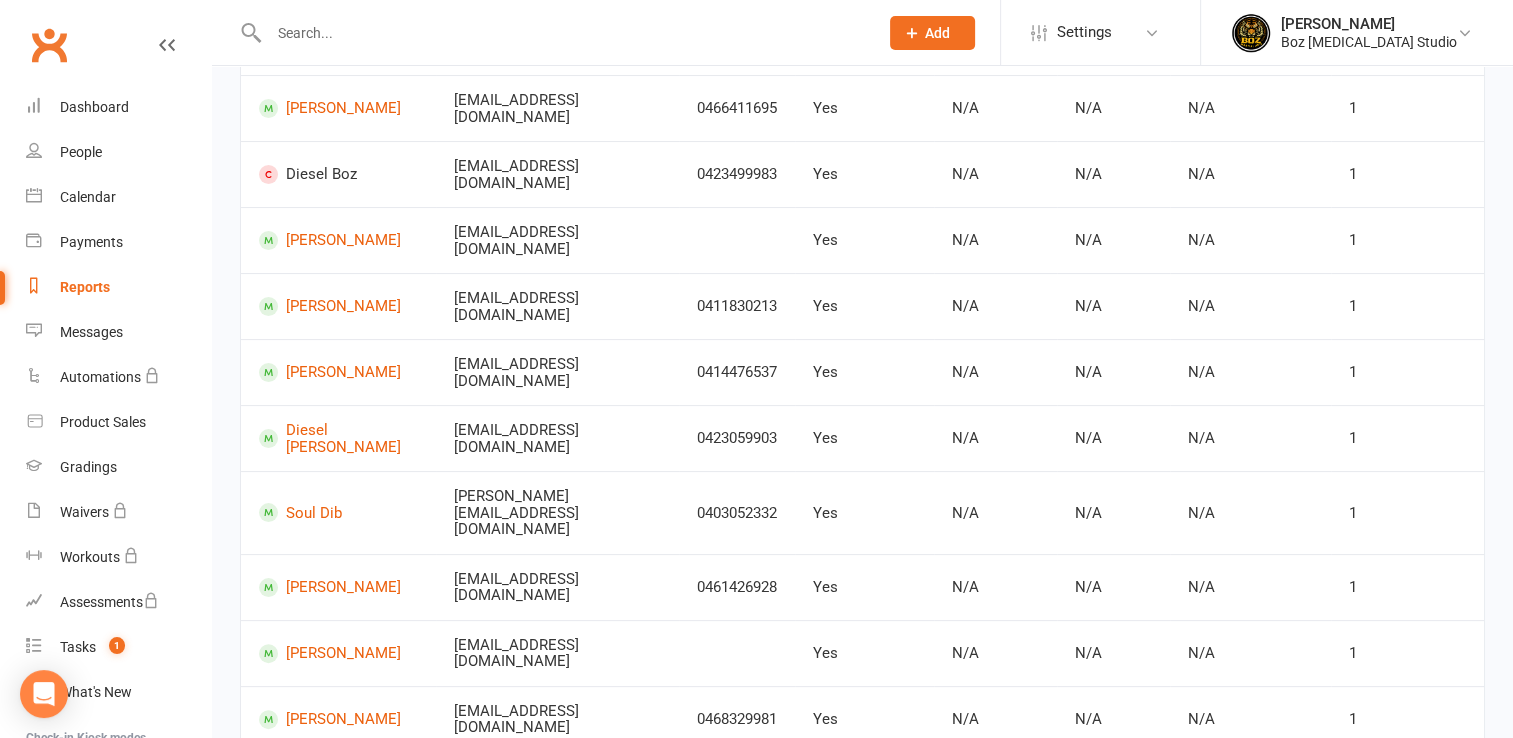 click 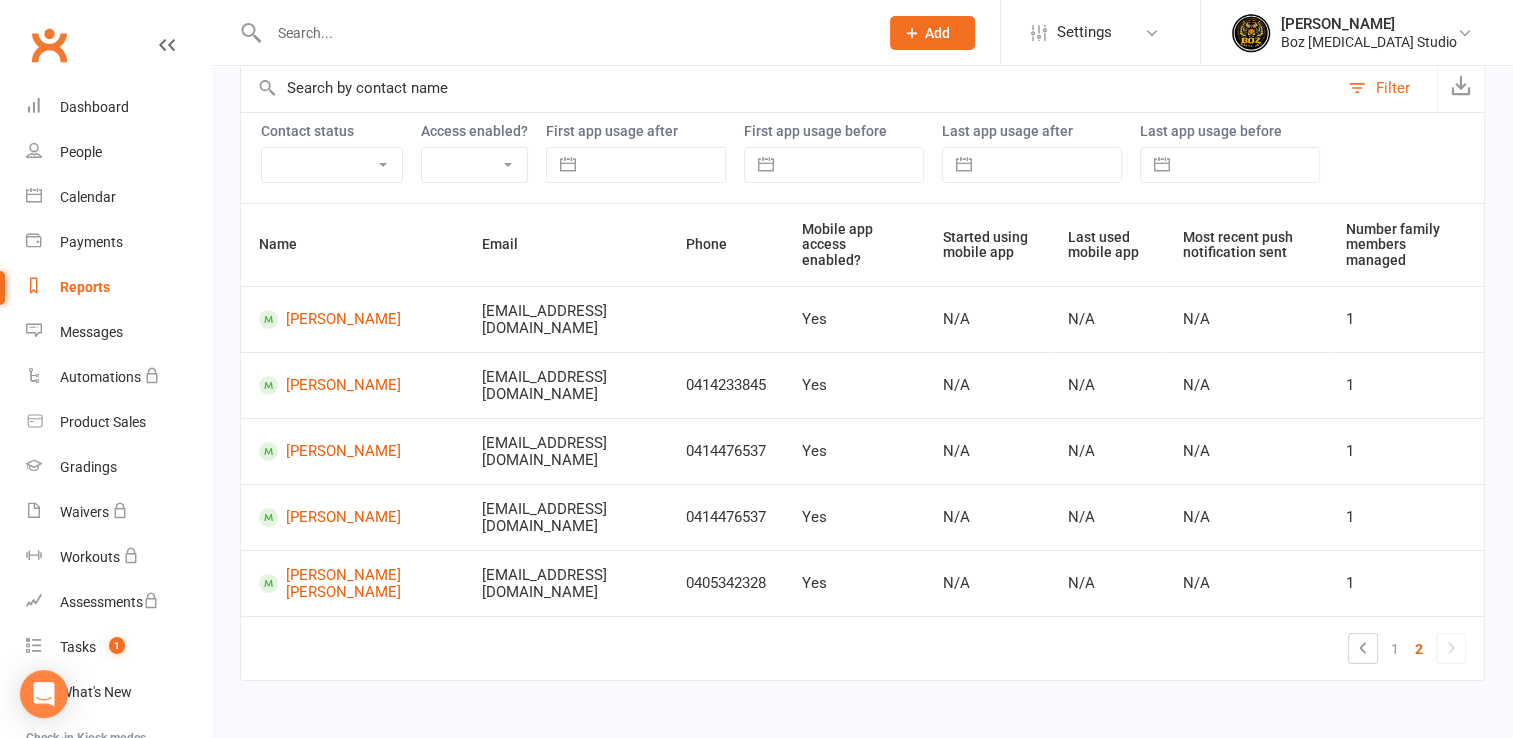 scroll, scrollTop: 53, scrollLeft: 0, axis: vertical 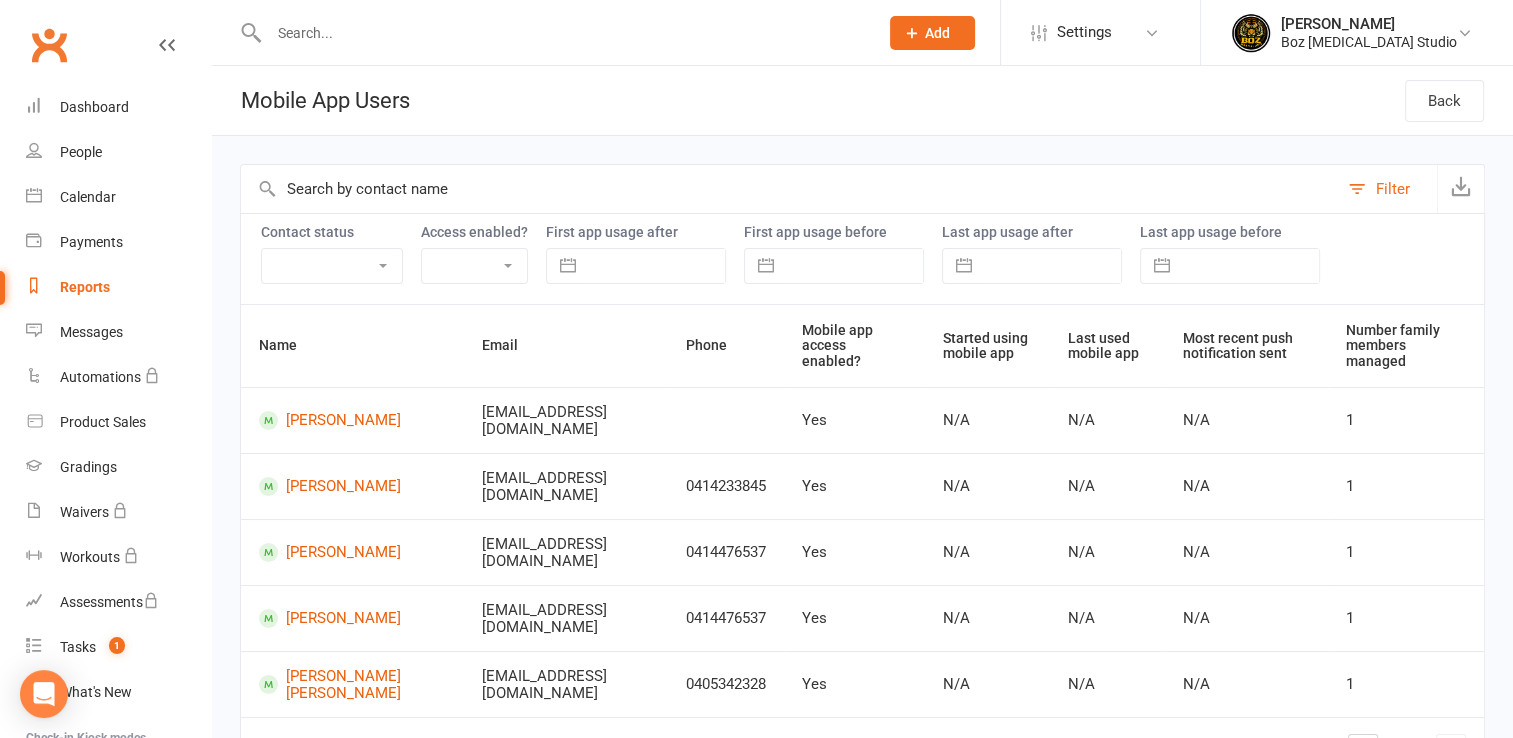 click on "Reports" at bounding box center (85, 287) 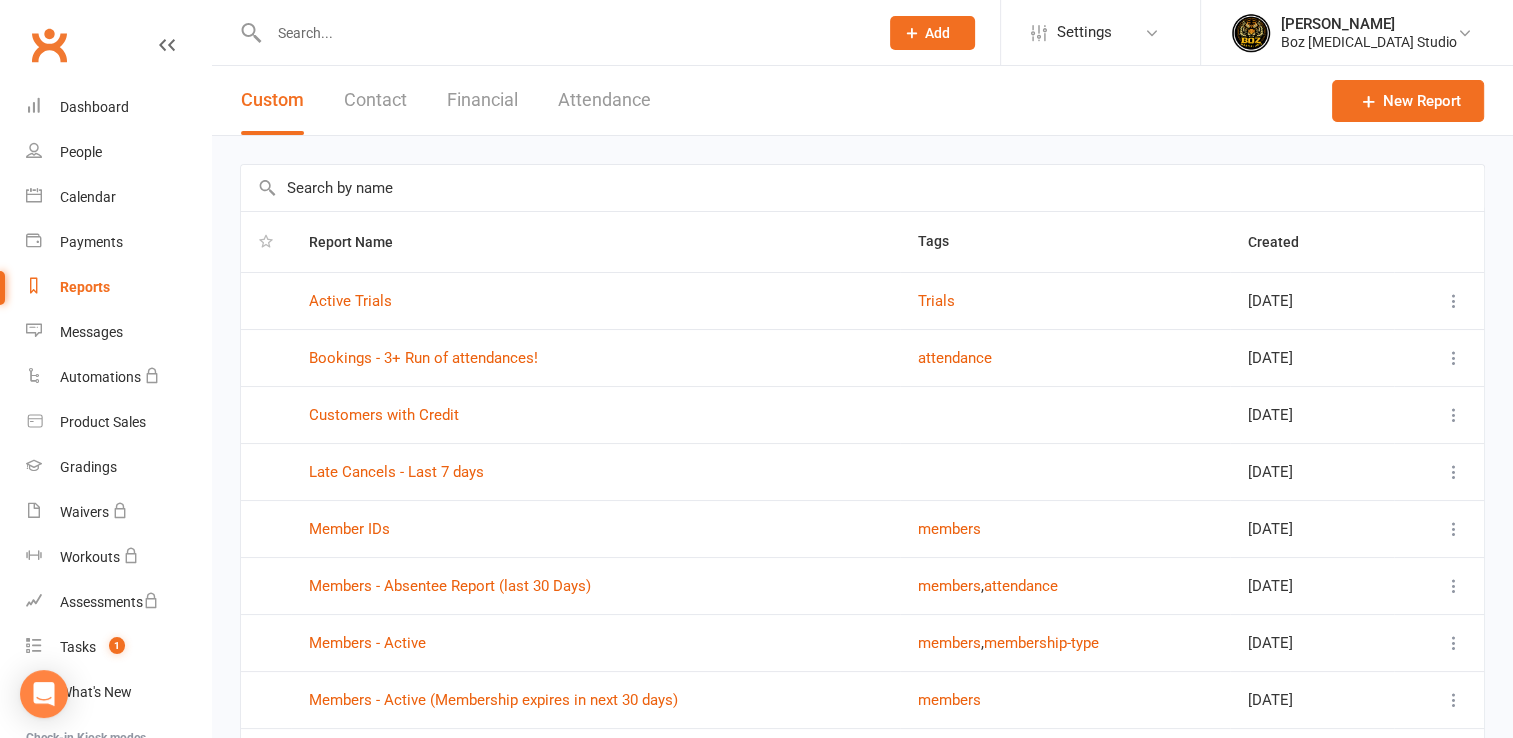click on "Financial" at bounding box center (482, 100) 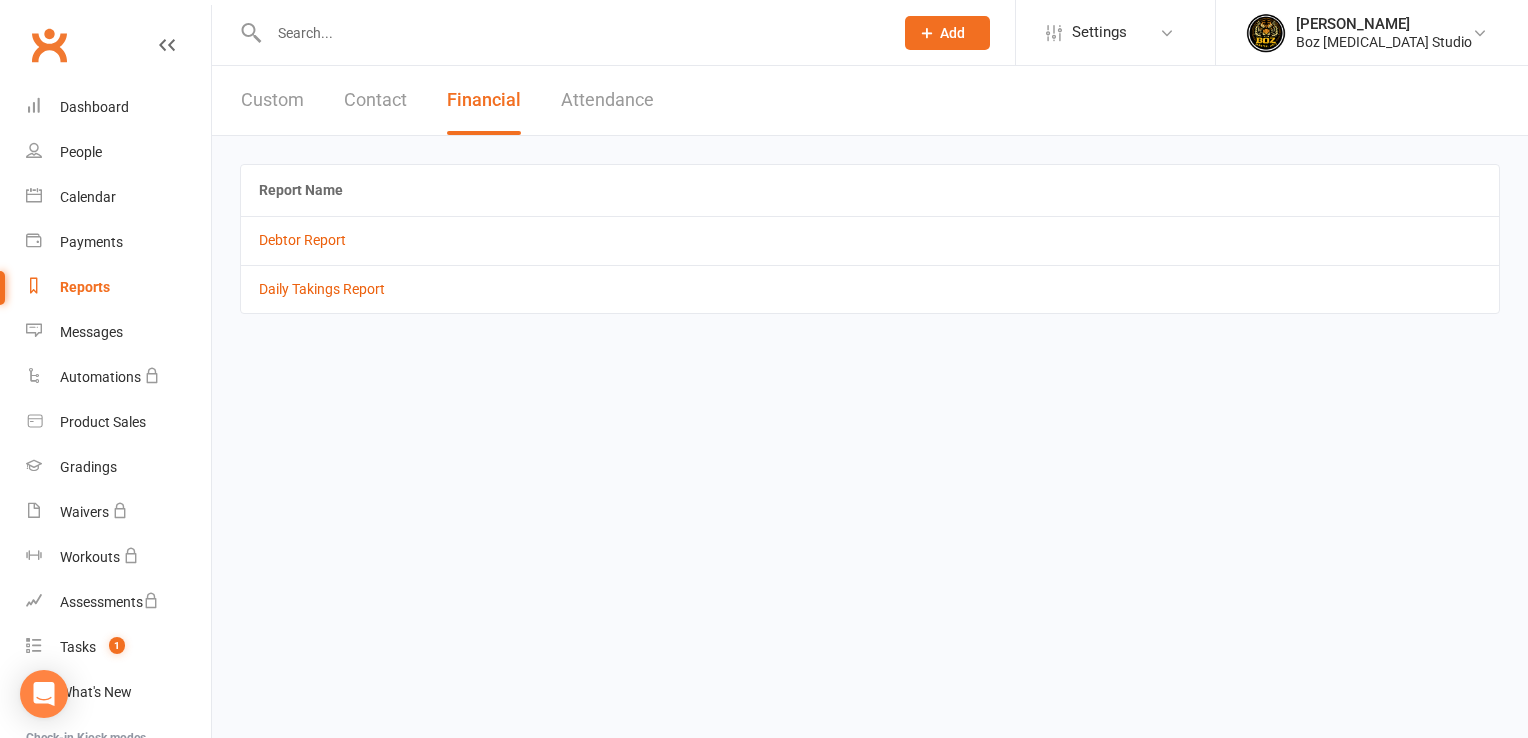 click on "Contact" at bounding box center [375, 100] 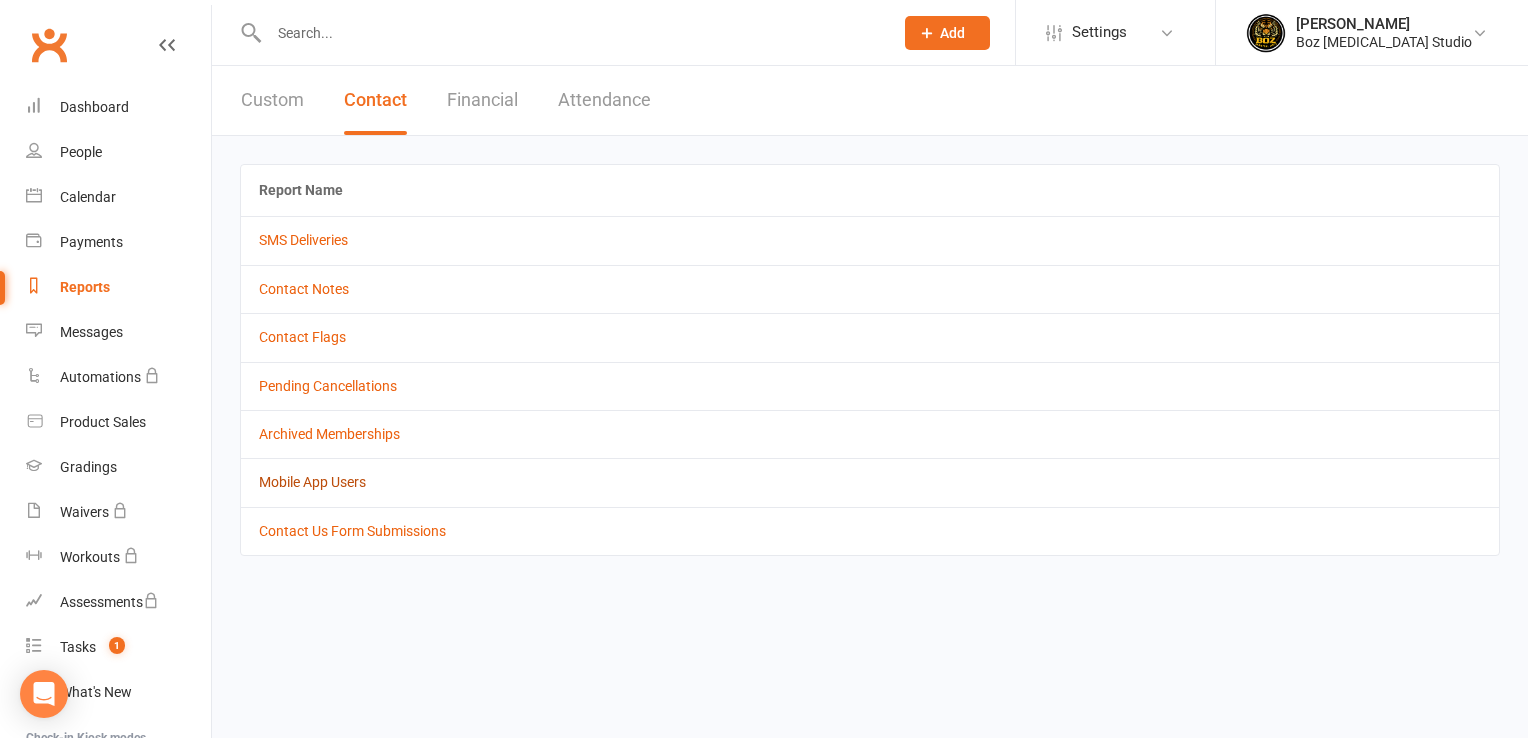 click on "Mobile App Users" at bounding box center (312, 482) 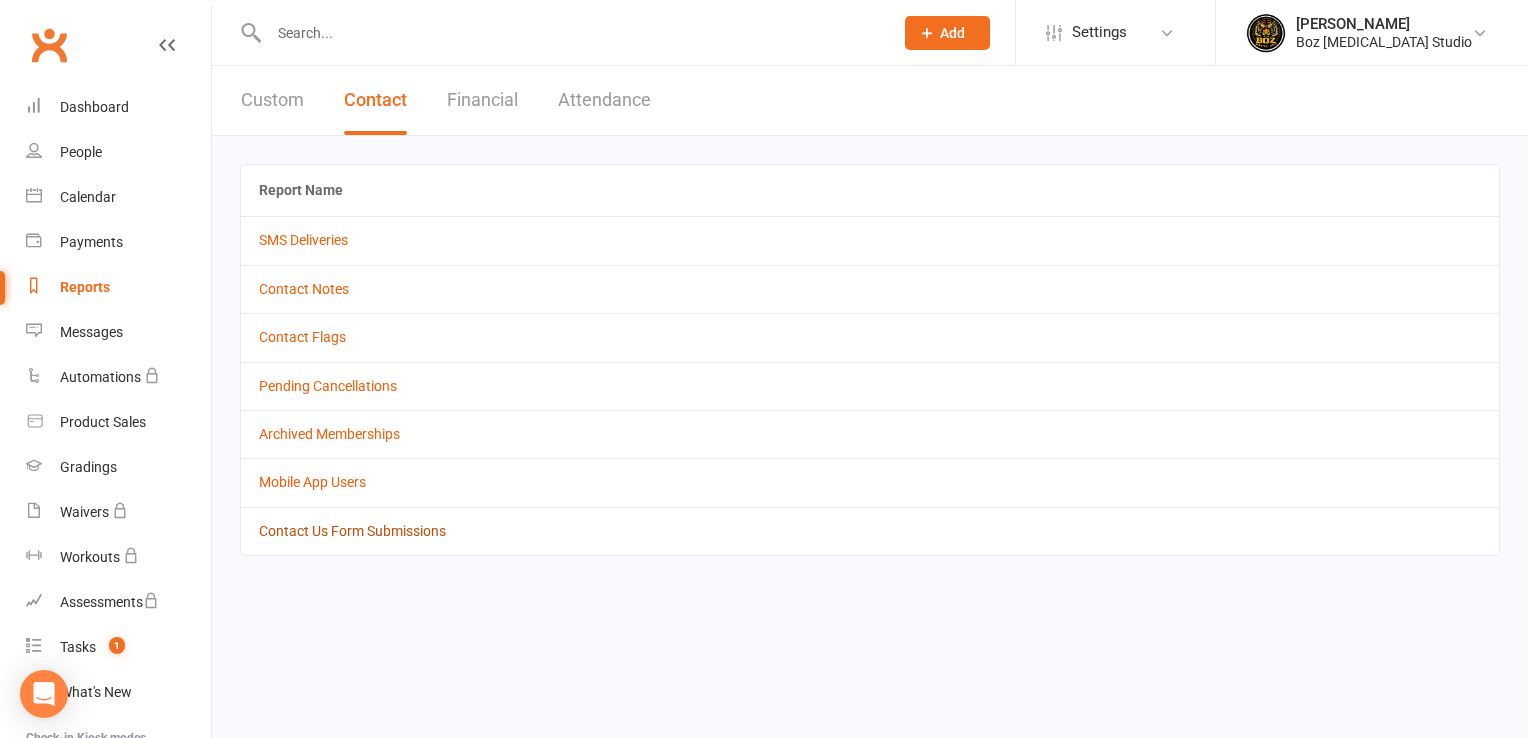 click on "Contact Us Form Submissions" at bounding box center (352, 531) 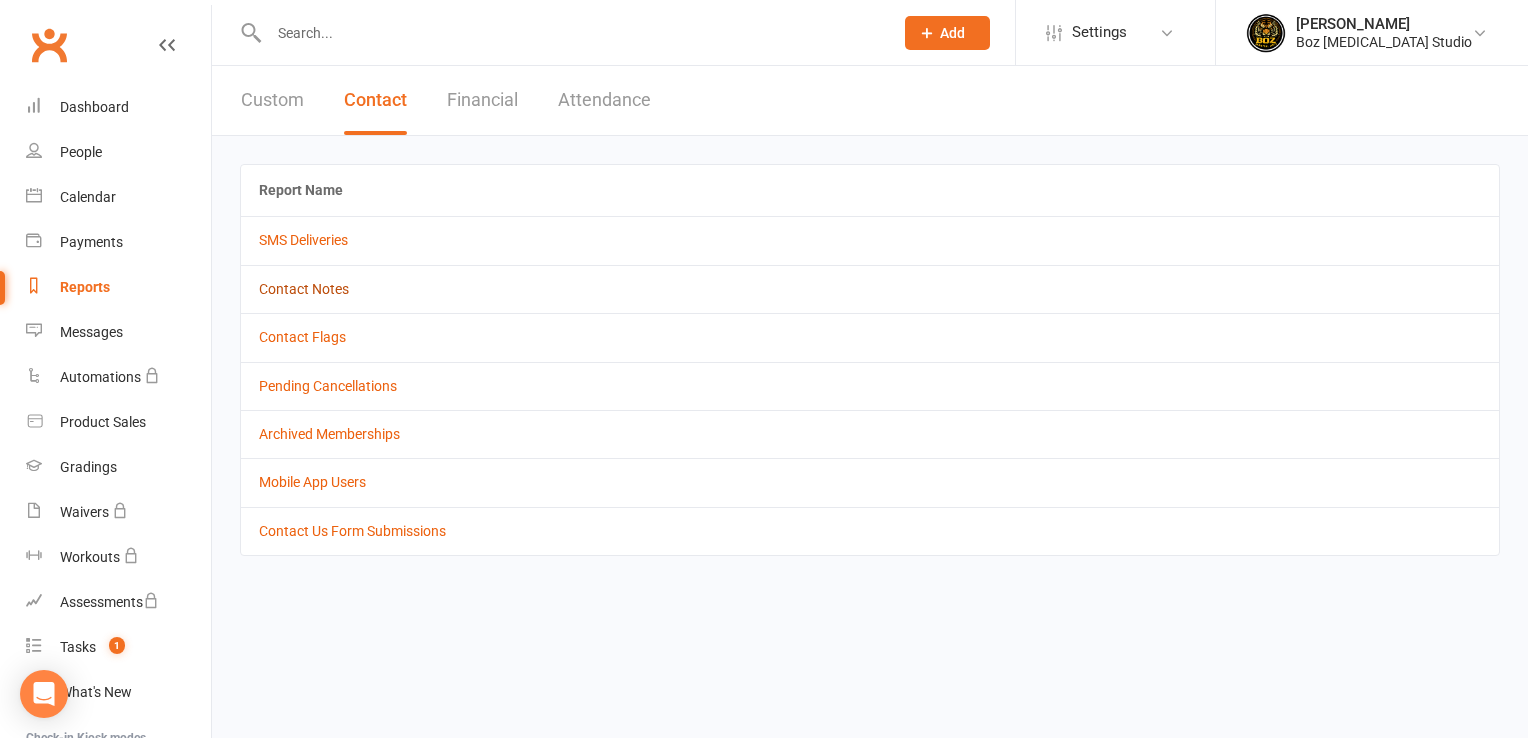 click on "Contact Notes" at bounding box center (304, 289) 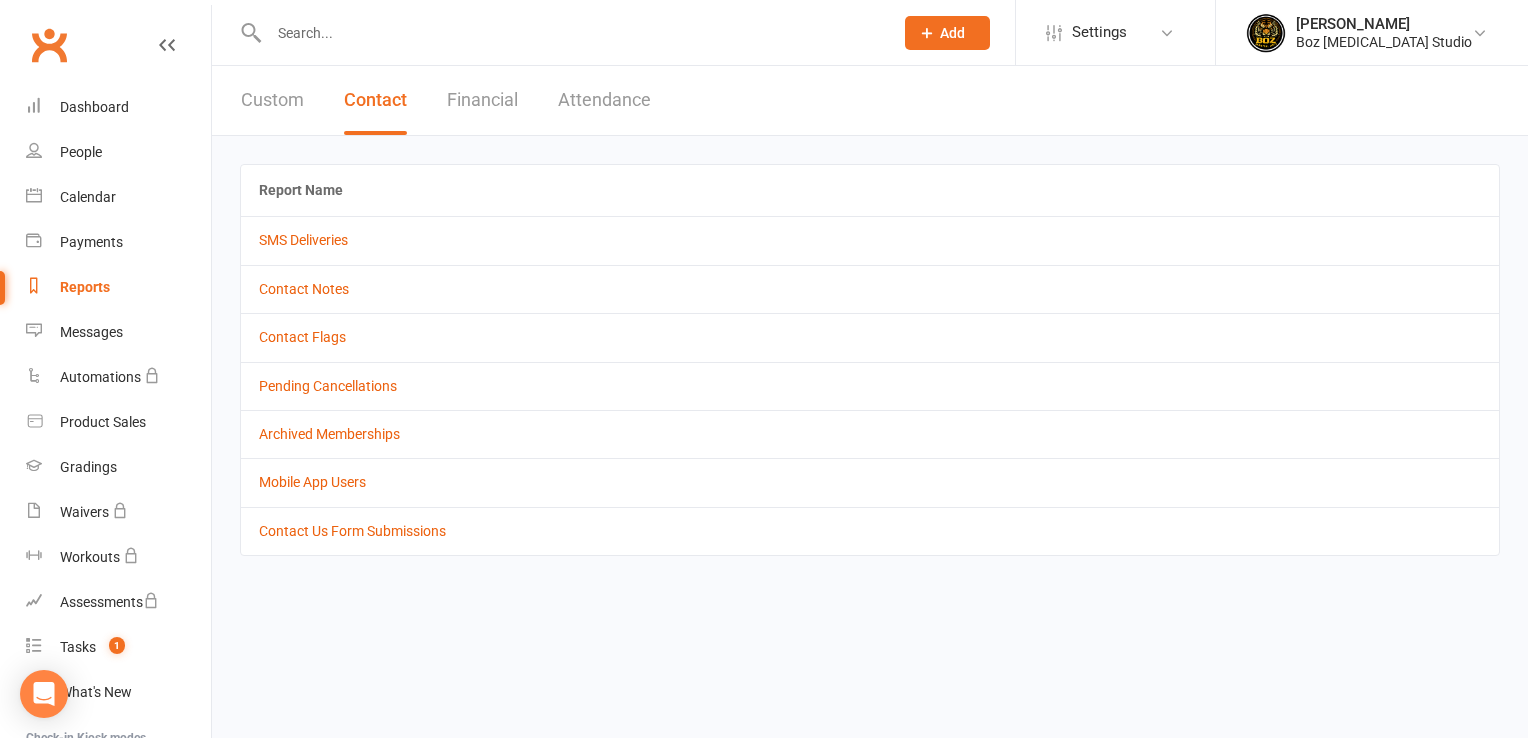 click on "Custom" at bounding box center (272, 100) 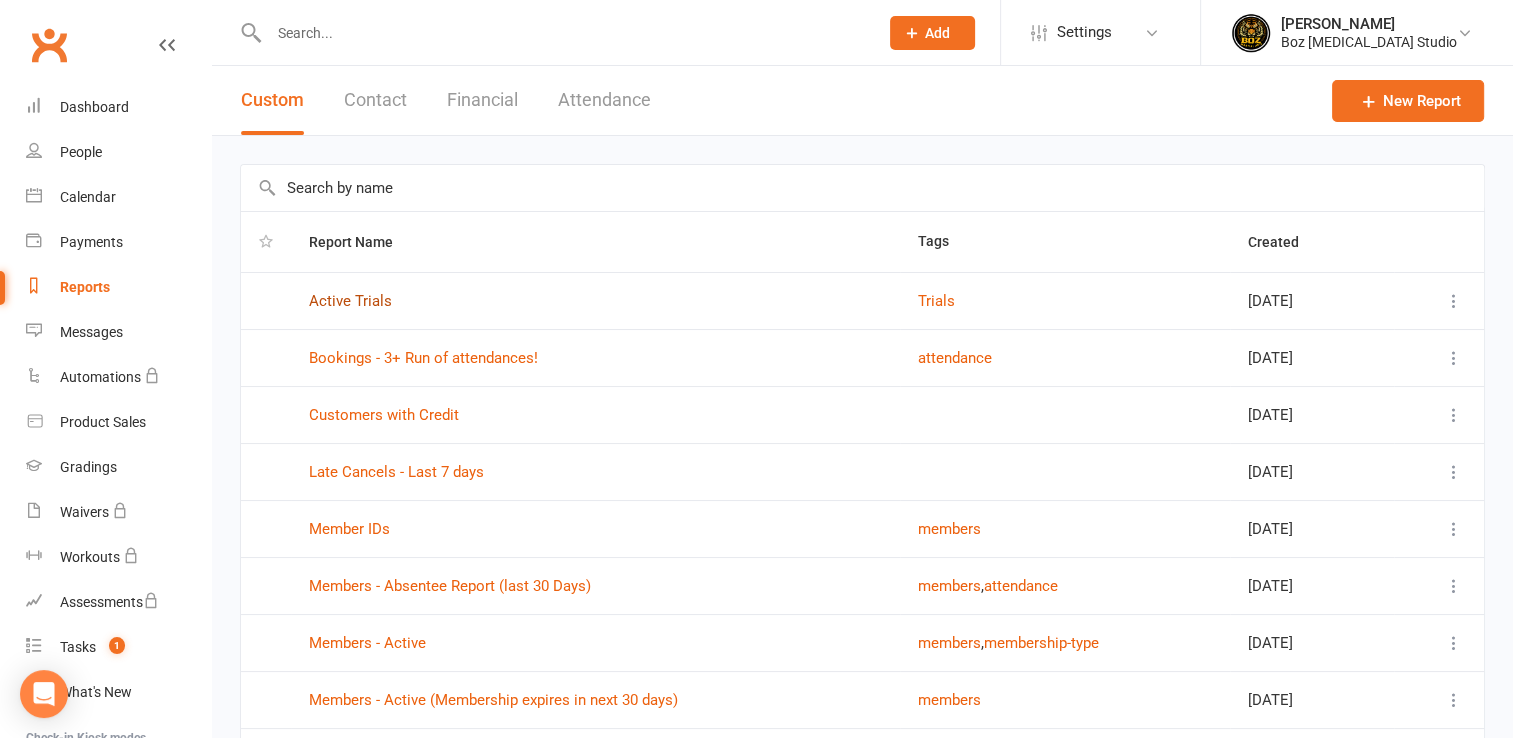 click on "Active Trials" at bounding box center (350, 301) 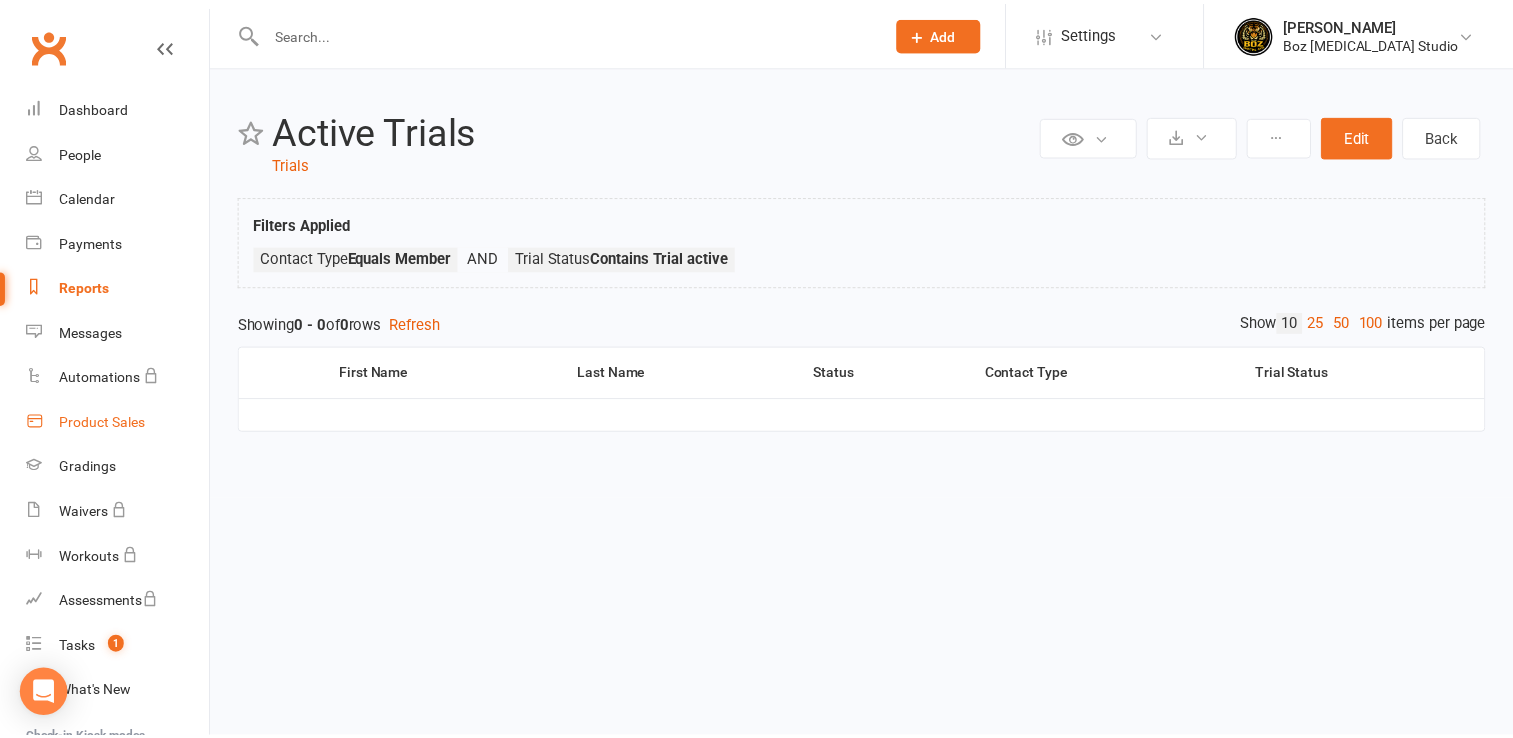 scroll, scrollTop: 0, scrollLeft: 0, axis: both 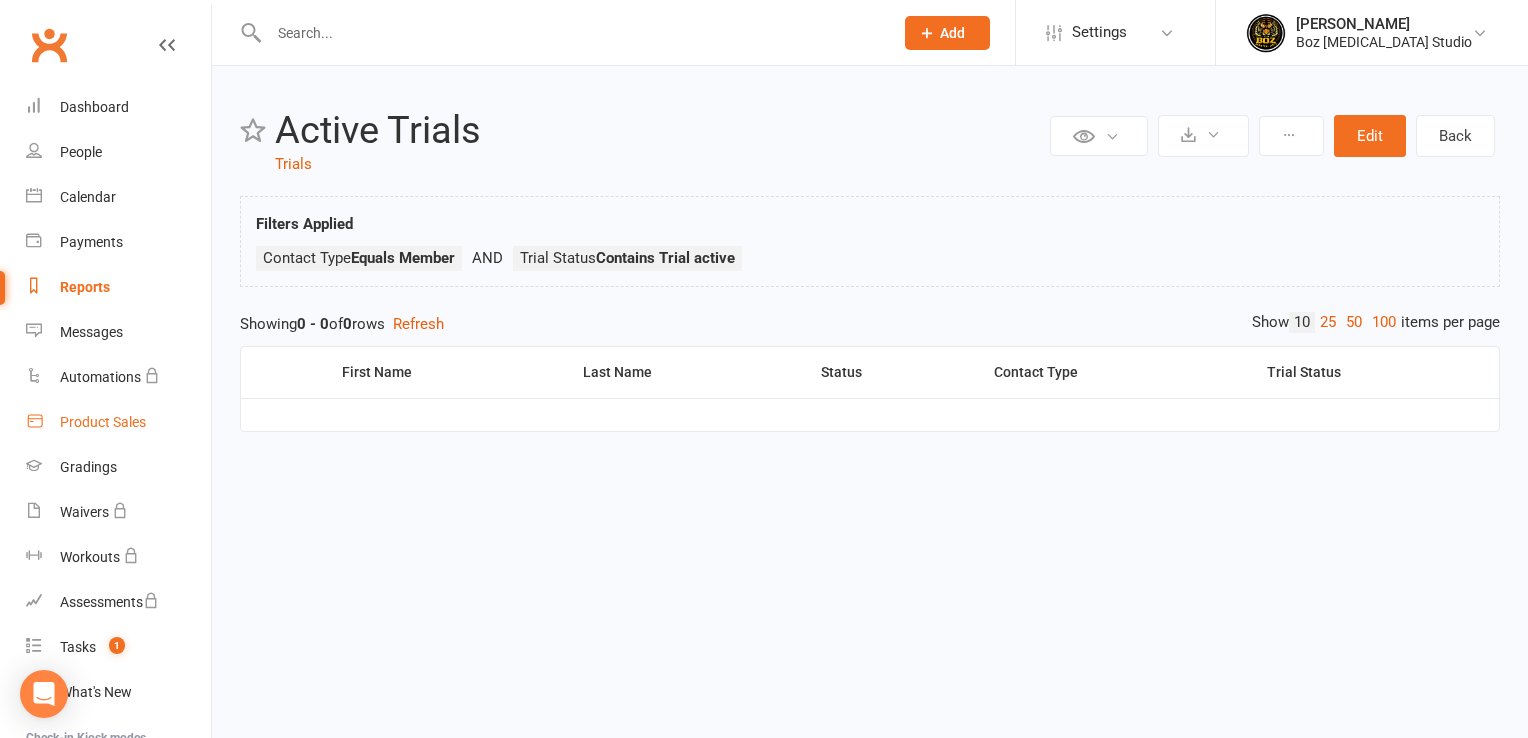 click on "Dashboard" at bounding box center [94, 107] 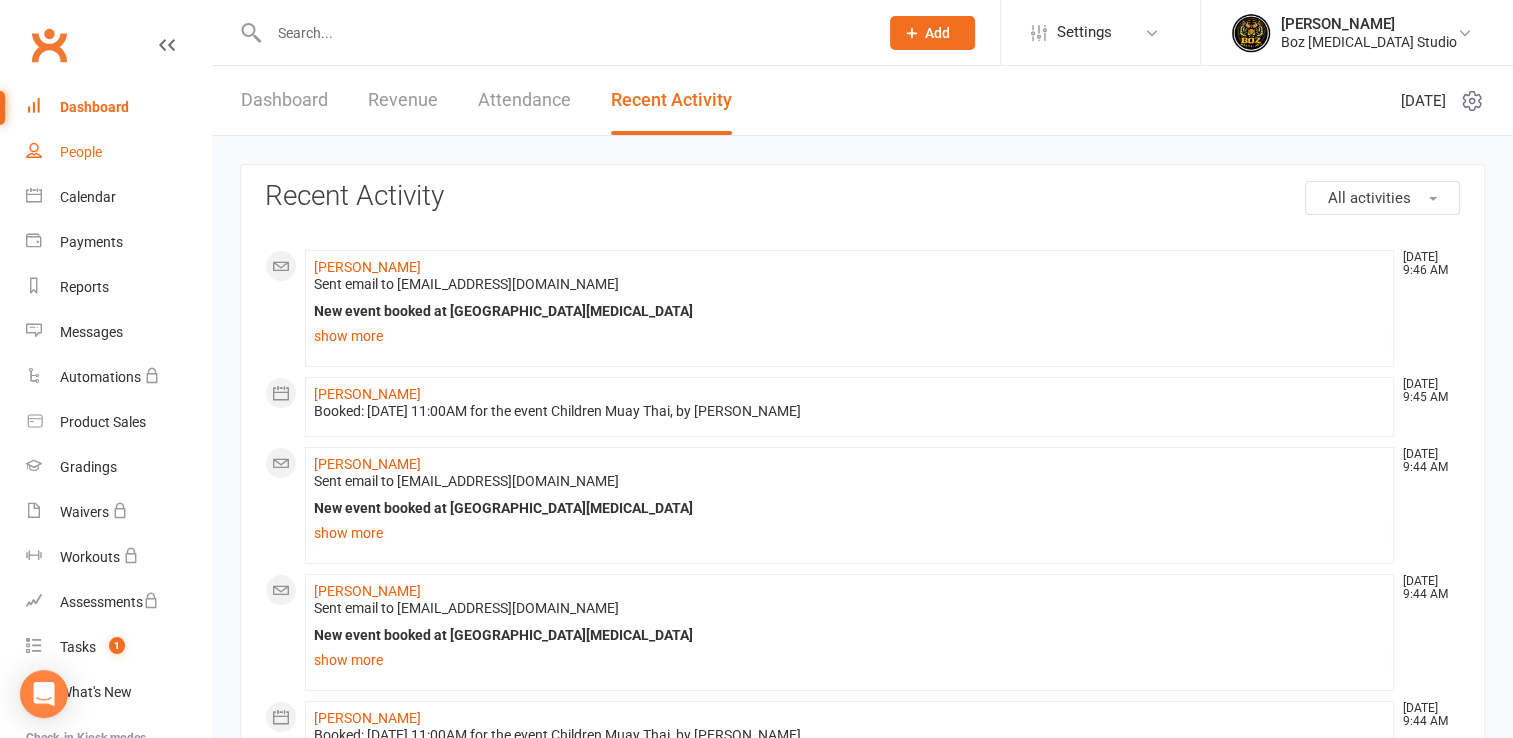click on "People" at bounding box center (118, 152) 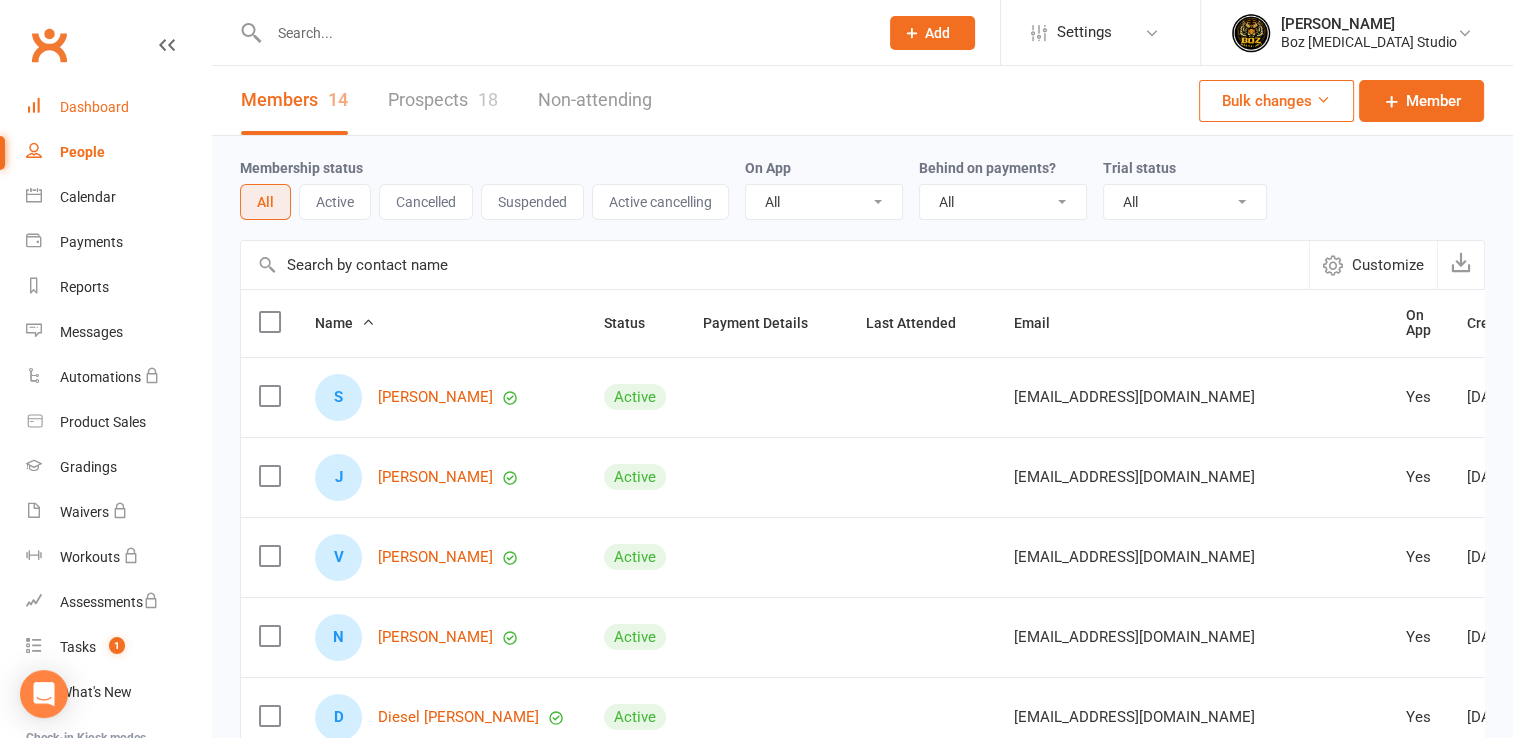 click on "Dashboard" at bounding box center [94, 107] 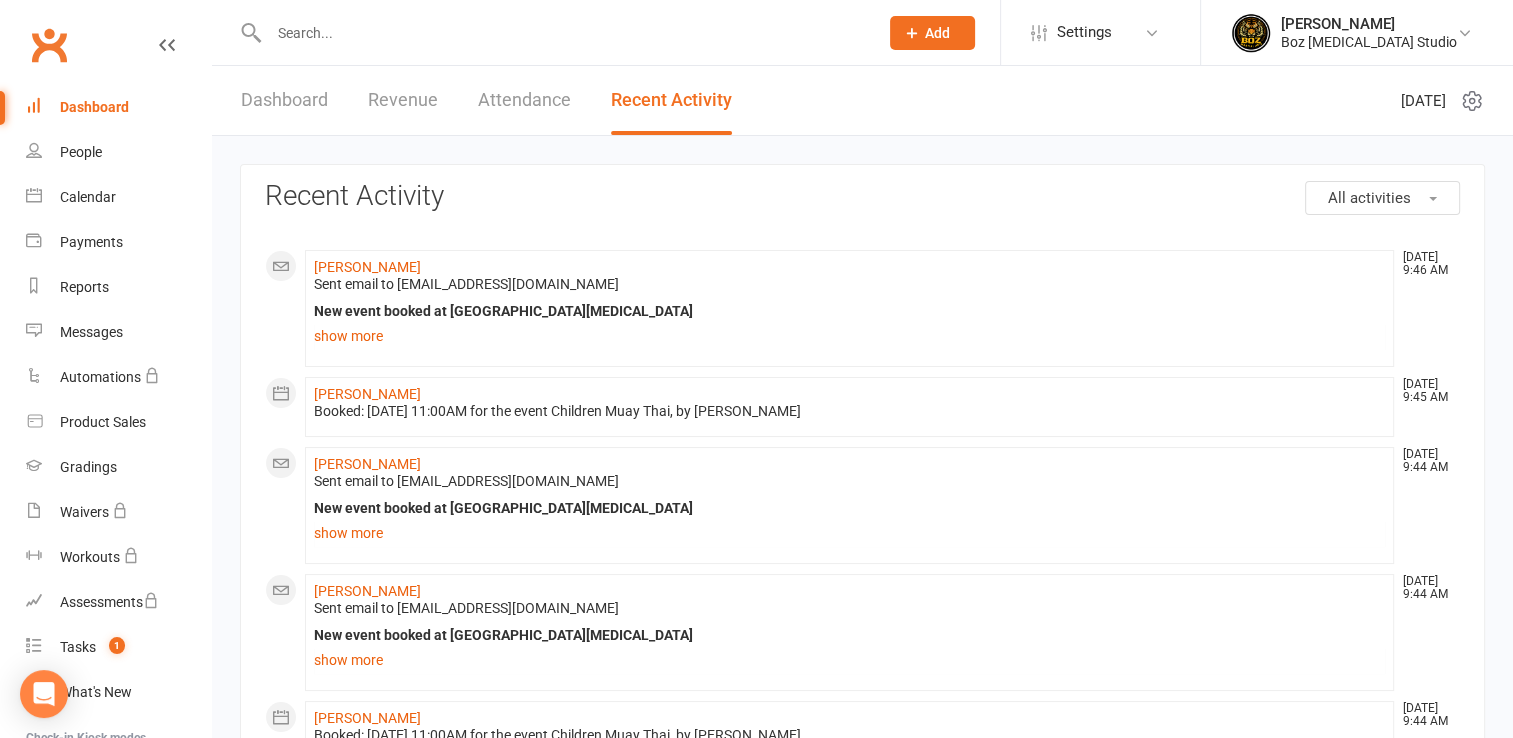 click on "Dashboard" at bounding box center [284, 100] 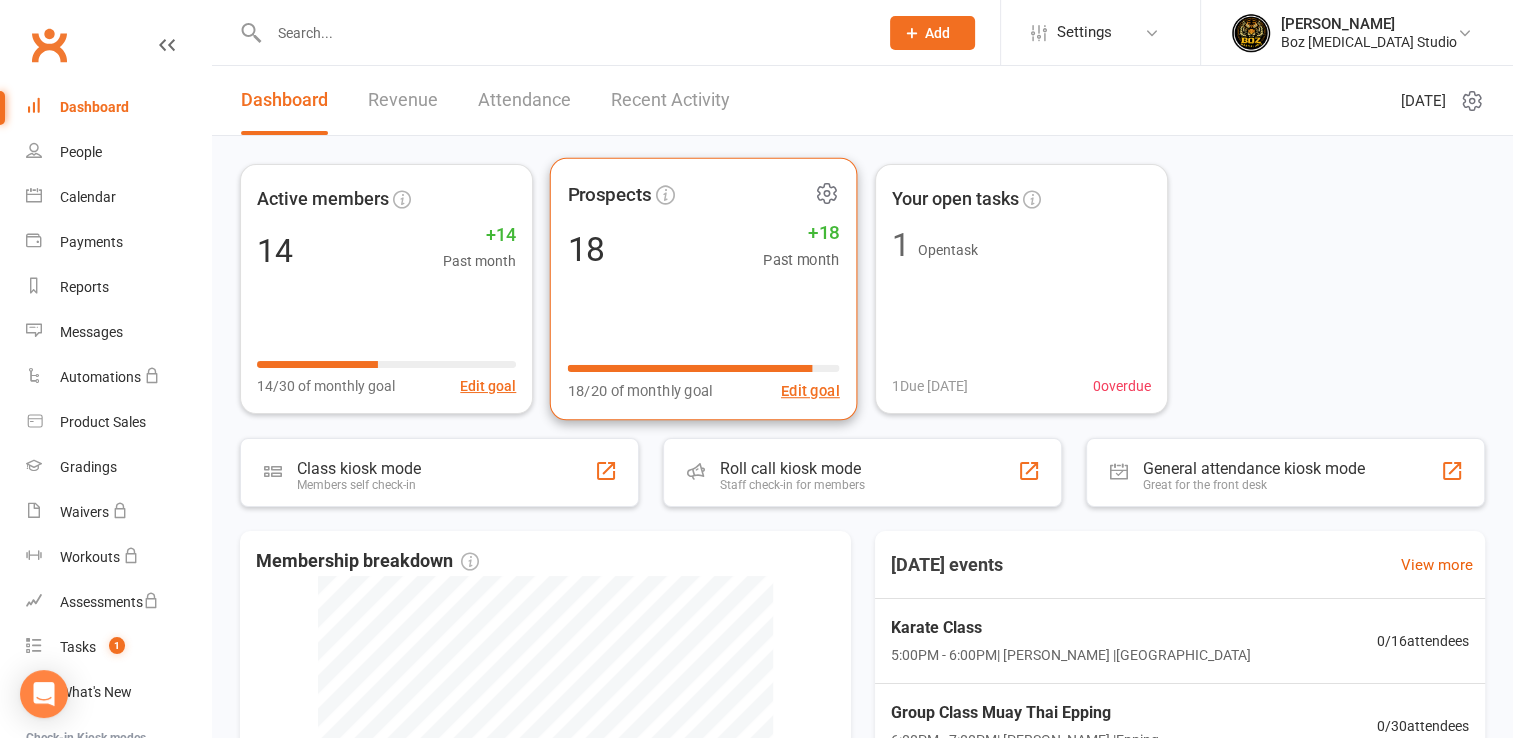 click on "+18" at bounding box center (801, 233) 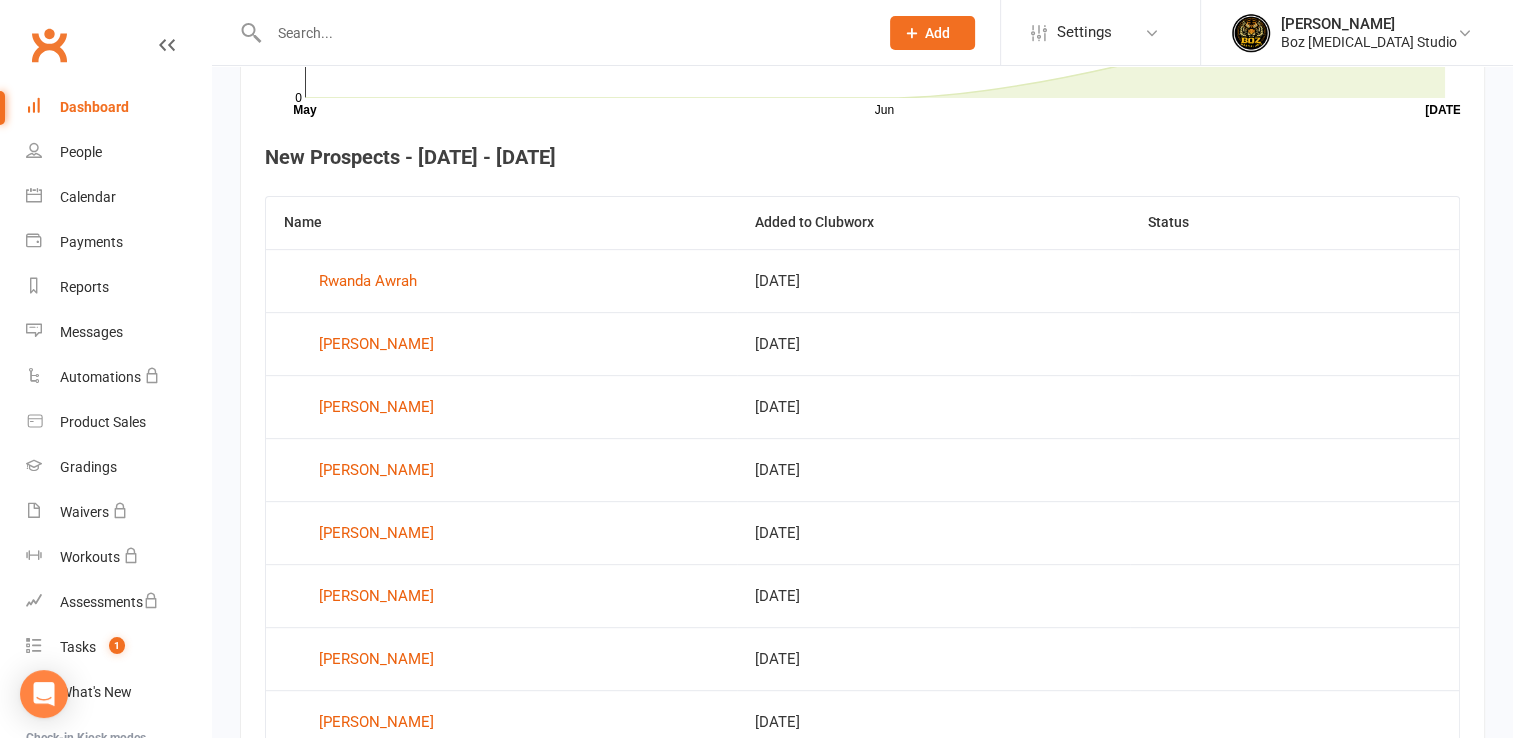 scroll, scrollTop: 818, scrollLeft: 0, axis: vertical 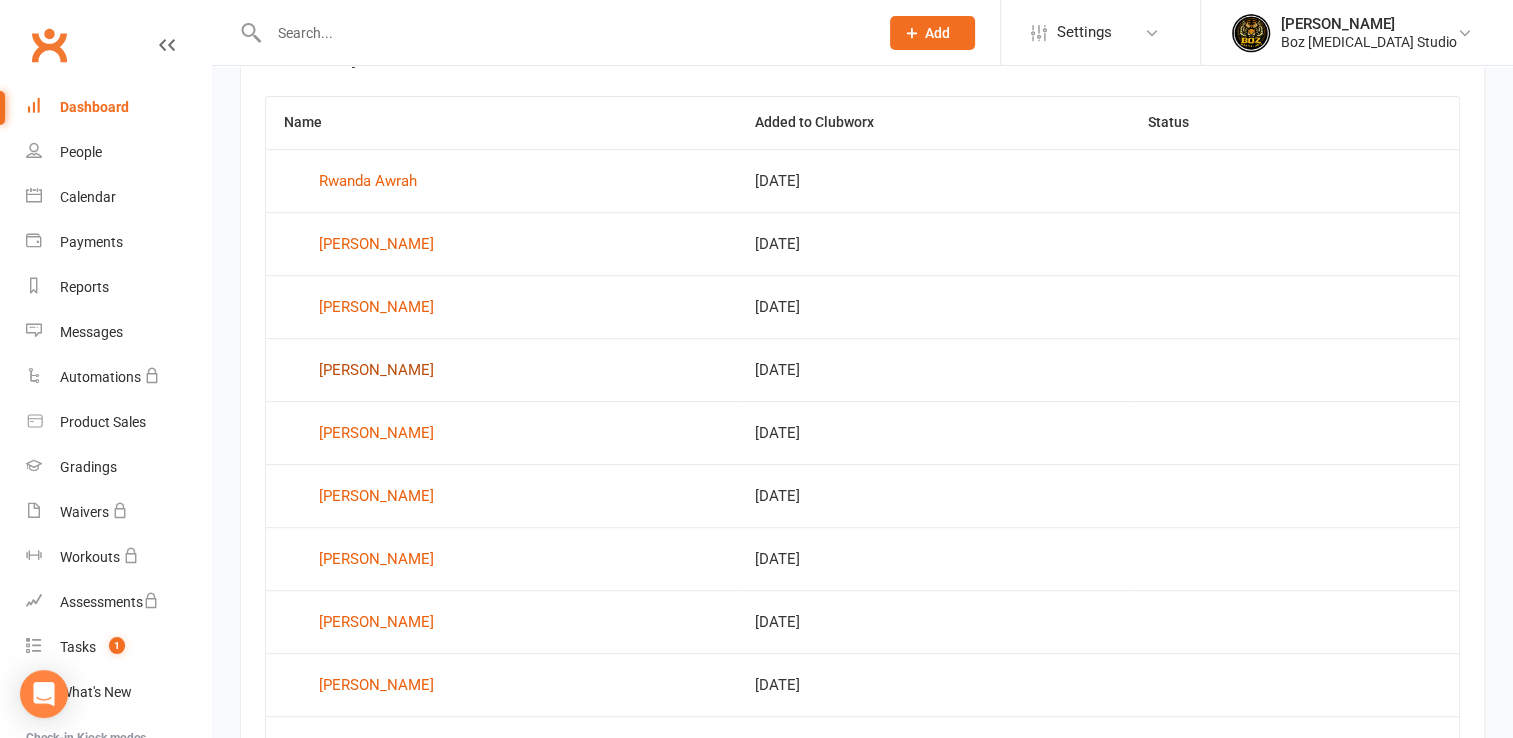 click on "[PERSON_NAME]" at bounding box center (376, 370) 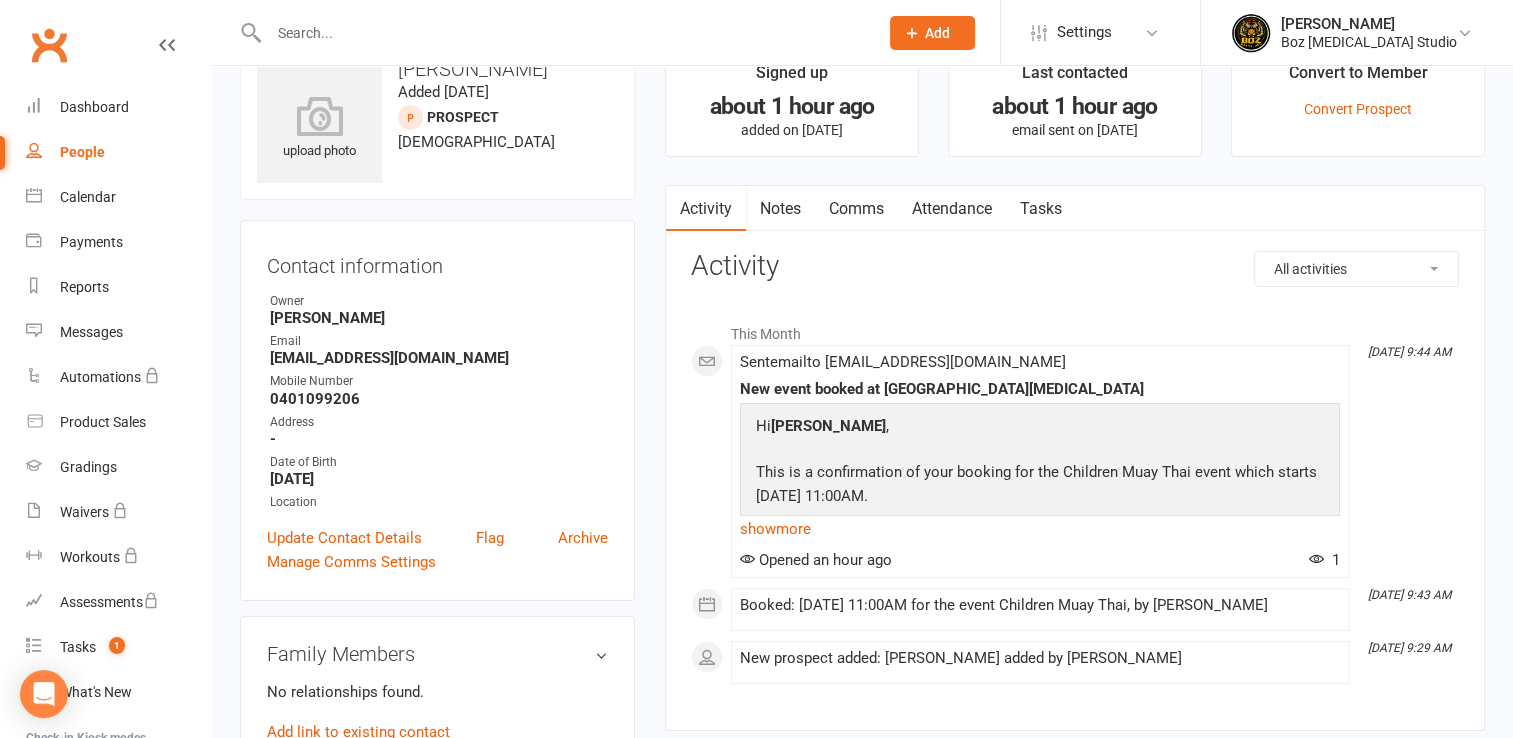 scroll, scrollTop: 100, scrollLeft: 0, axis: vertical 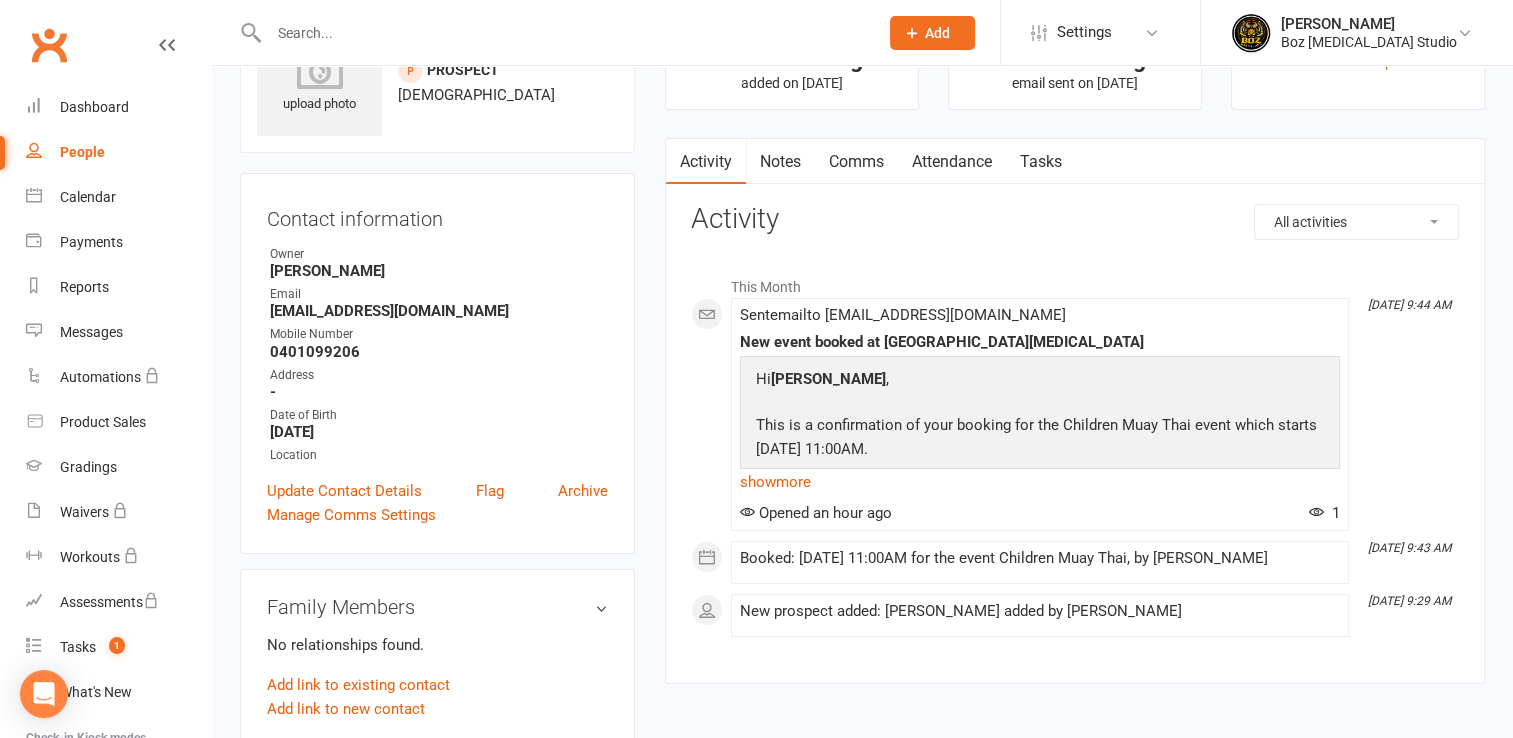 click on "All activities Bookings / Attendances Communications Notes Failed SMSes Gradings Members Memberships Mobile App POS Sales Payments Credit Vouchers Prospects Reports Automations Tasks Waivers Workouts Kiosk Mode Consent Assessments Contact Flags Family Relationships" at bounding box center [1356, 222] 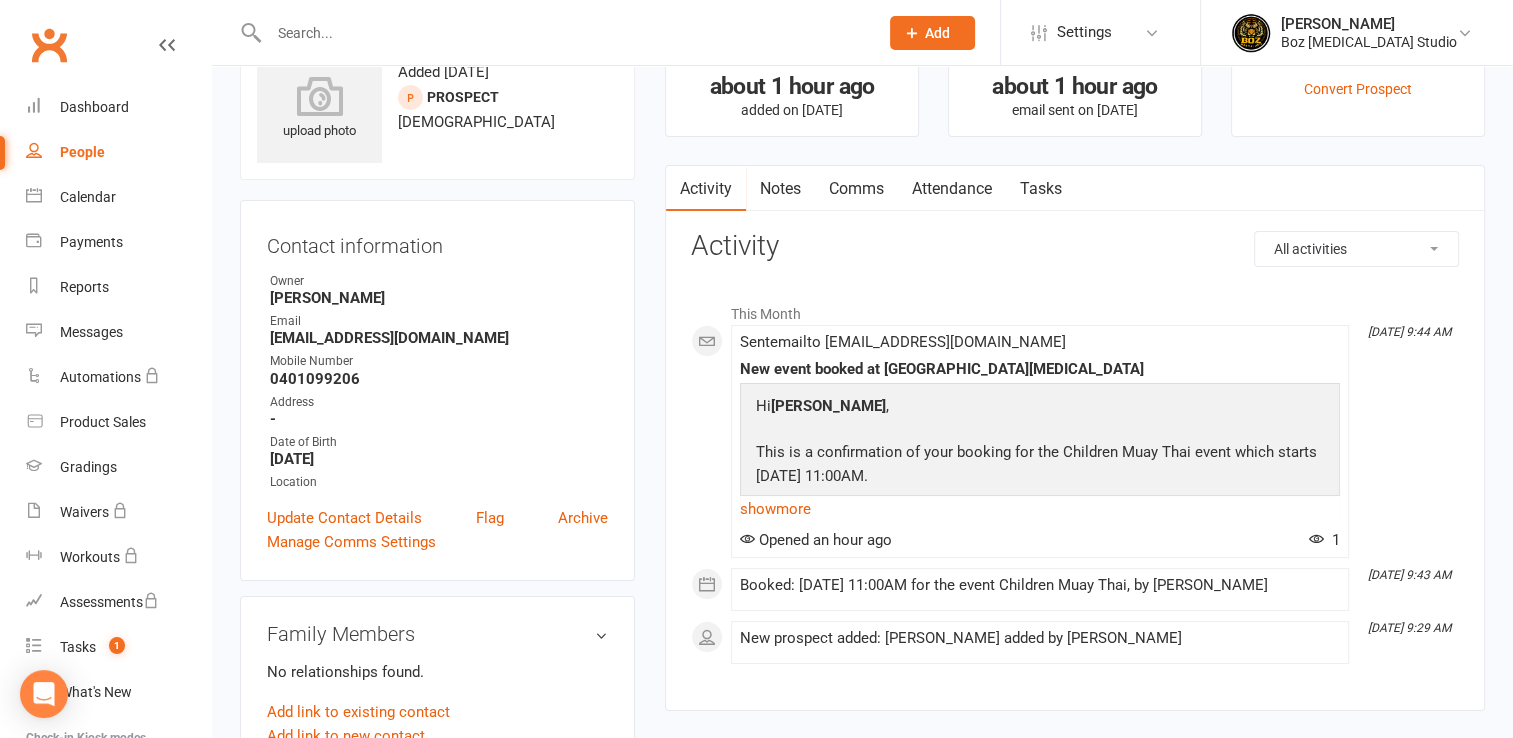 scroll, scrollTop: 0, scrollLeft: 0, axis: both 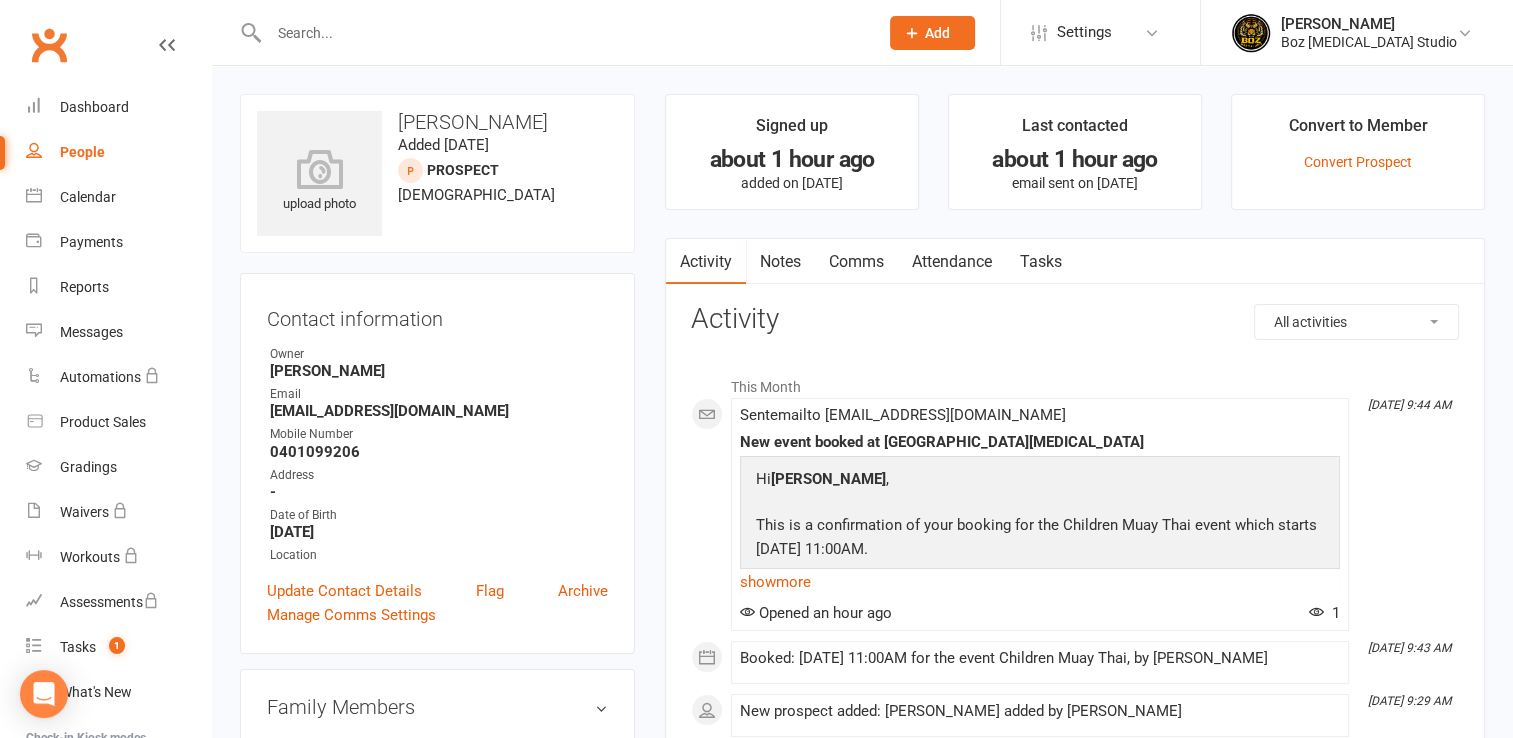 click on "Notes" at bounding box center (780, 262) 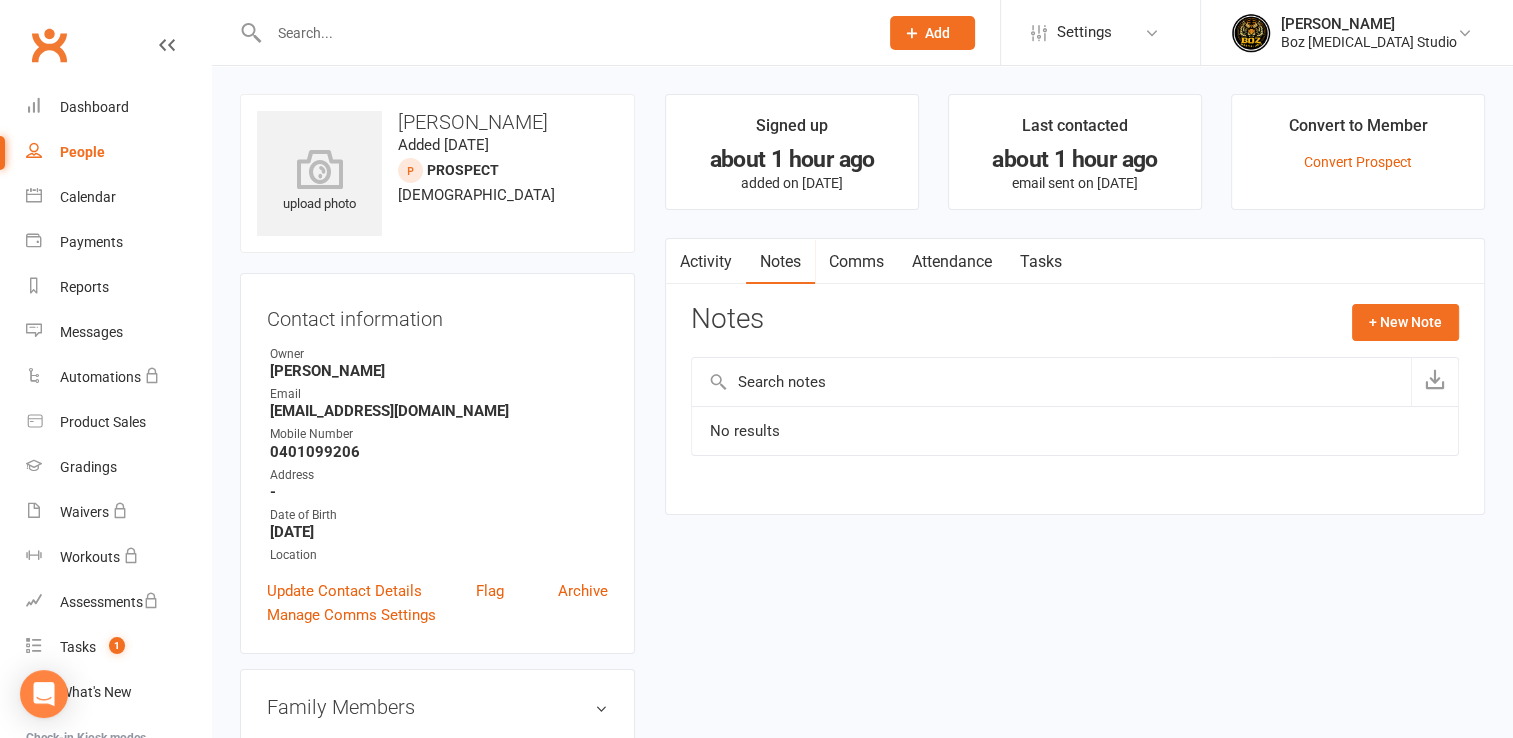 click on "Comms" at bounding box center [856, 262] 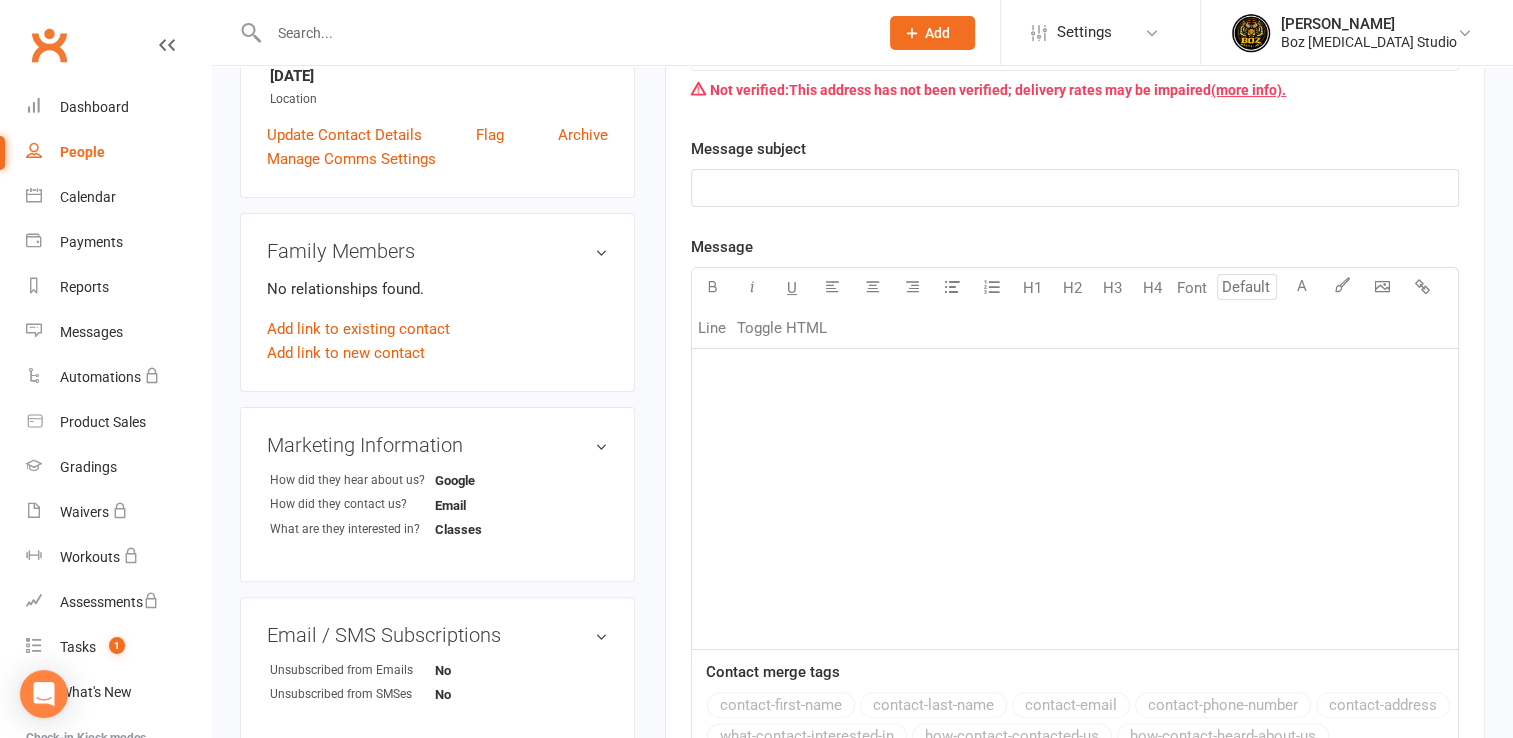 scroll, scrollTop: 0, scrollLeft: 0, axis: both 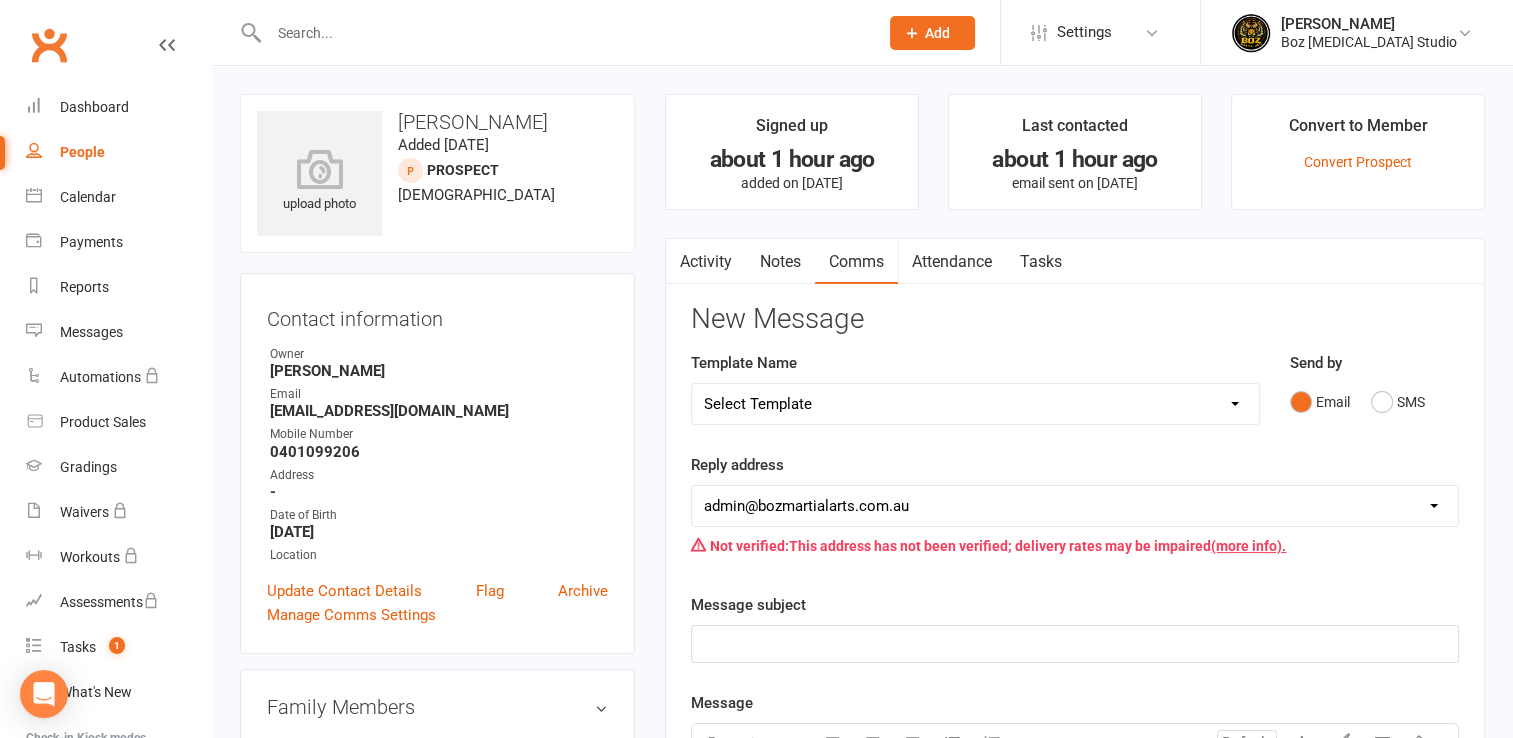 click on "Attendance" at bounding box center (952, 262) 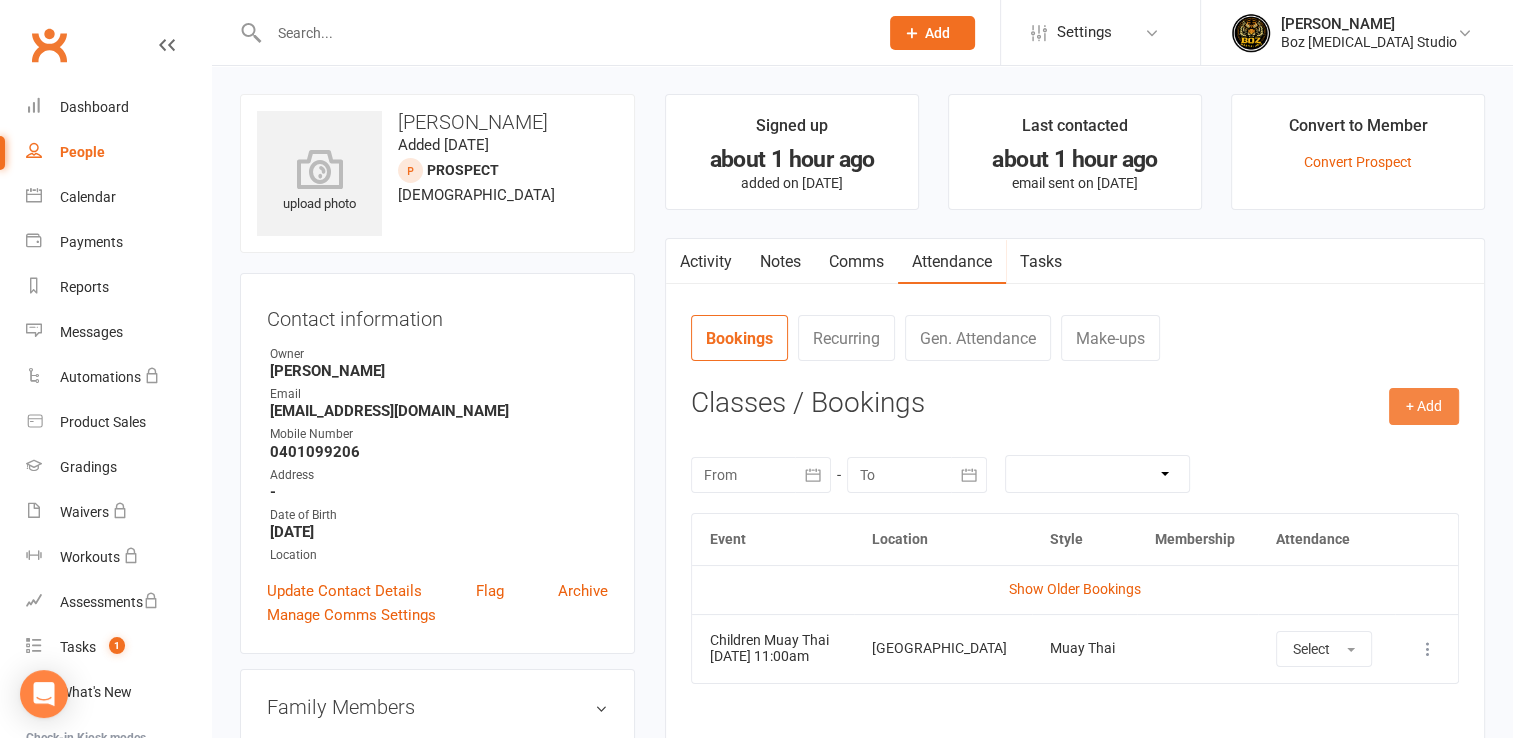 click on "+ Add" at bounding box center [1424, 406] 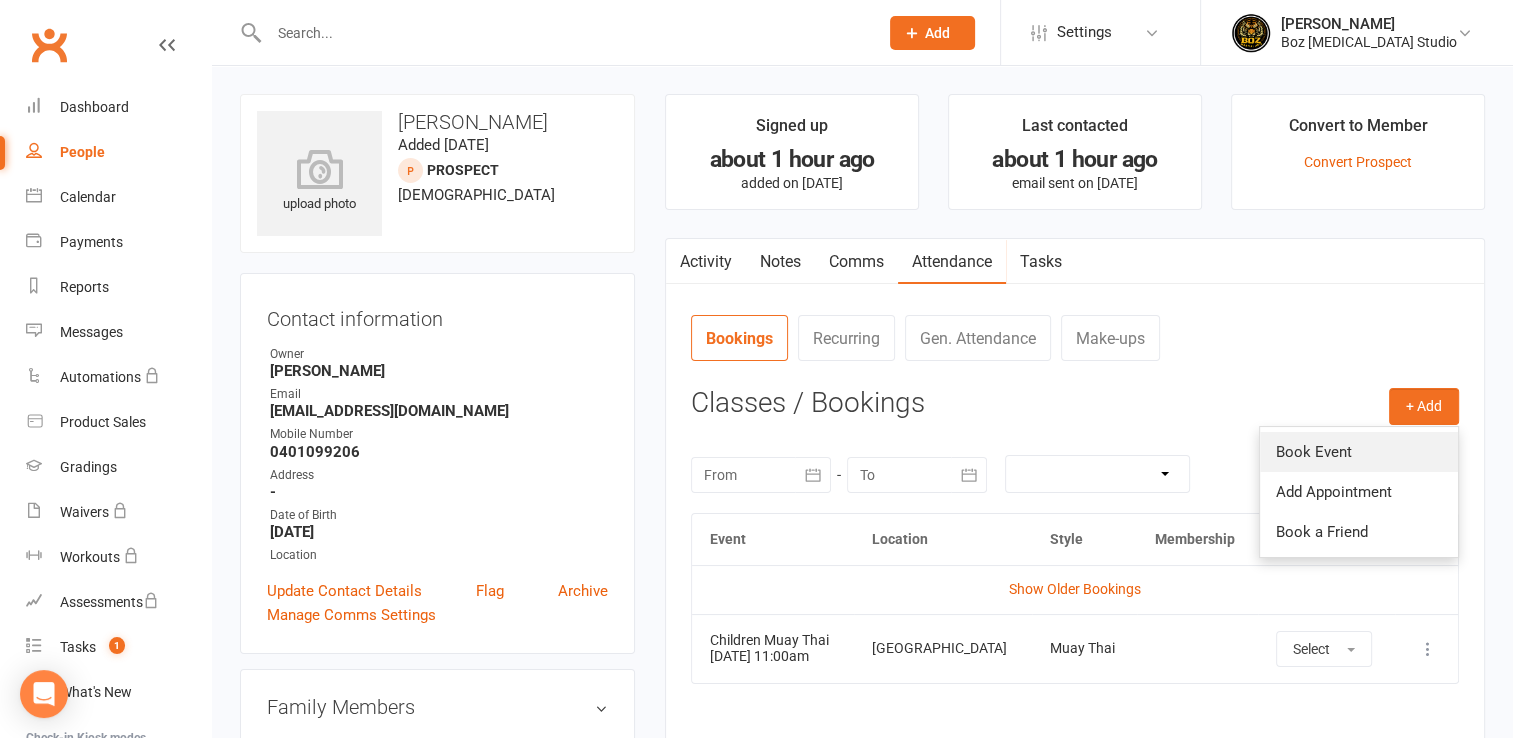 click on "Book Event" at bounding box center [1359, 452] 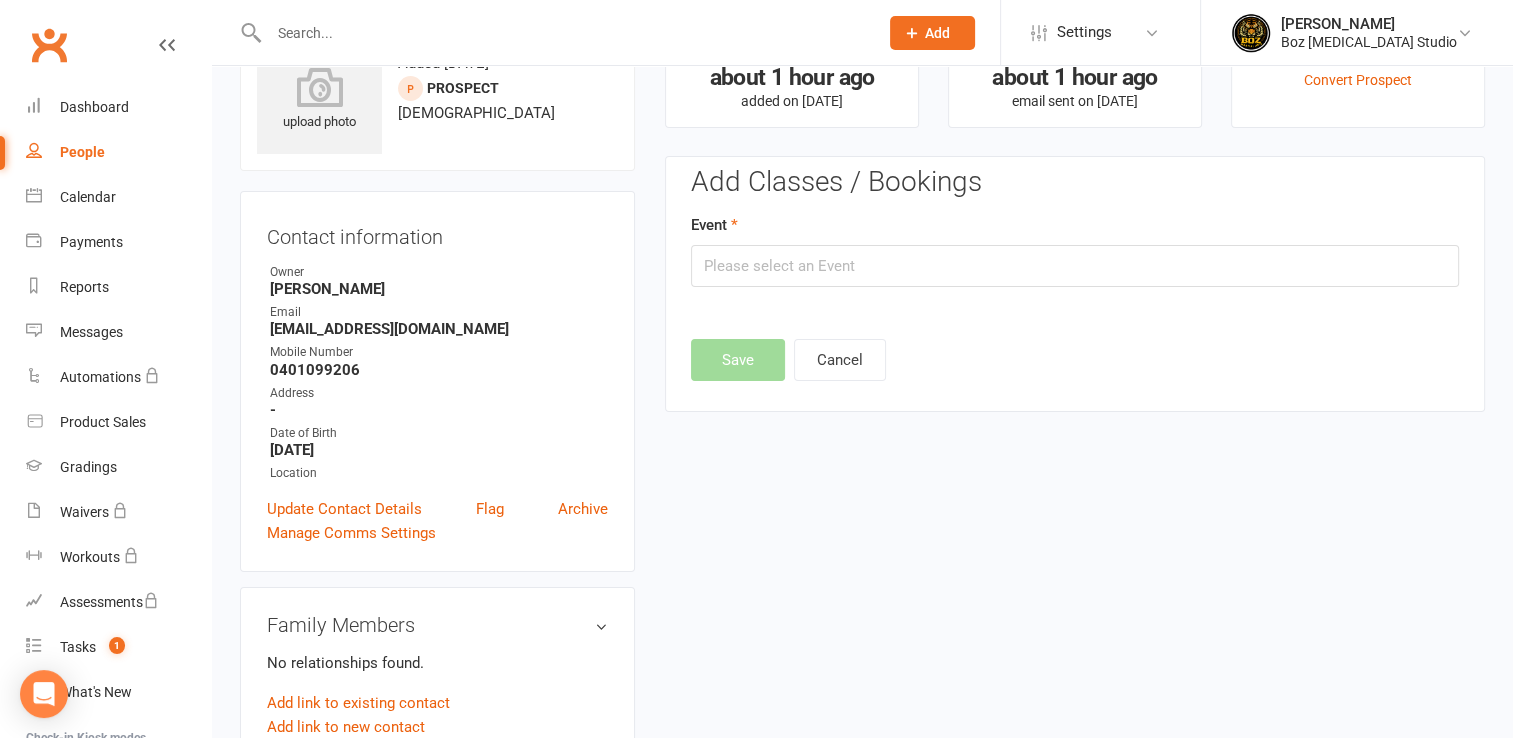 scroll, scrollTop: 137, scrollLeft: 0, axis: vertical 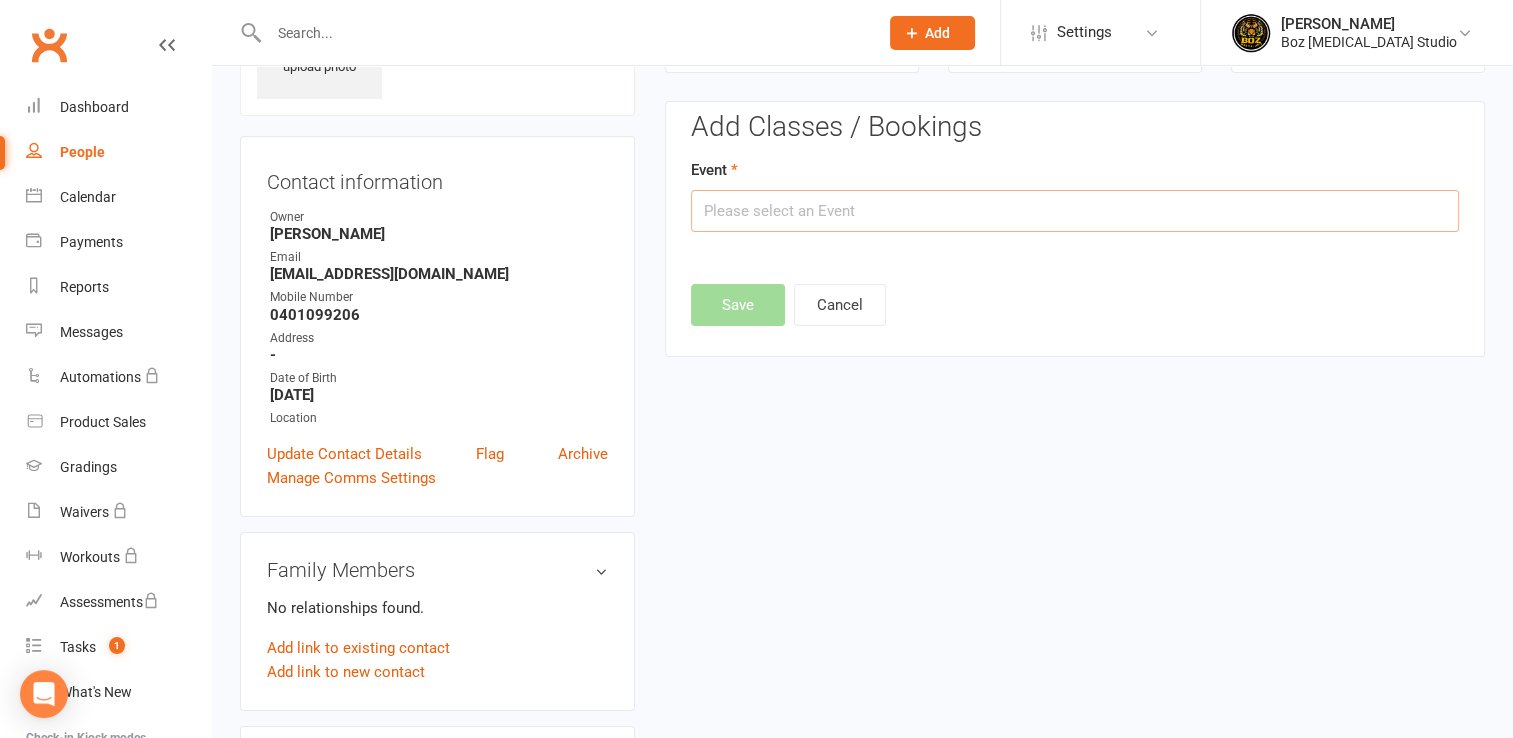 click at bounding box center (1075, 211) 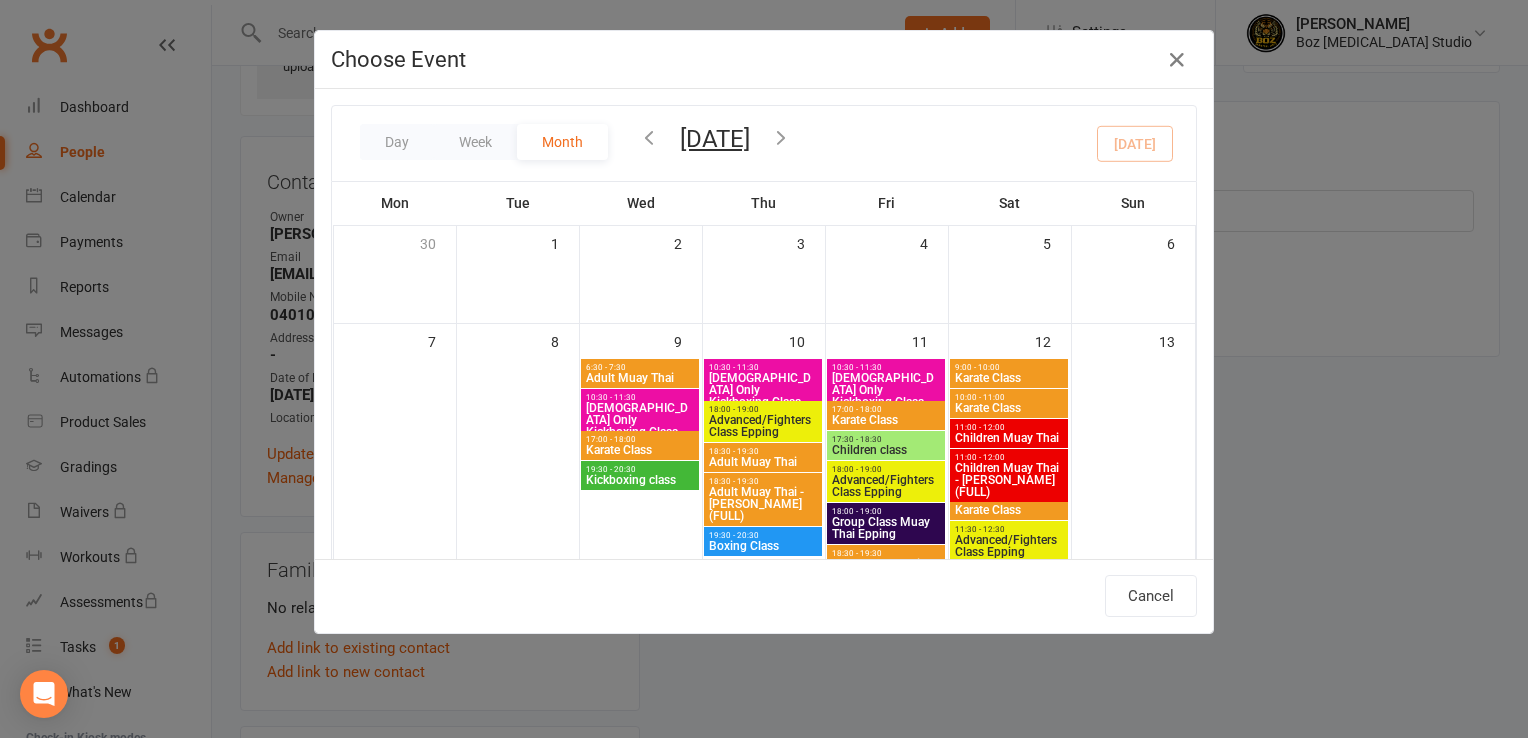 click on "Children Muay Thai - [PERSON_NAME] (FULL)" at bounding box center [1009, 480] 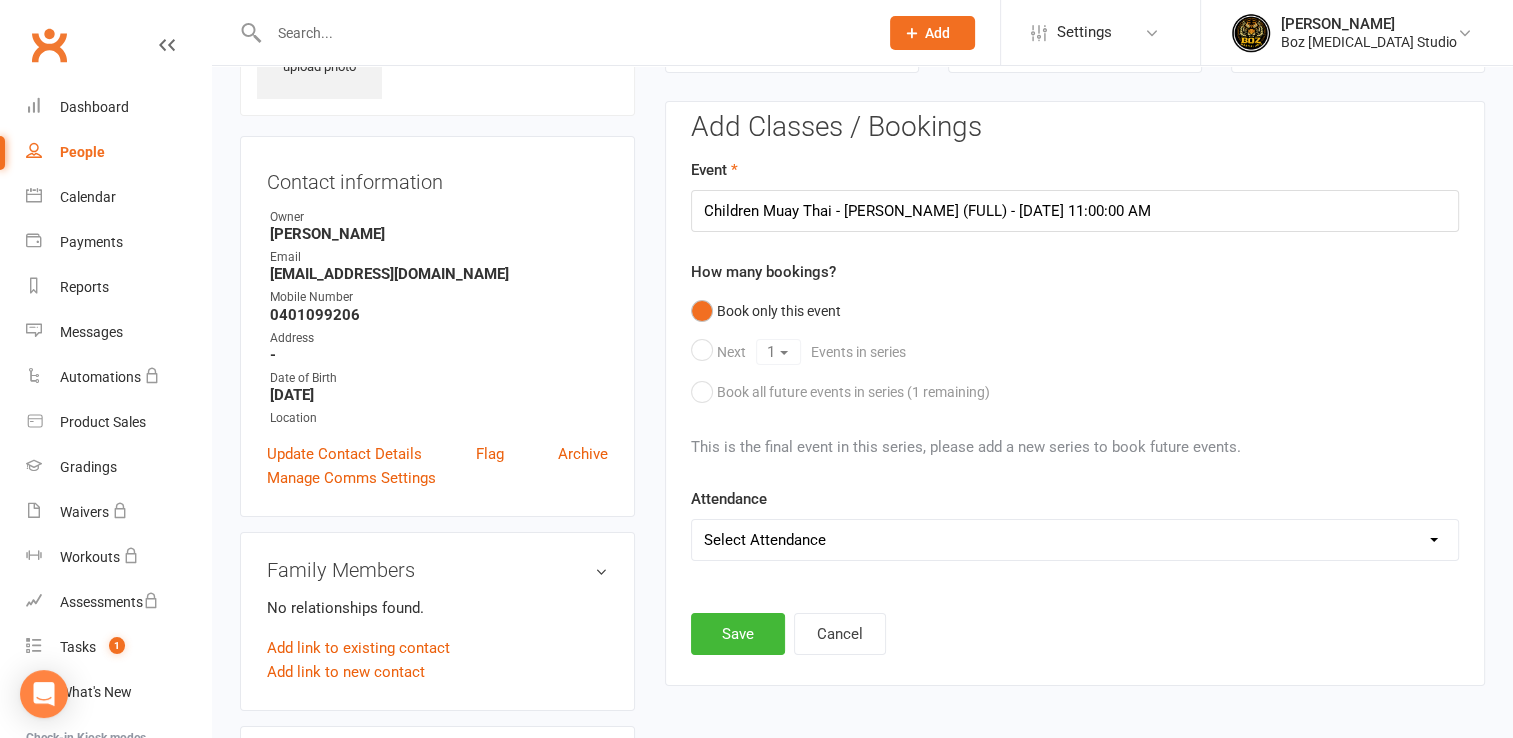 click on "Select Attendance Attended Absent" at bounding box center [1075, 540] 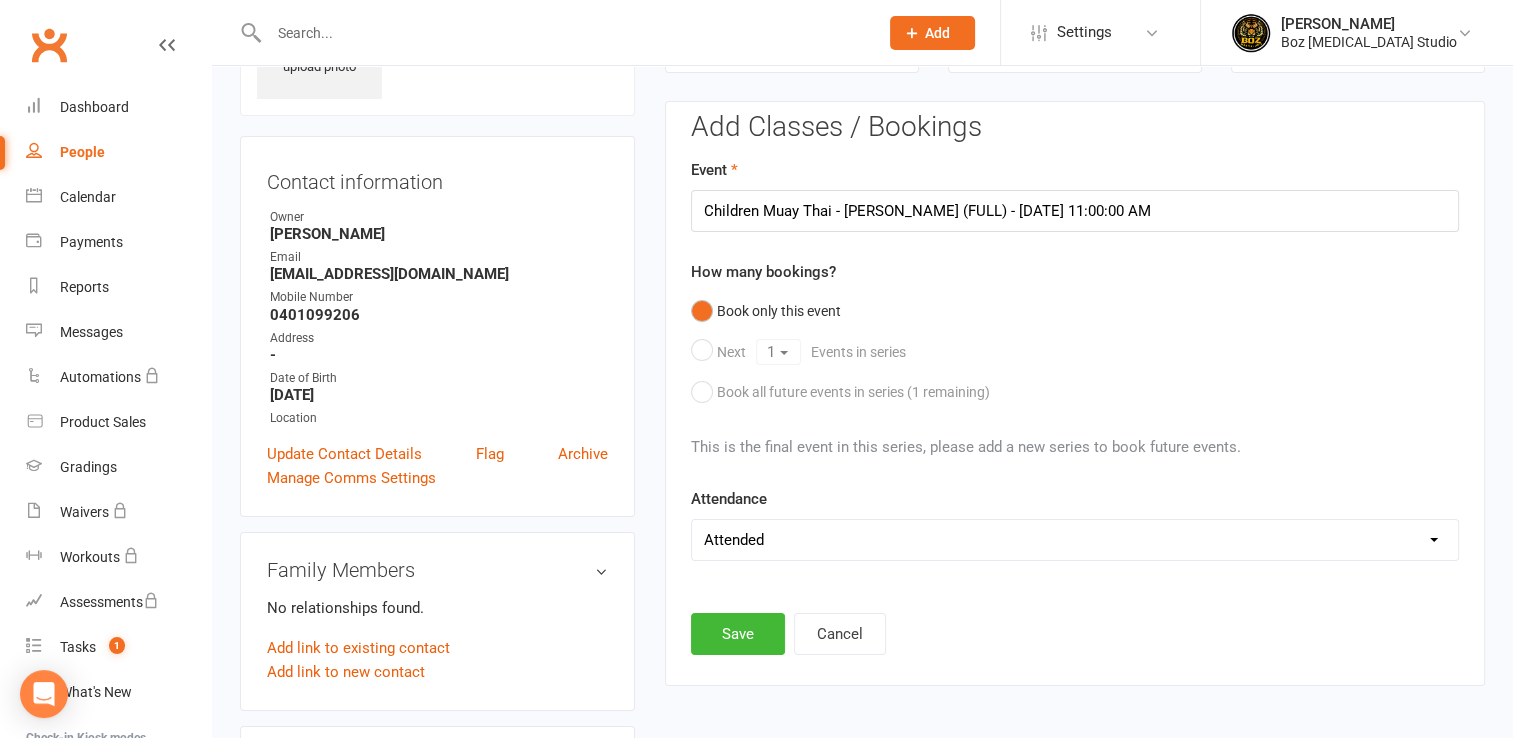 click on "Select Attendance Attended Absent" at bounding box center (1075, 540) 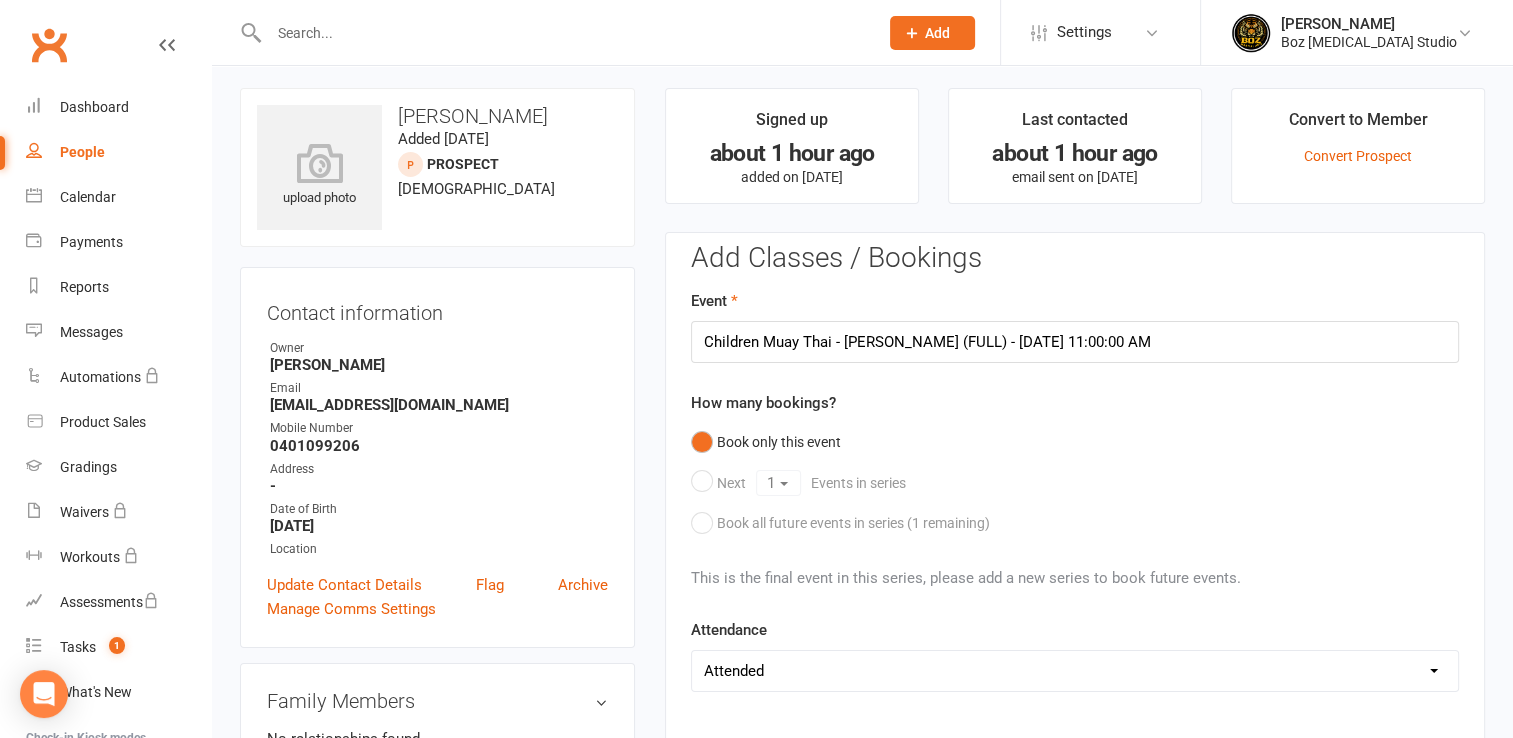 scroll, scrollTop: 0, scrollLeft: 0, axis: both 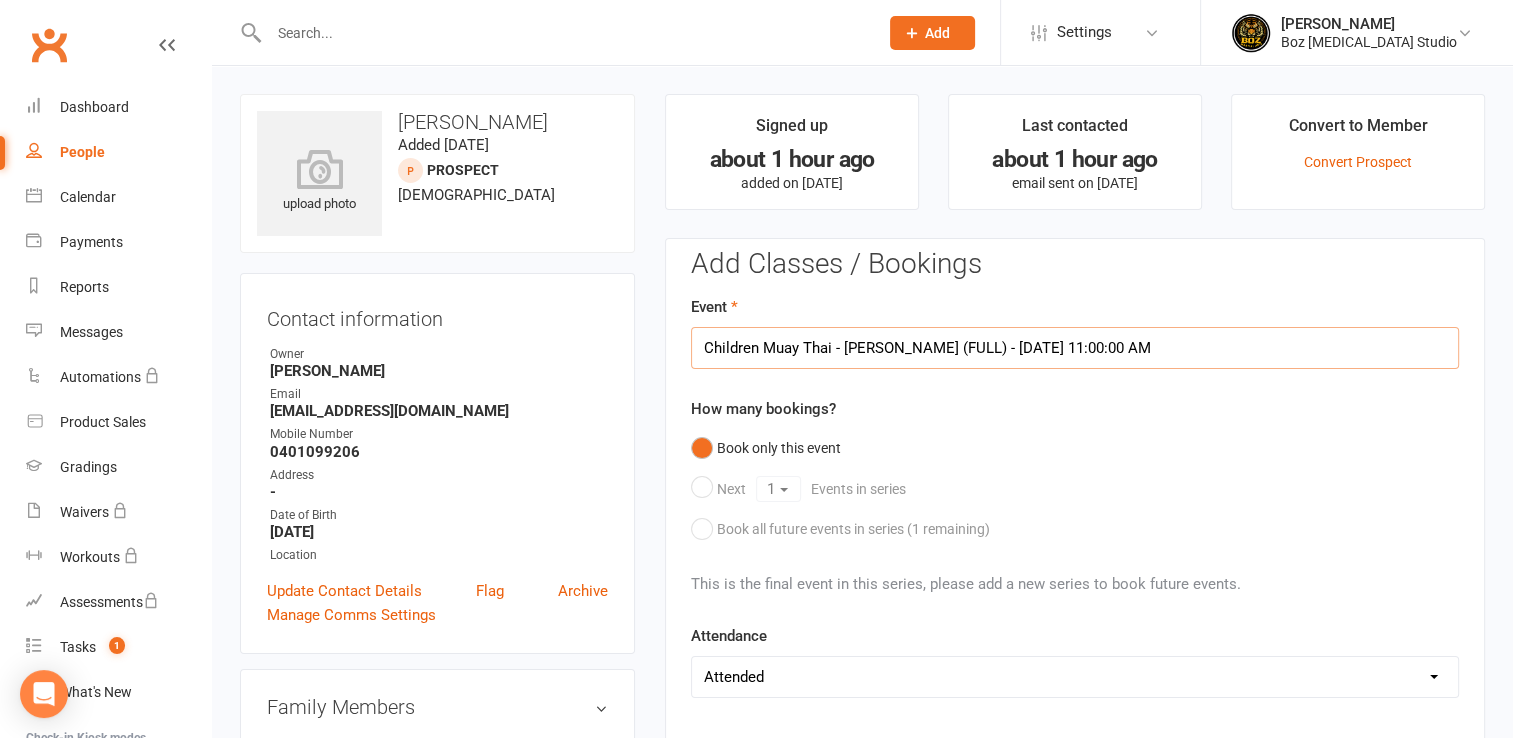 click on "Children Muay Thai - [PERSON_NAME] (FULL) - [DATE] 11:00:00 AM" at bounding box center (1075, 348) 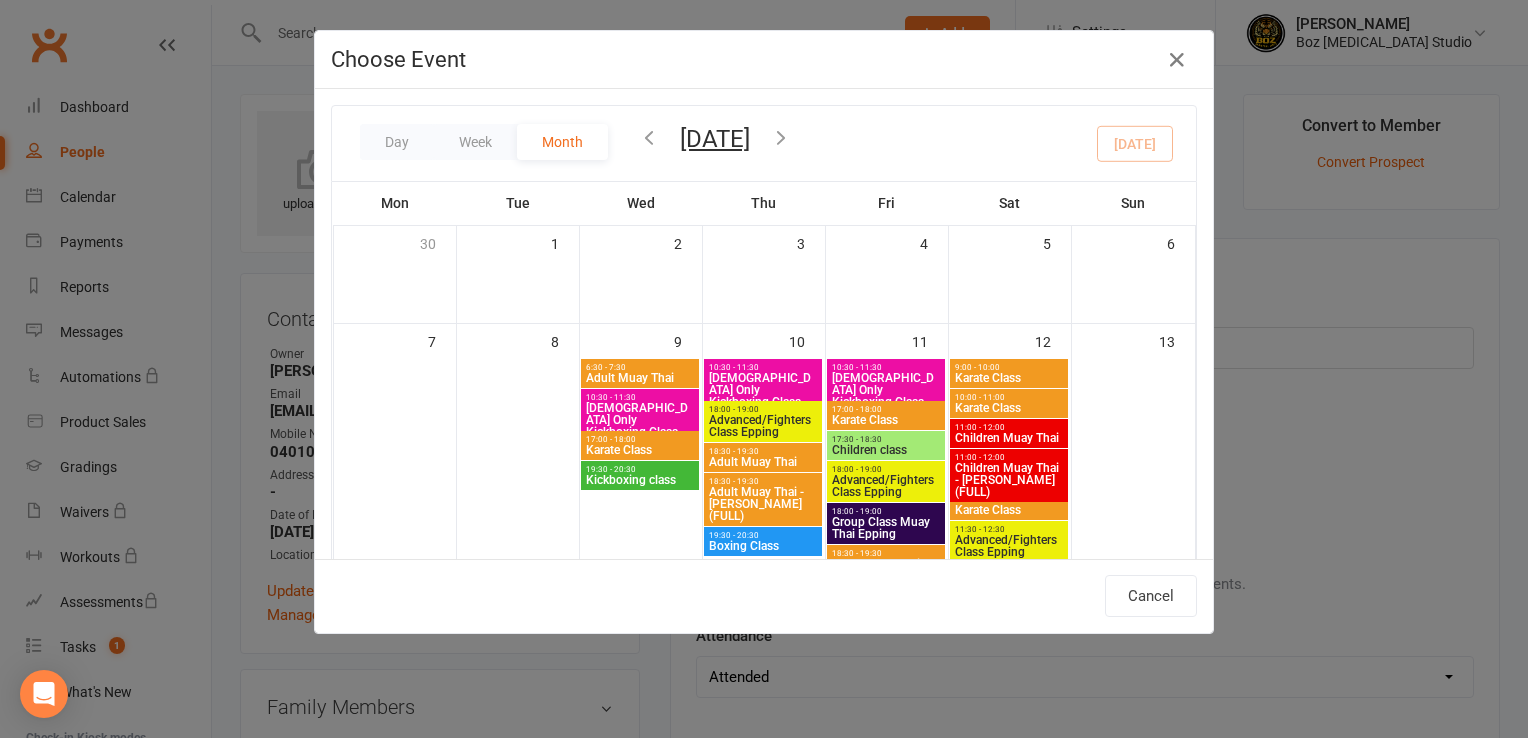 click on "11:00 - 12:00" at bounding box center (1009, 427) 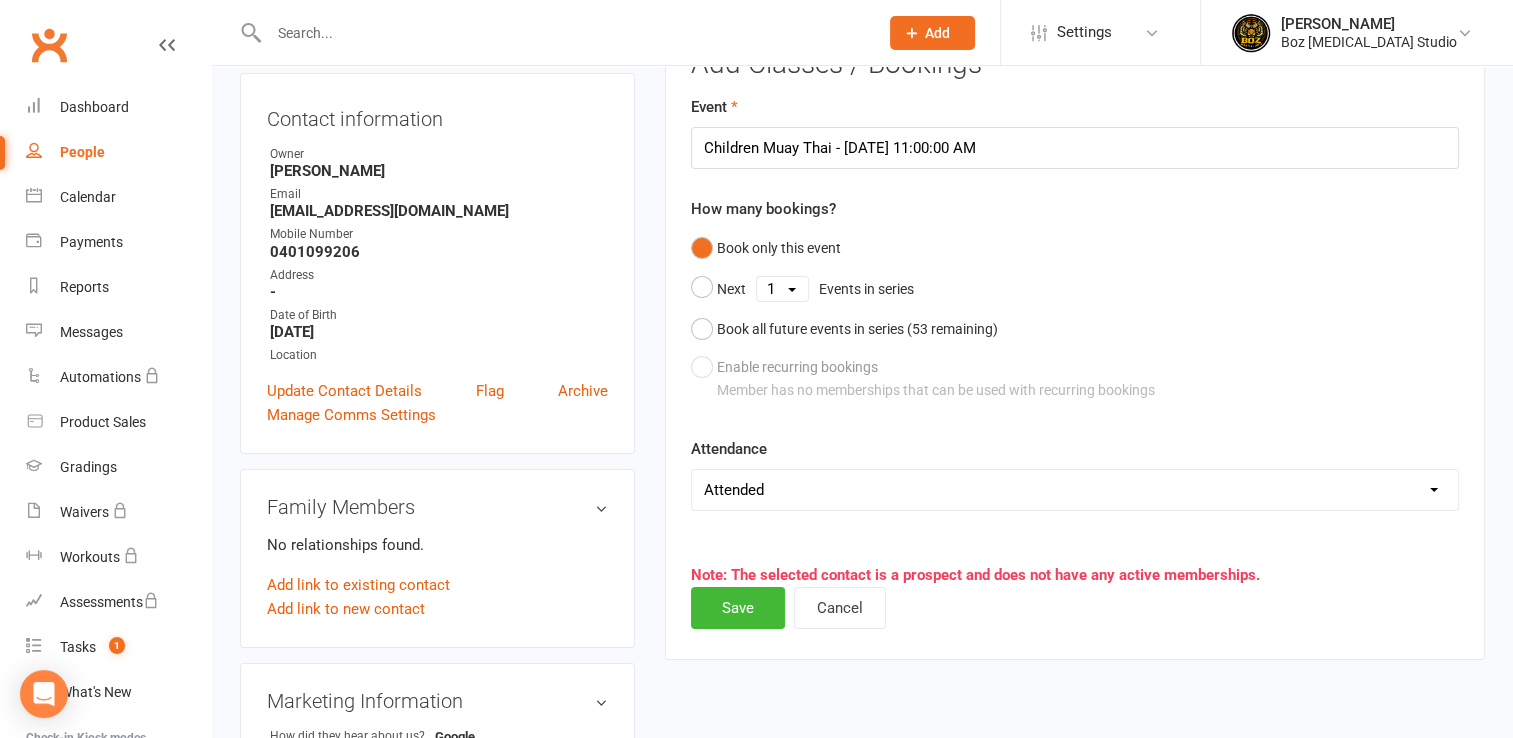 scroll, scrollTop: 0, scrollLeft: 0, axis: both 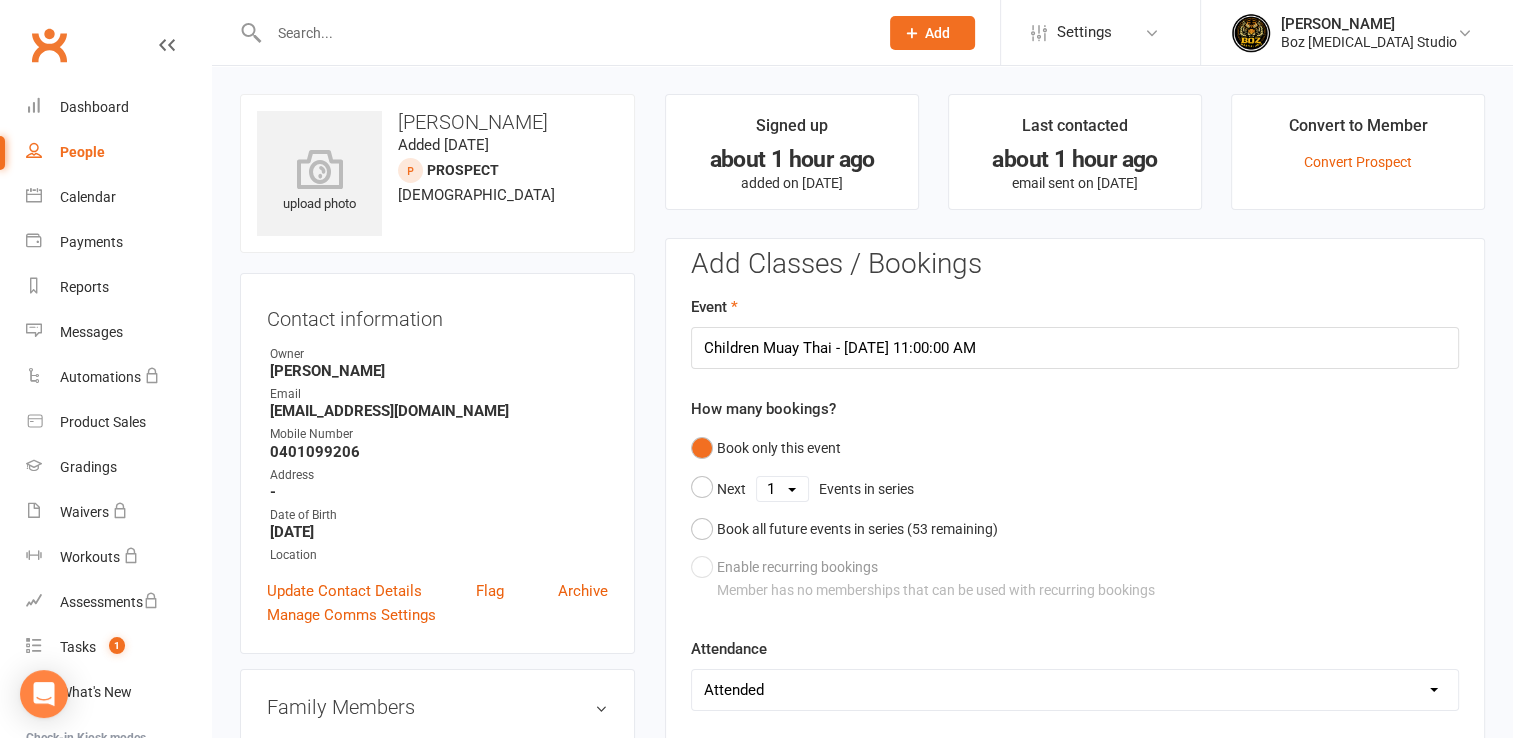click on "People" at bounding box center (82, 152) 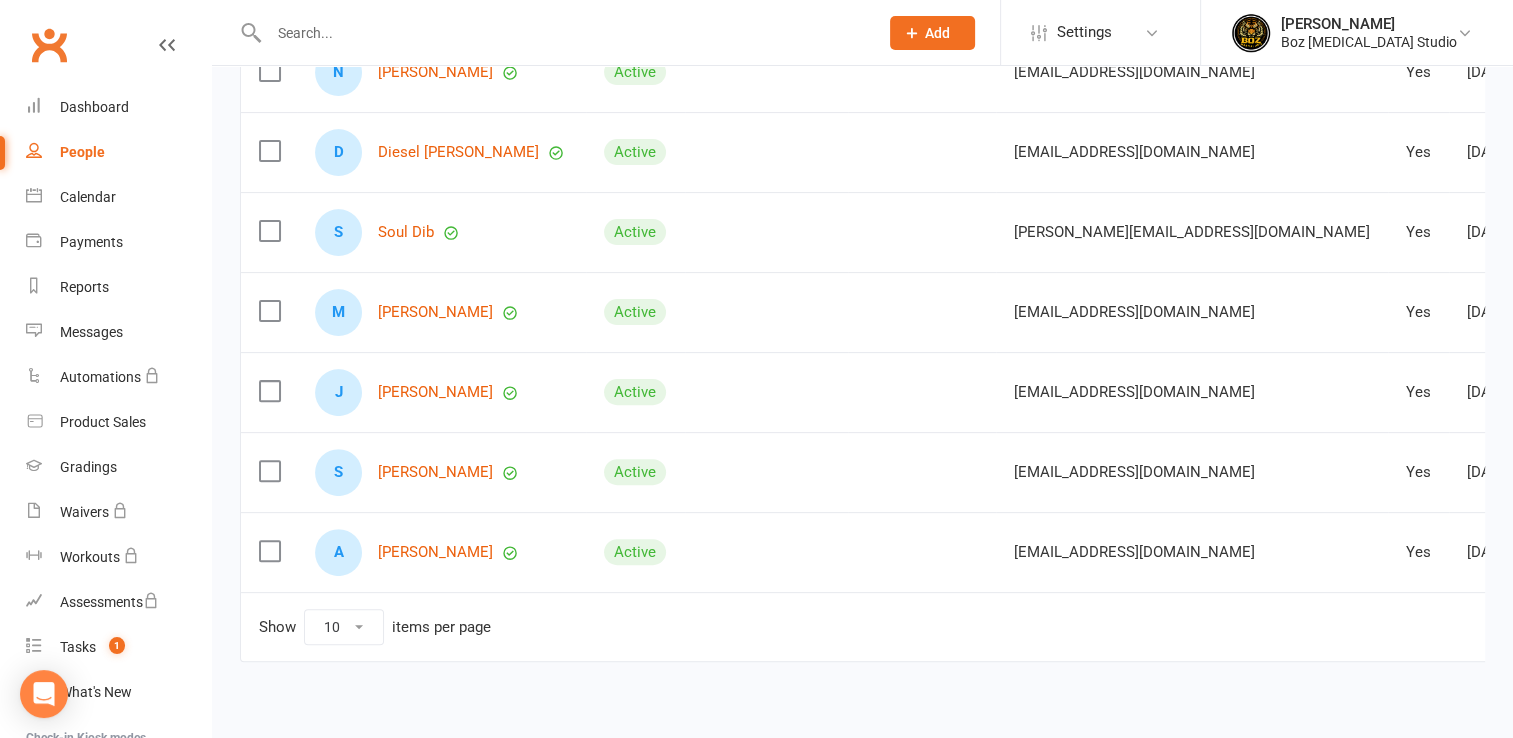 scroll, scrollTop: 600, scrollLeft: 0, axis: vertical 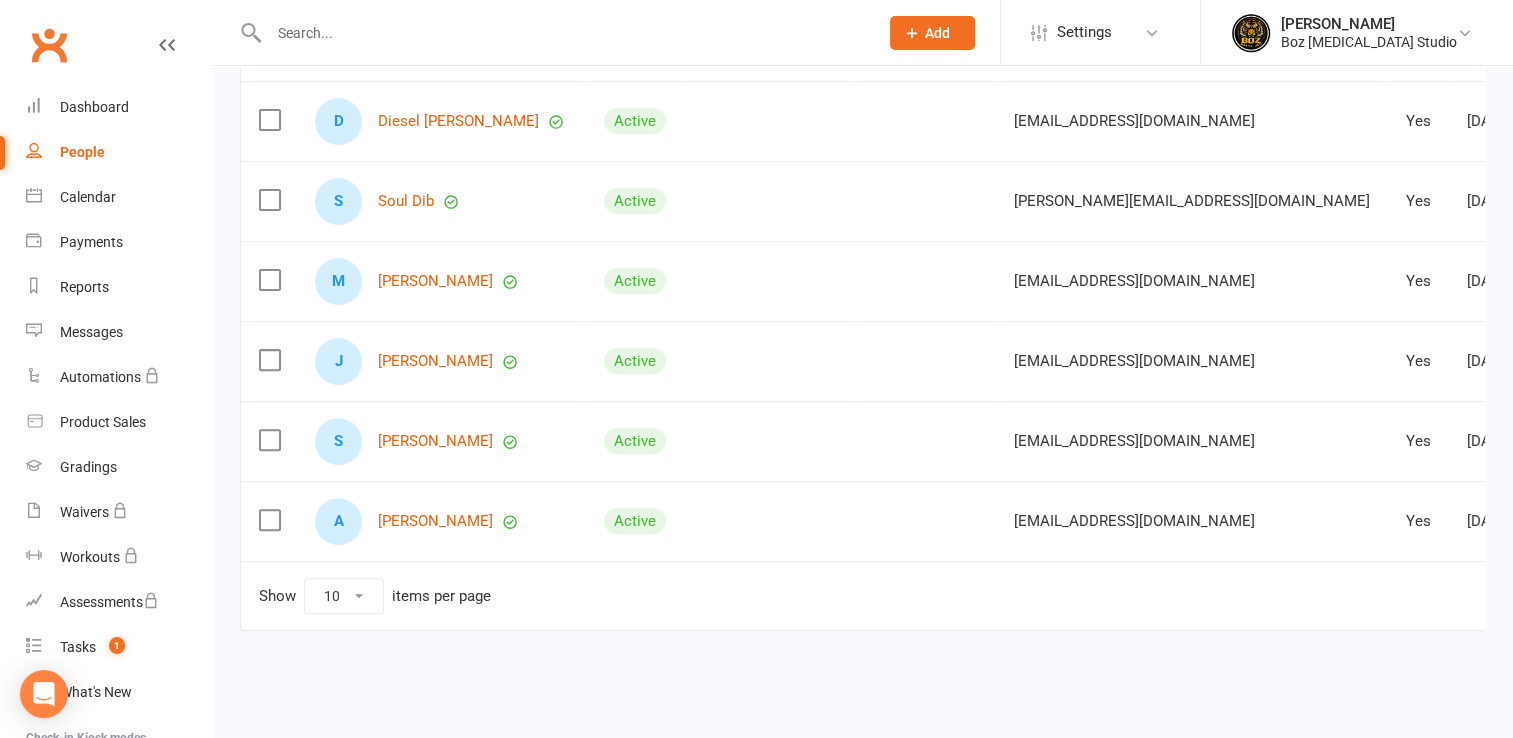 click on "2" at bounding box center [1627, 593] 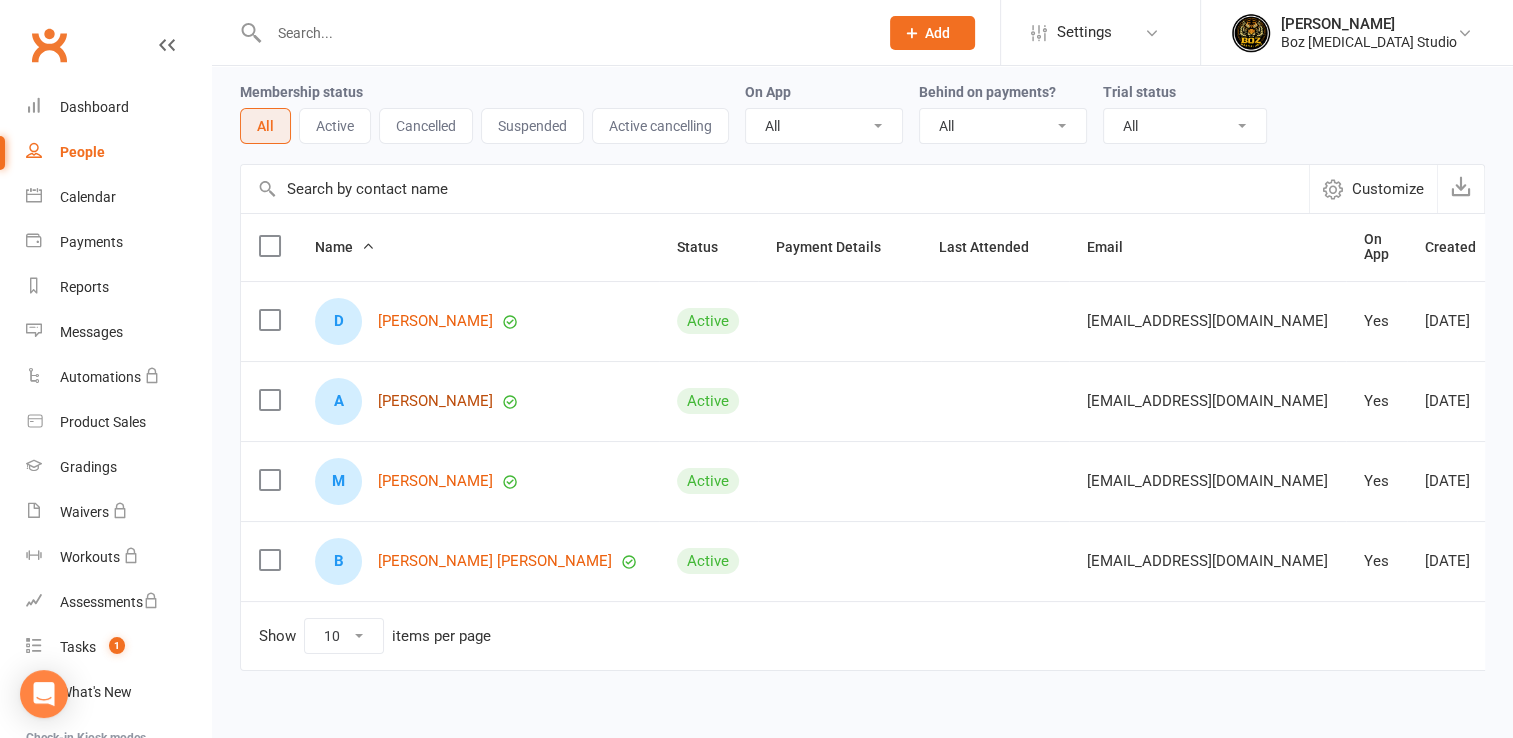 scroll, scrollTop: 0, scrollLeft: 0, axis: both 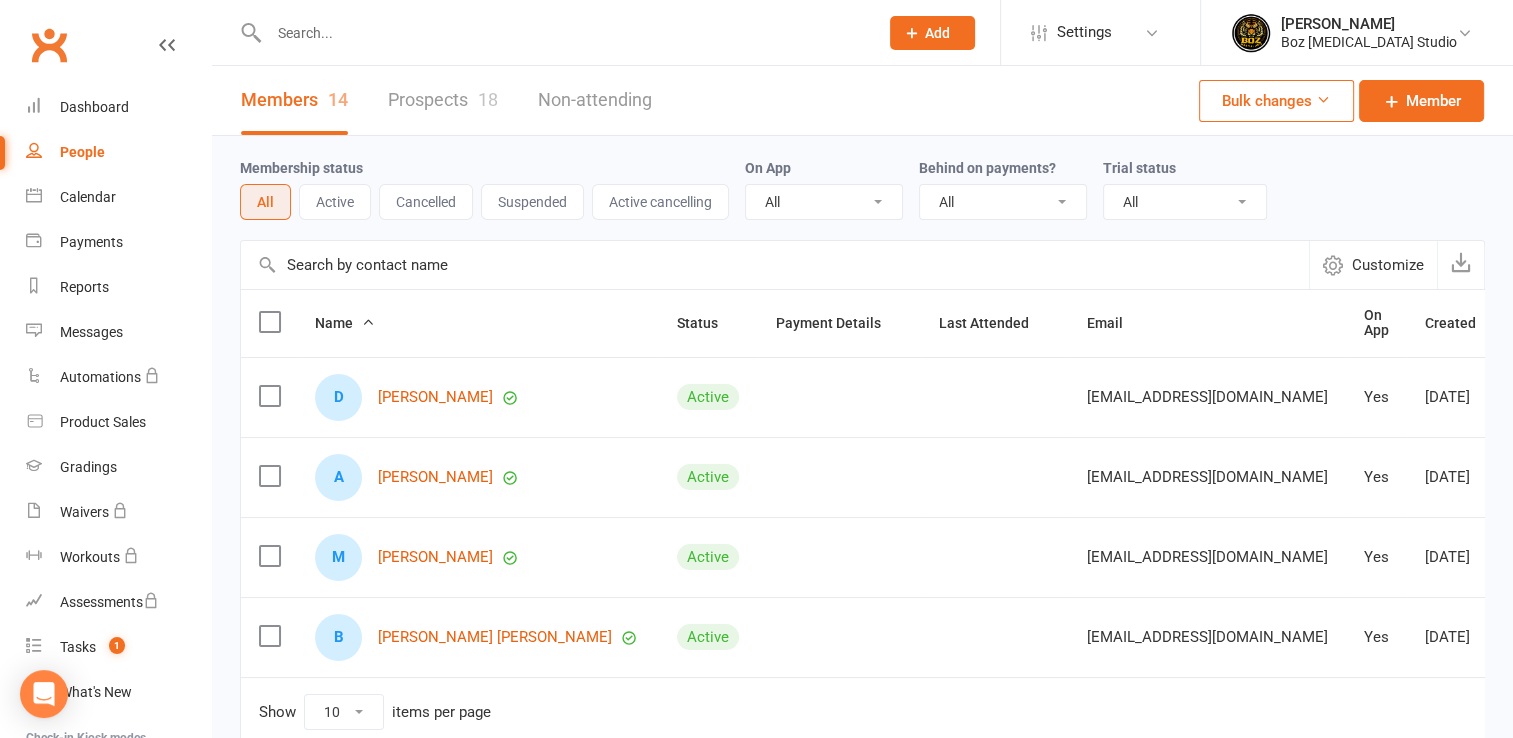 click on "18" at bounding box center [488, 99] 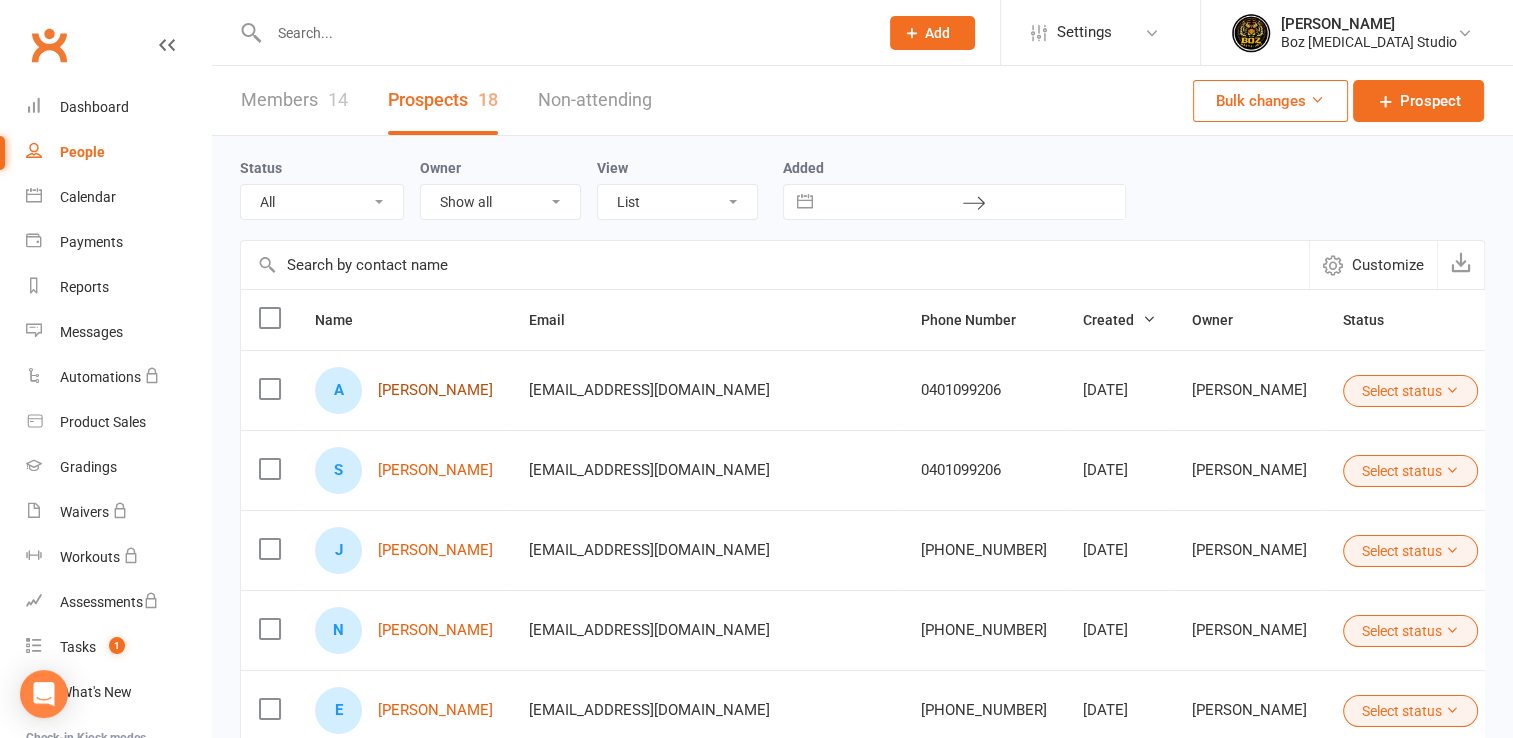 click on "[PERSON_NAME]" at bounding box center [435, 390] 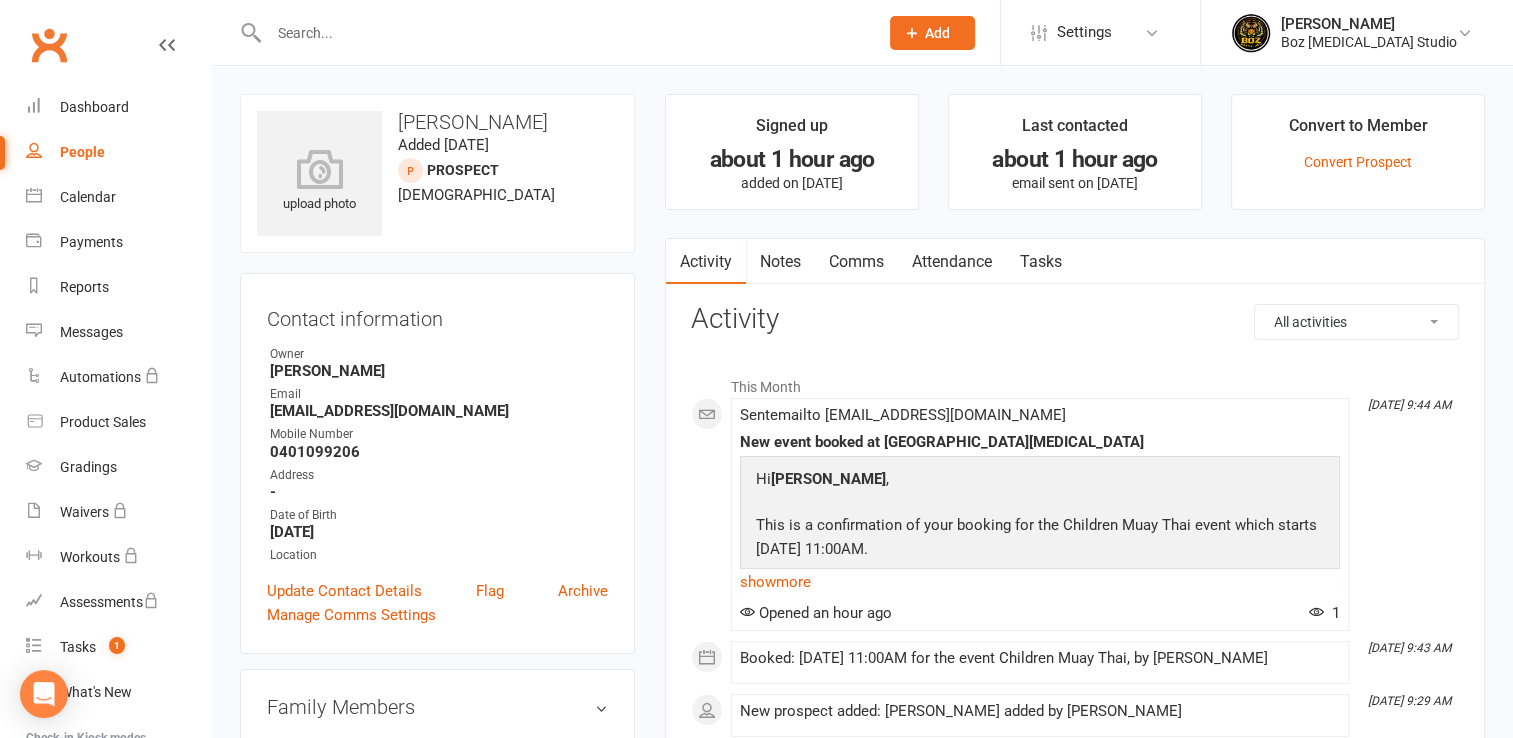 click on "Tasks" at bounding box center (1041, 262) 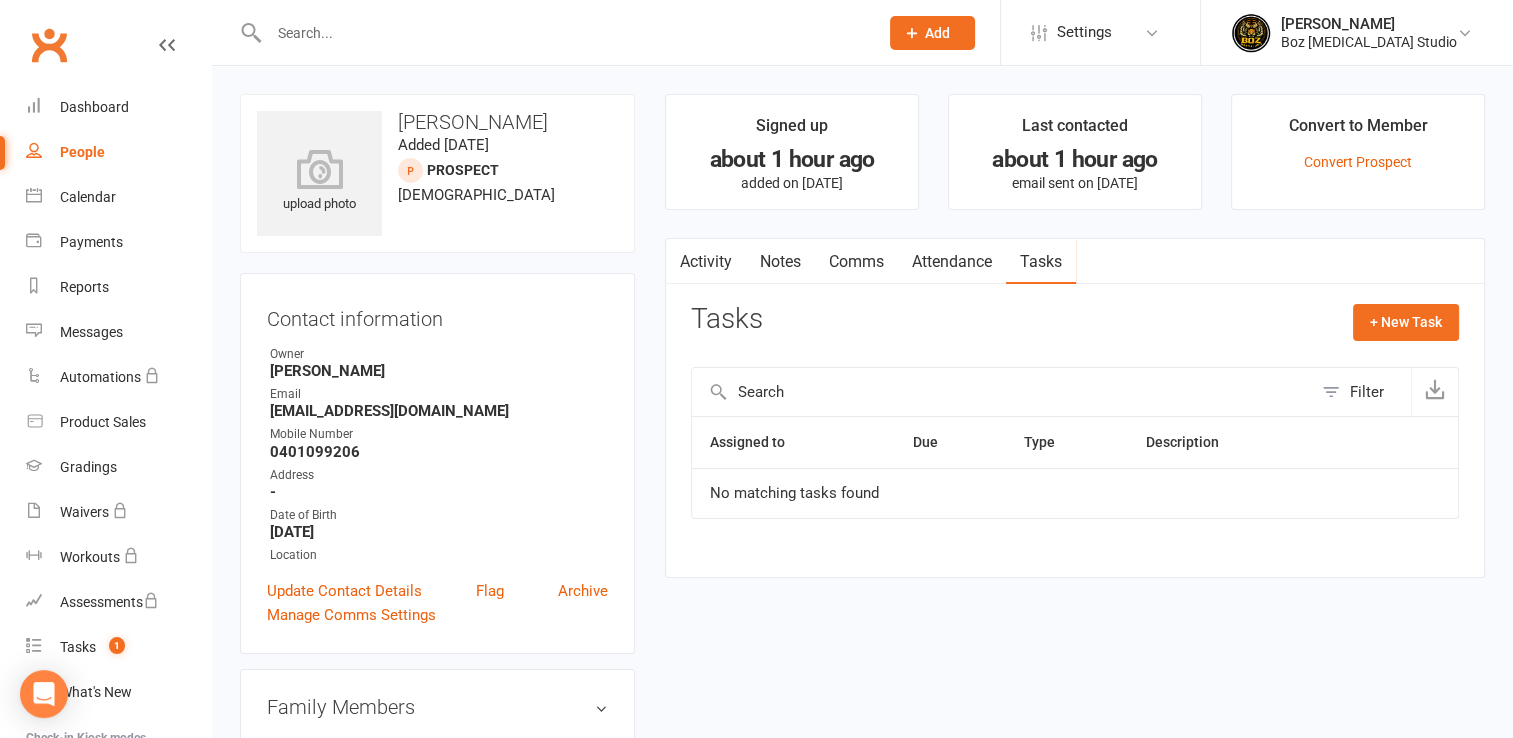 click on "Attendance" at bounding box center (952, 262) 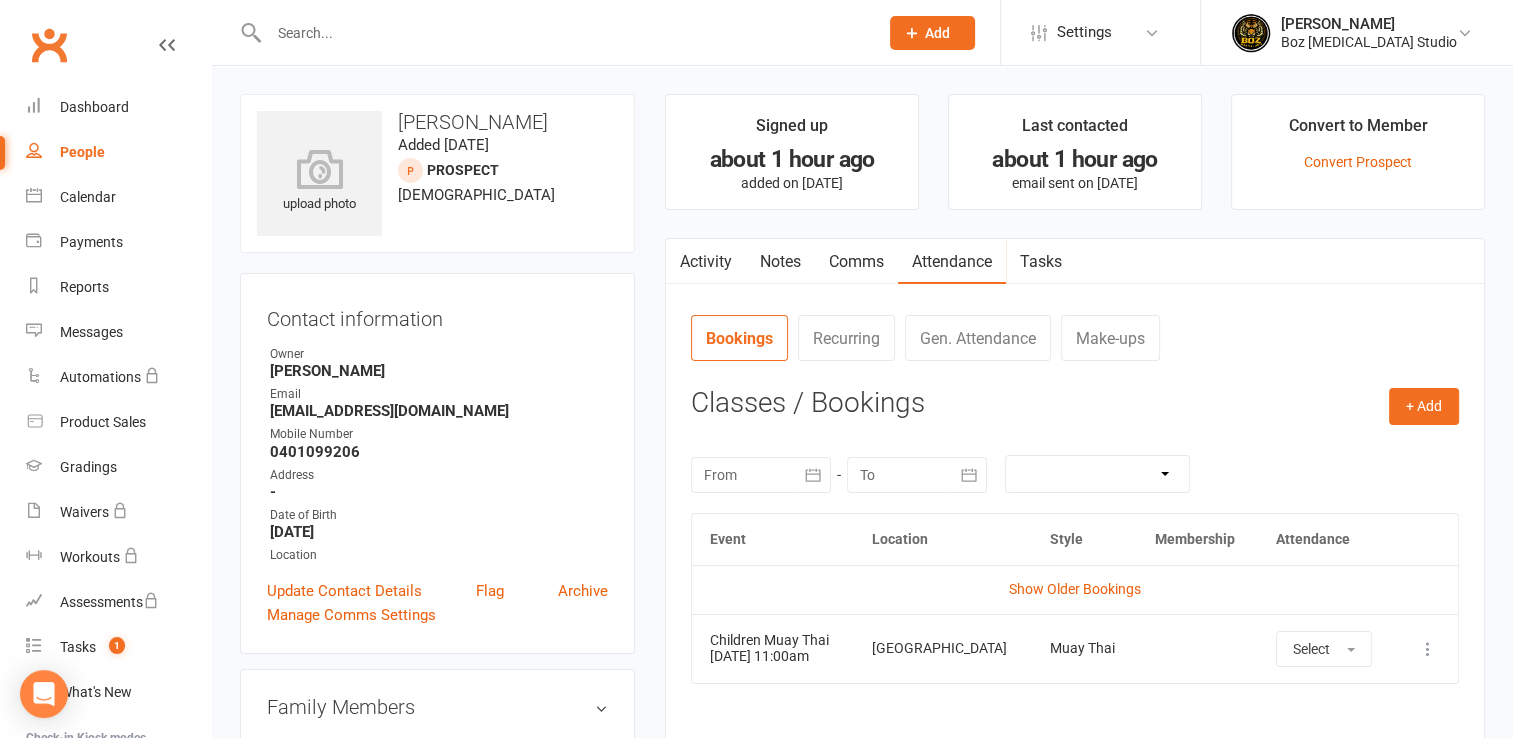 click on "All memberships From other Members" at bounding box center (1097, 474) 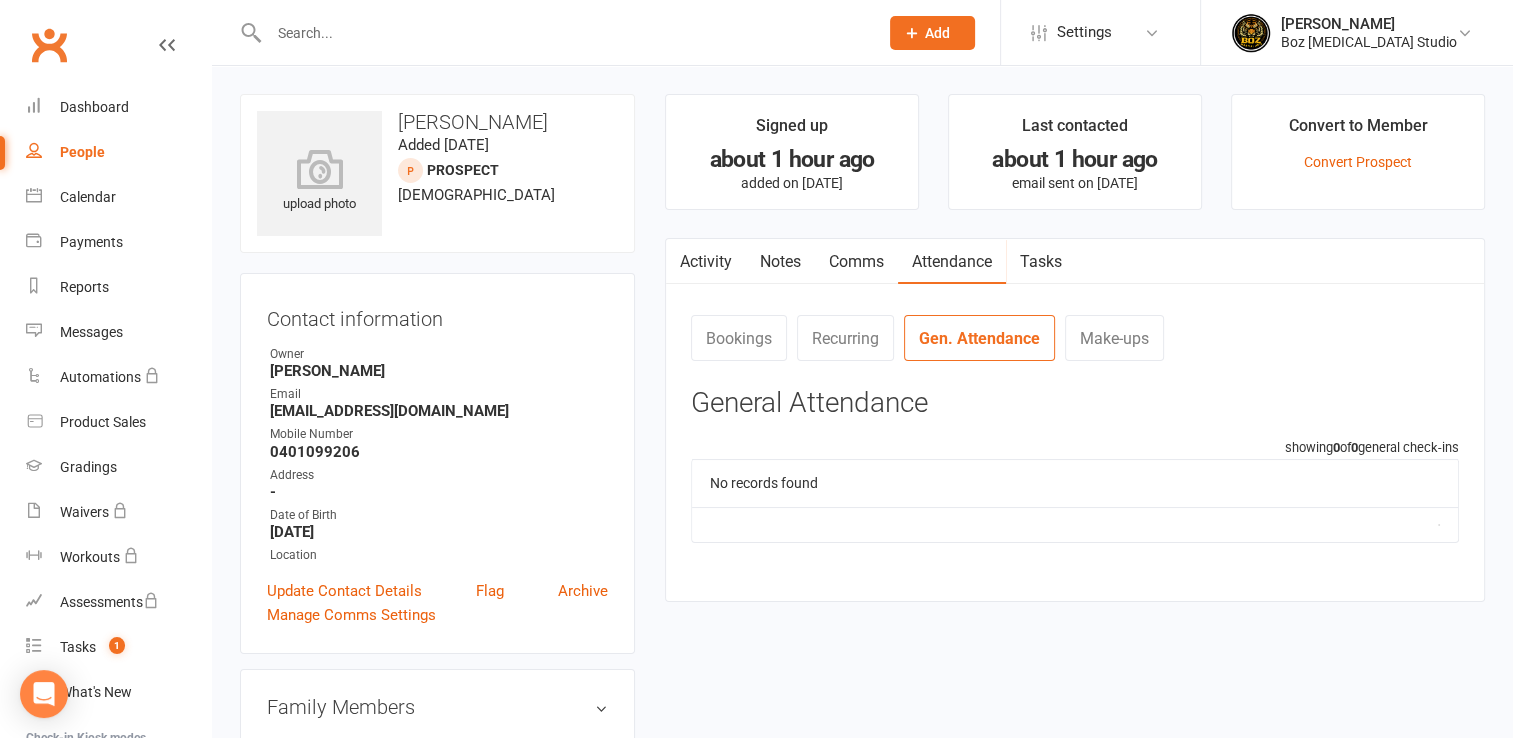 click on "Activity" at bounding box center [706, 262] 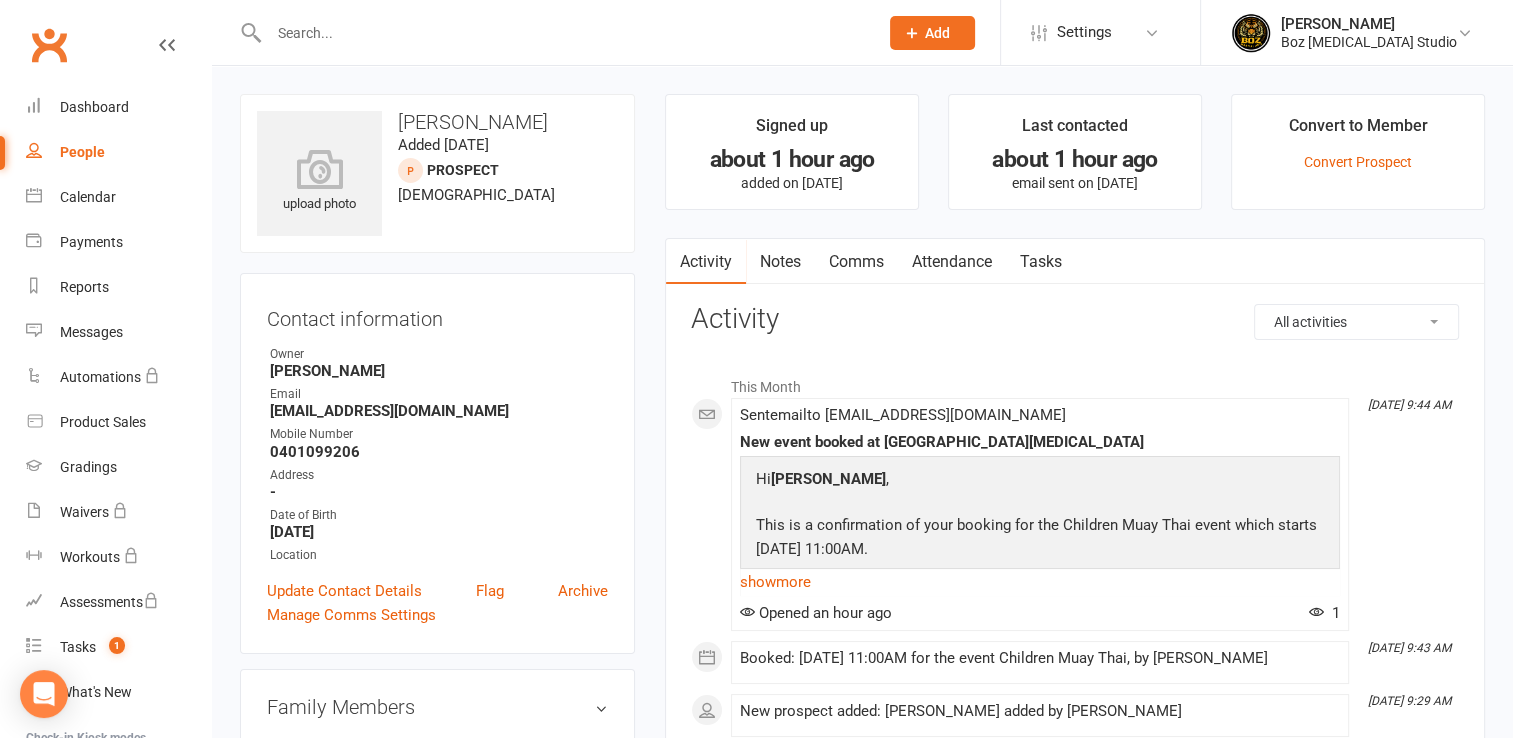 click on "Notes" at bounding box center (780, 262) 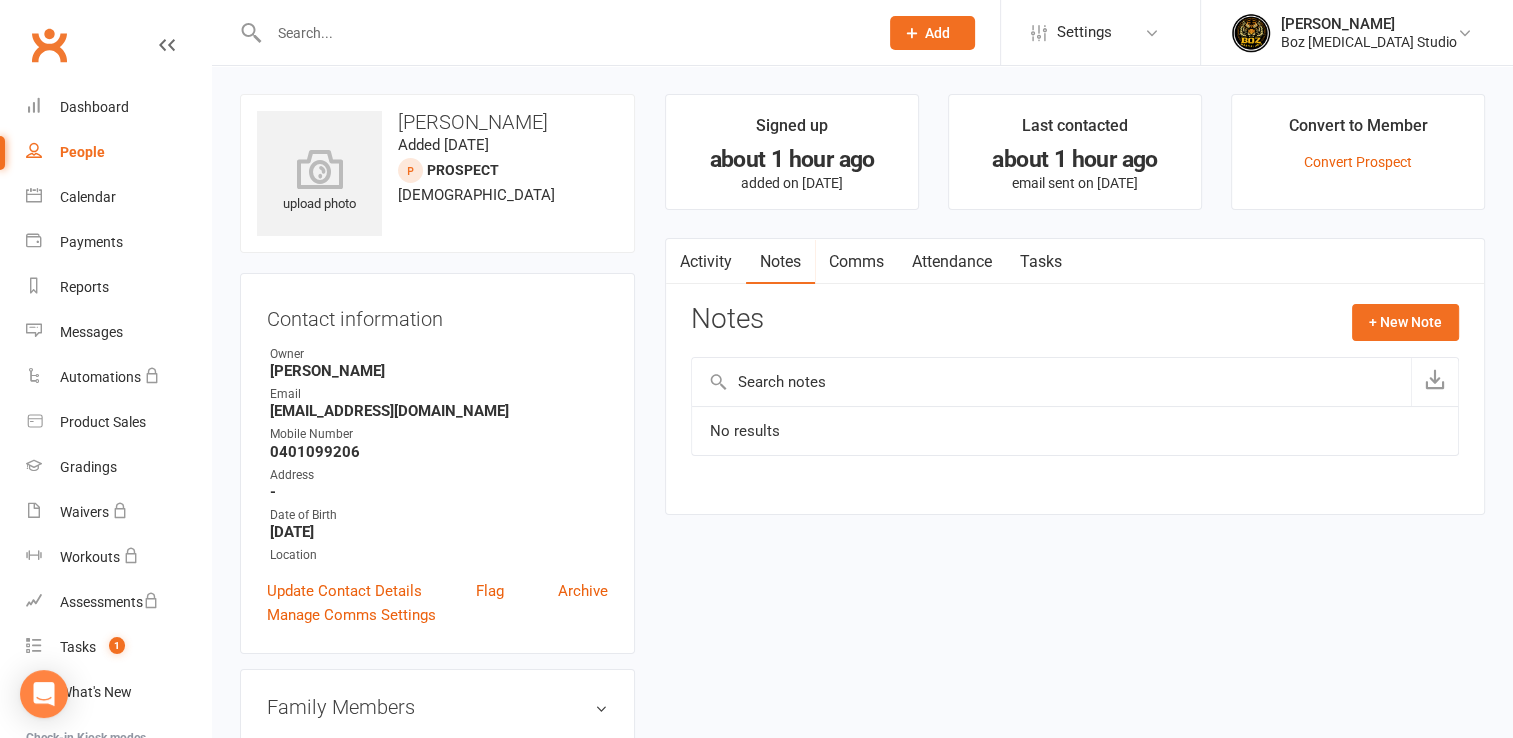 click on "Comms" at bounding box center (856, 262) 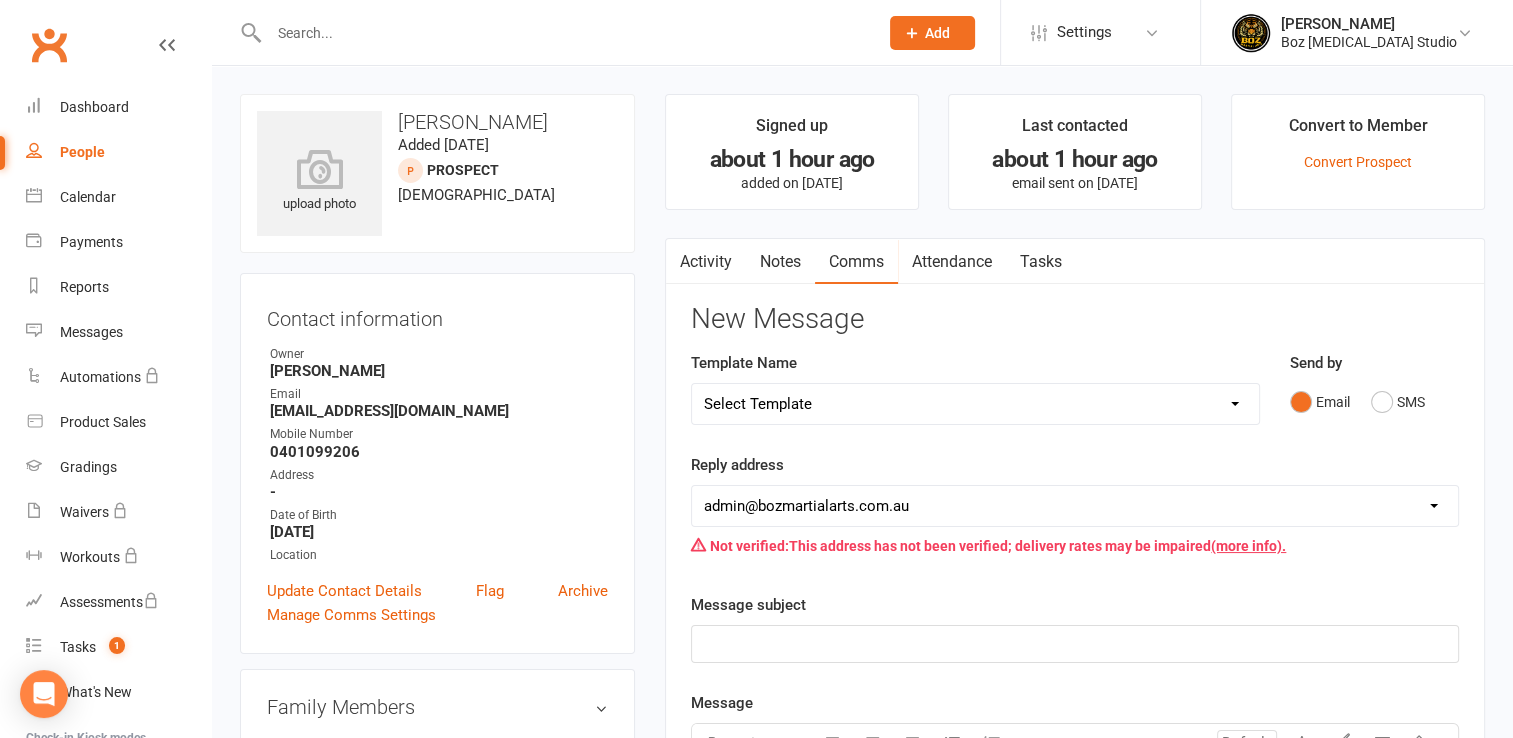 click on "Notes" at bounding box center [780, 262] 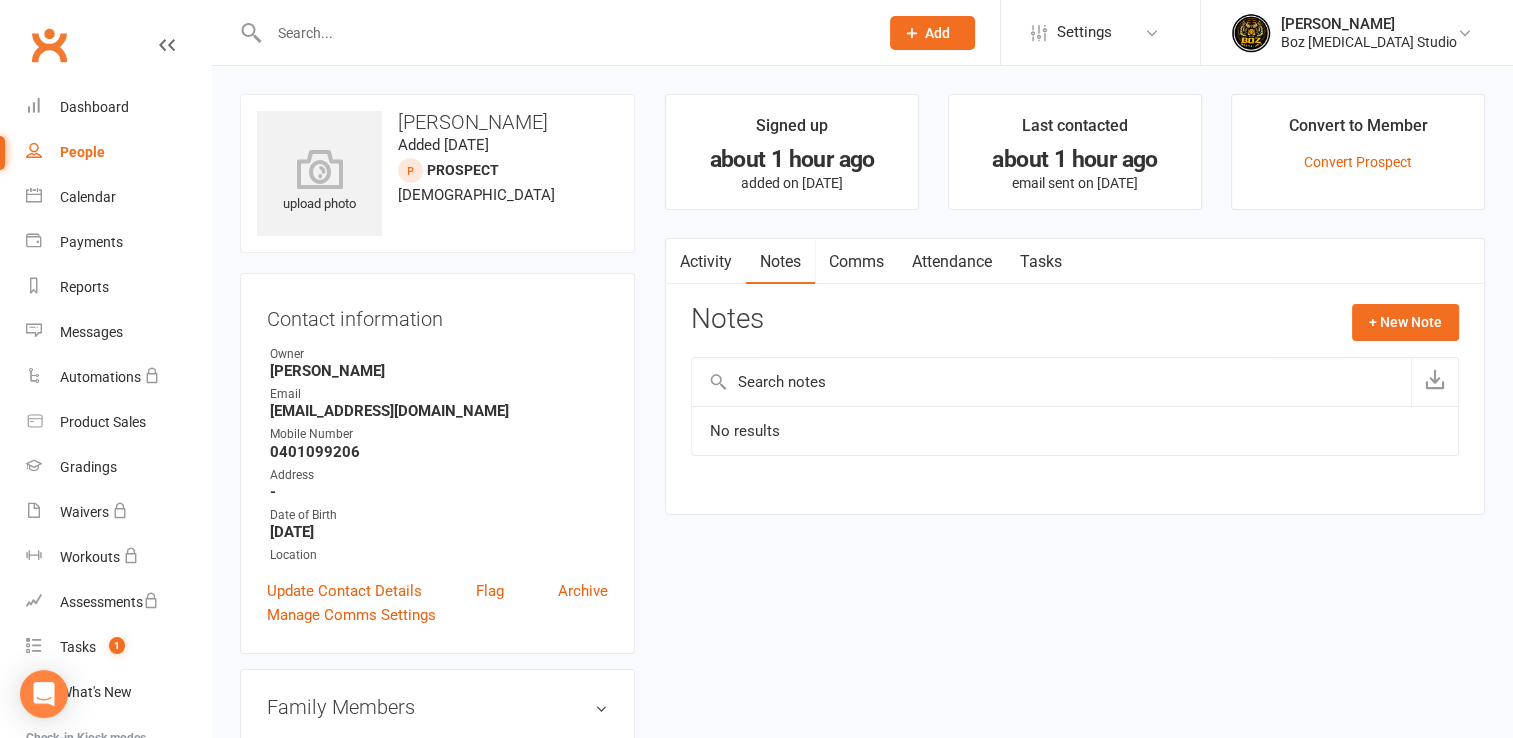 click on "Attendance" at bounding box center [952, 262] 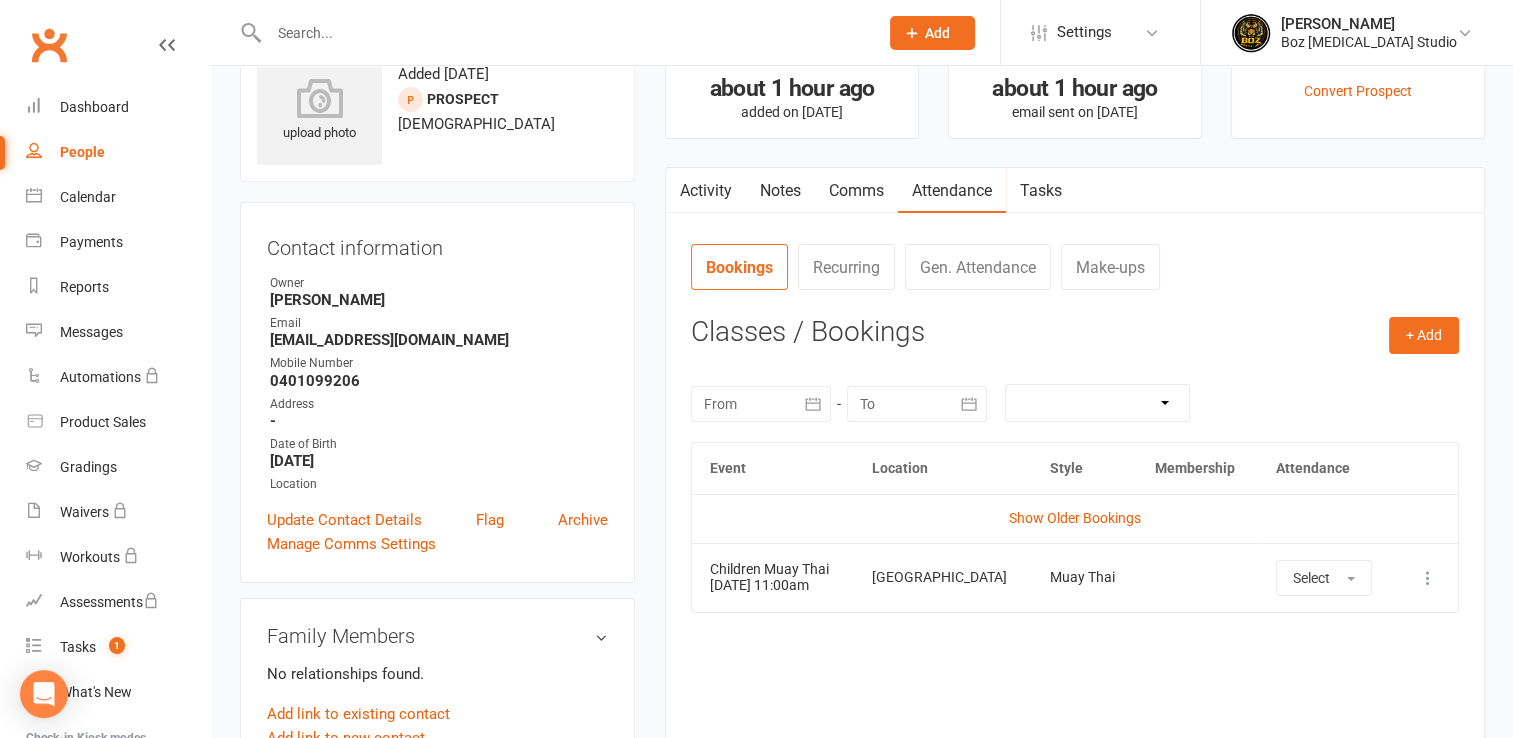 scroll, scrollTop: 200, scrollLeft: 0, axis: vertical 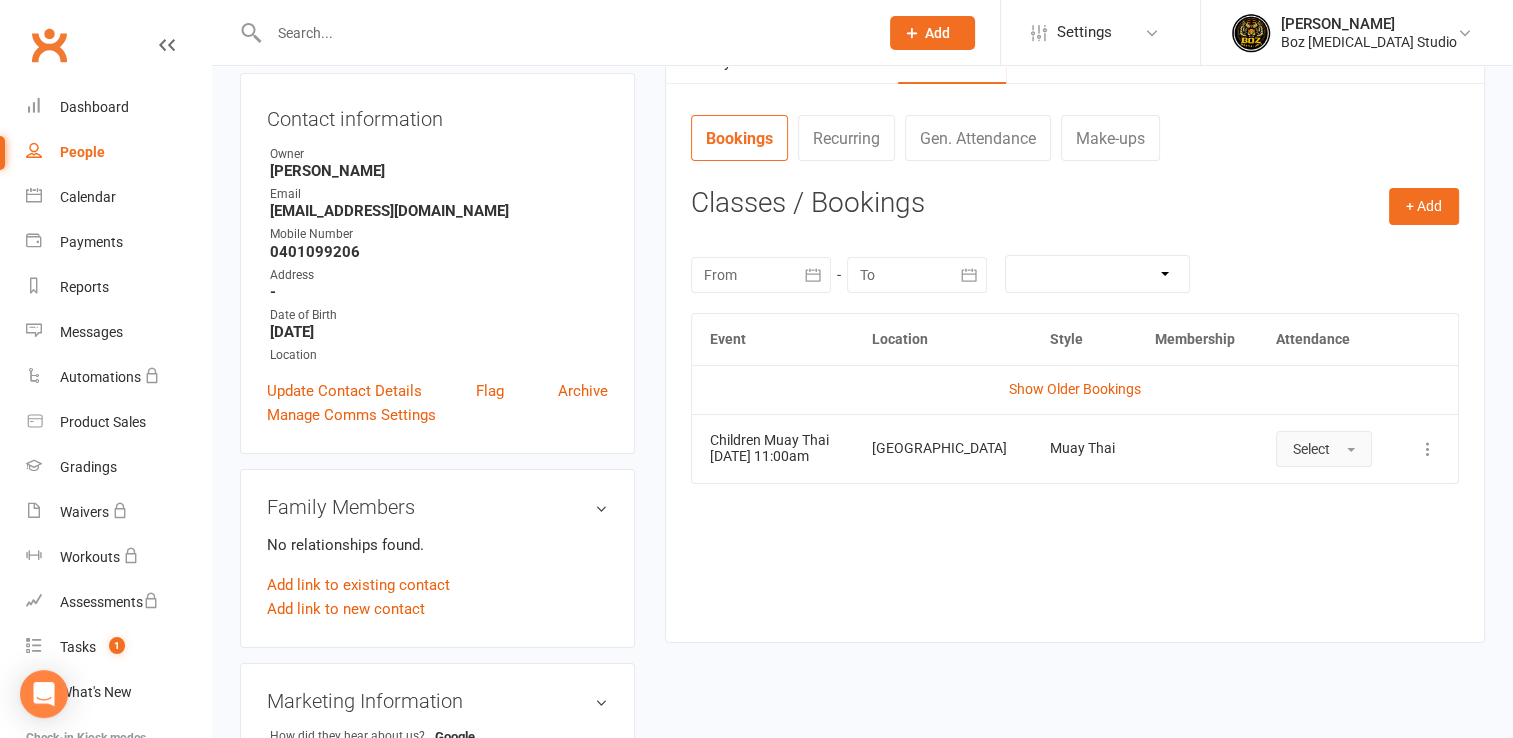 click on "Select" at bounding box center [1324, 449] 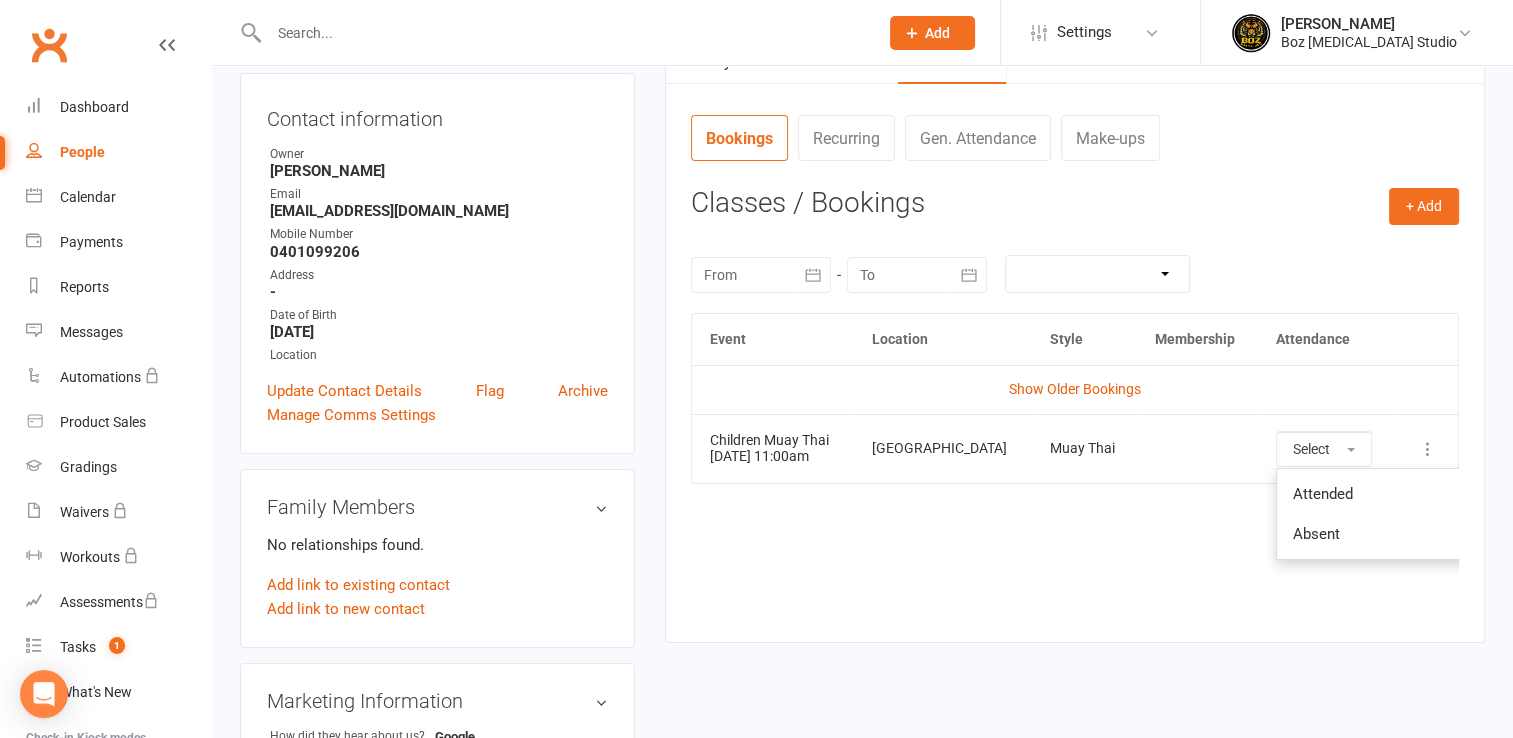 click on "Event Location Style Membership Attendance Show Older Bookings Children Muay Thai [DATE] 11:00am Airport [GEOGRAPHIC_DATA] Thai
Select
Attended
Absent
More info View event Remove booking" at bounding box center [1075, 462] 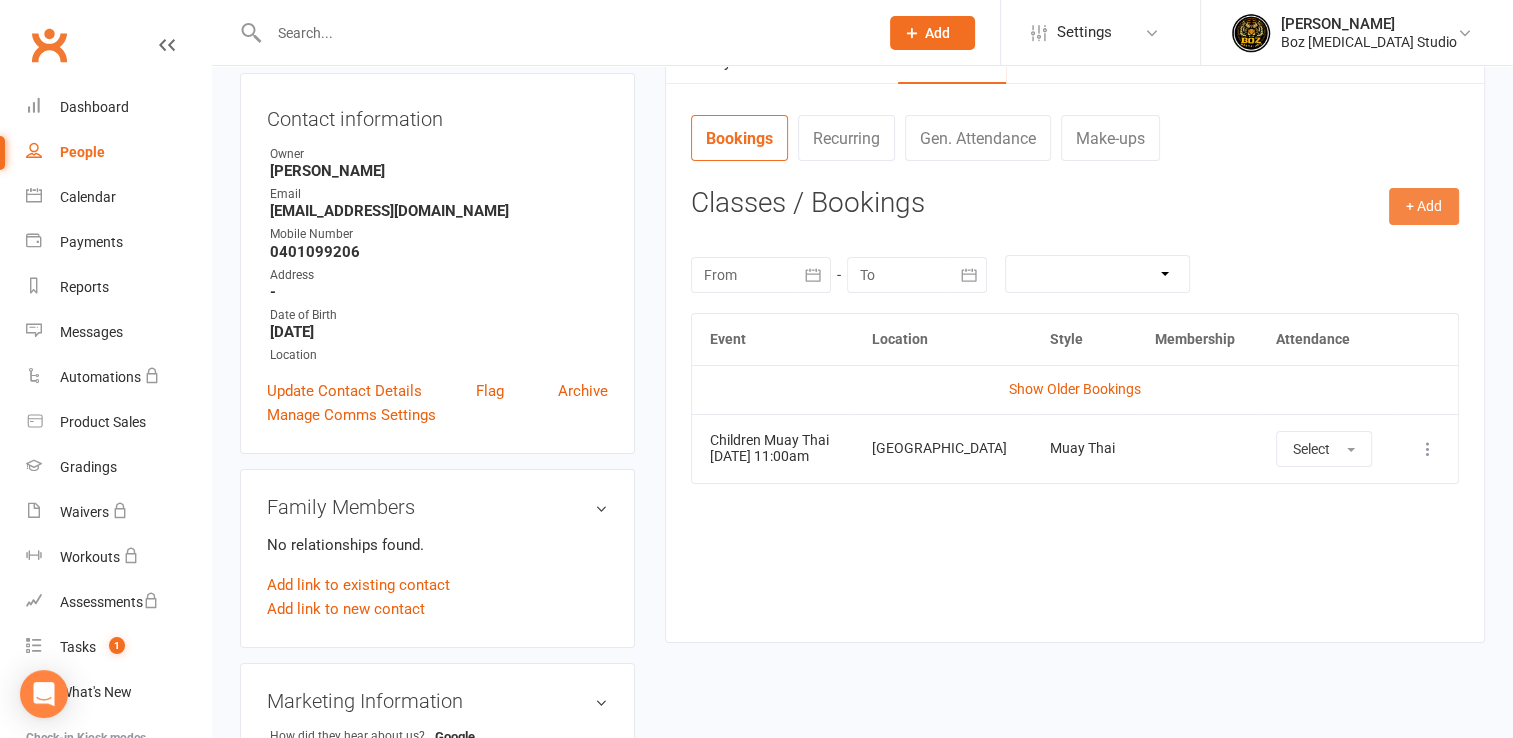 click on "+ Add" at bounding box center [1424, 206] 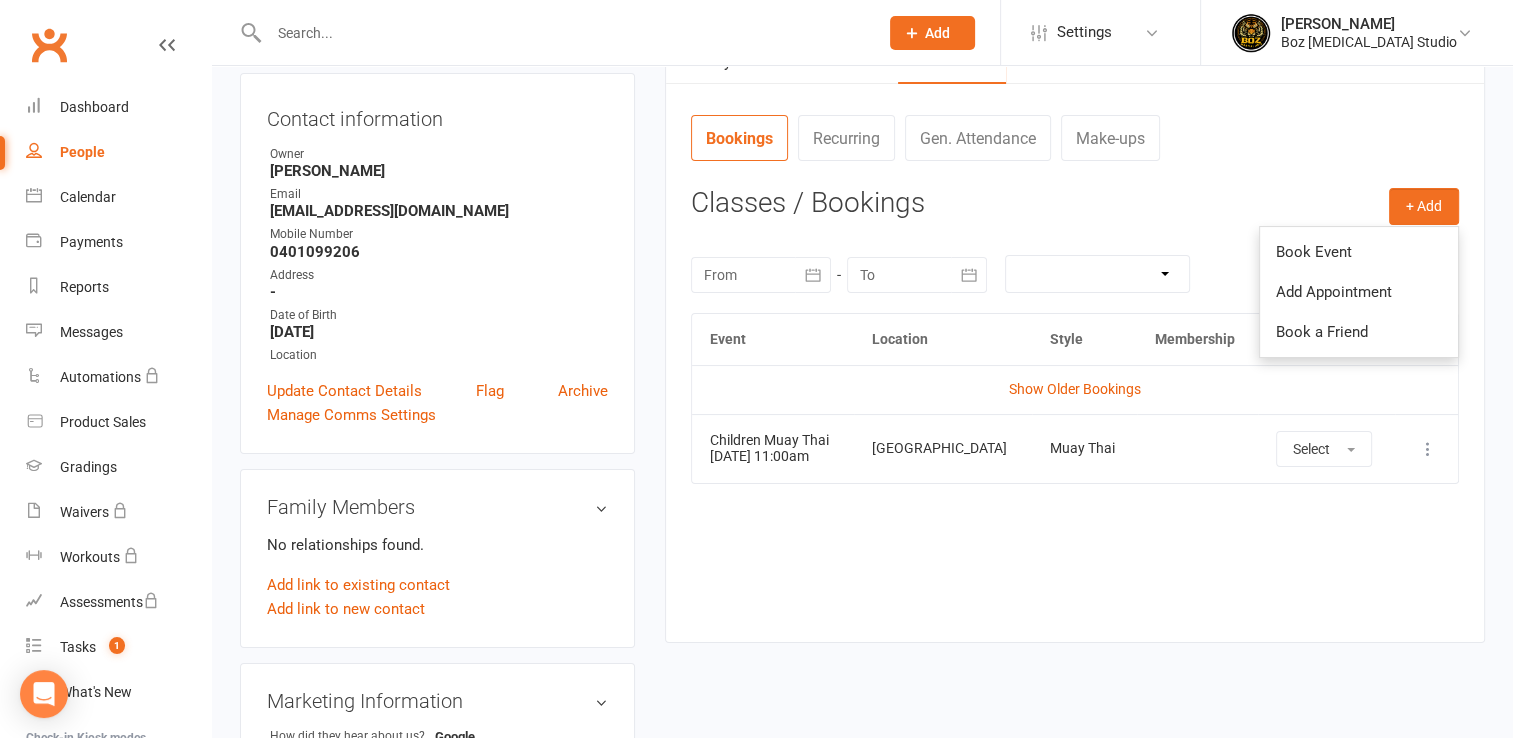 click on "Classes / Bookings" at bounding box center (1075, 203) 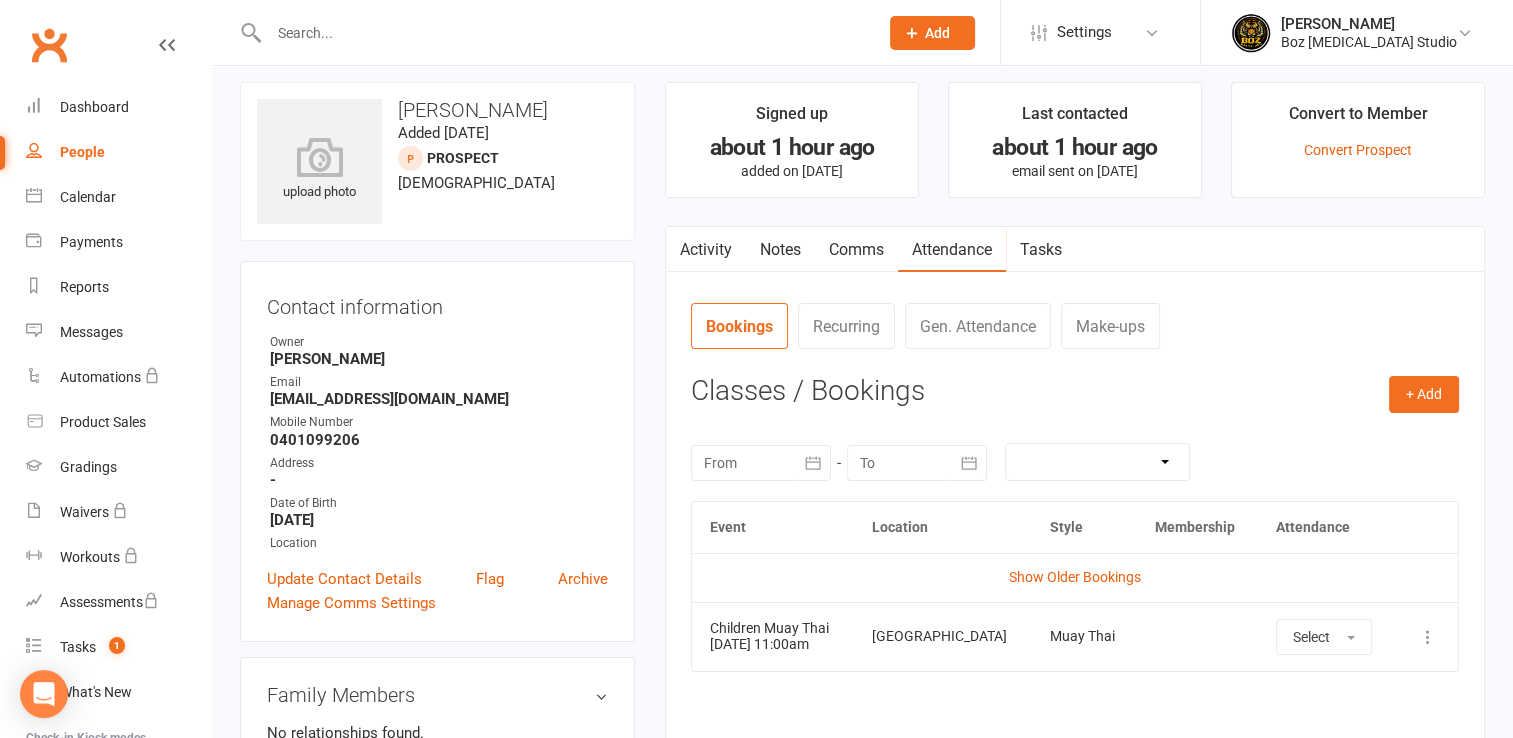 scroll, scrollTop: 0, scrollLeft: 0, axis: both 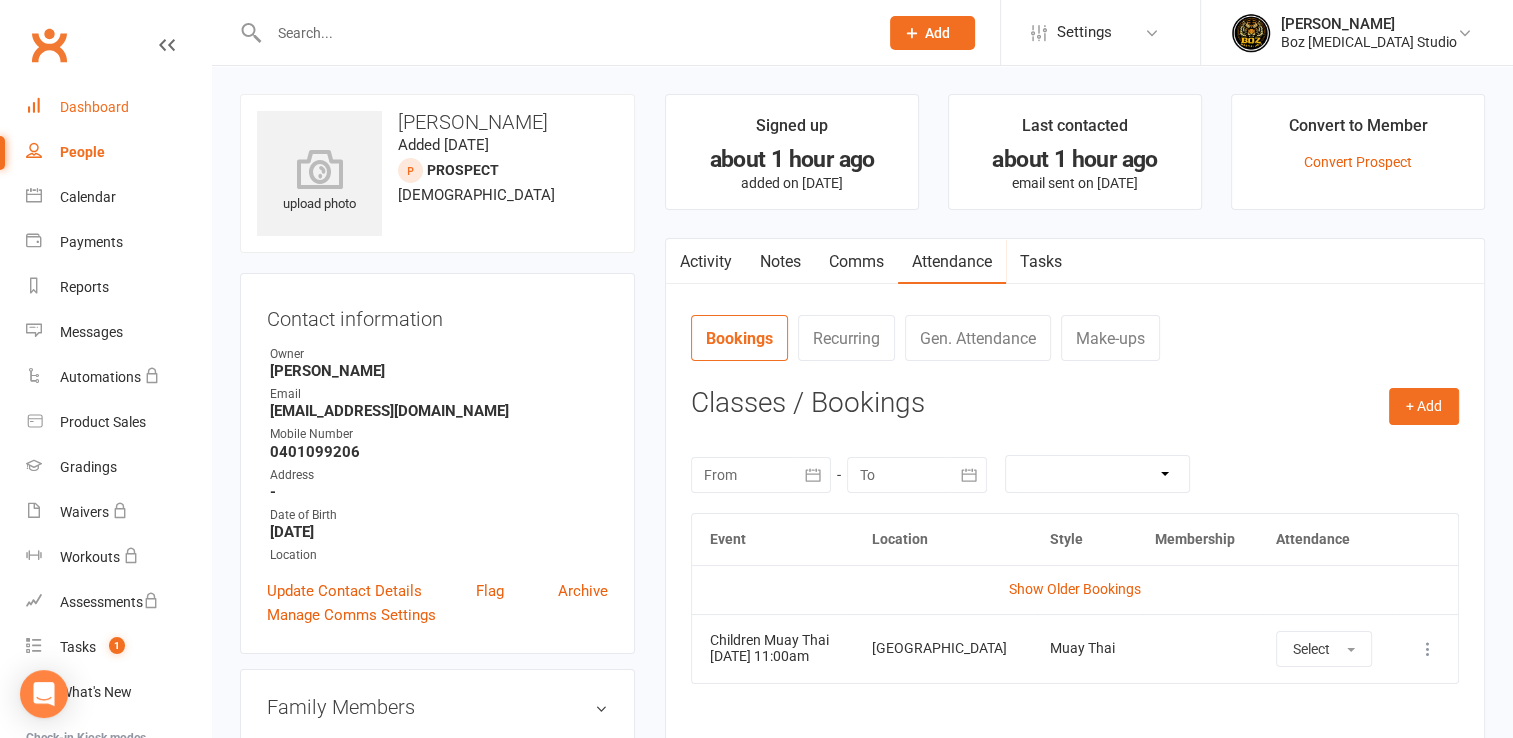 click on "Dashboard" at bounding box center [94, 107] 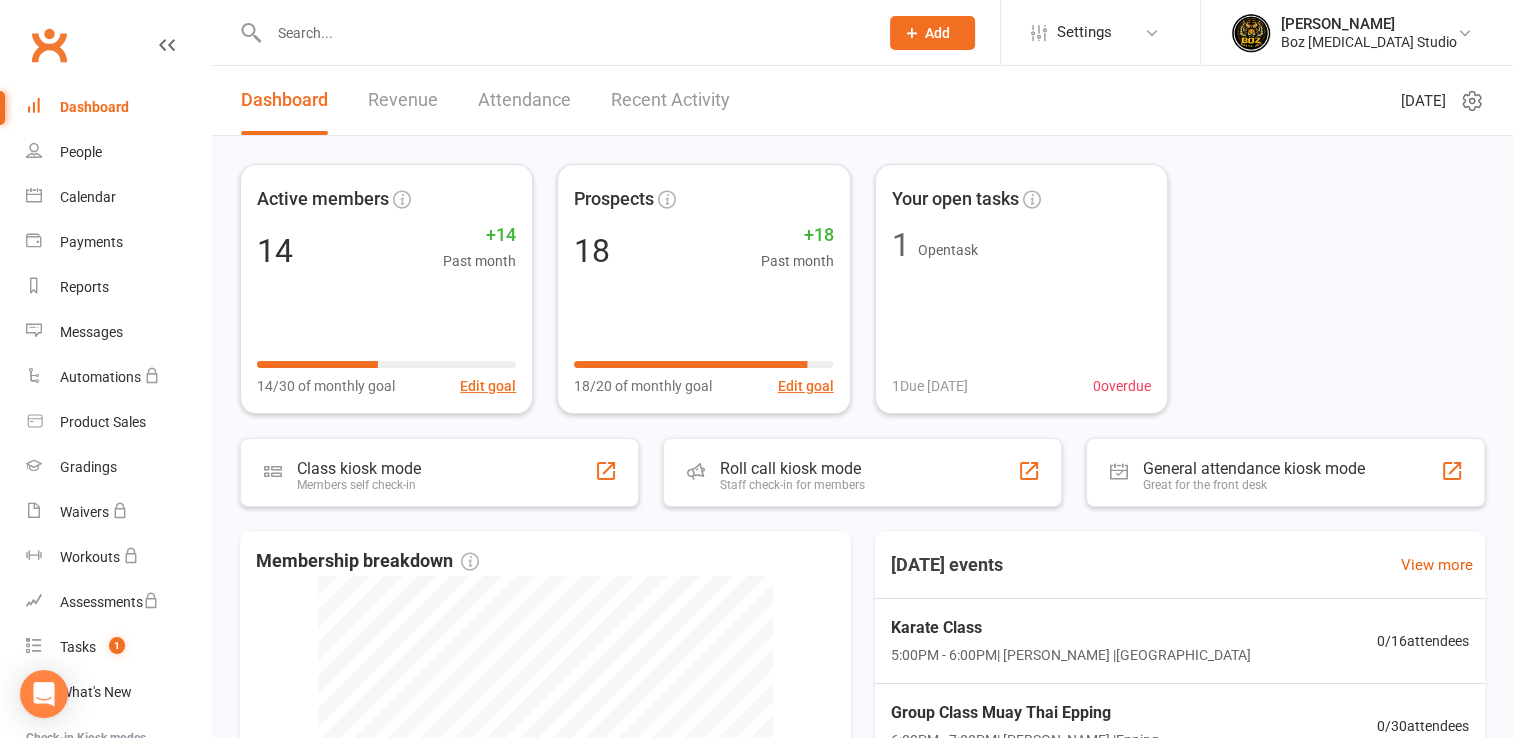 click on "Active members 14 +14 Past month 14/30 of monthly goal Edit goal Prospects 18 +18 Past month 18/20 of monthly goal Edit goal Your open tasks   1 Open  task 1  Due [DATE] 0  overdue" at bounding box center (862, 289) 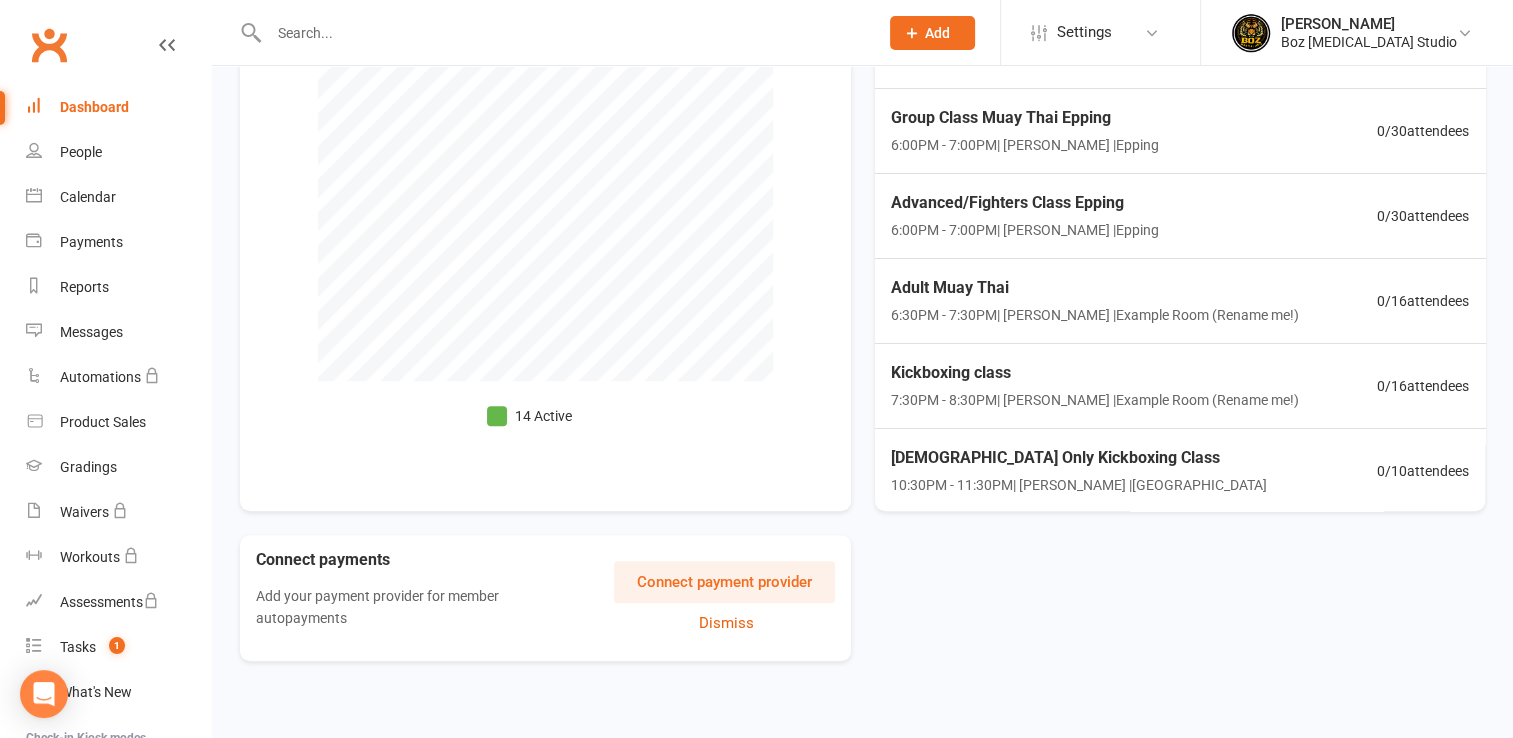 scroll, scrollTop: 598, scrollLeft: 0, axis: vertical 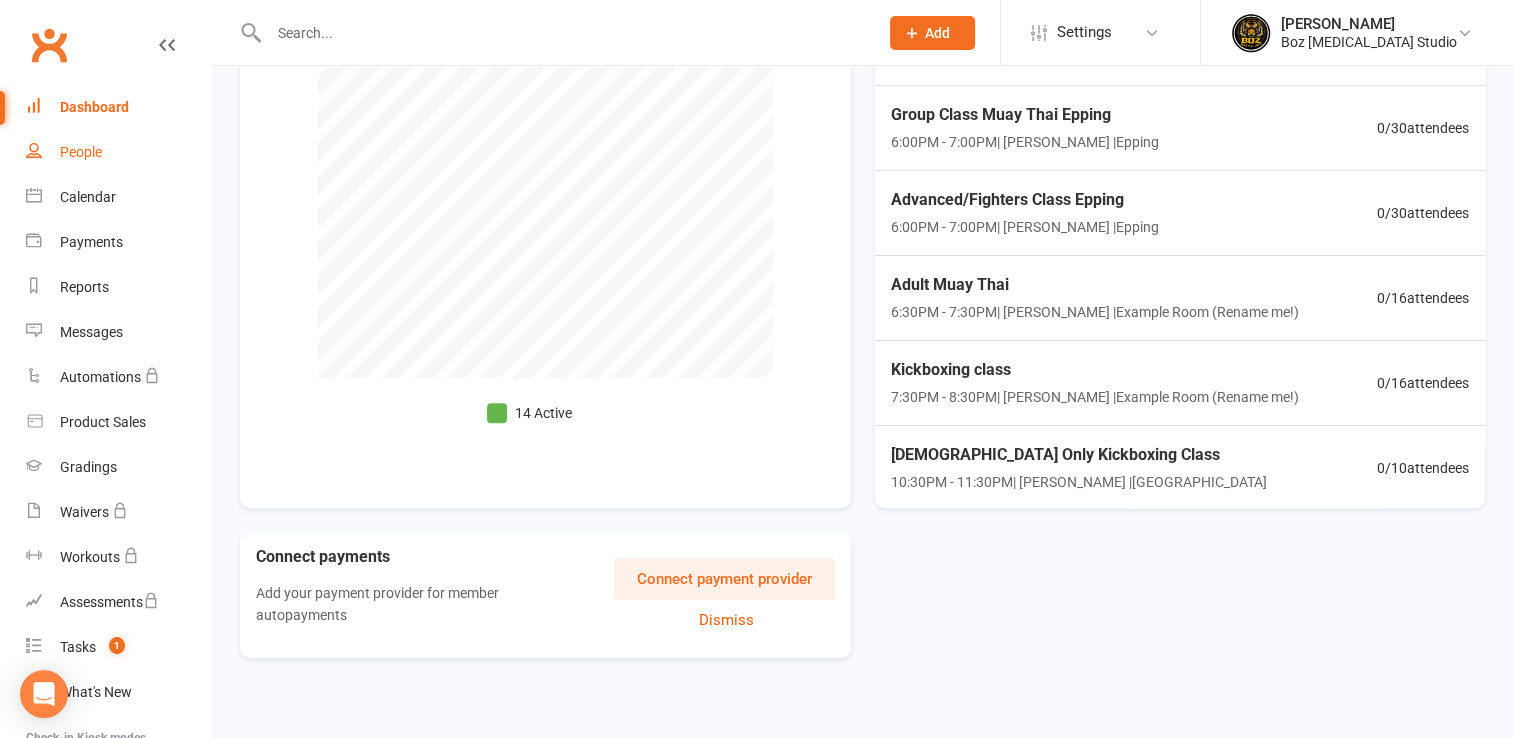 click on "People" at bounding box center [81, 152] 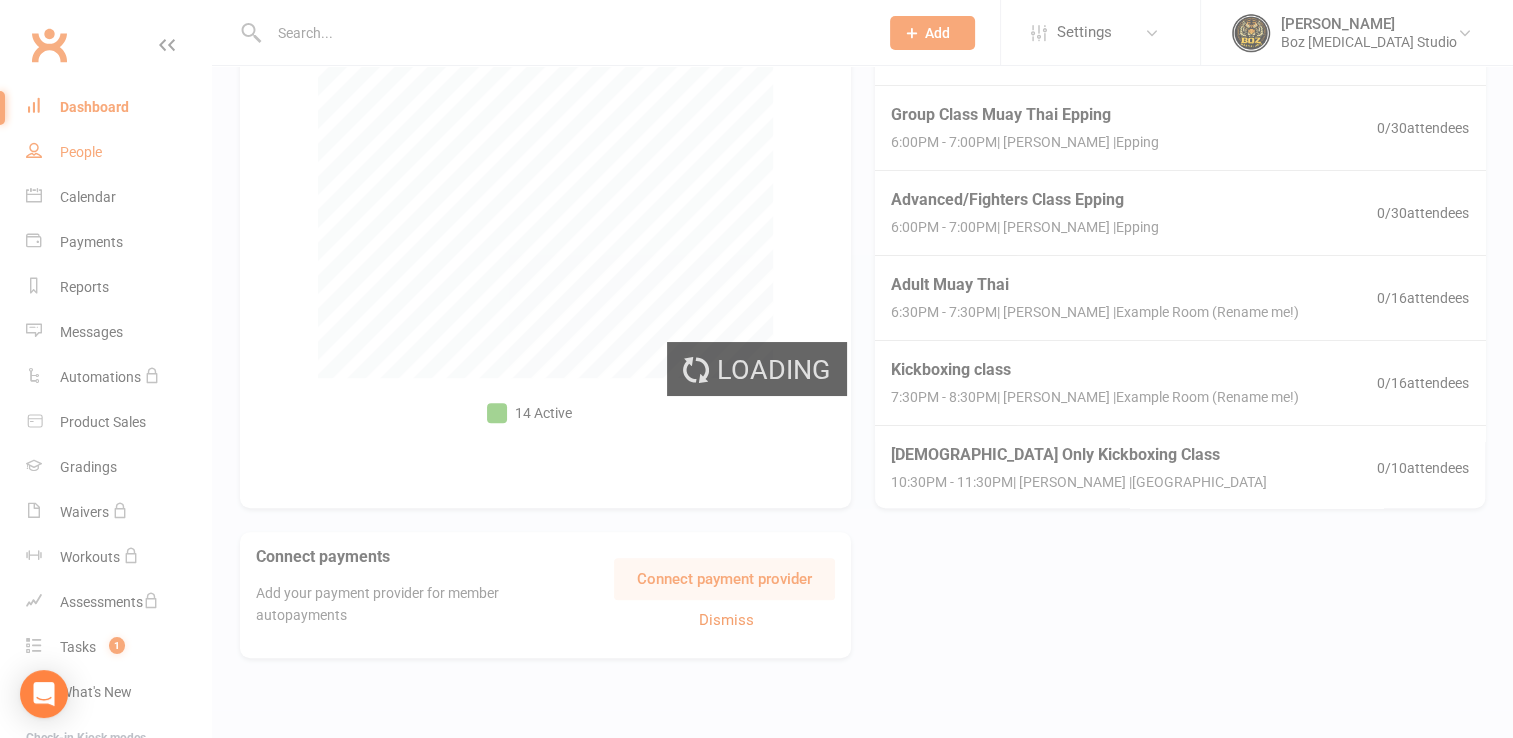 scroll, scrollTop: 0, scrollLeft: 0, axis: both 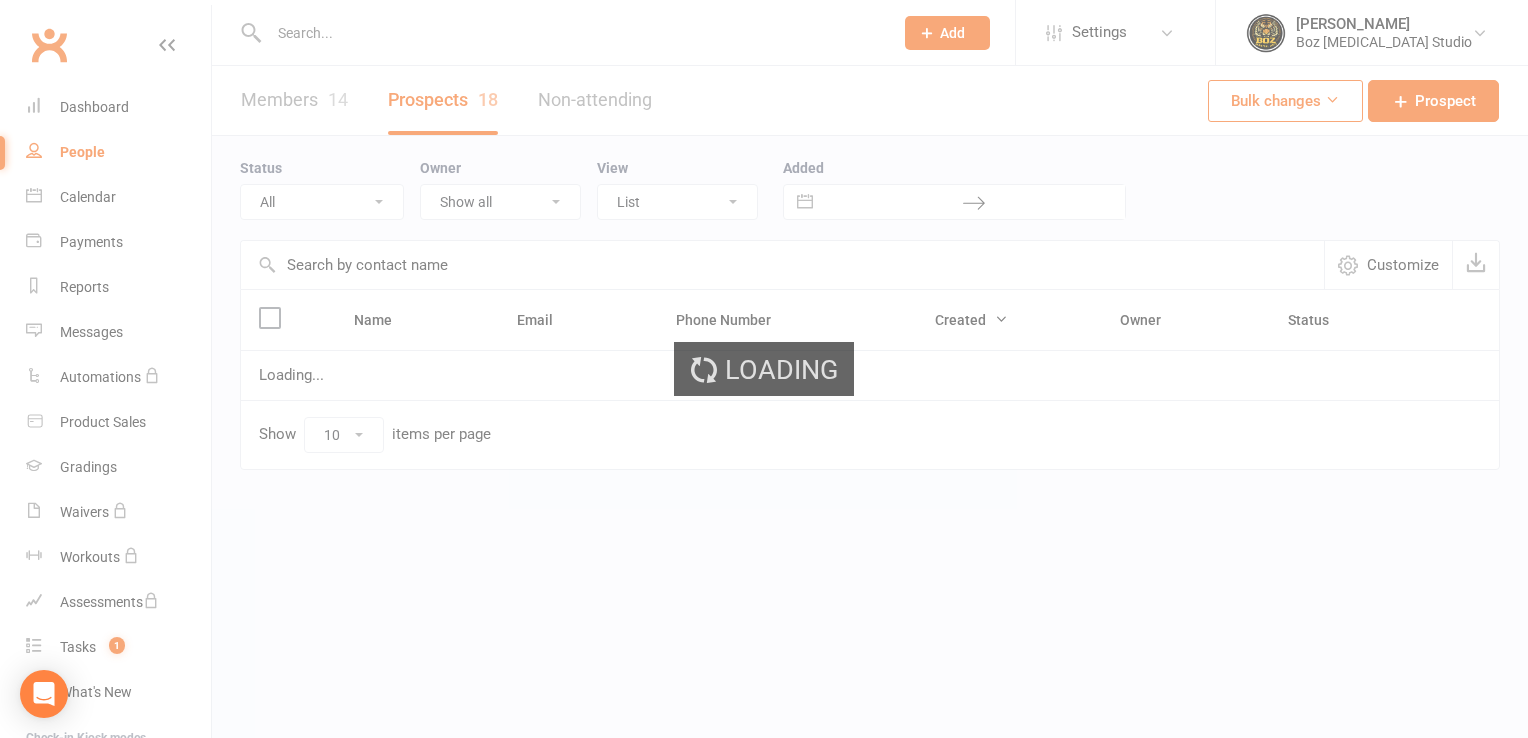 click on "Prospect
Member
Non-attending contact
Class / event
Appointment
Task
Membership plan
Bulk message
Add
Settings Membership Plans Event Templates Appointment Types Mobile App  Website Image Library Customize Contacts Bulk Imports Access Control Users Account Profile Clubworx API Deeyana Boz Boz [MEDICAL_DATA] Studio My profile My subscription Help Terms & conditions  Privacy policy  Sign out Clubworx Dashboard People Calendar Payments Reports Messages   Automations   Product Sales Gradings   Waivers   Workouts   Assessments  Tasks   1 What's New Check-in Kiosk modes General attendance Roll call Class check-in Signed in successfully from linked account. × × × × Members 14 Prospects 18 Non-attending Bulk changes     Prospect Status All (No status set) (Invalid status)" at bounding box center (764, 276) 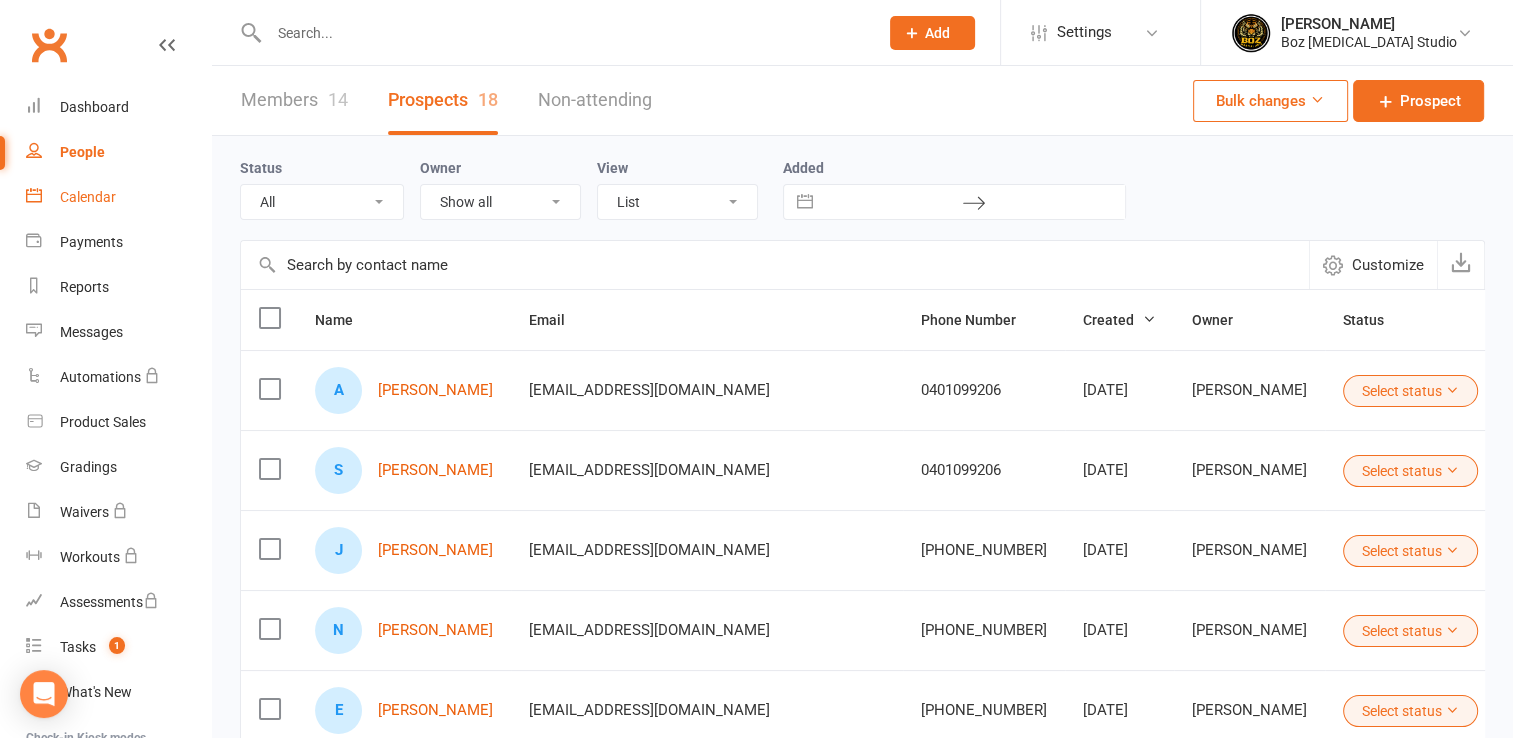 click on "Calendar" at bounding box center (88, 197) 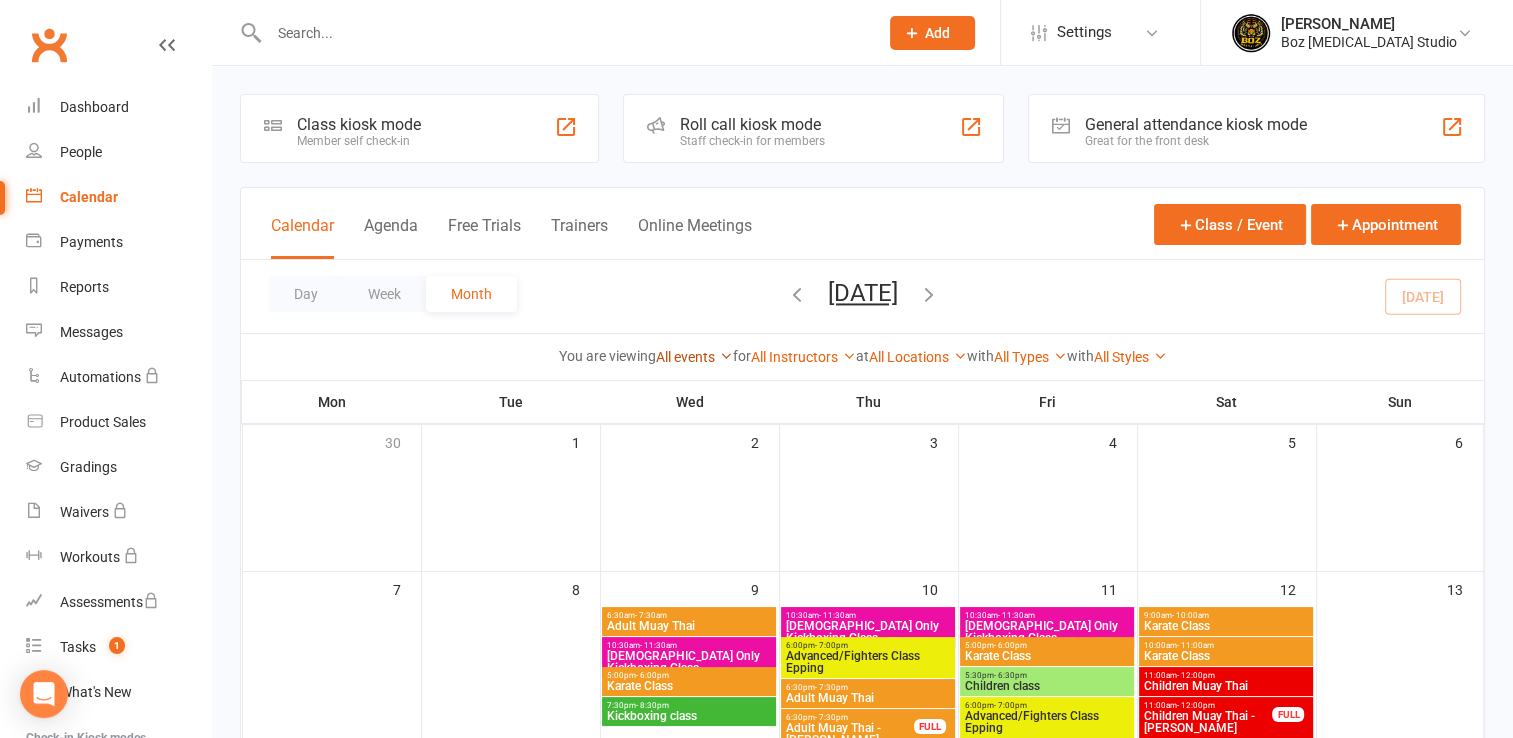 click on "All events" at bounding box center [694, 357] 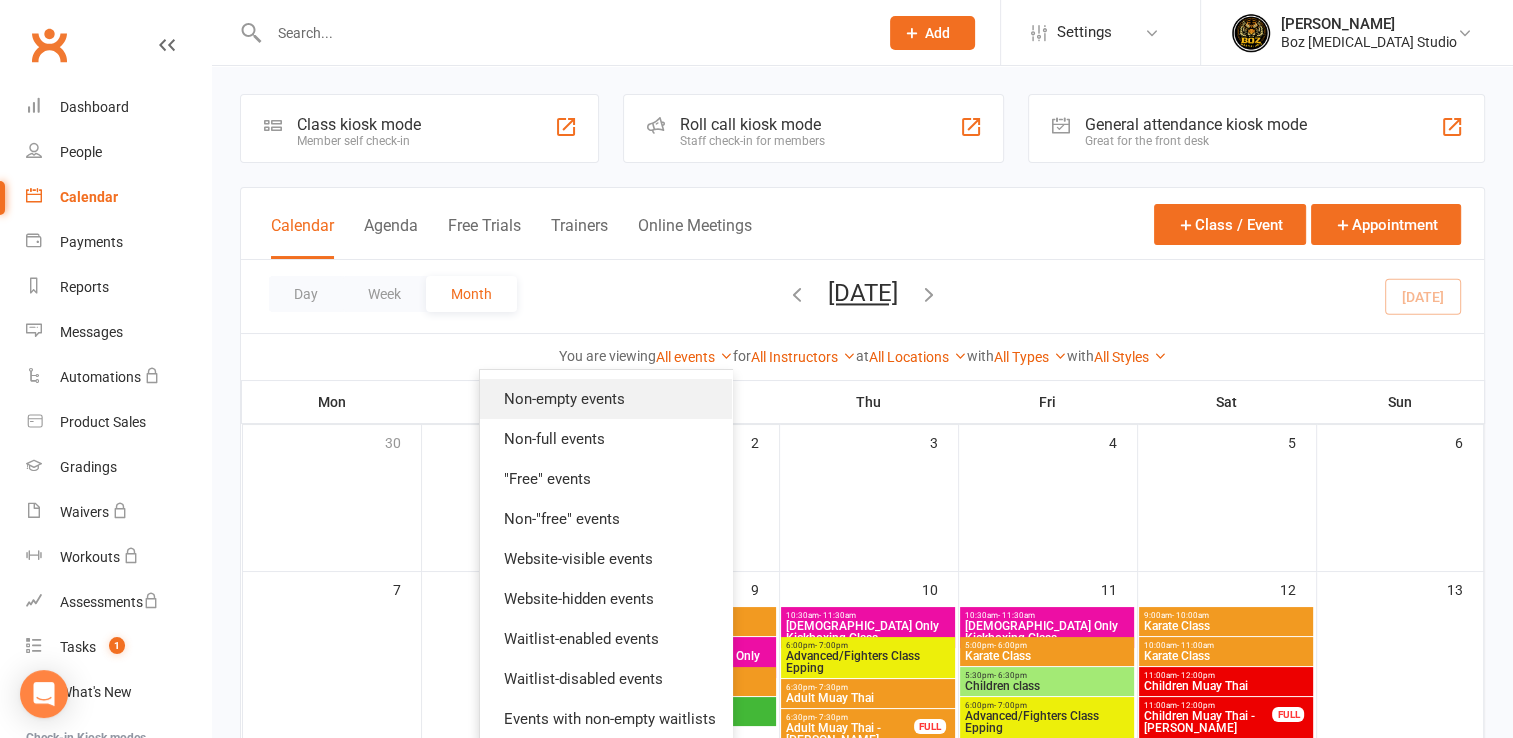 scroll, scrollTop: 118, scrollLeft: 0, axis: vertical 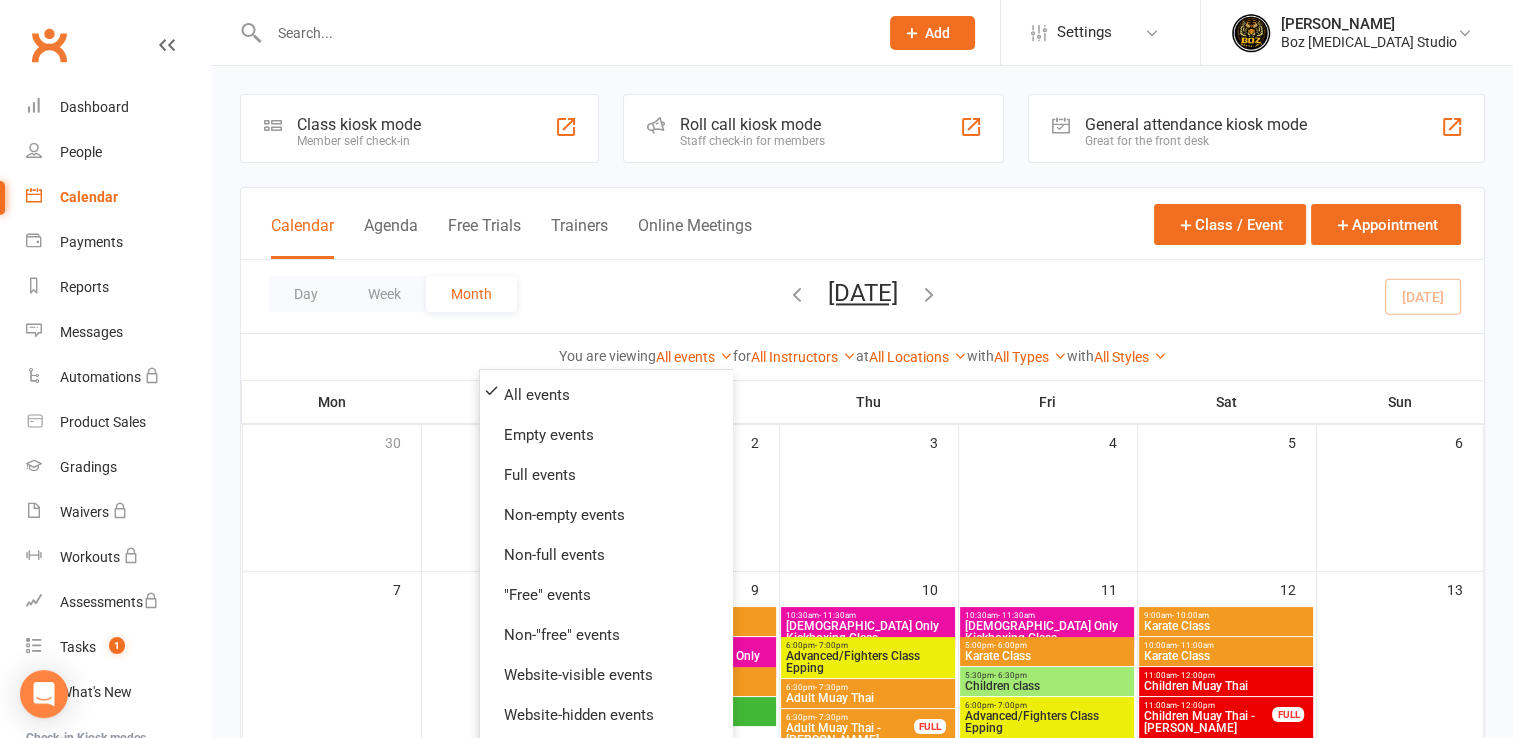 click on "Day Week Month [DATE]
[DATE]
Sun Mon Tue Wed Thu Fri Sat
29
30
01
02
03
04
05
06
07
08
09
10
11
12
13
14
15
16
17
18
19
20
21
22
23
24
25
26
27
28
29
30
31
01
02
03" at bounding box center [862, 296] 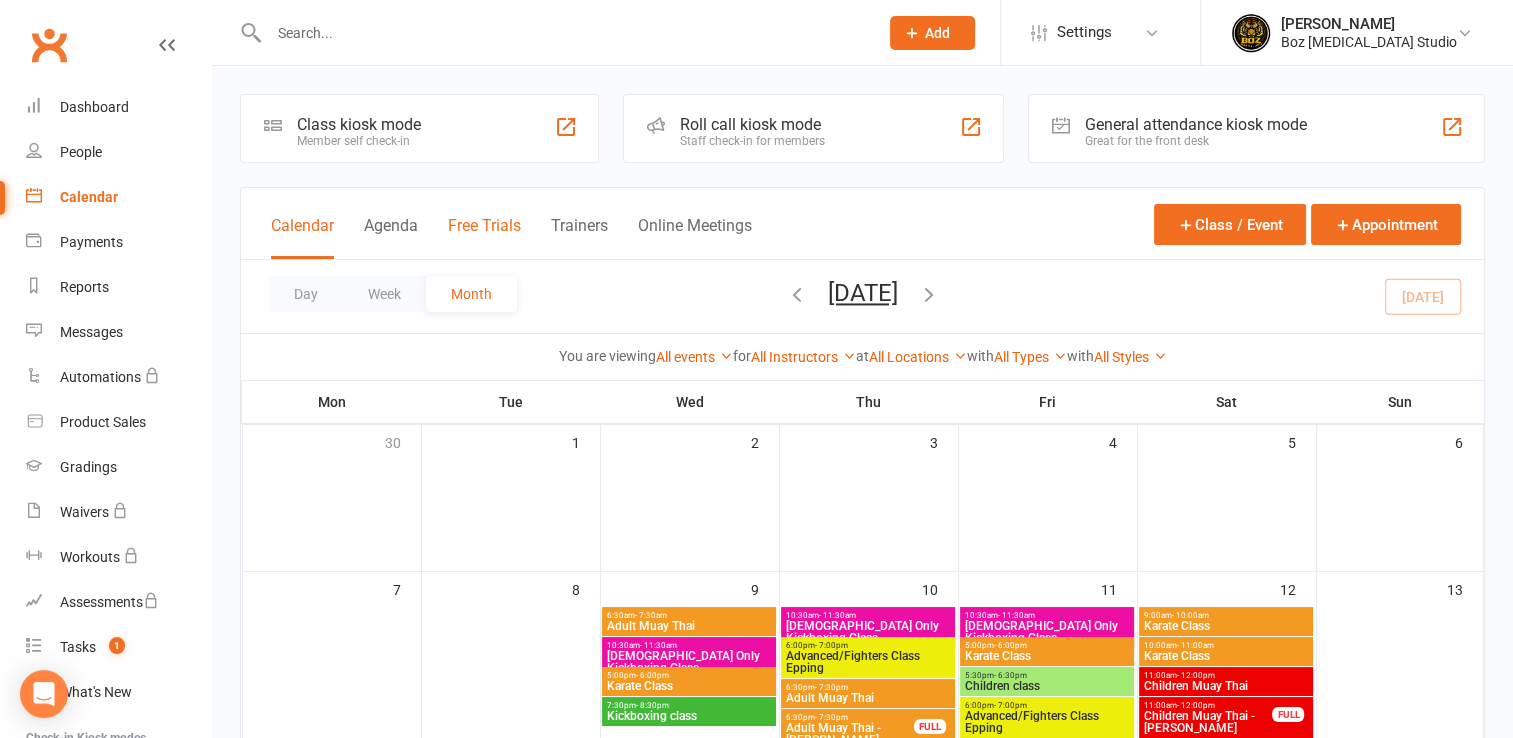 click on "Free Trials" at bounding box center [484, 237] 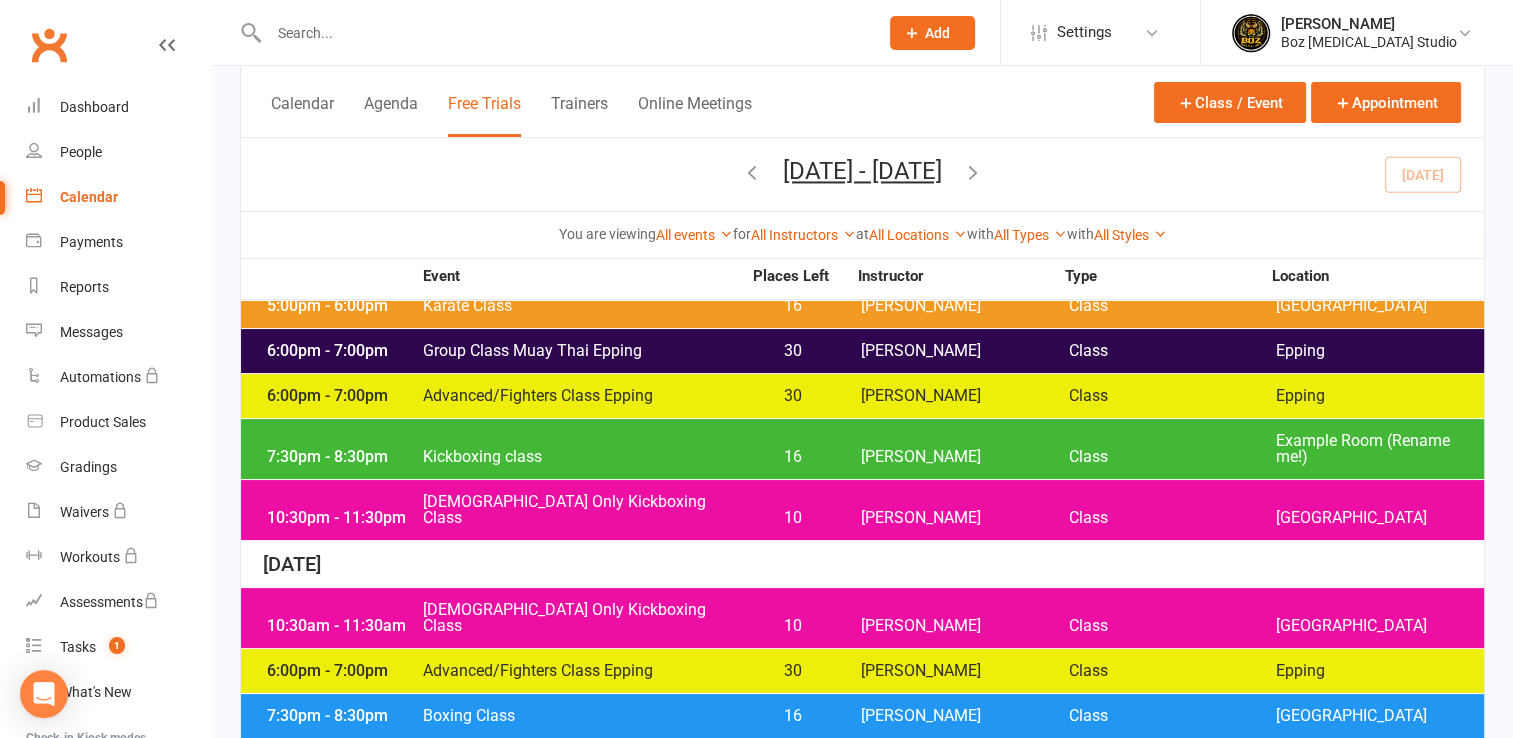 scroll, scrollTop: 200, scrollLeft: 0, axis: vertical 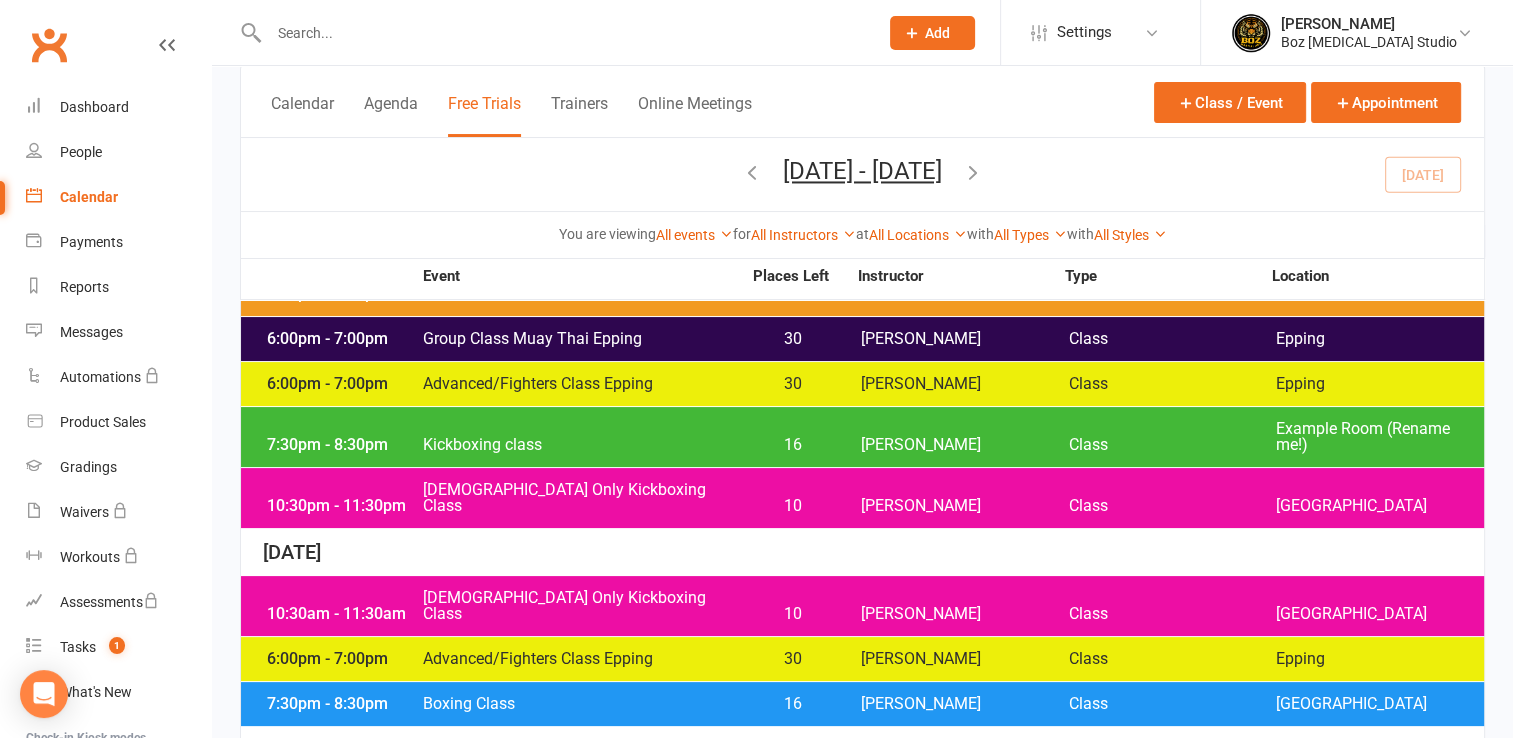 click on "Calendar" at bounding box center (89, 197) 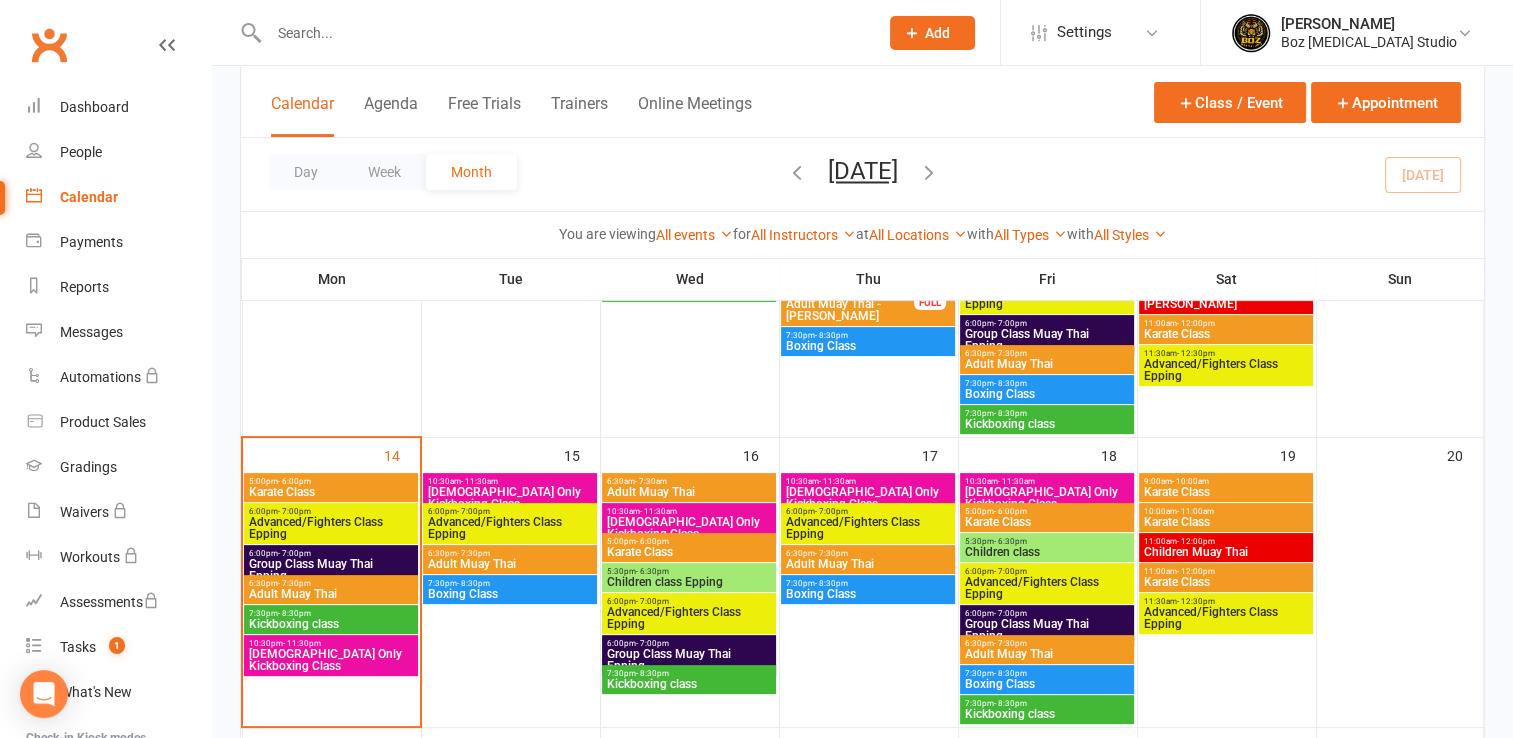 scroll, scrollTop: 500, scrollLeft: 0, axis: vertical 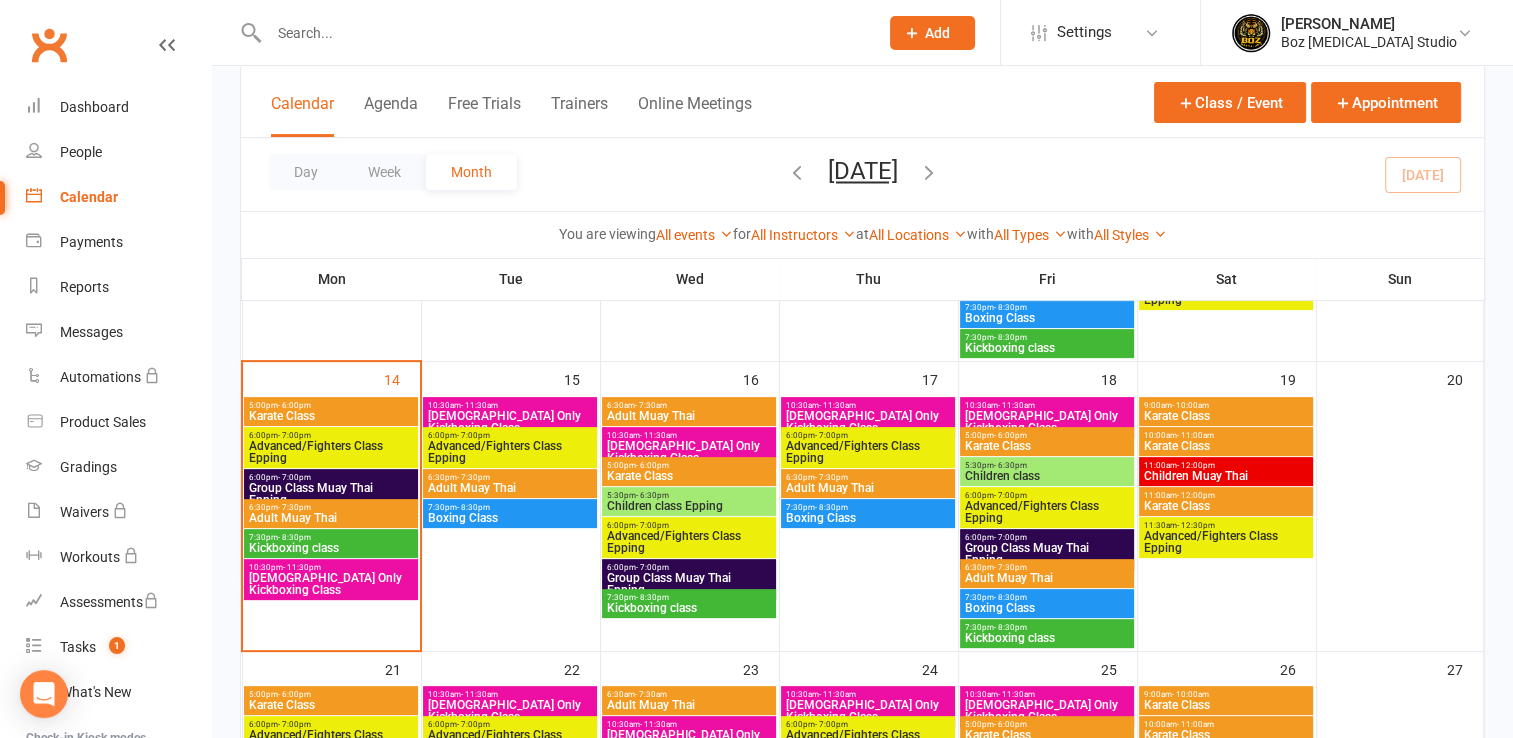 click on "Adult Muay Thai" at bounding box center (1047, 578) 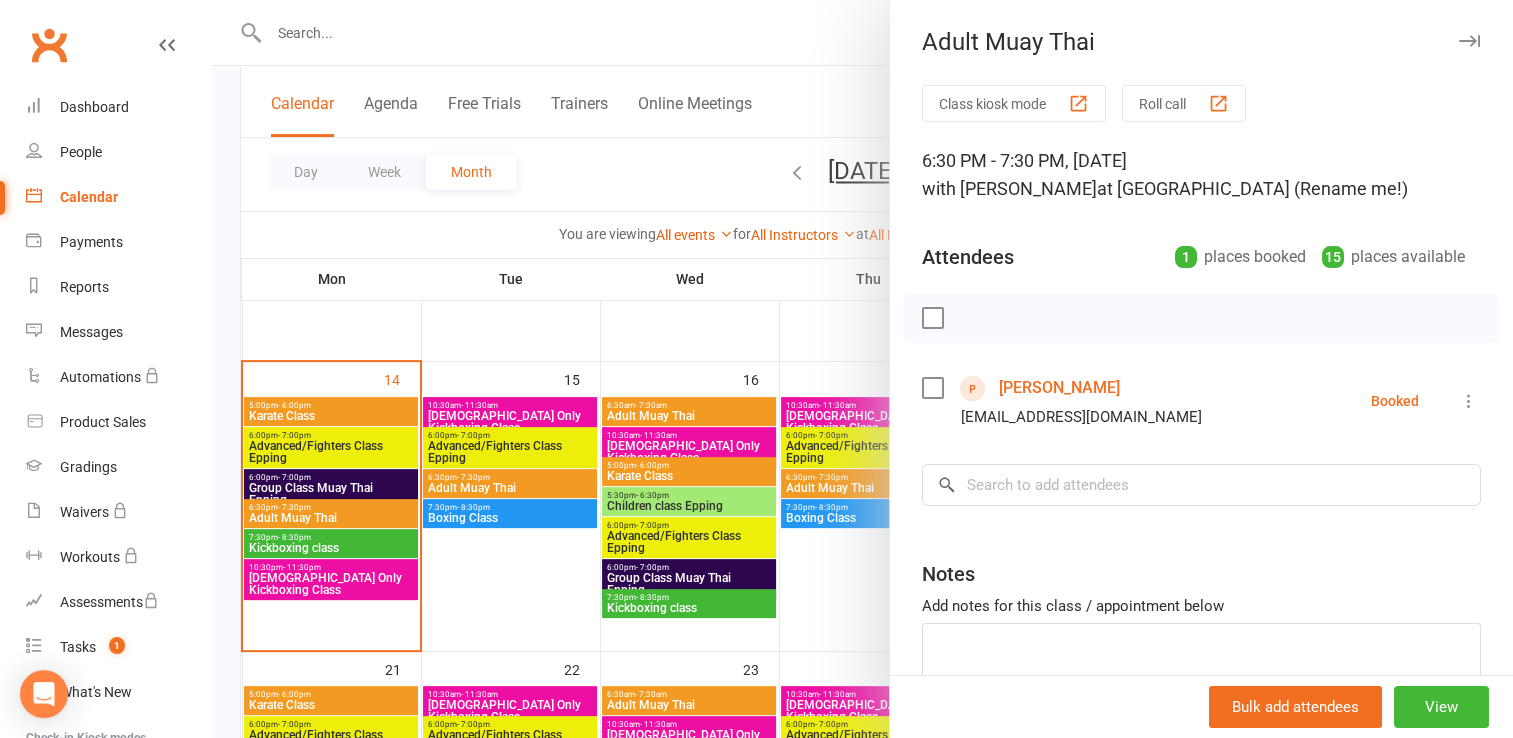 click on "[PERSON_NAME]" at bounding box center [1059, 388] 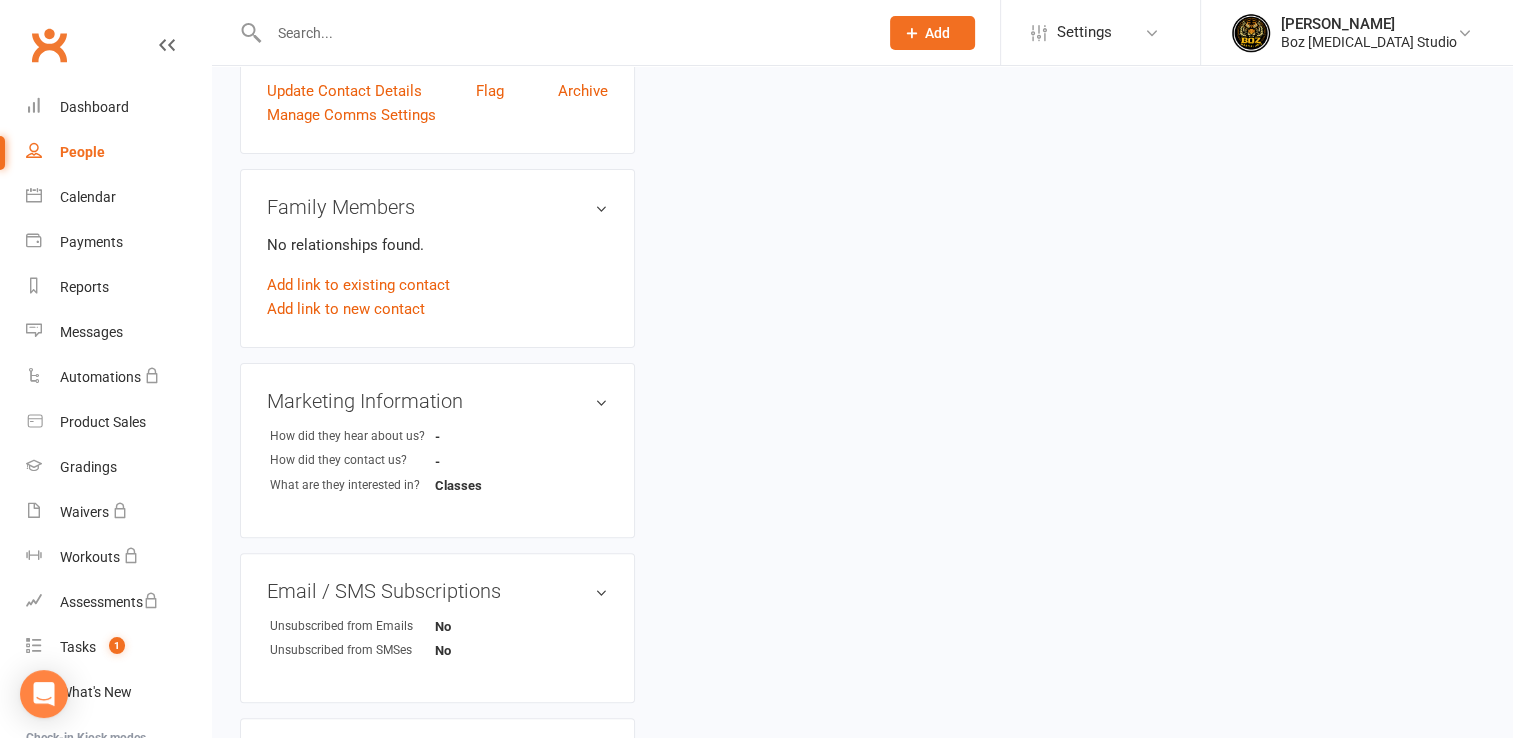 scroll, scrollTop: 0, scrollLeft: 0, axis: both 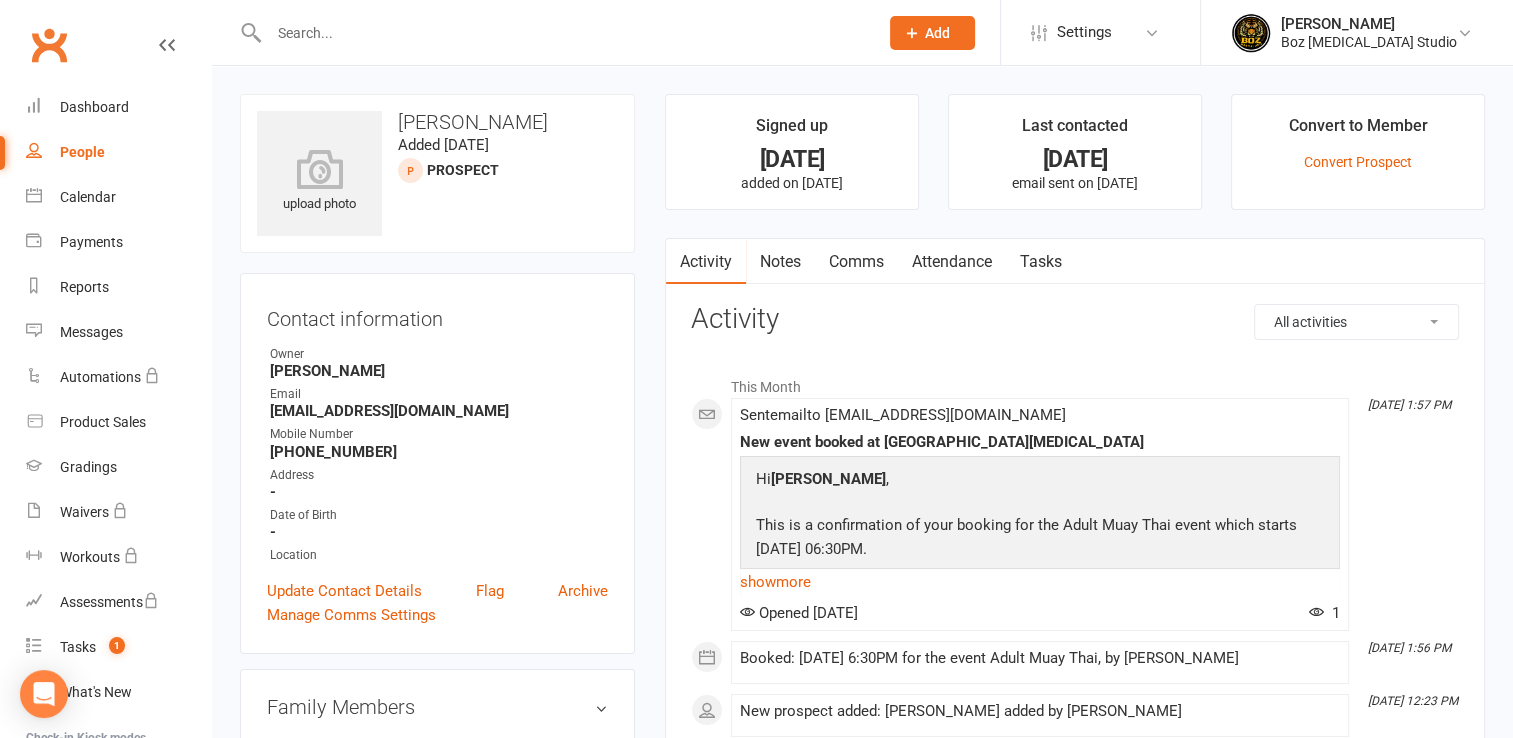 click on "Attendance" at bounding box center (952, 262) 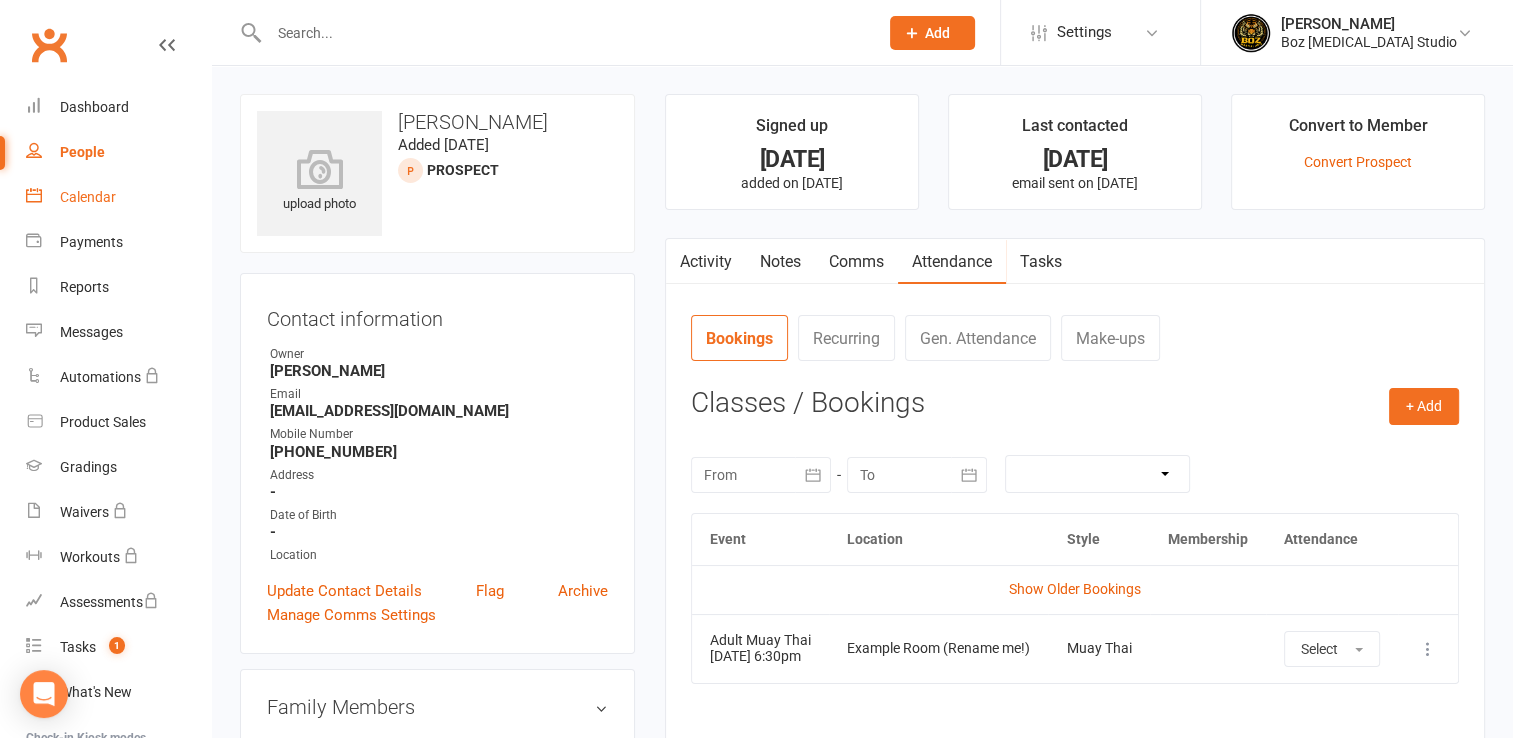click on "Calendar" at bounding box center [118, 197] 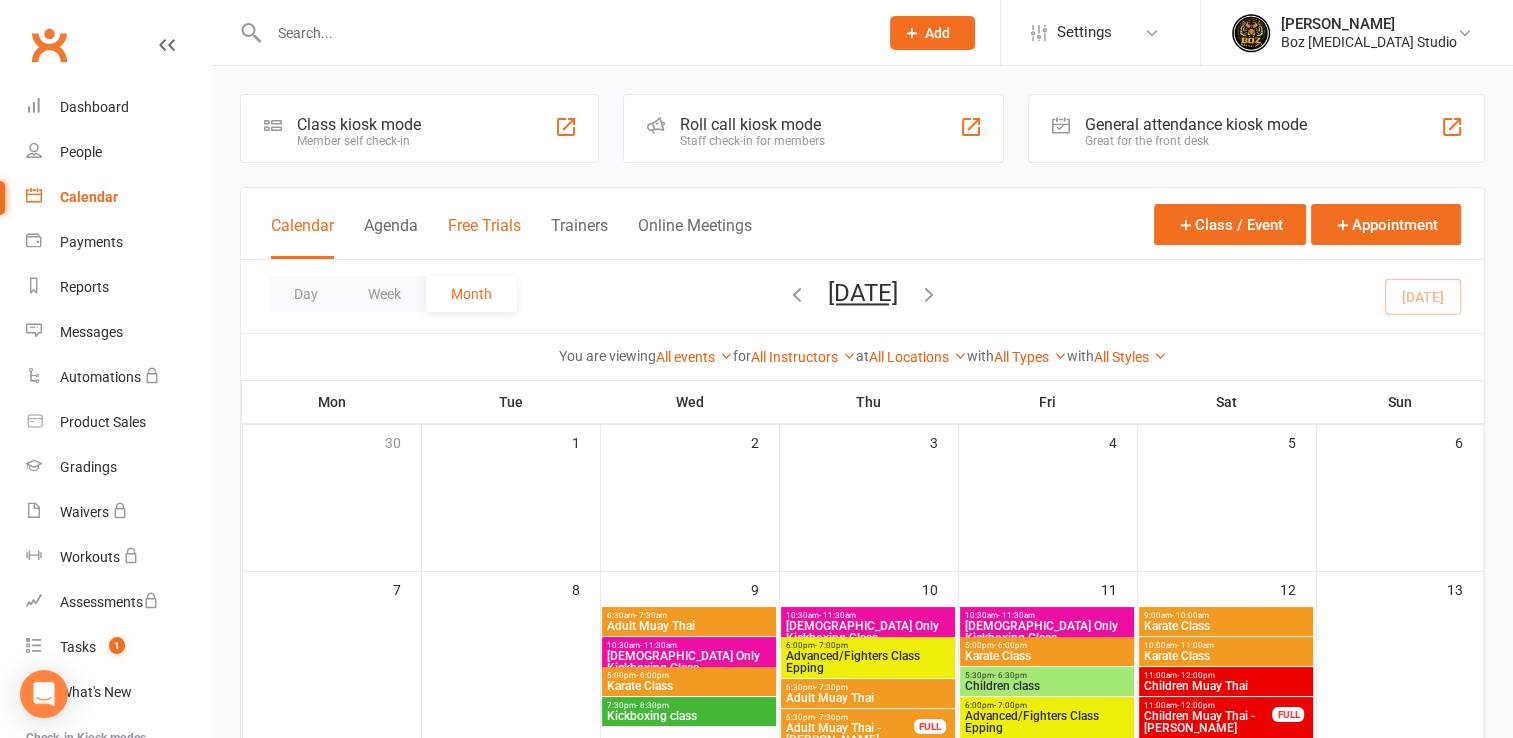 click on "Free Trials" at bounding box center [484, 237] 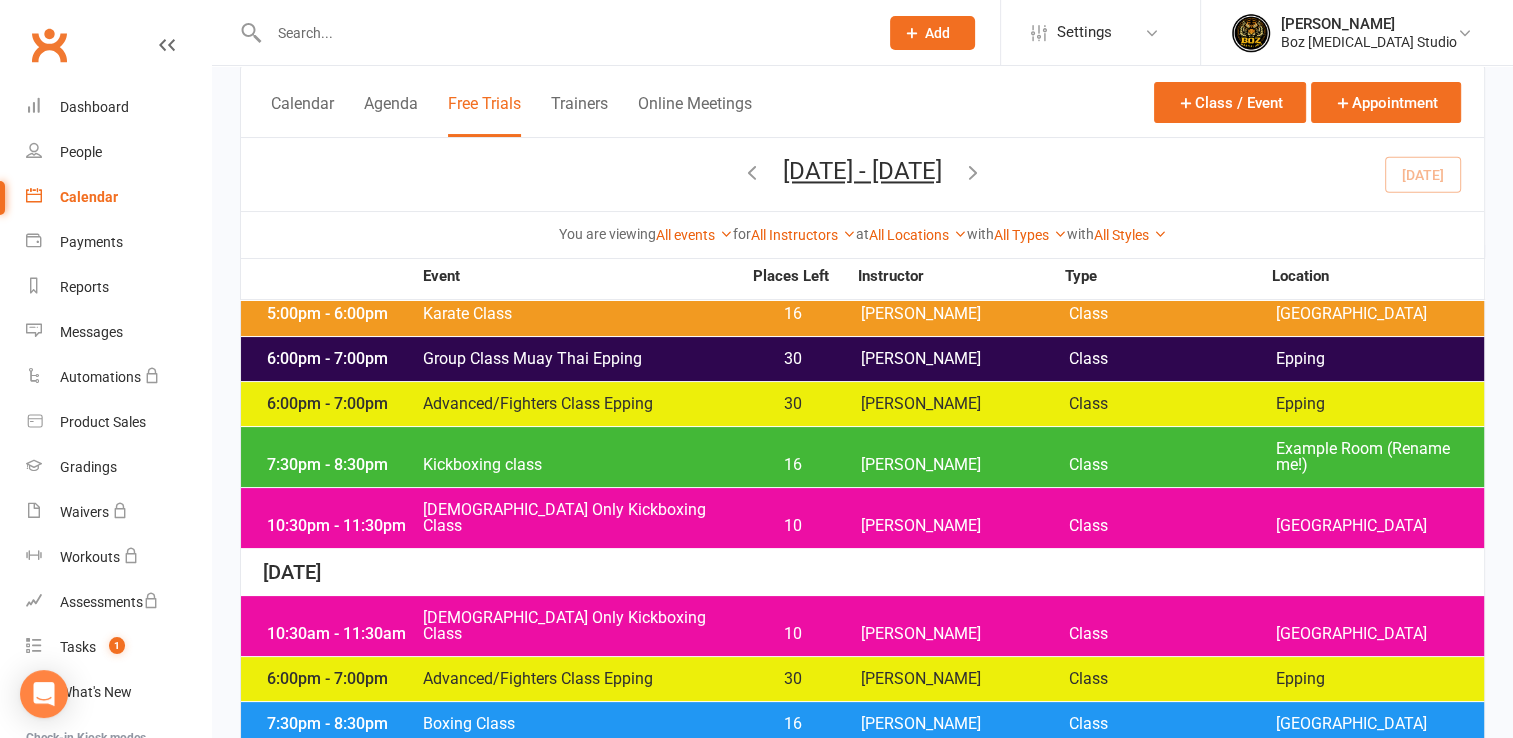 scroll, scrollTop: 151, scrollLeft: 0, axis: vertical 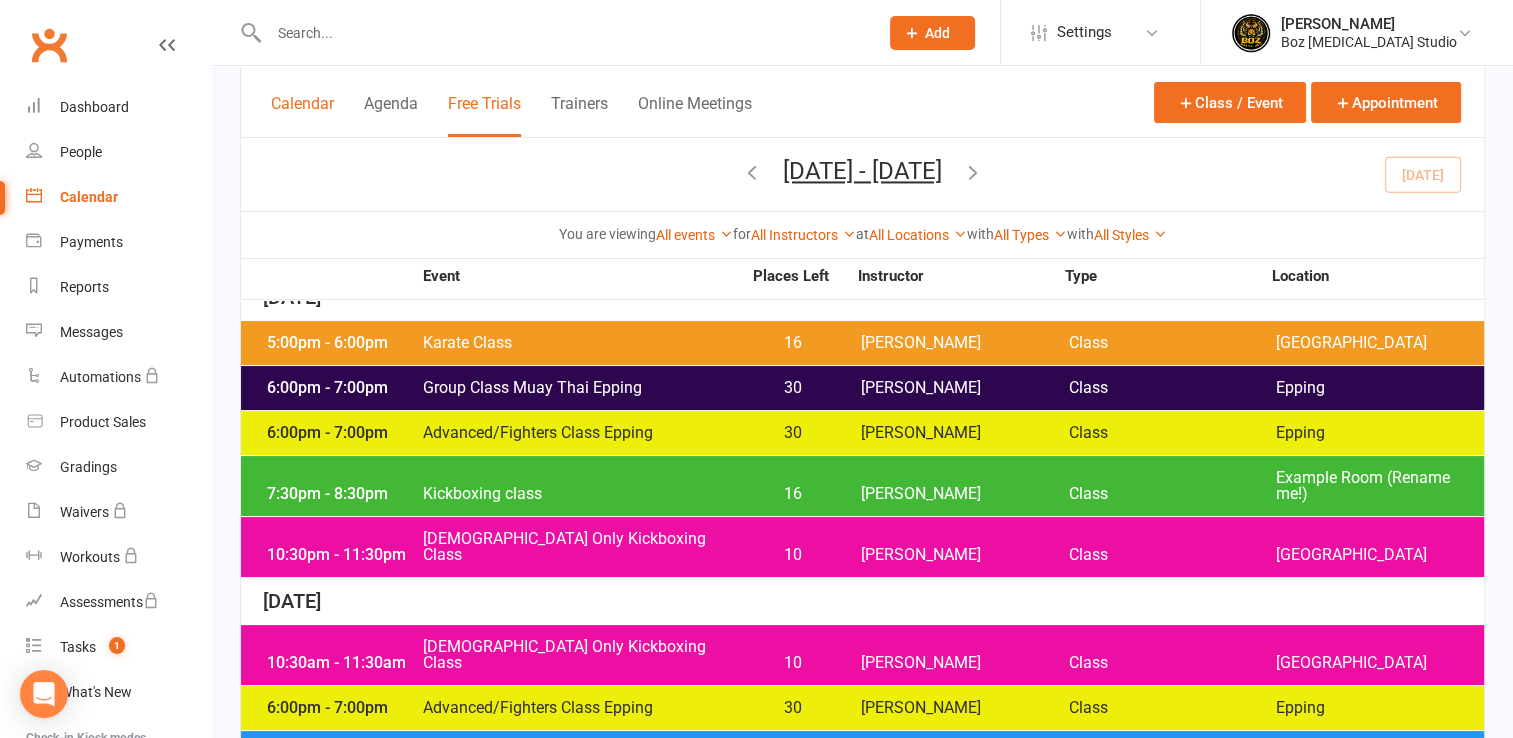 click on "Calendar" at bounding box center (302, 115) 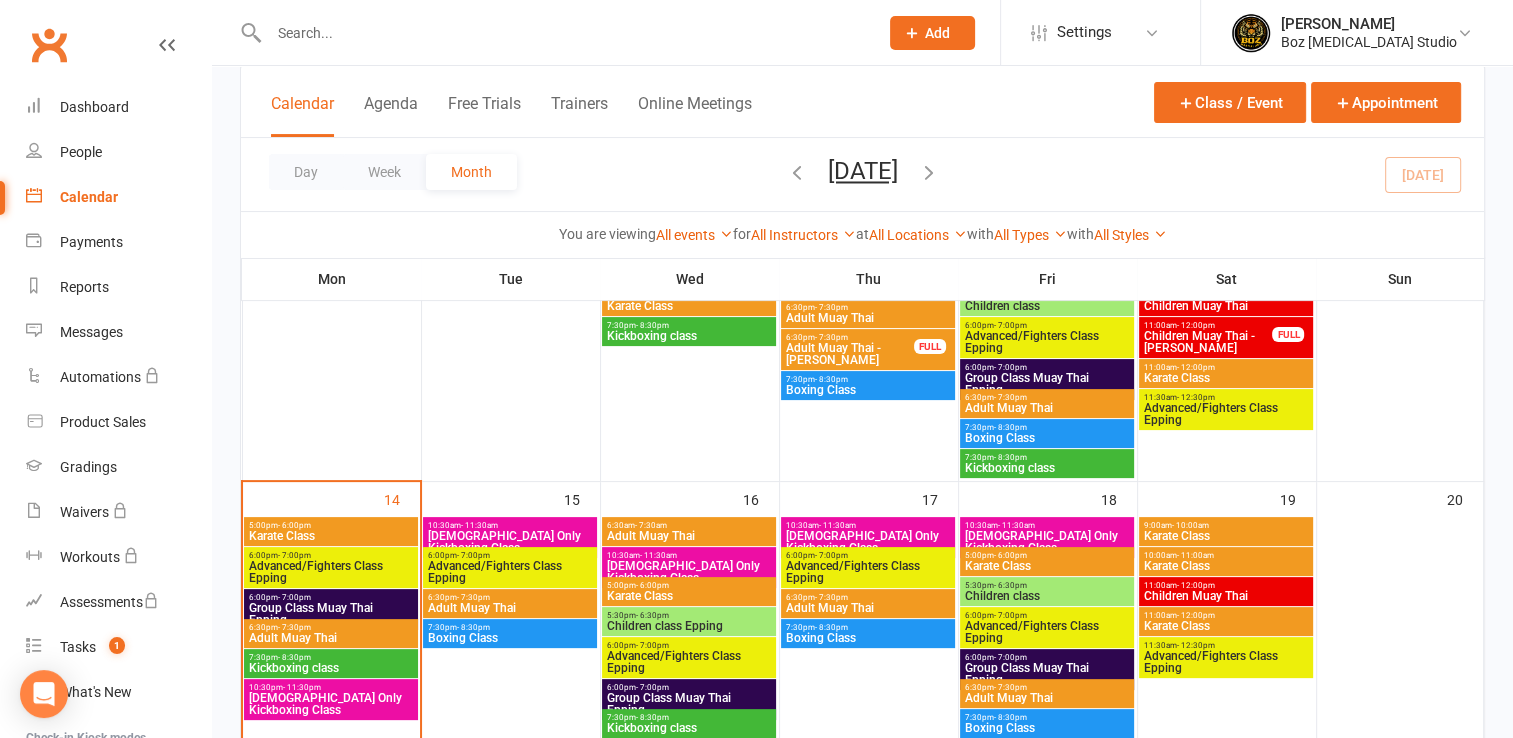 scroll, scrollTop: 400, scrollLeft: 0, axis: vertical 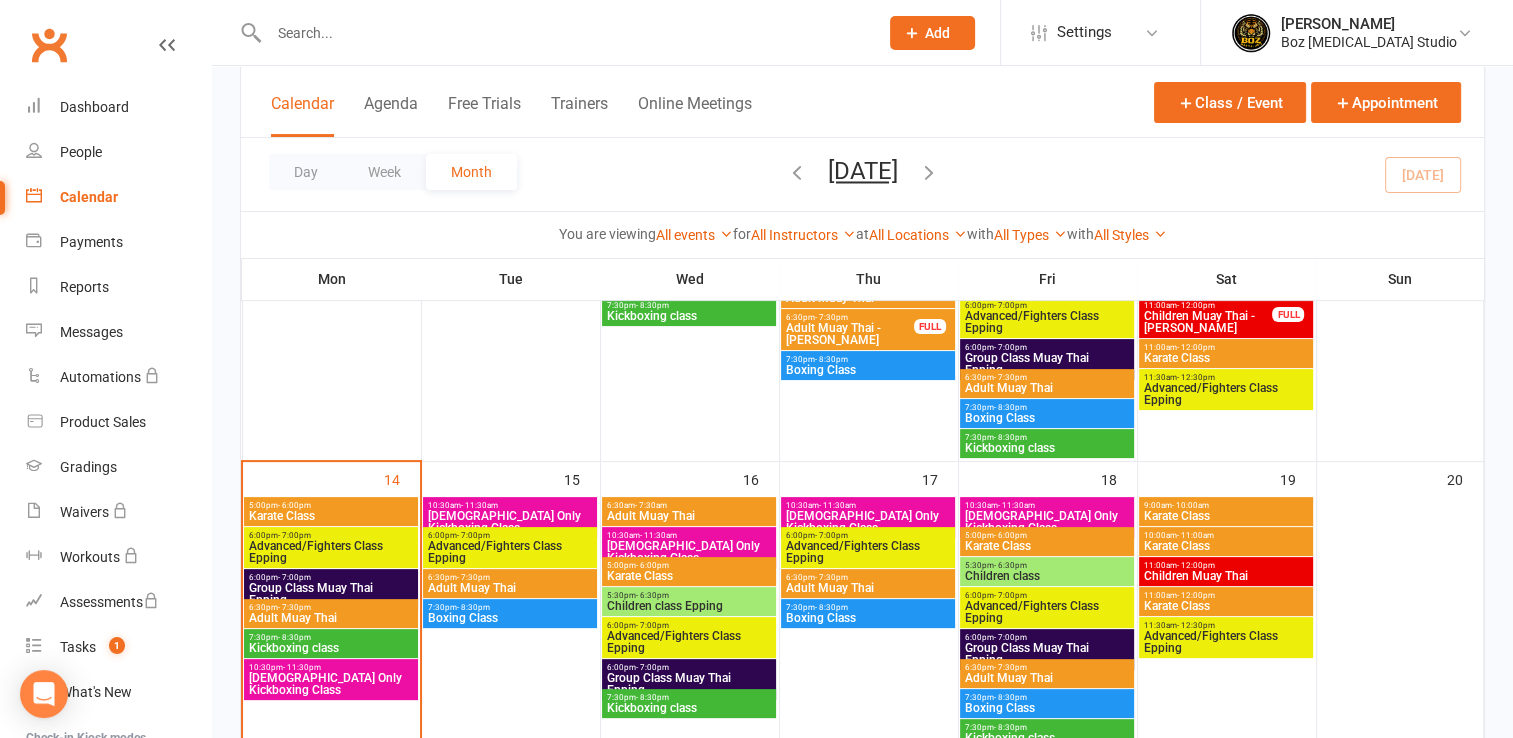 click on "6:30pm  - 7:30pm" at bounding box center [1047, 667] 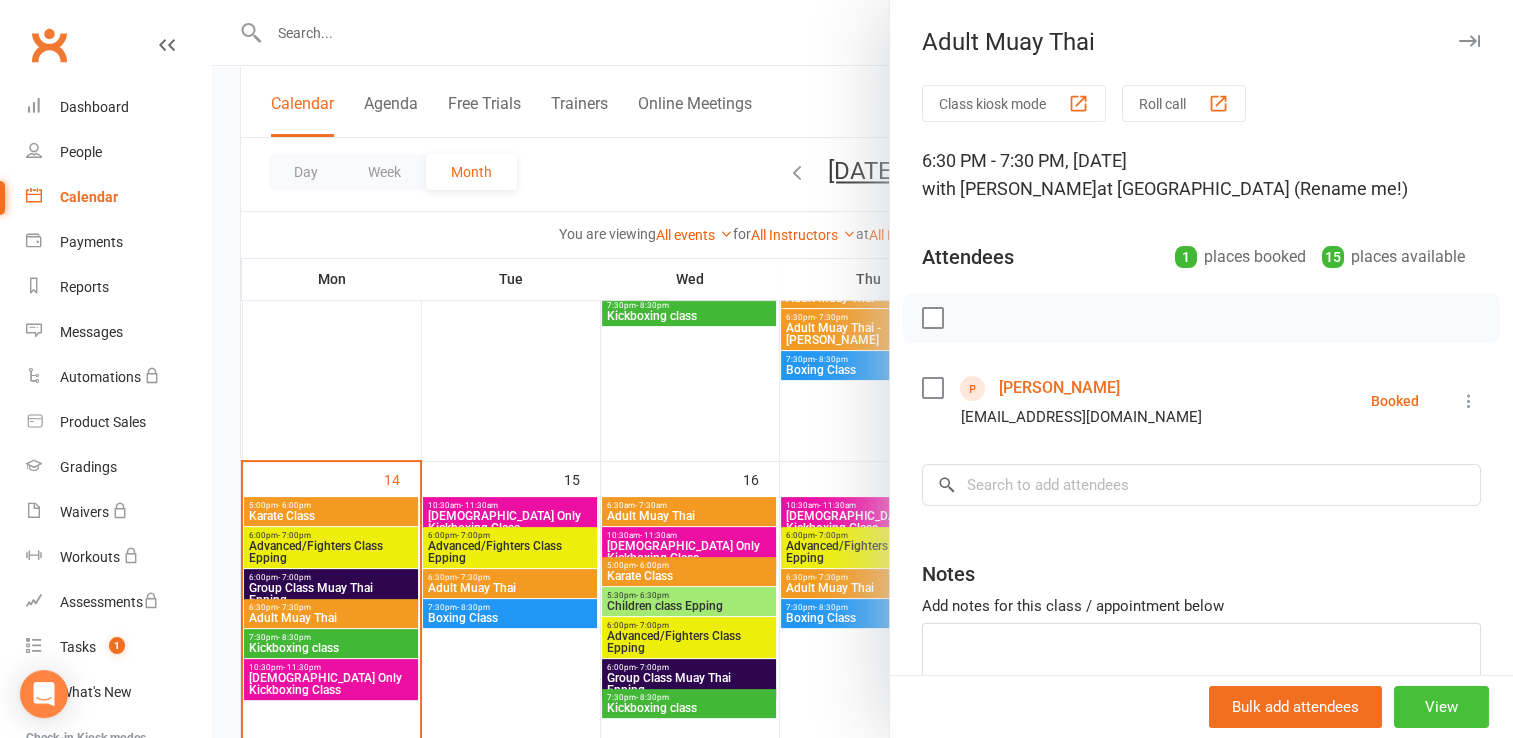 click on "View" at bounding box center (1441, 707) 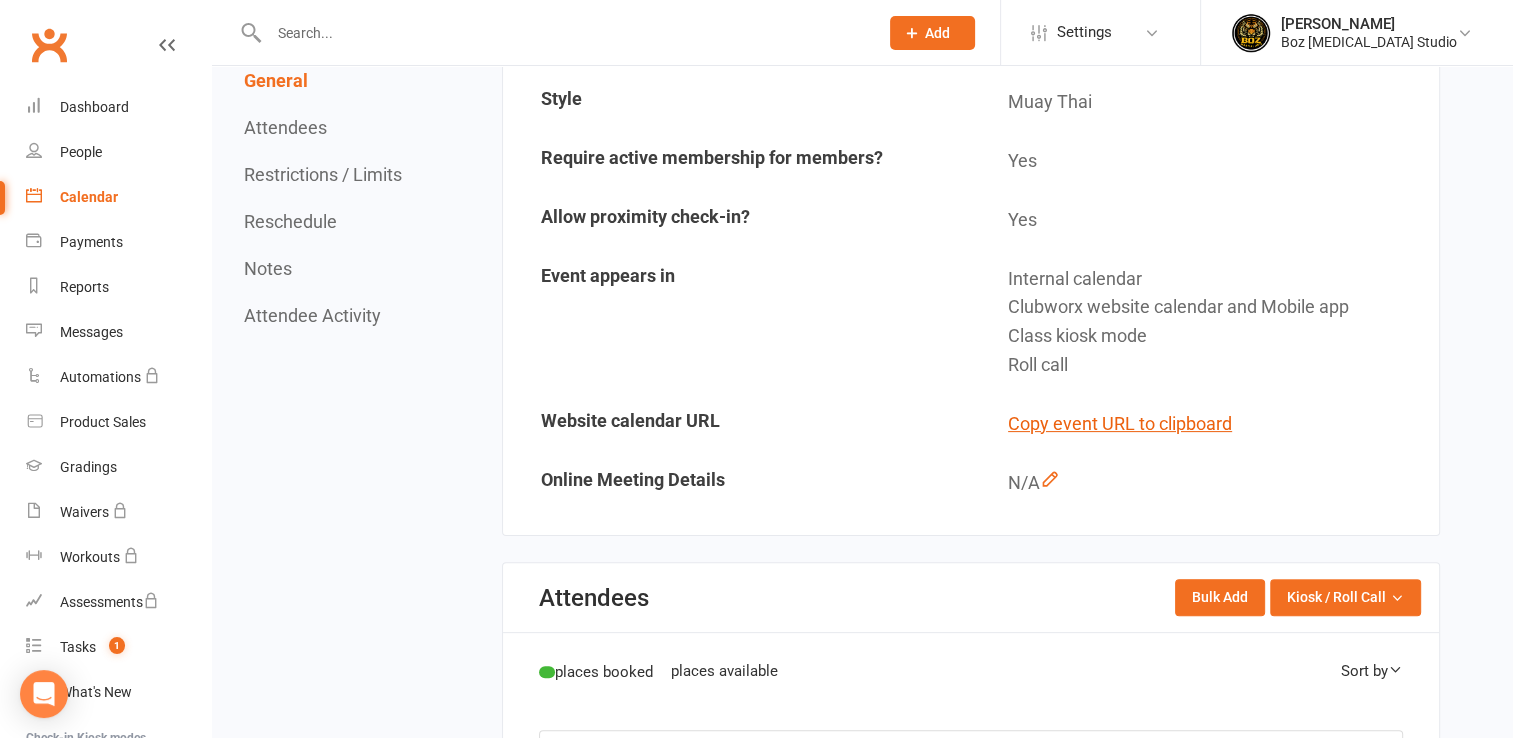 scroll, scrollTop: 0, scrollLeft: 0, axis: both 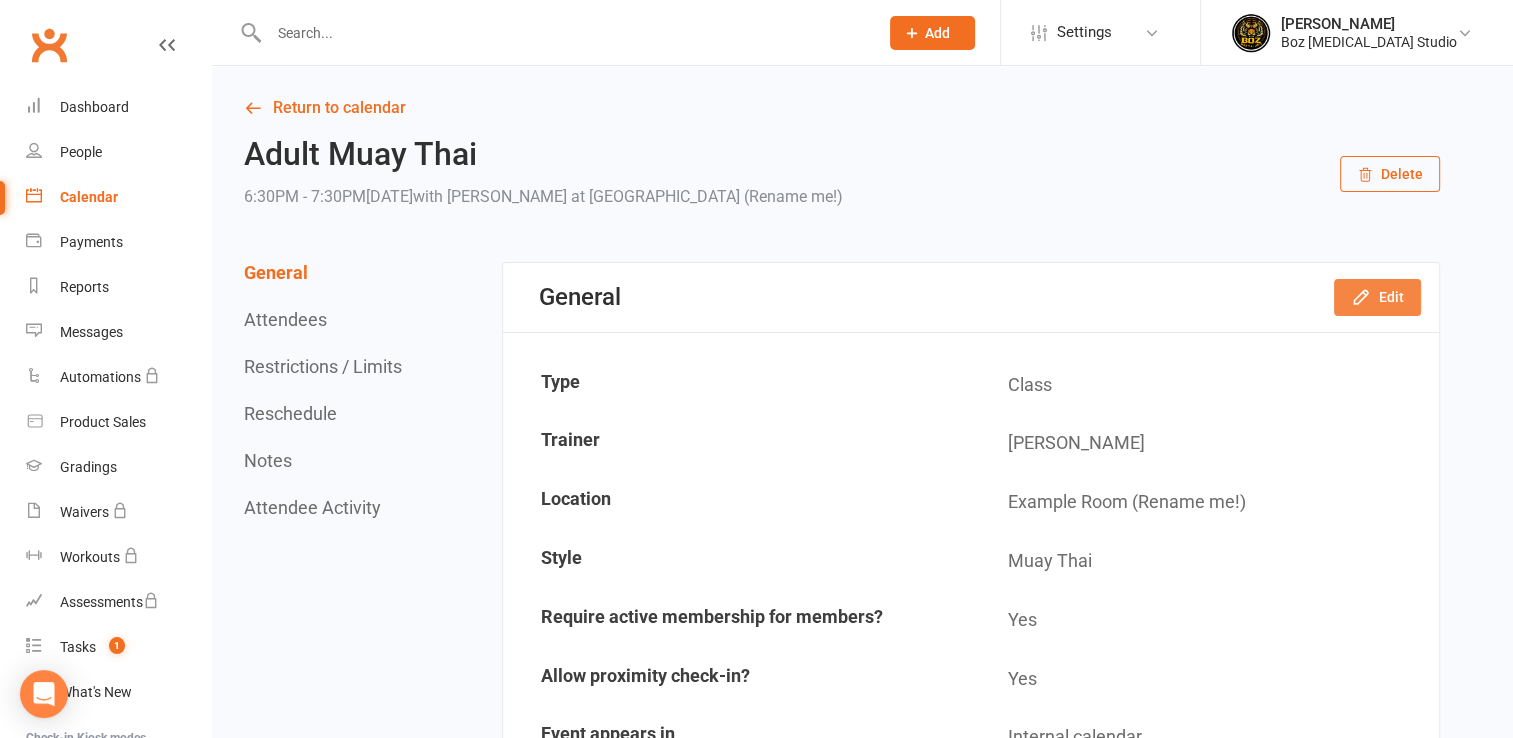 click on "Edit" at bounding box center (1377, 297) 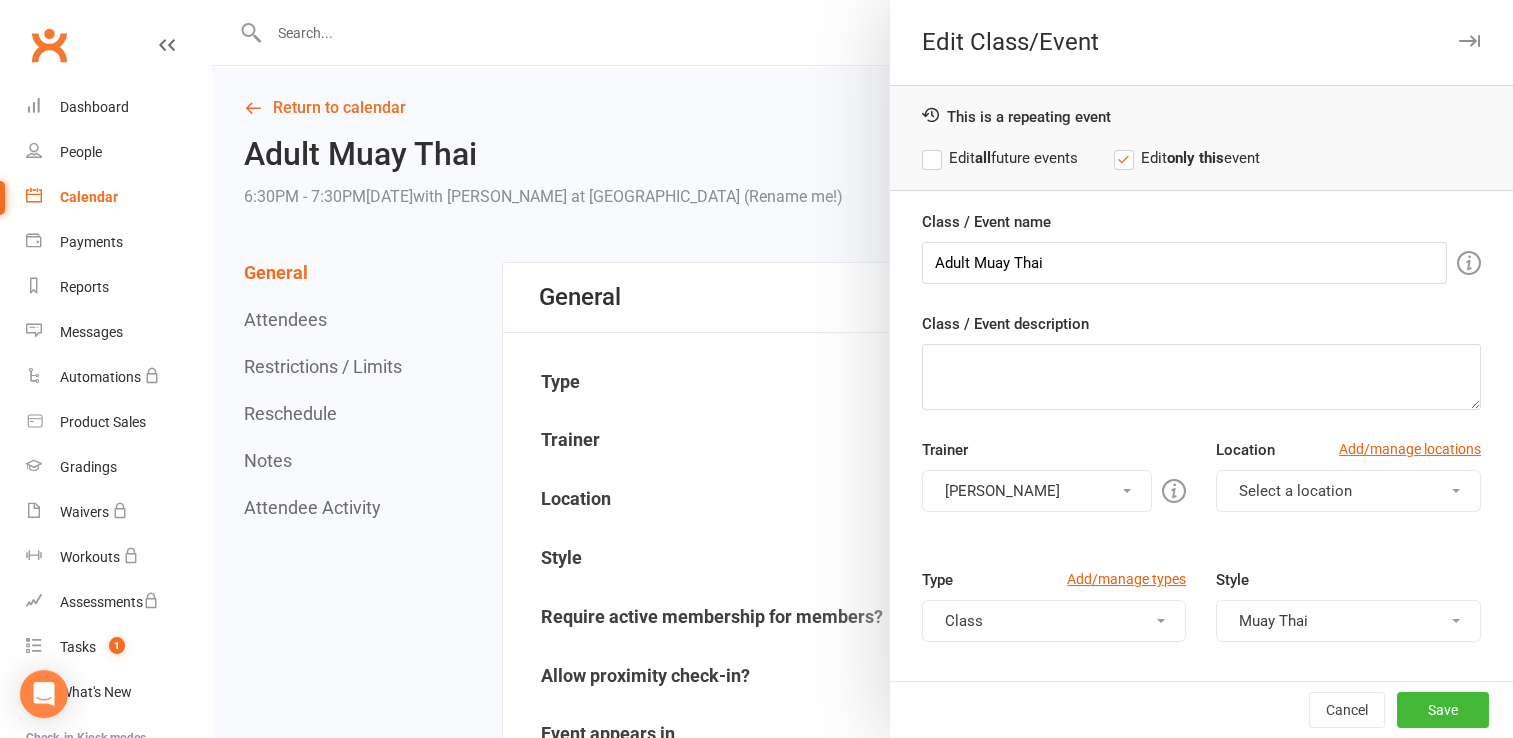 click on "Edit  all  future events" at bounding box center [1000, 158] 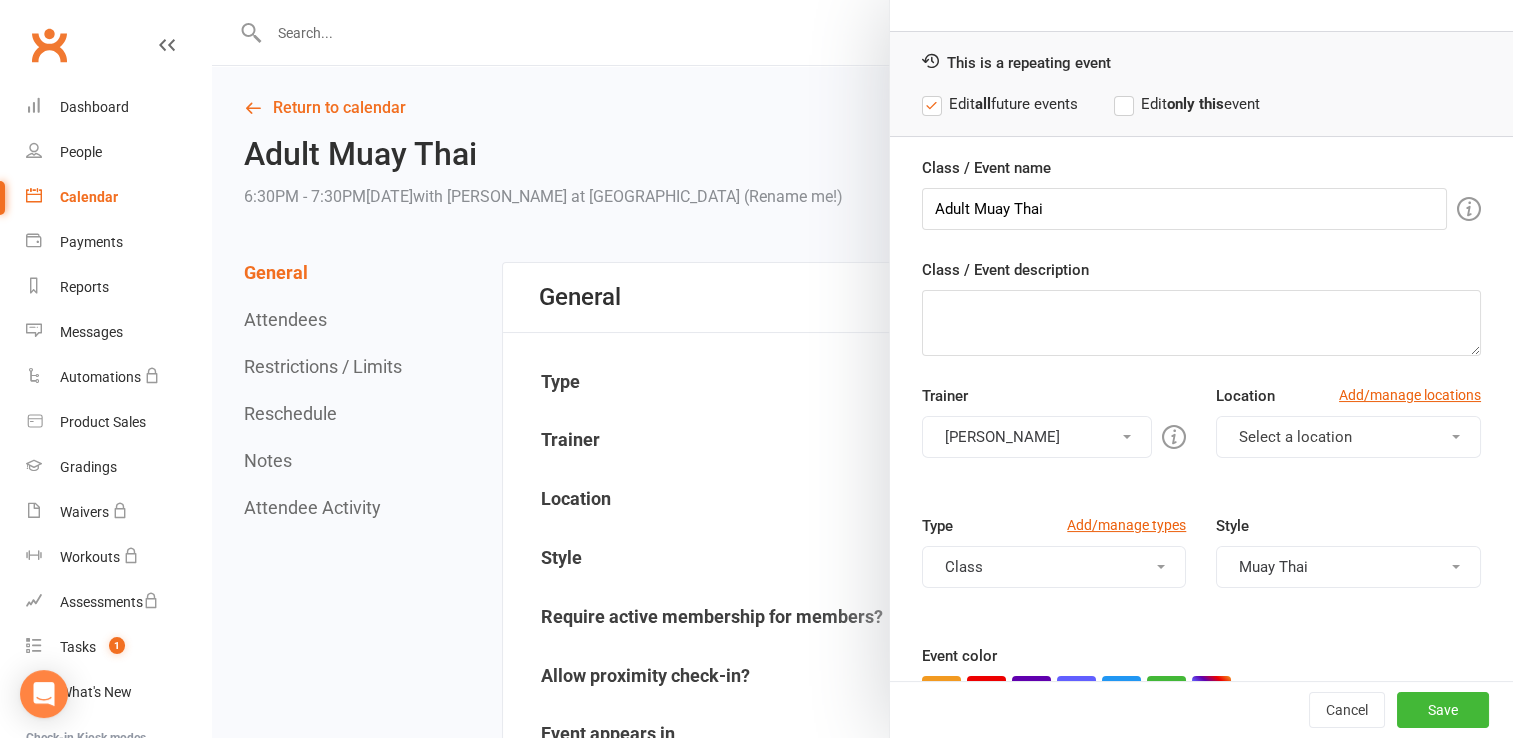 scroll, scrollTop: 100, scrollLeft: 0, axis: vertical 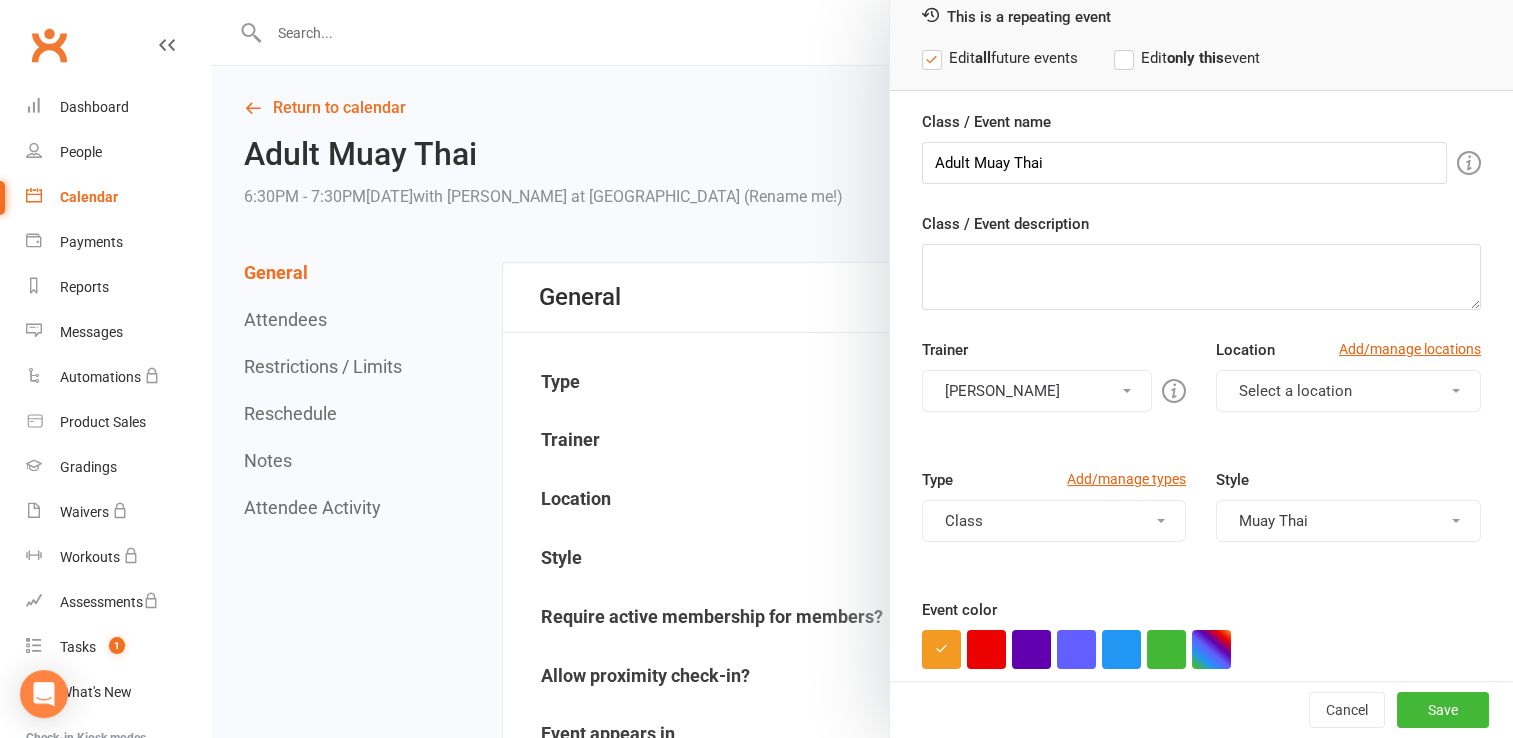 click on "Muay Thai" at bounding box center (1348, 521) 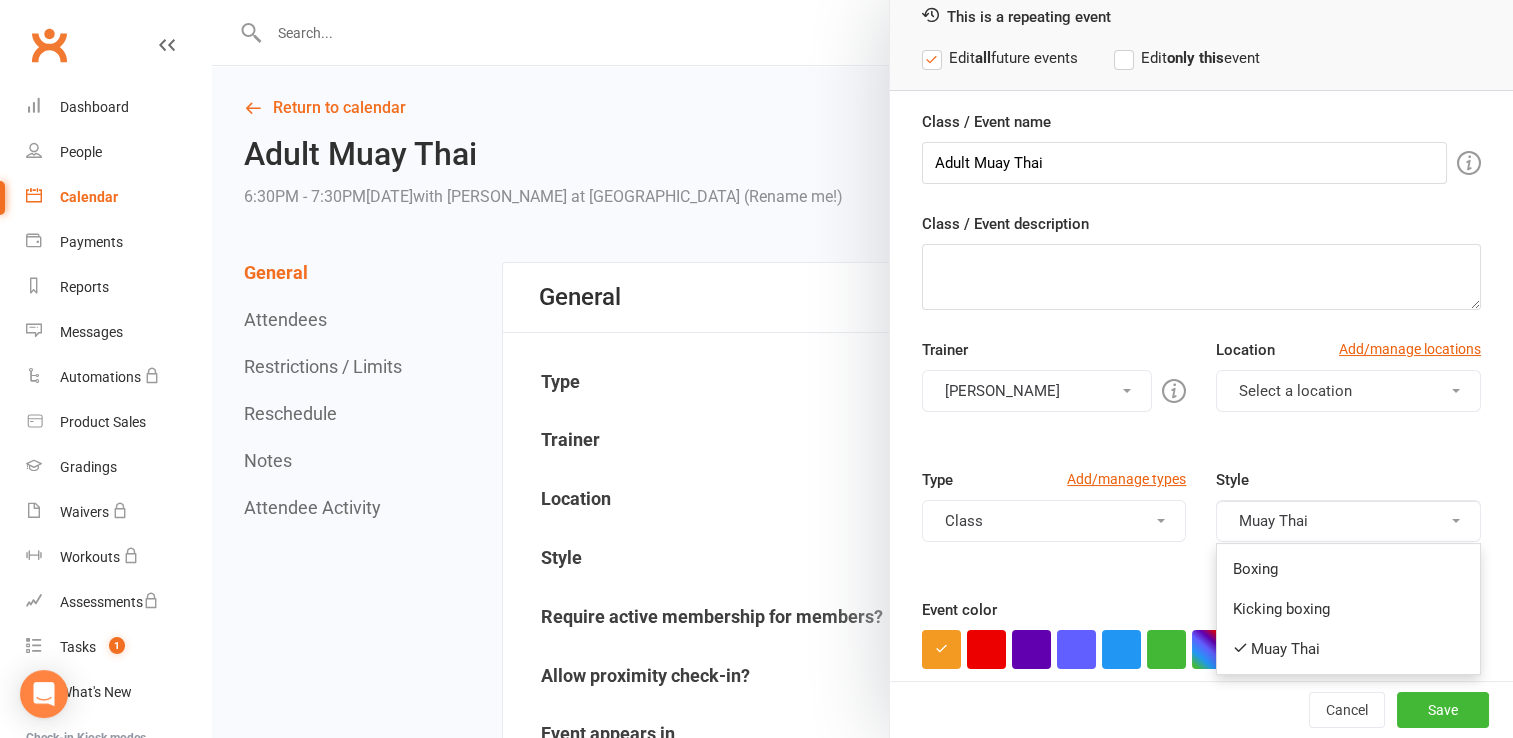 click on "Type Add/manage types Class  Class Private Session School Holiday Camp Workshop" at bounding box center [1054, 519] 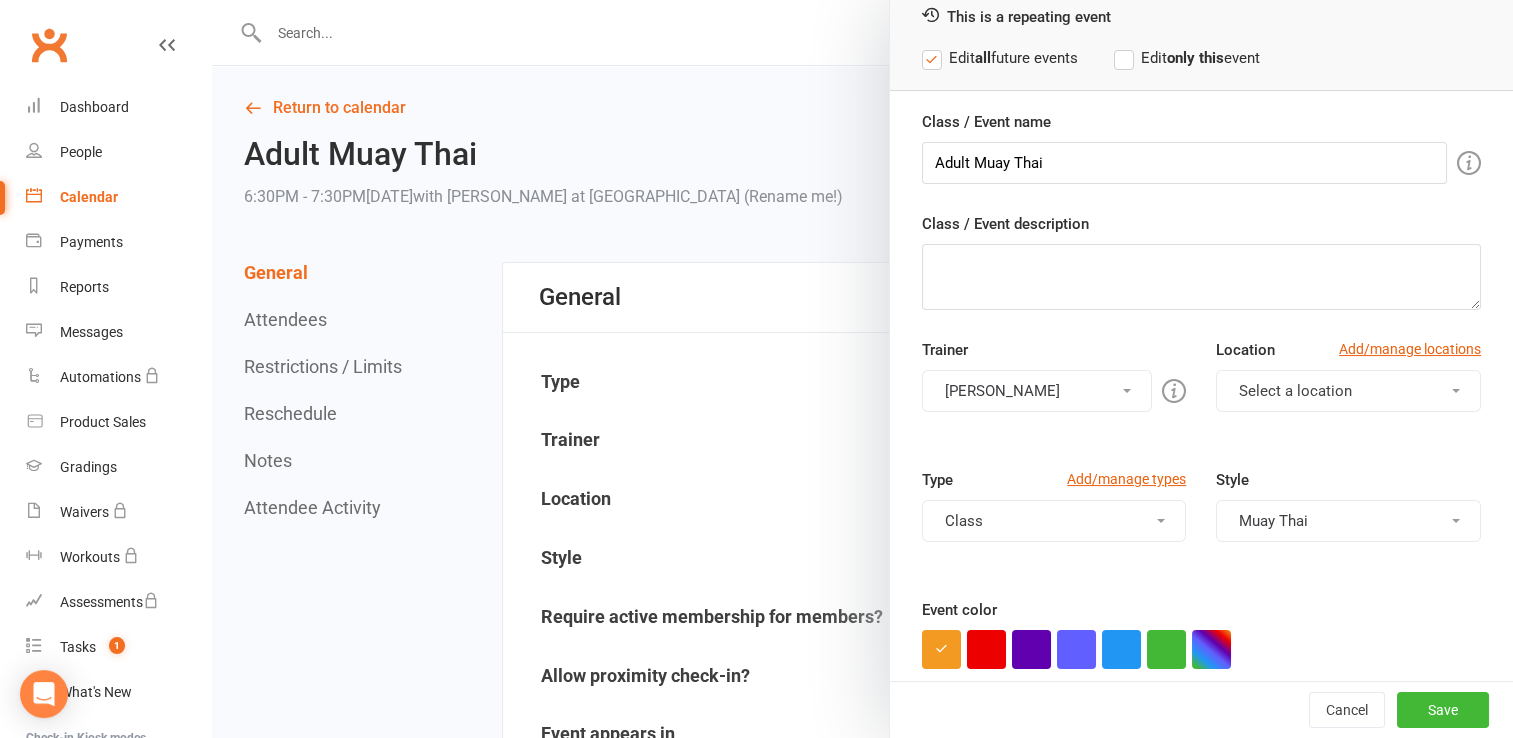 click on "Class" at bounding box center [1054, 521] 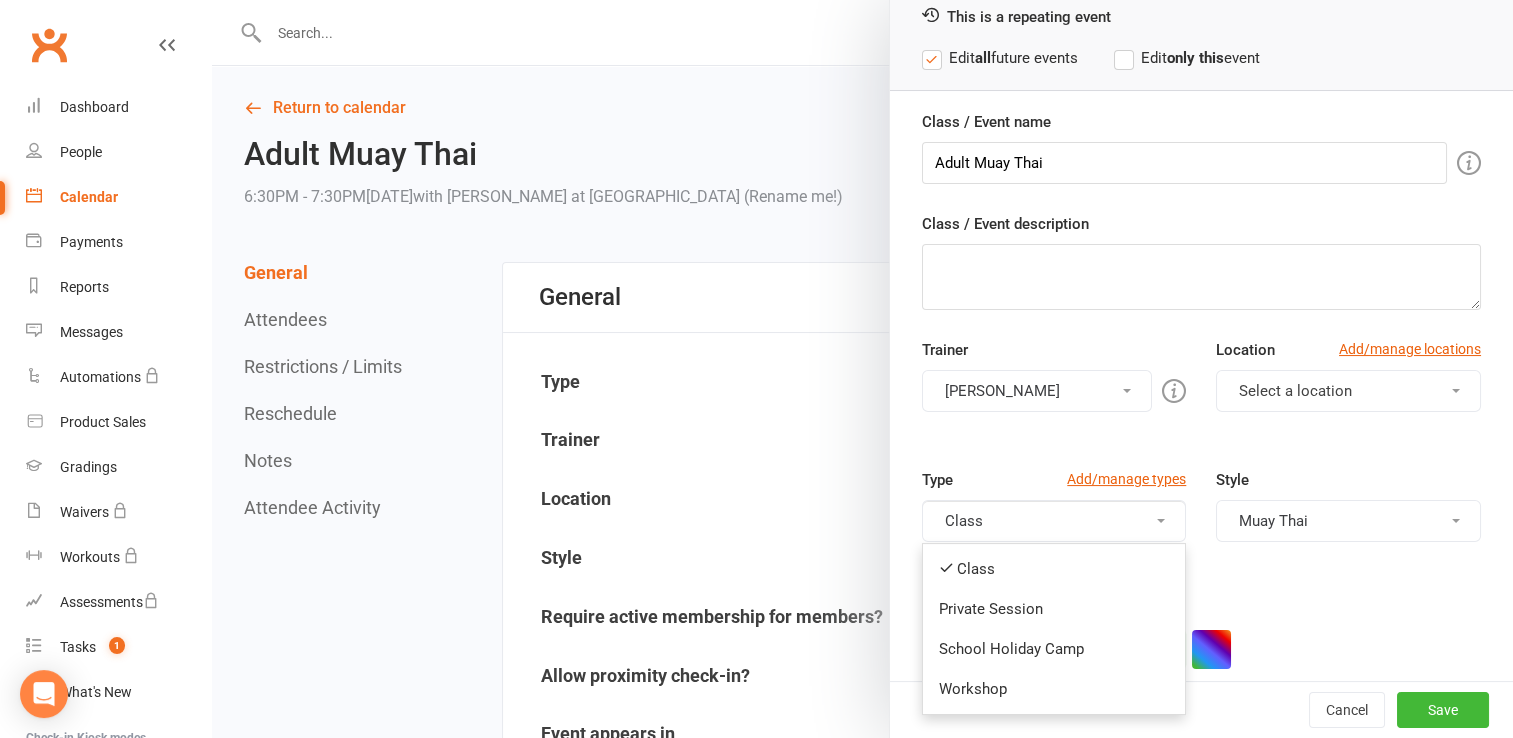 click on "Style Muay Thai  Boxing Kicking boxing  Muay Thai" at bounding box center (1348, 519) 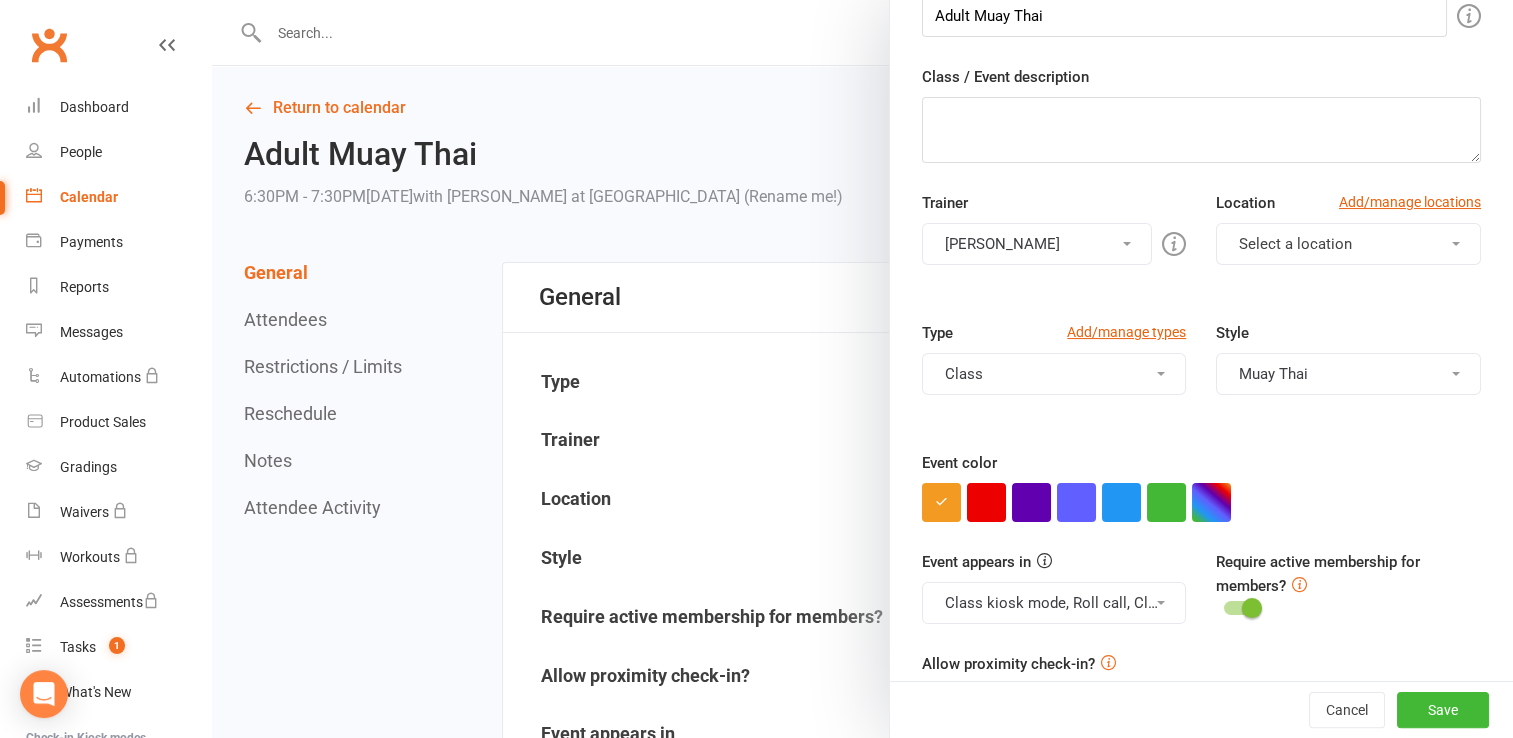 scroll, scrollTop: 300, scrollLeft: 0, axis: vertical 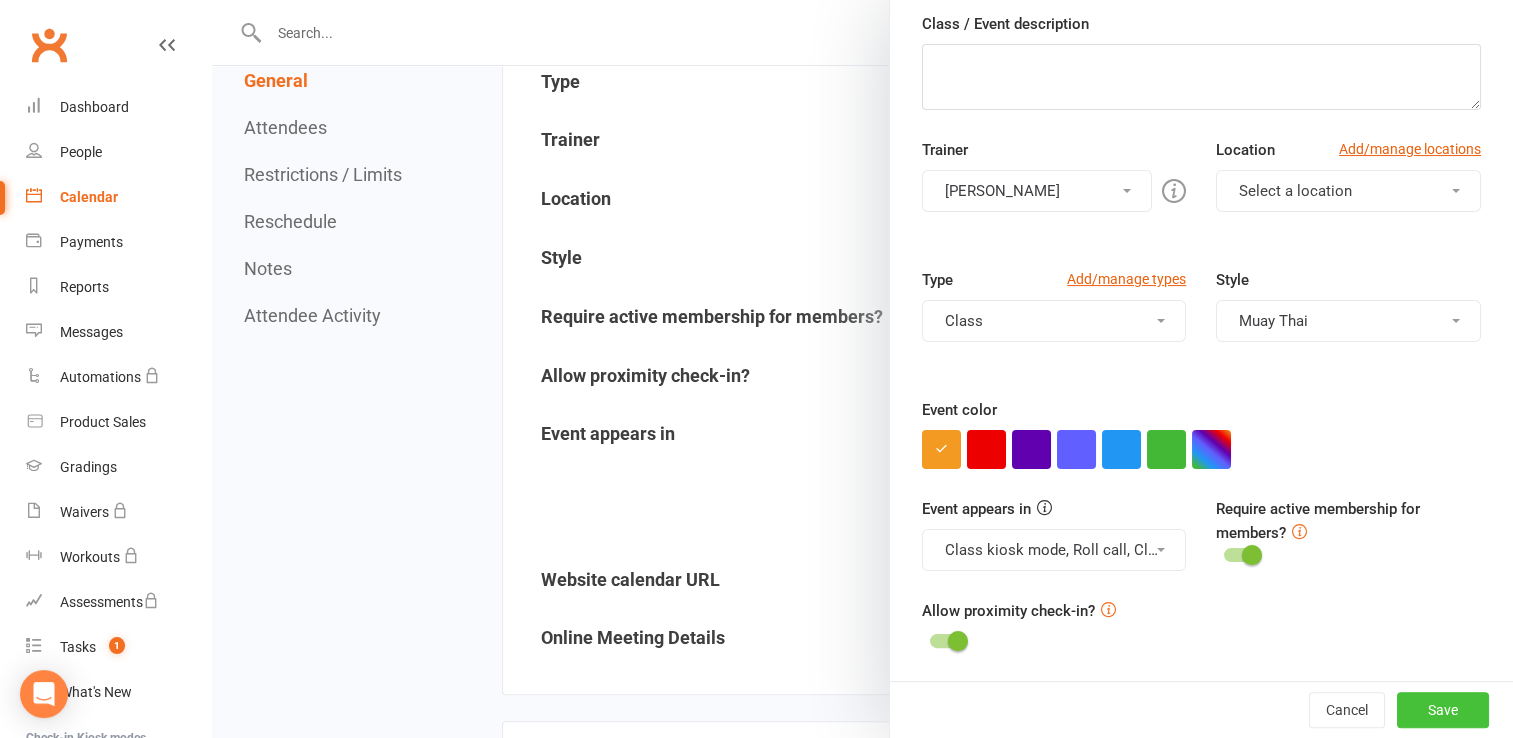 click on "Save" at bounding box center (1443, 710) 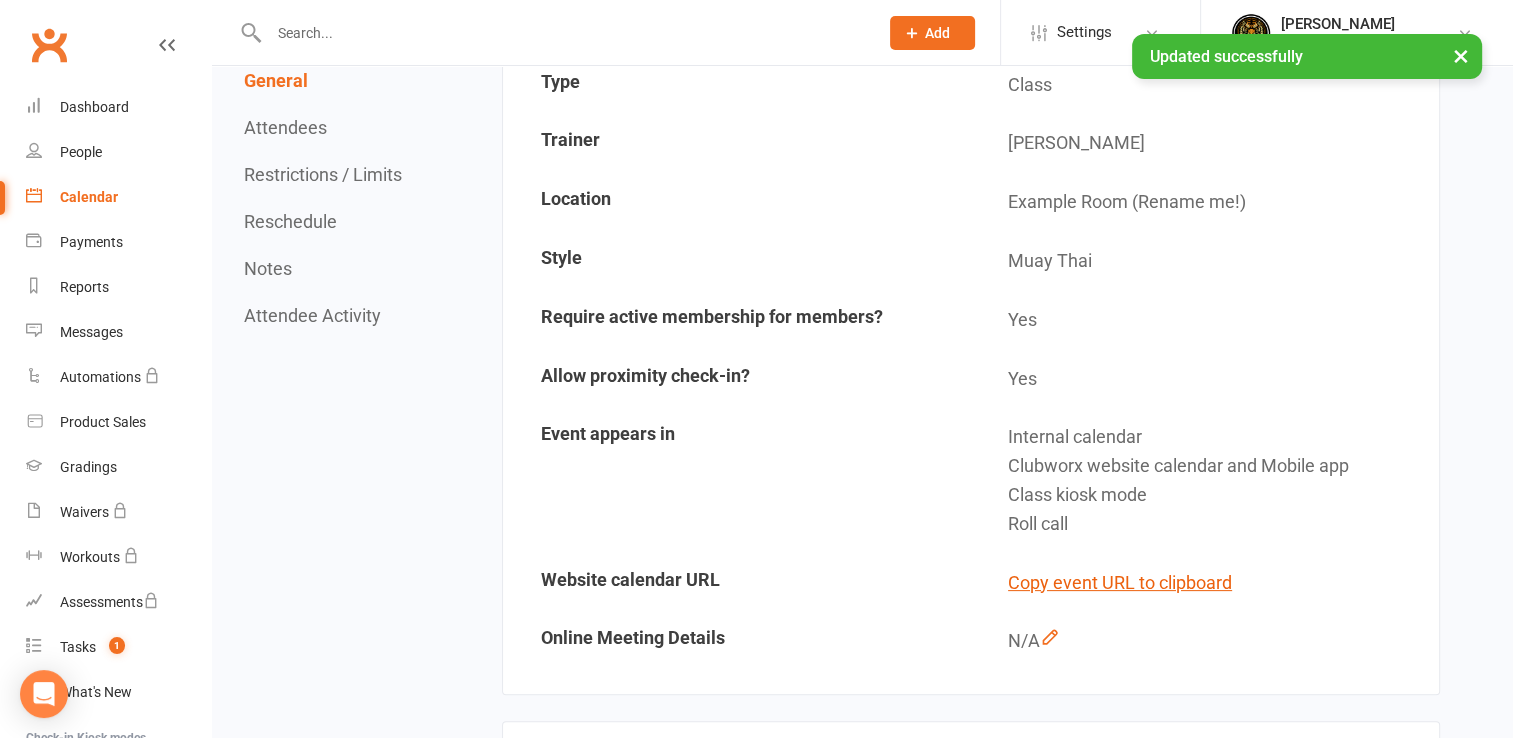 click on "Attendees" at bounding box center (285, 127) 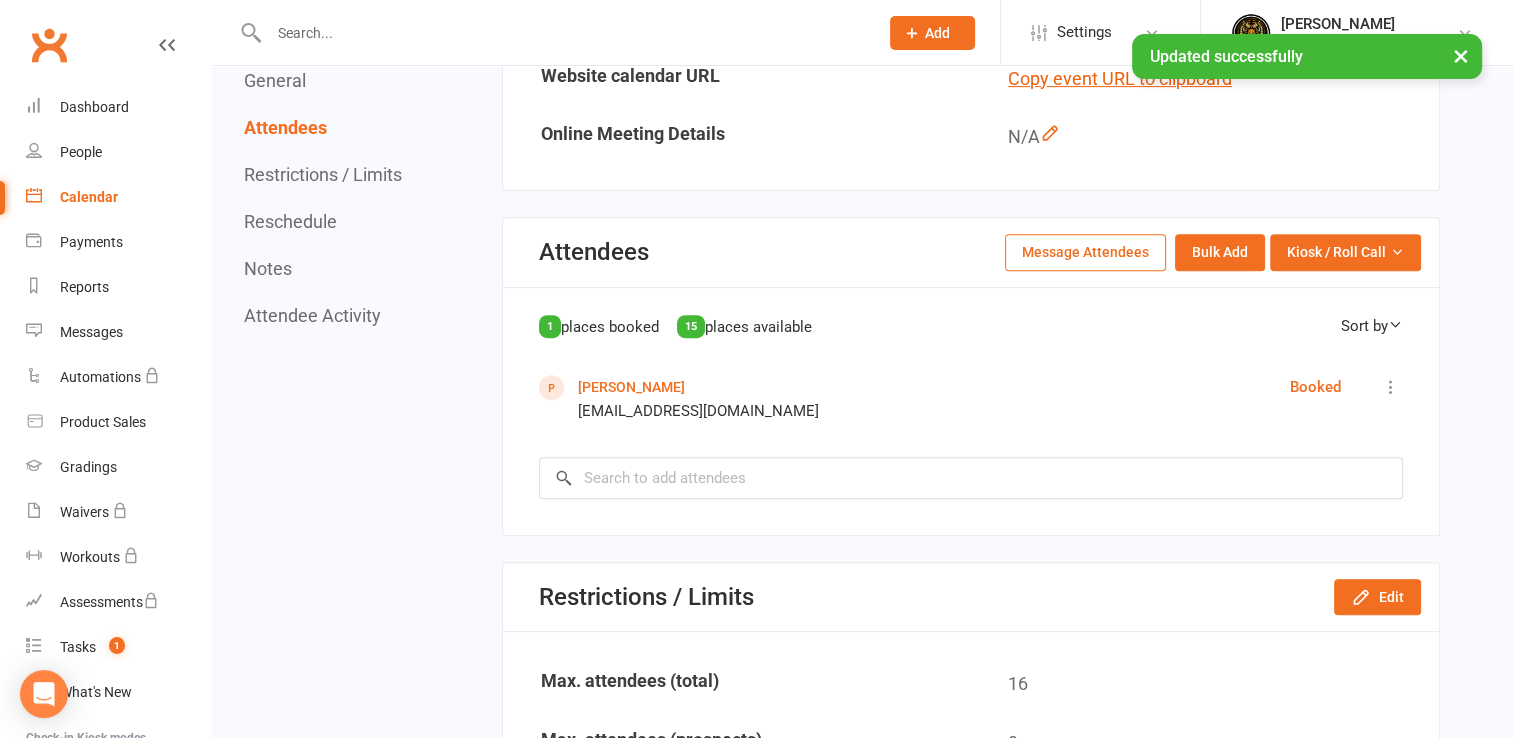 scroll, scrollTop: 806, scrollLeft: 0, axis: vertical 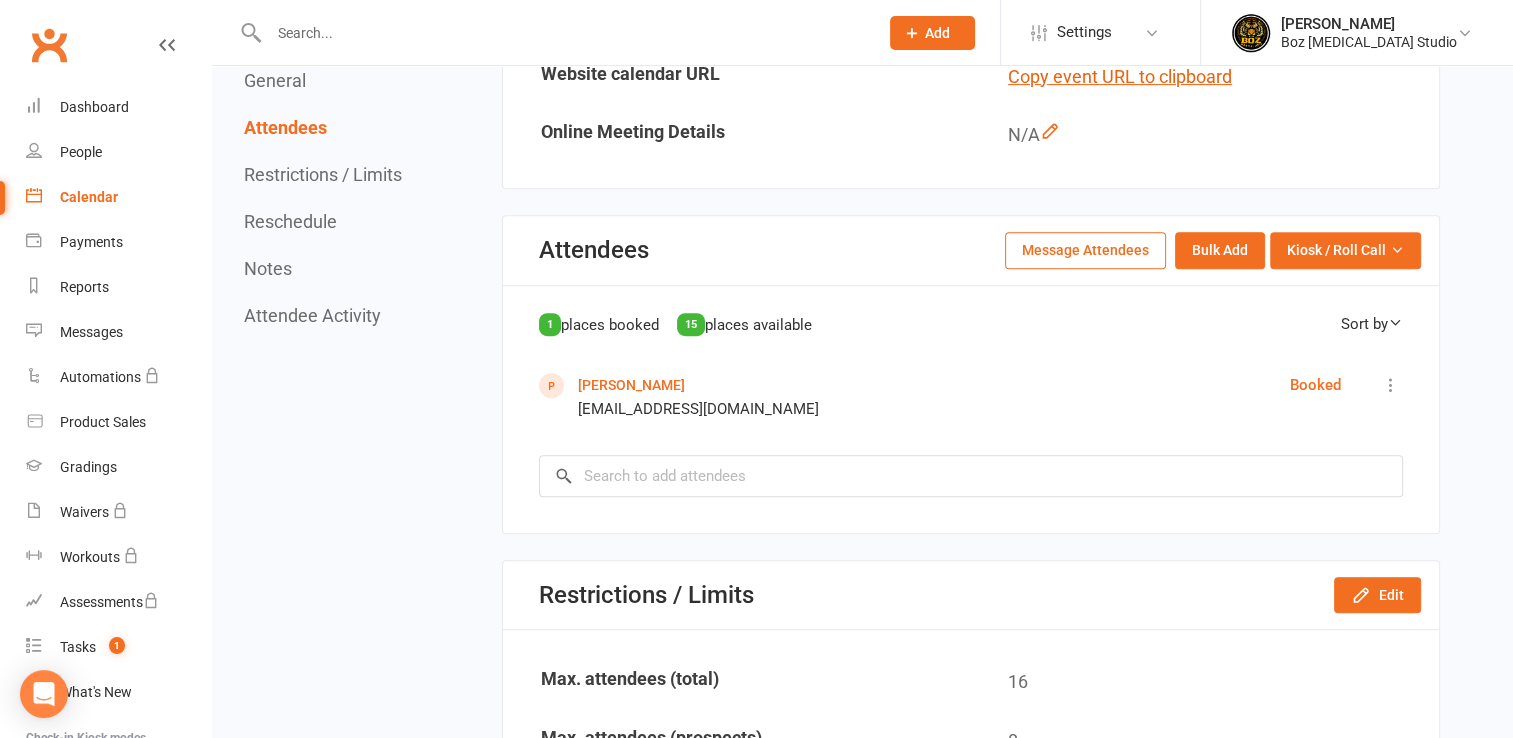 click at bounding box center [1391, 385] 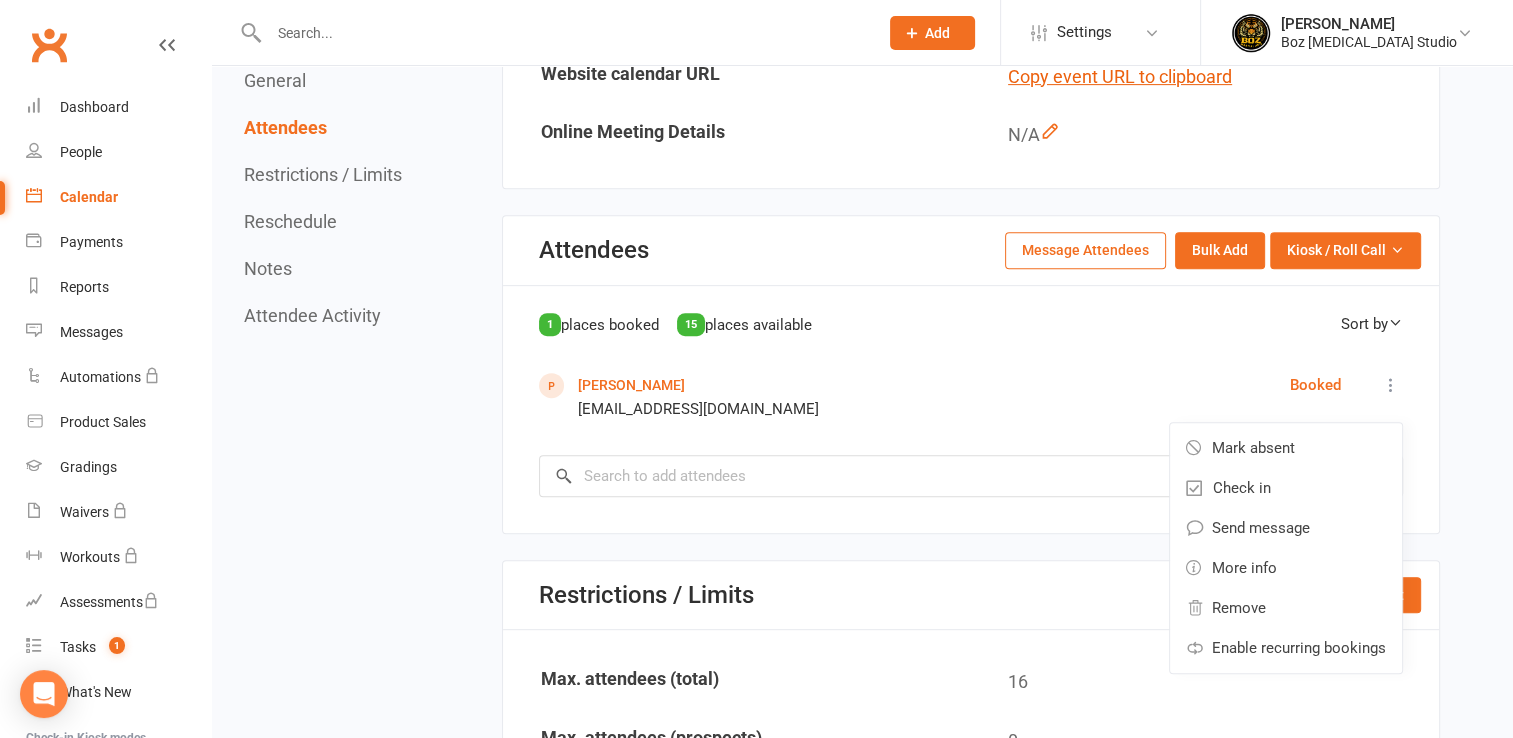 click on "1   places booked 15   places available Sort by  First Name Last Name   [PERSON_NAME] [EMAIL_ADDRESS][DOMAIN_NAME] Booked Mark absent  Check in  Send message  More info  Remove  Enable recurring bookings  × No results" at bounding box center [971, 404] 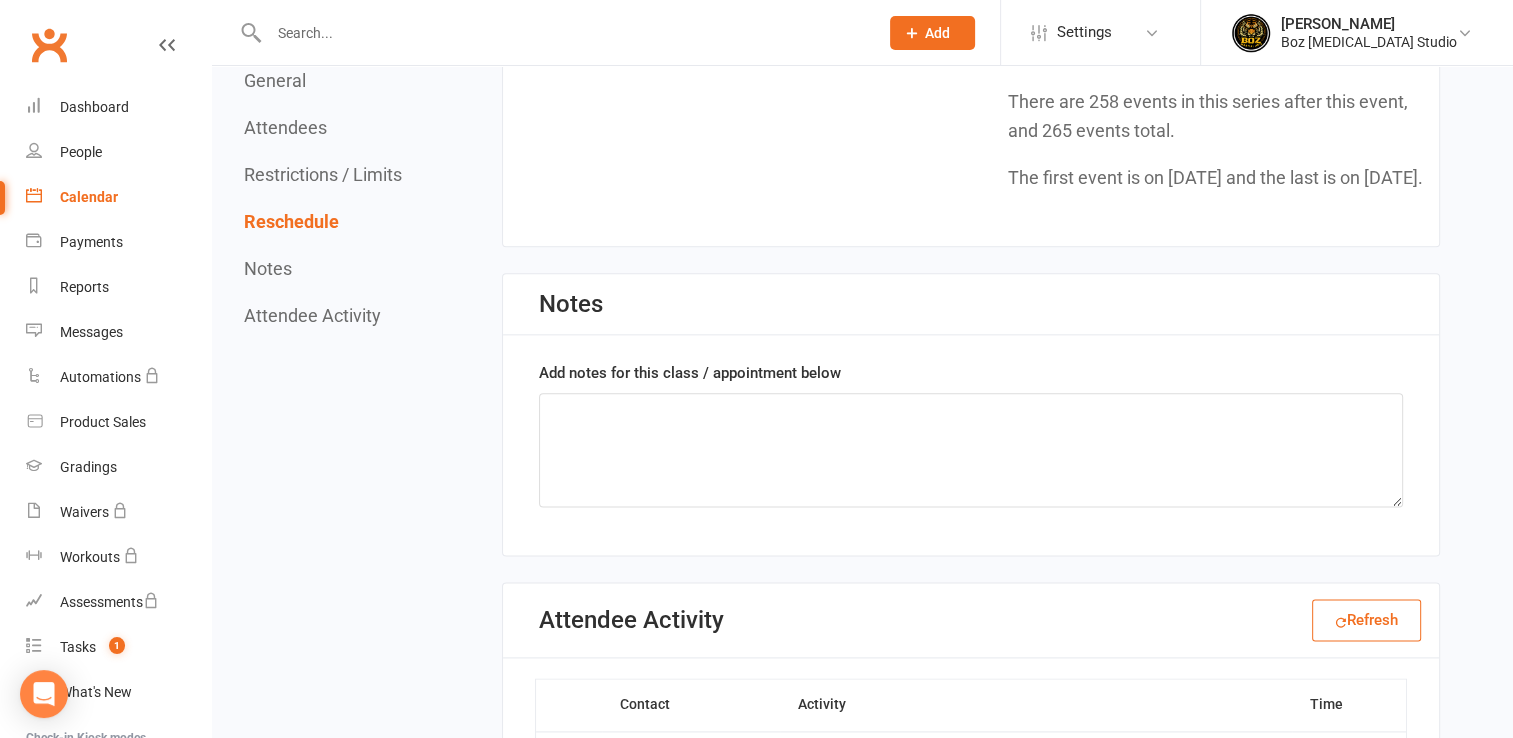 scroll, scrollTop: 2200, scrollLeft: 0, axis: vertical 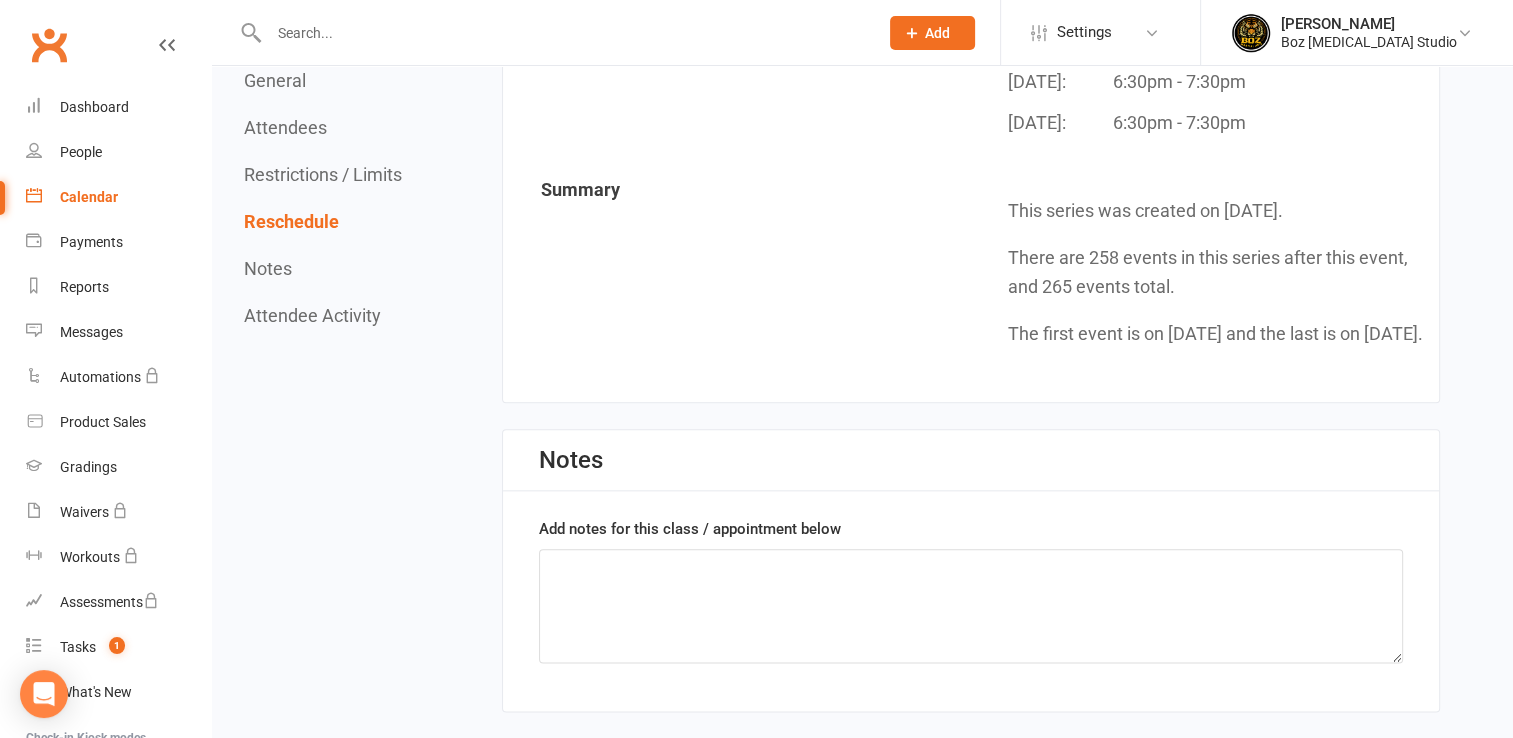click on "Calendar" at bounding box center (89, 197) 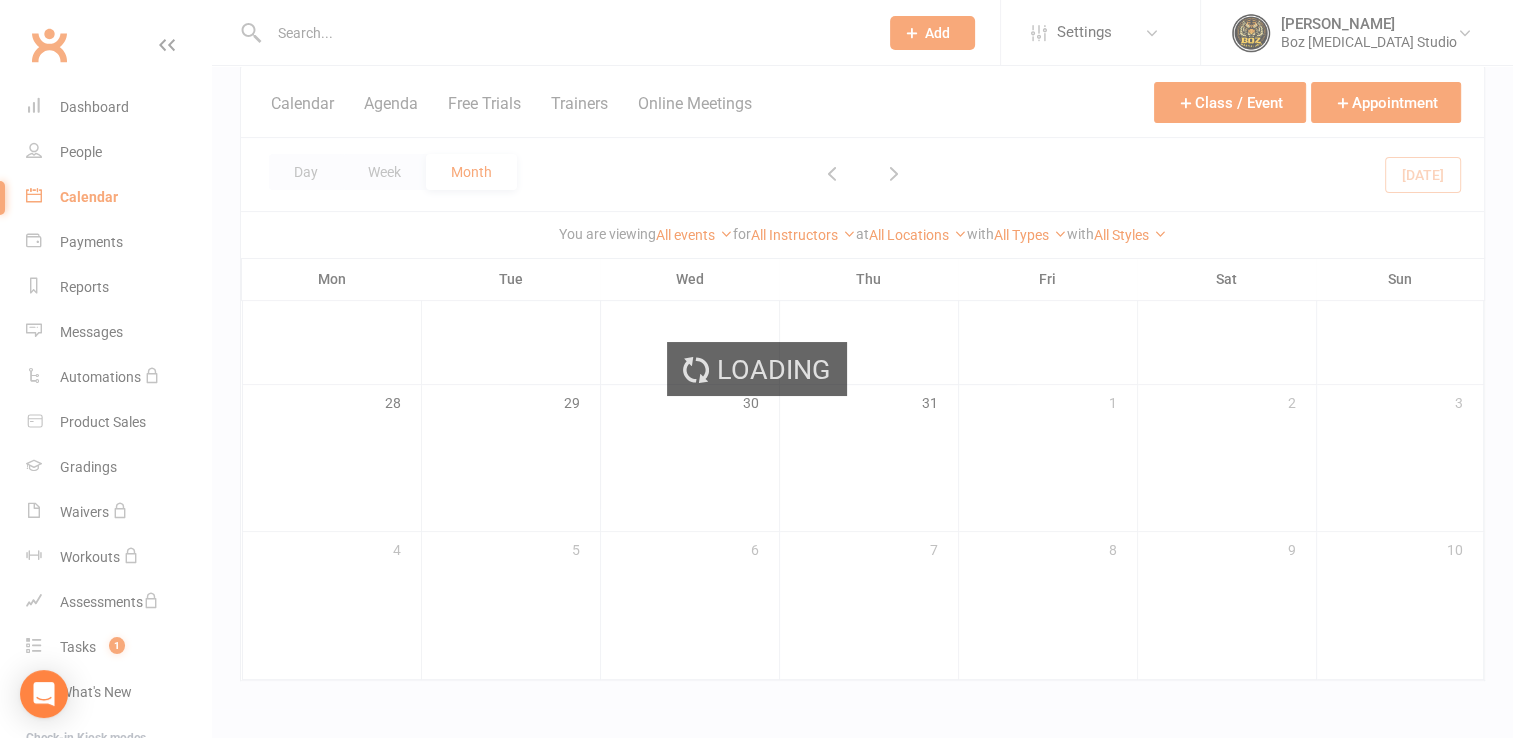 scroll, scrollTop: 0, scrollLeft: 0, axis: both 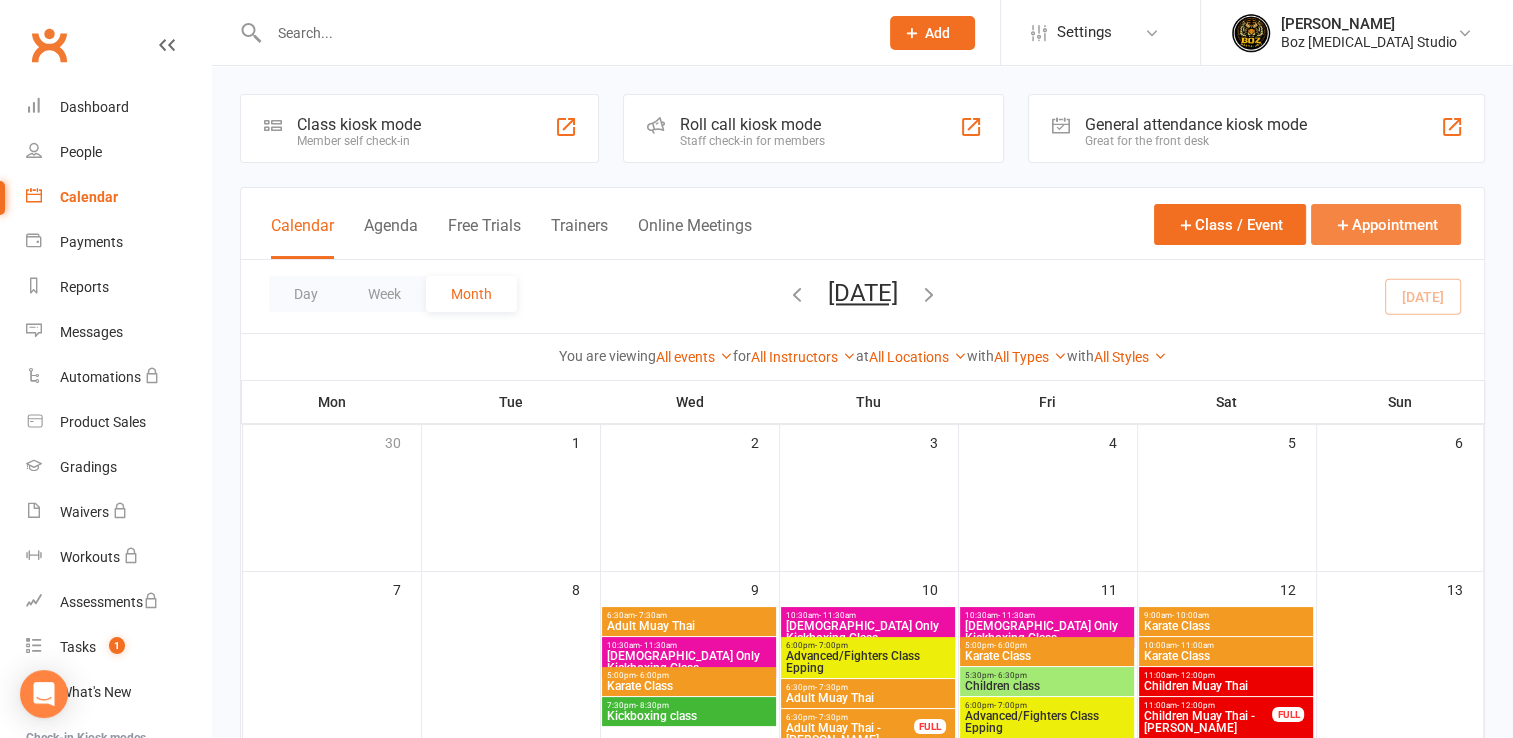click on "Appointment" at bounding box center (1386, 224) 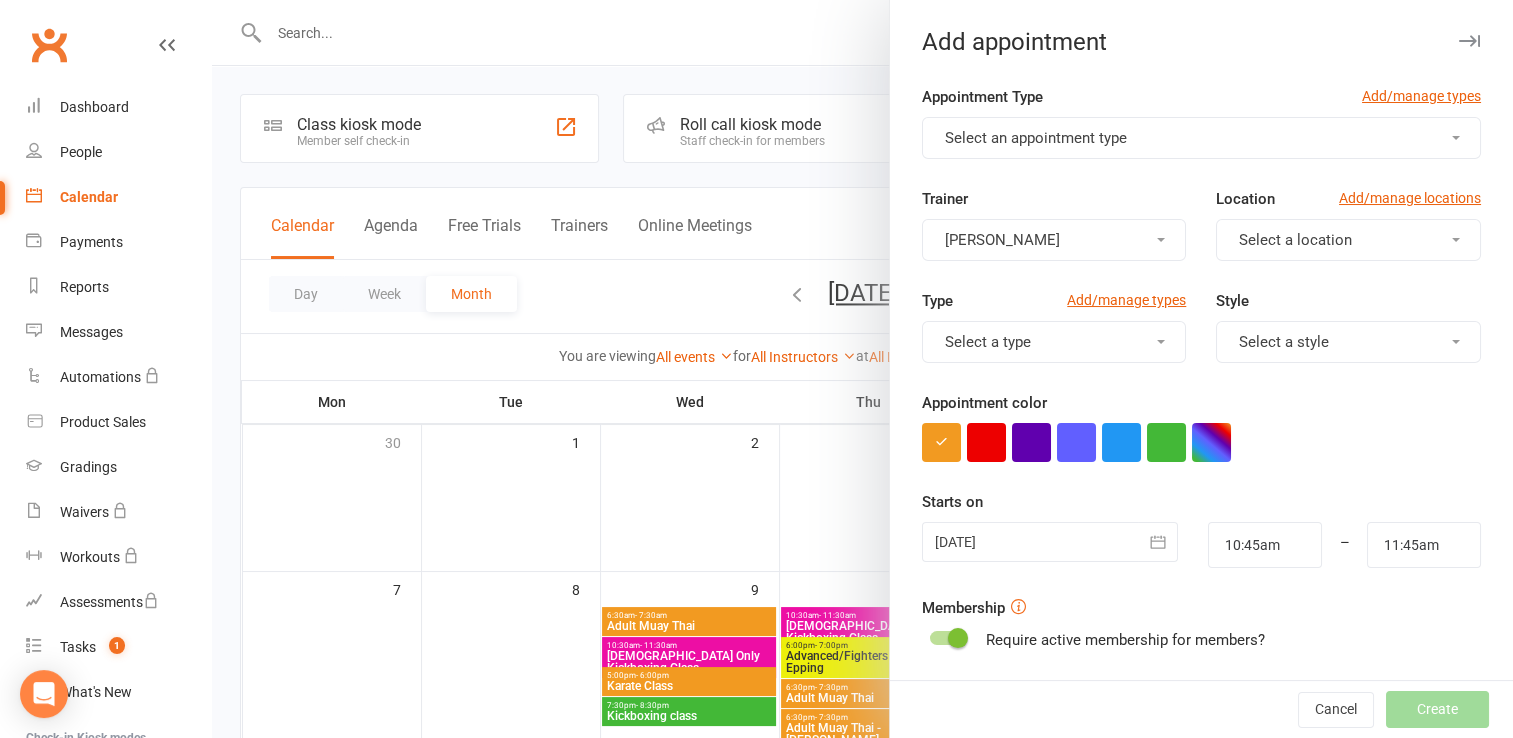 click on "Select an appointment type" at bounding box center (1201, 138) 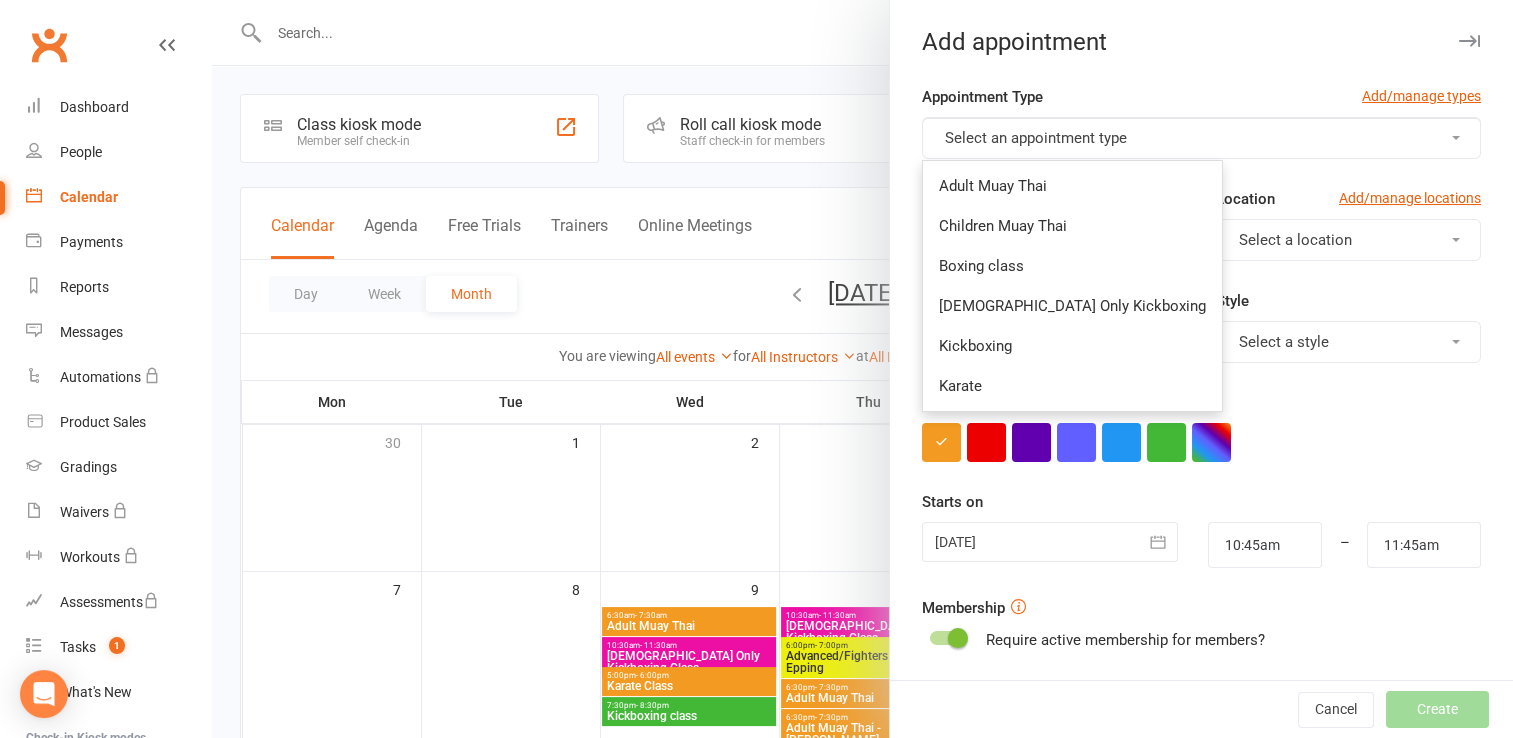 click on "Trainer
[PERSON_NAME]" at bounding box center [1054, 224] 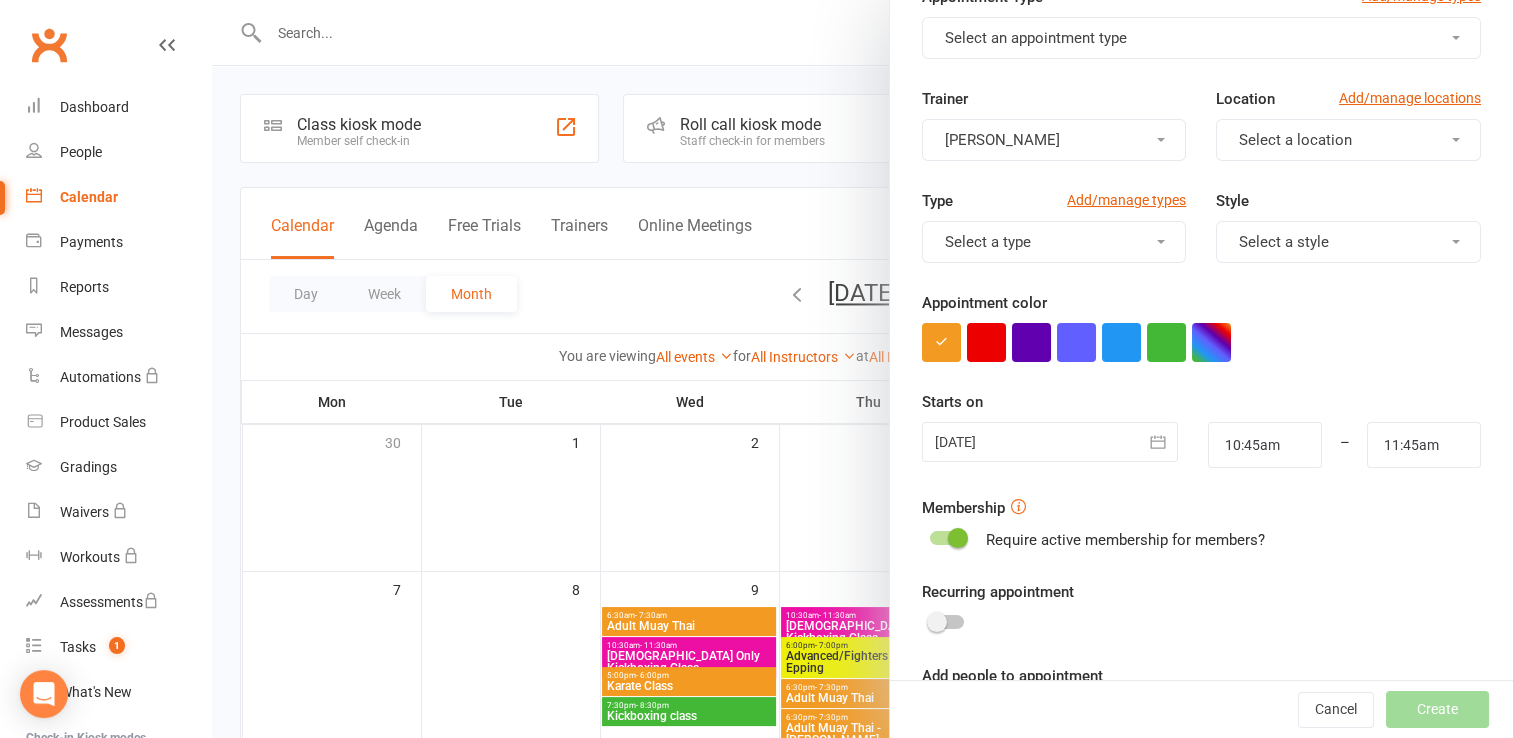 scroll, scrollTop: 183, scrollLeft: 0, axis: vertical 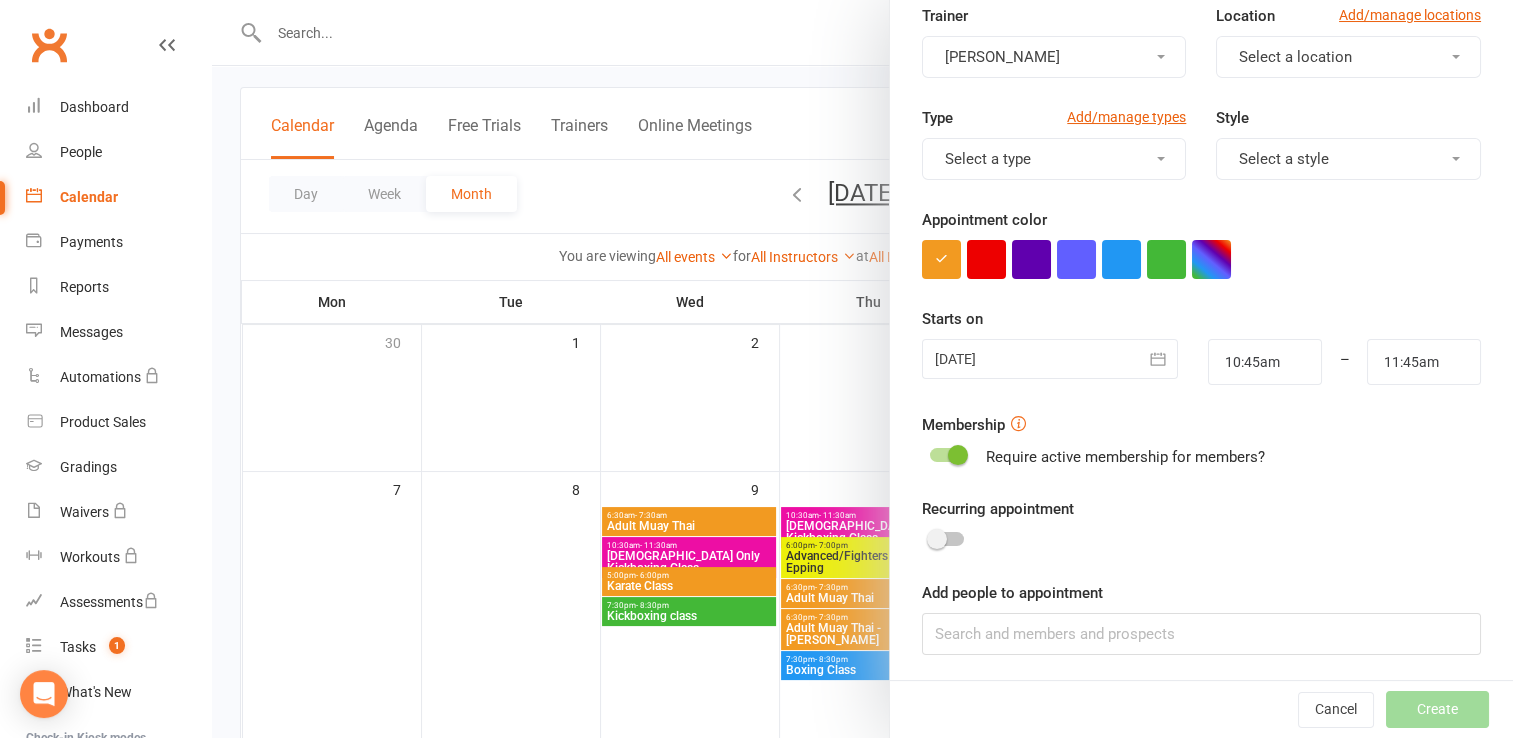 click at bounding box center [947, 455] 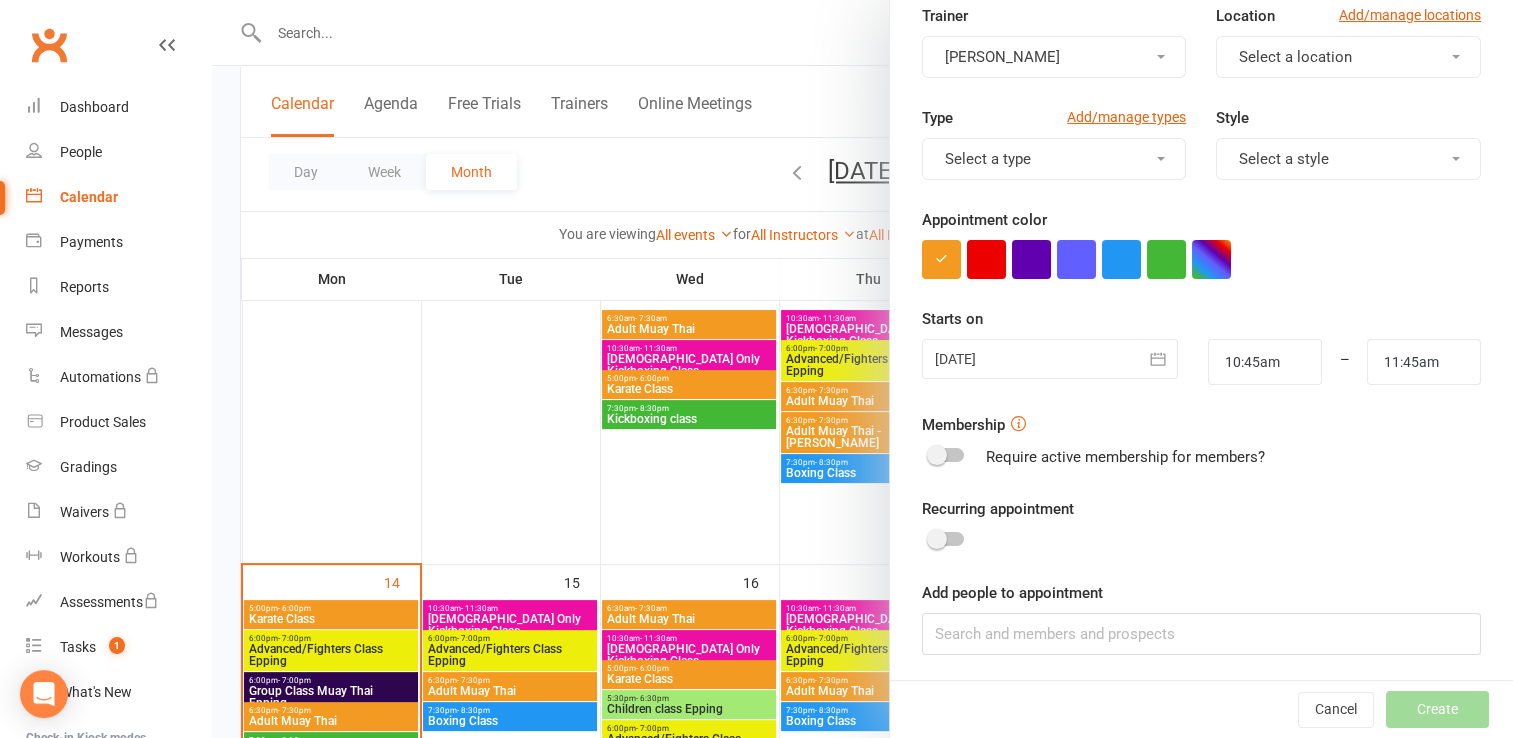 scroll, scrollTop: 300, scrollLeft: 0, axis: vertical 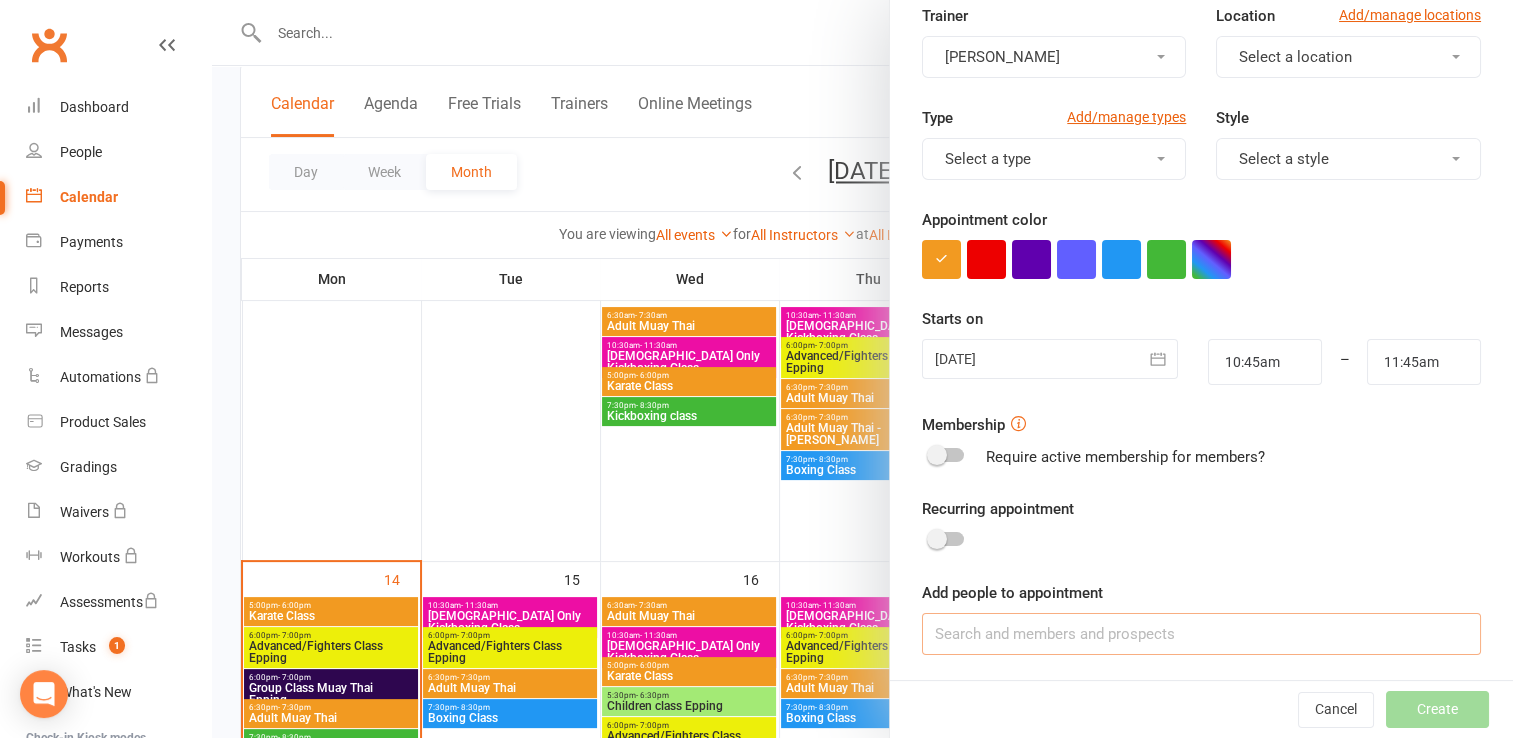click at bounding box center [1201, 634] 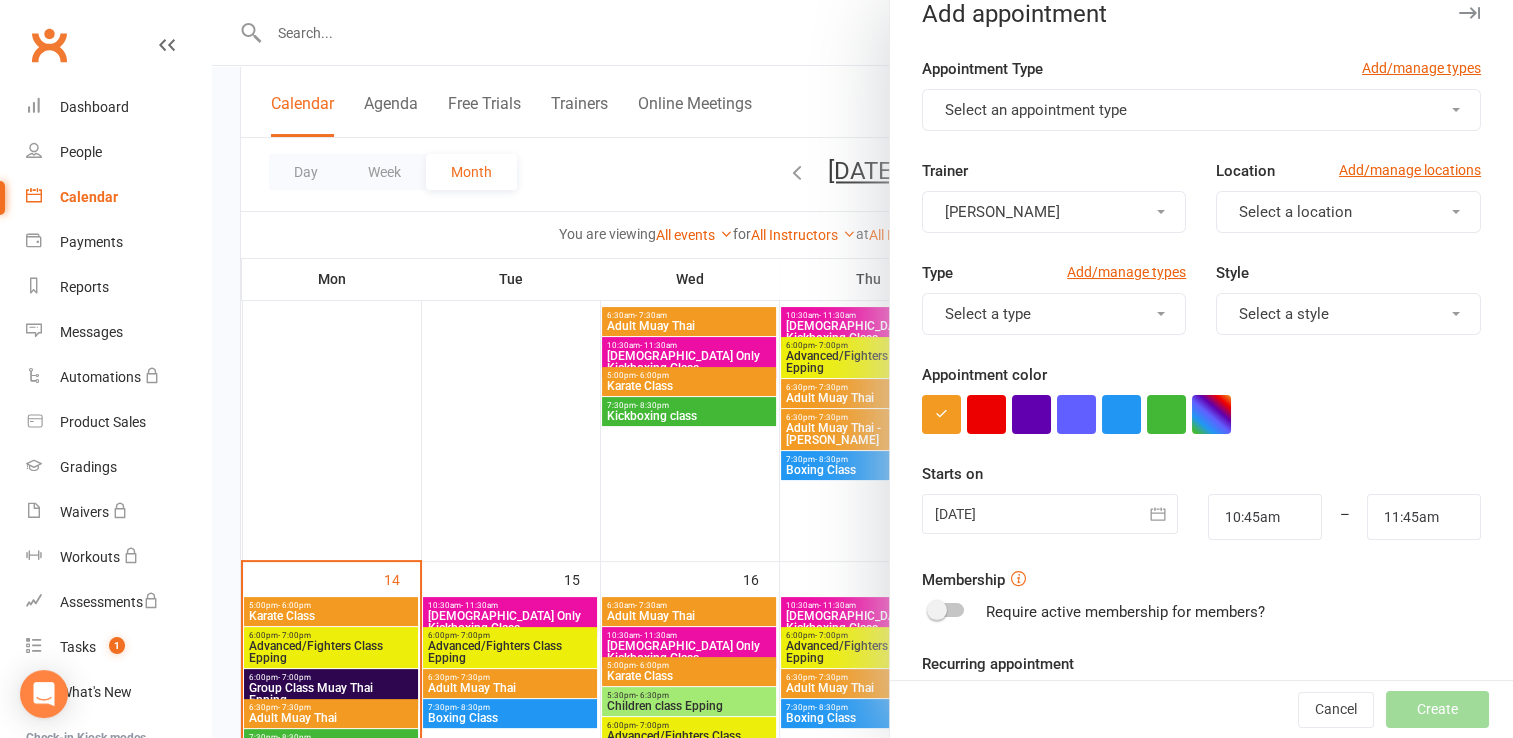 scroll, scrollTop: 0, scrollLeft: 0, axis: both 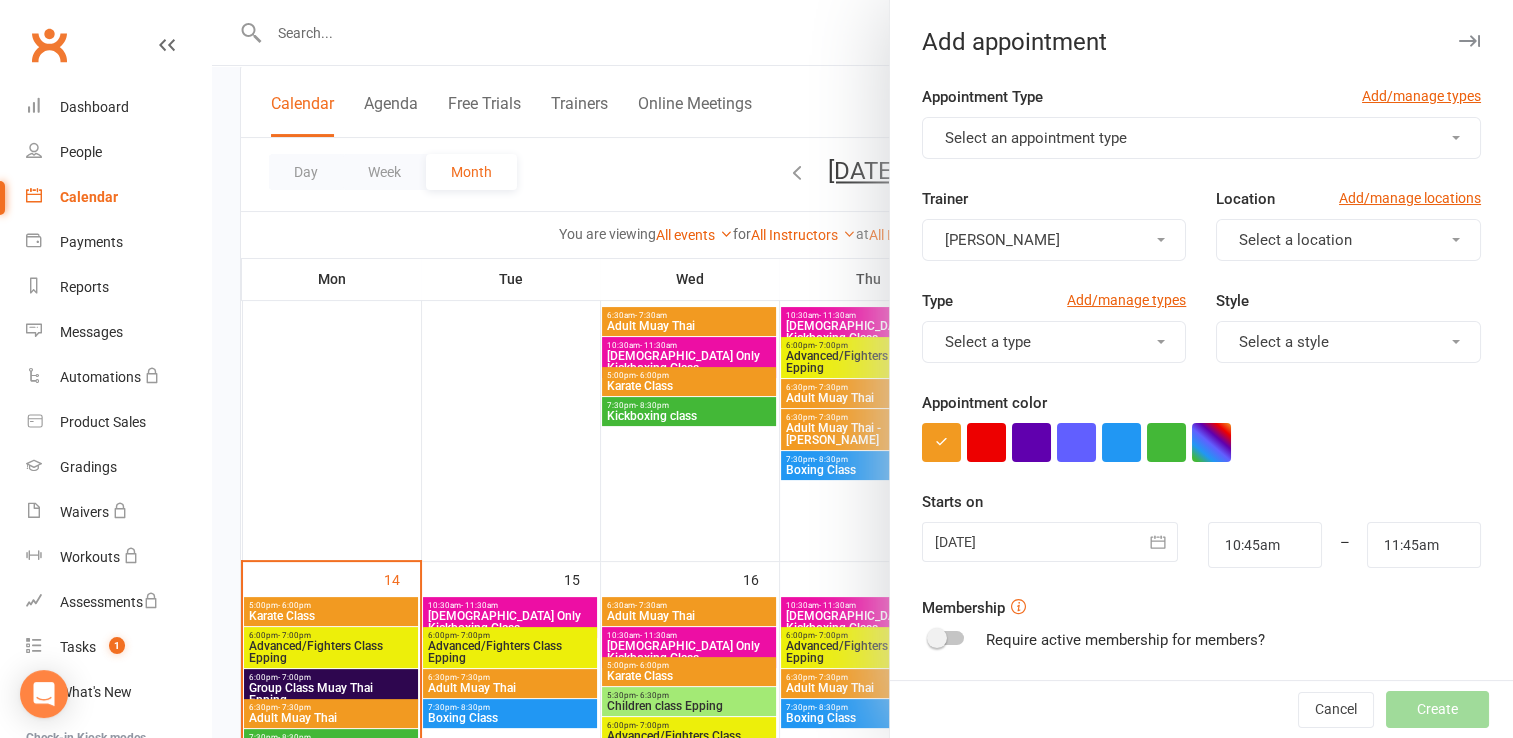 click on "Select an appointment type" at bounding box center (1201, 138) 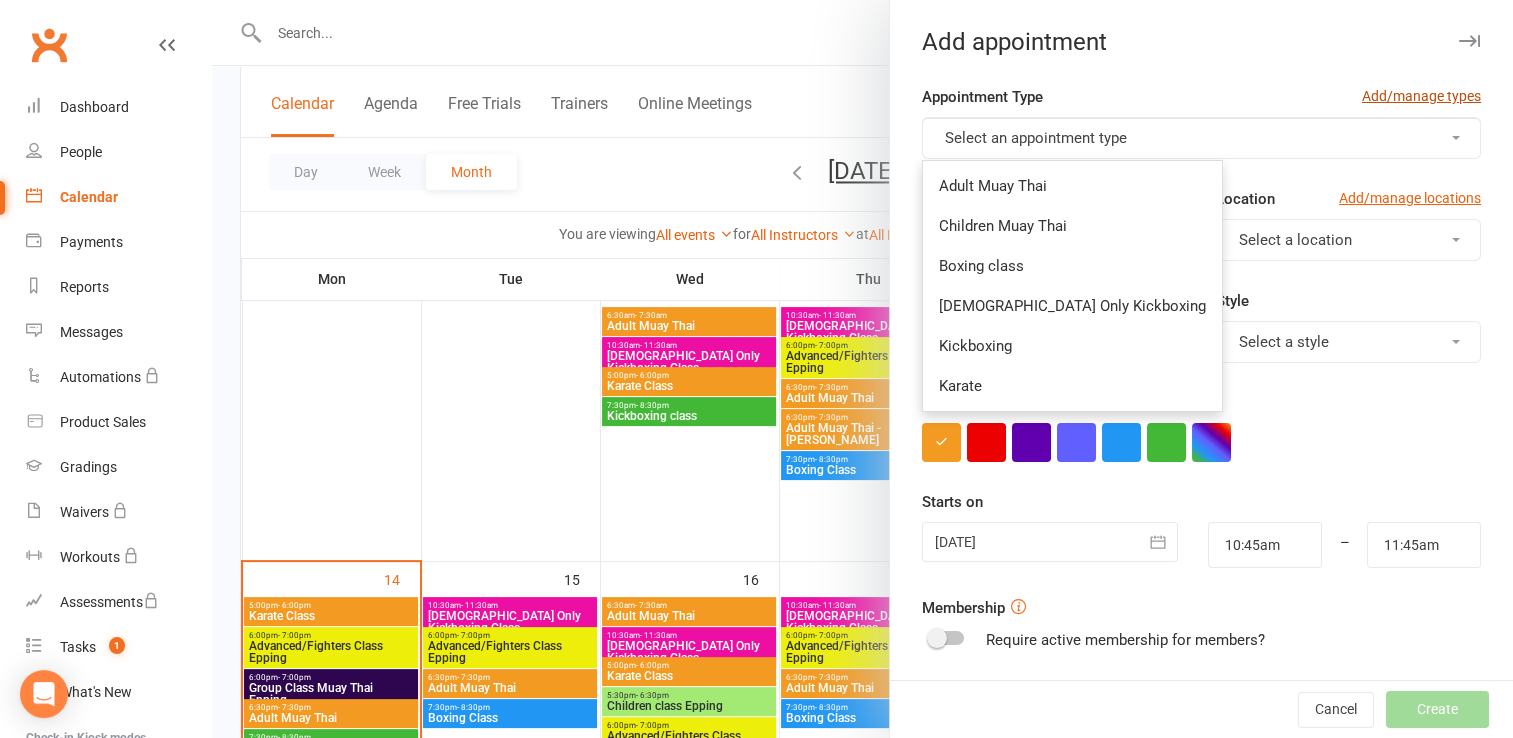 click on "Add/manage types" at bounding box center [1421, 96] 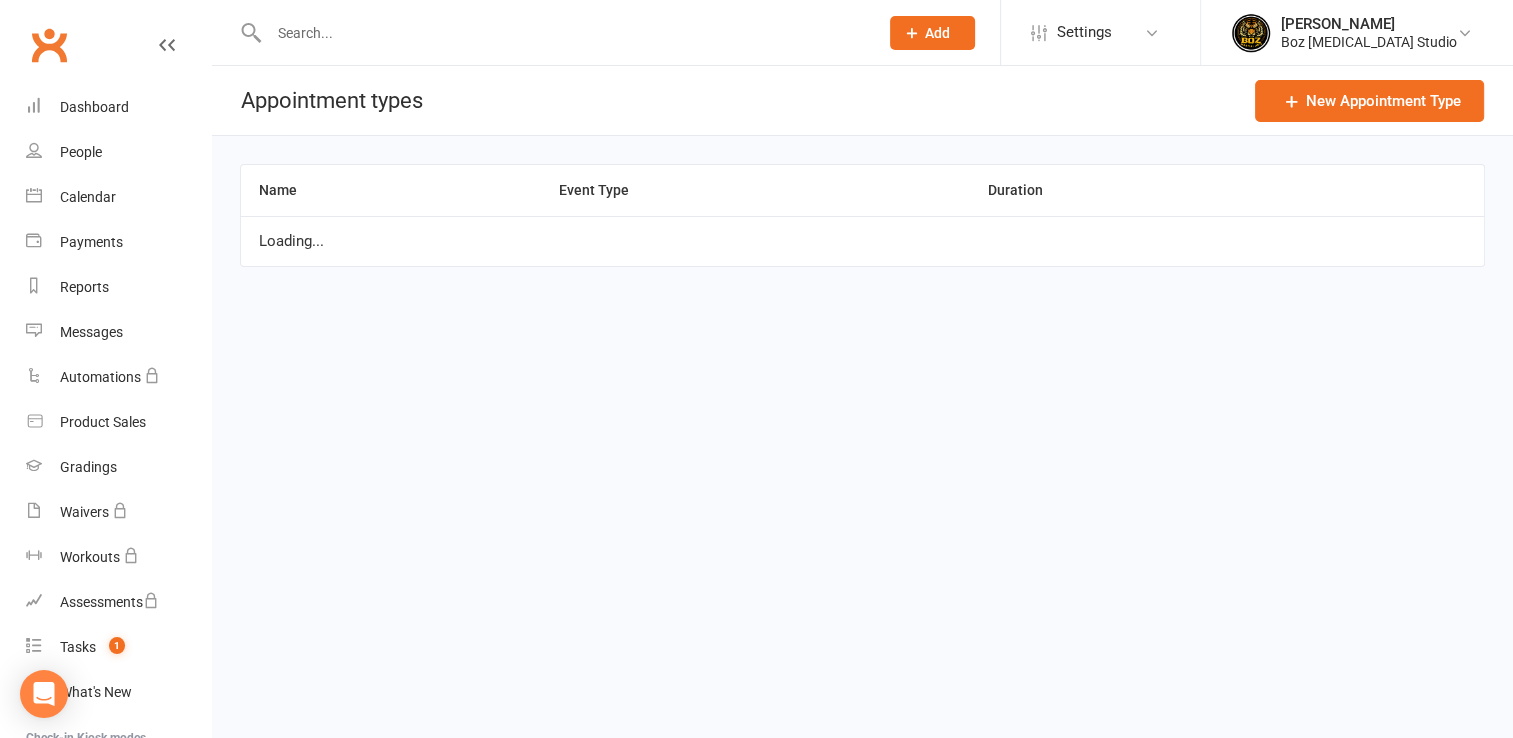 scroll, scrollTop: 0, scrollLeft: 0, axis: both 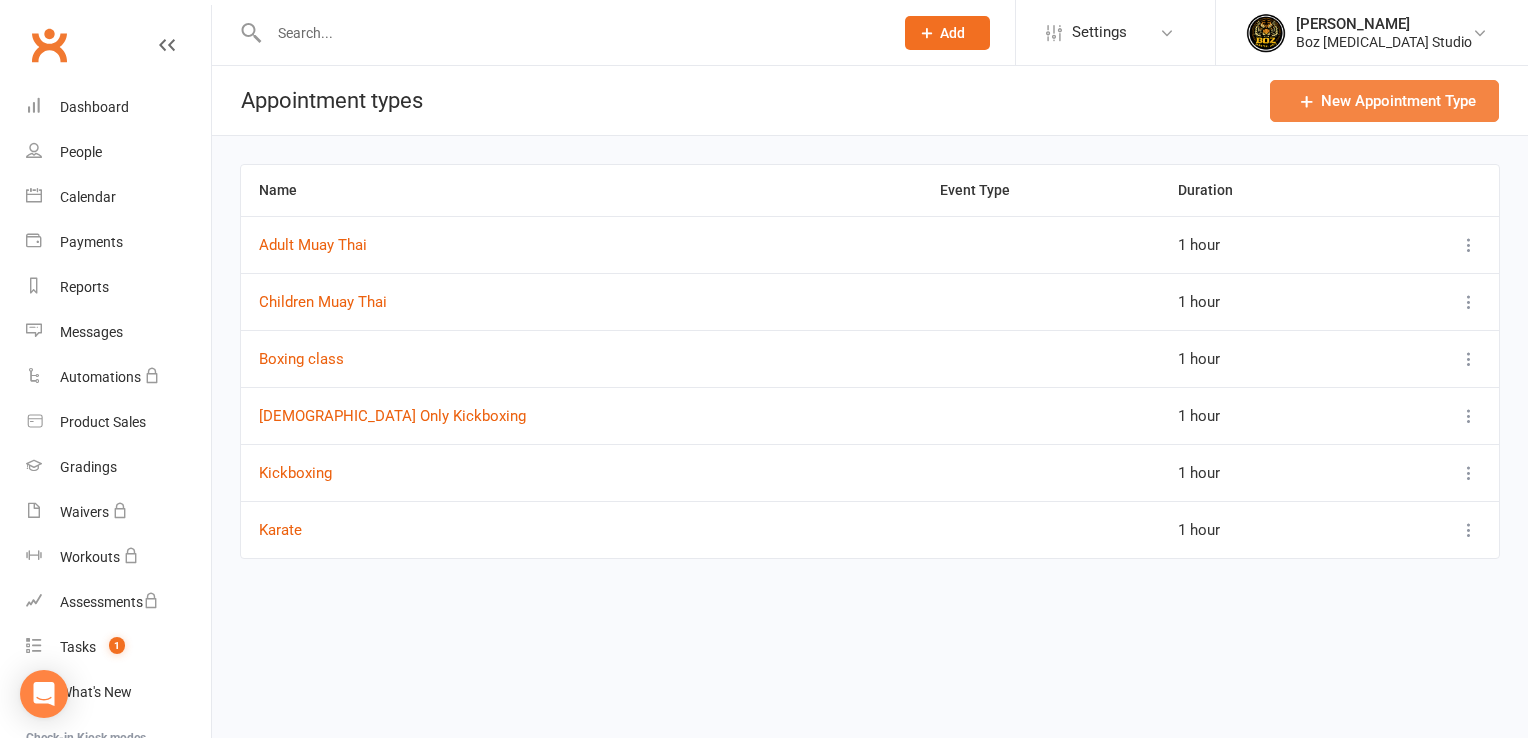 click on "New Appointment Type" at bounding box center (1384, 101) 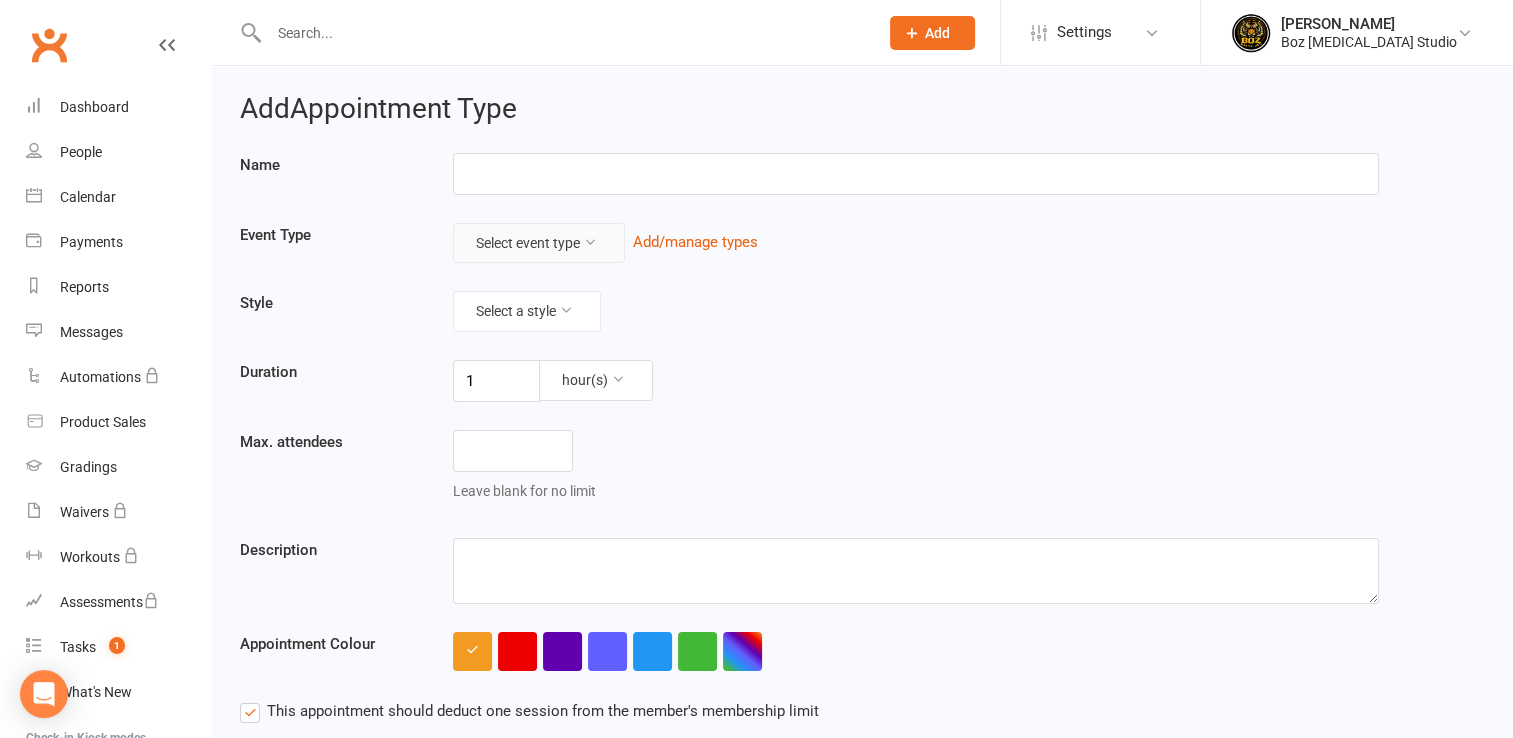 click on "Select event type" at bounding box center (539, 243) 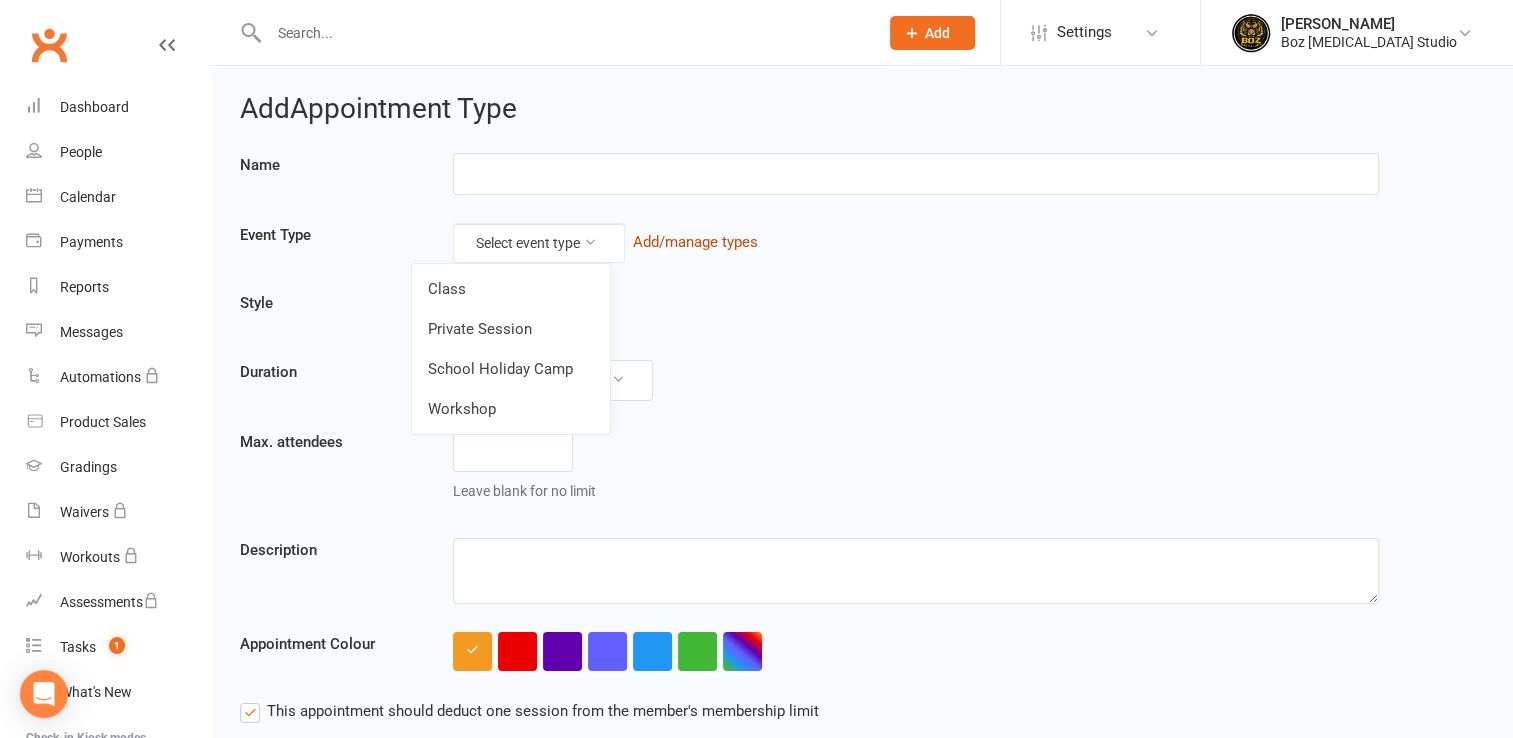click on "Add/manage types" at bounding box center (695, 242) 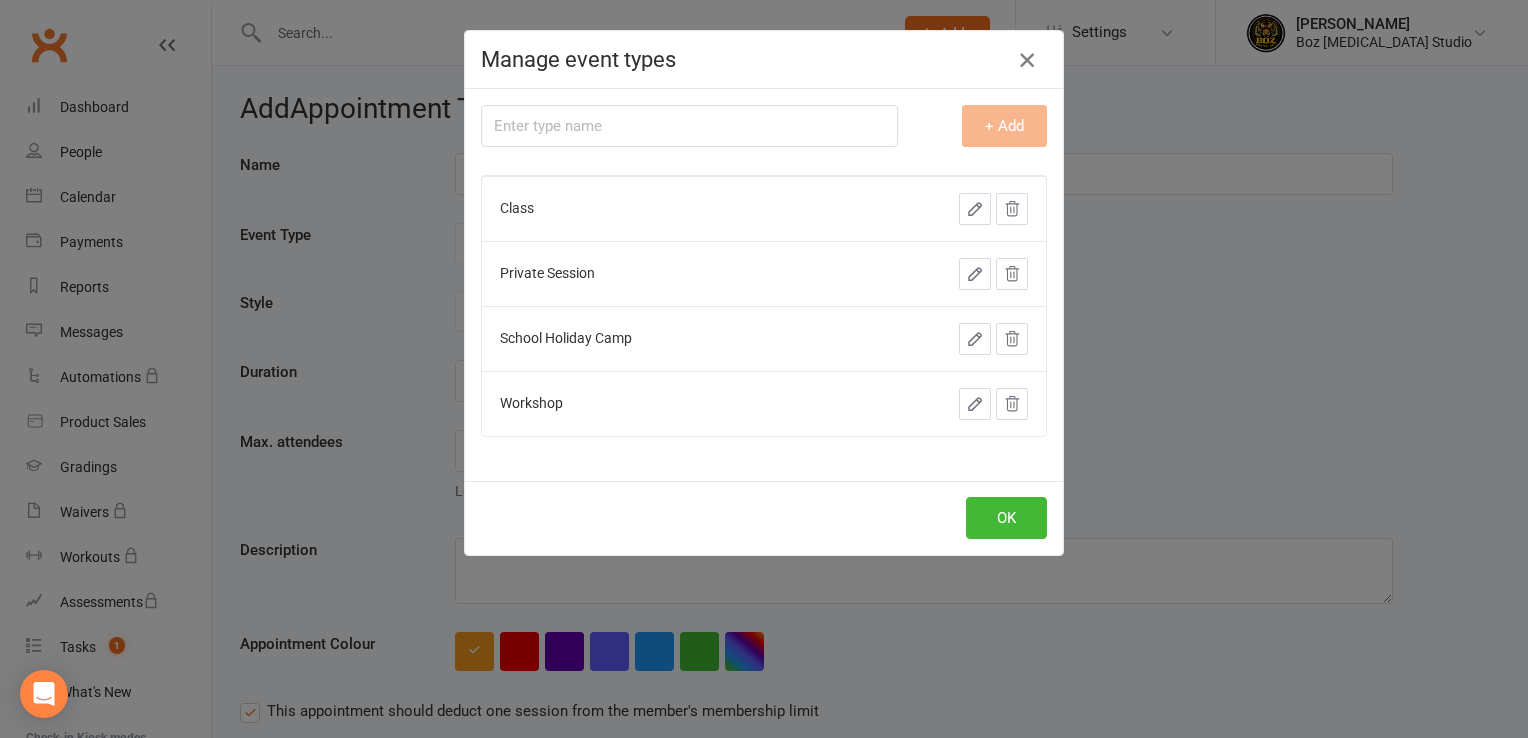 click at bounding box center (1027, 60) 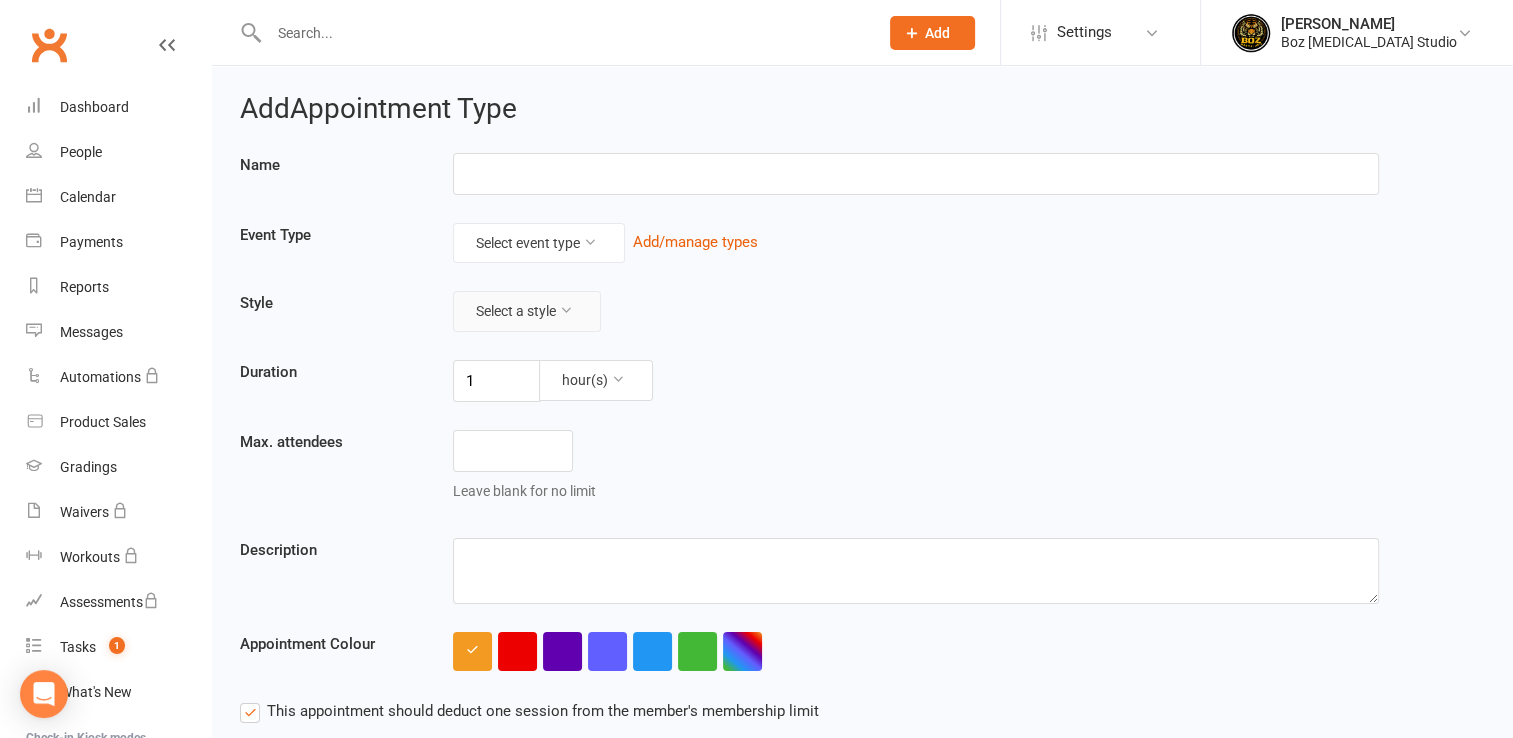click on "Select a style" at bounding box center [527, 311] 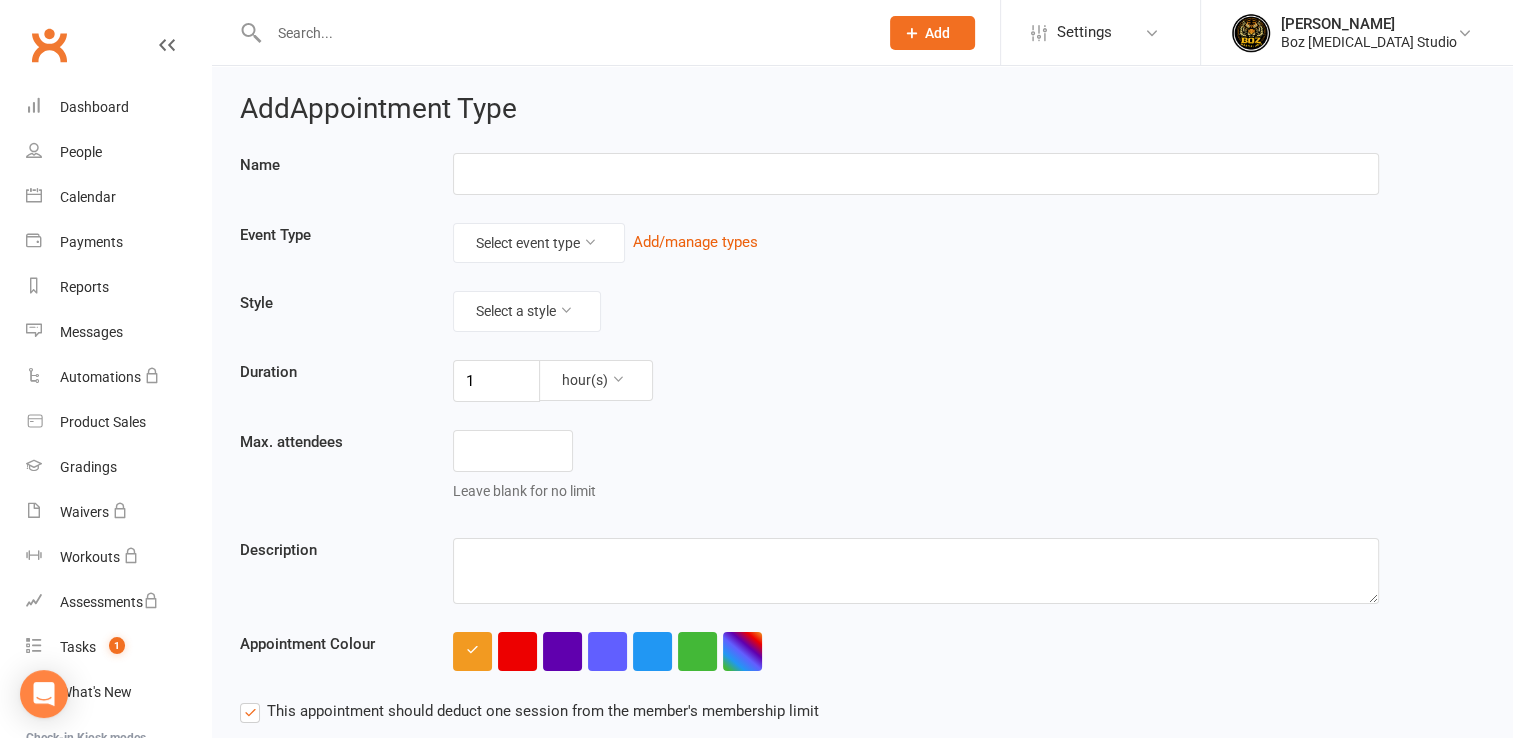 click on "Name Event Type Select event type   Add/manage types Style Select a style   Duration 1 hour(s)   Max. attendees Leave blank for no limit Description Appointment Colour This appointment should deduct one session from the member's membership limit" at bounding box center (862, 438) 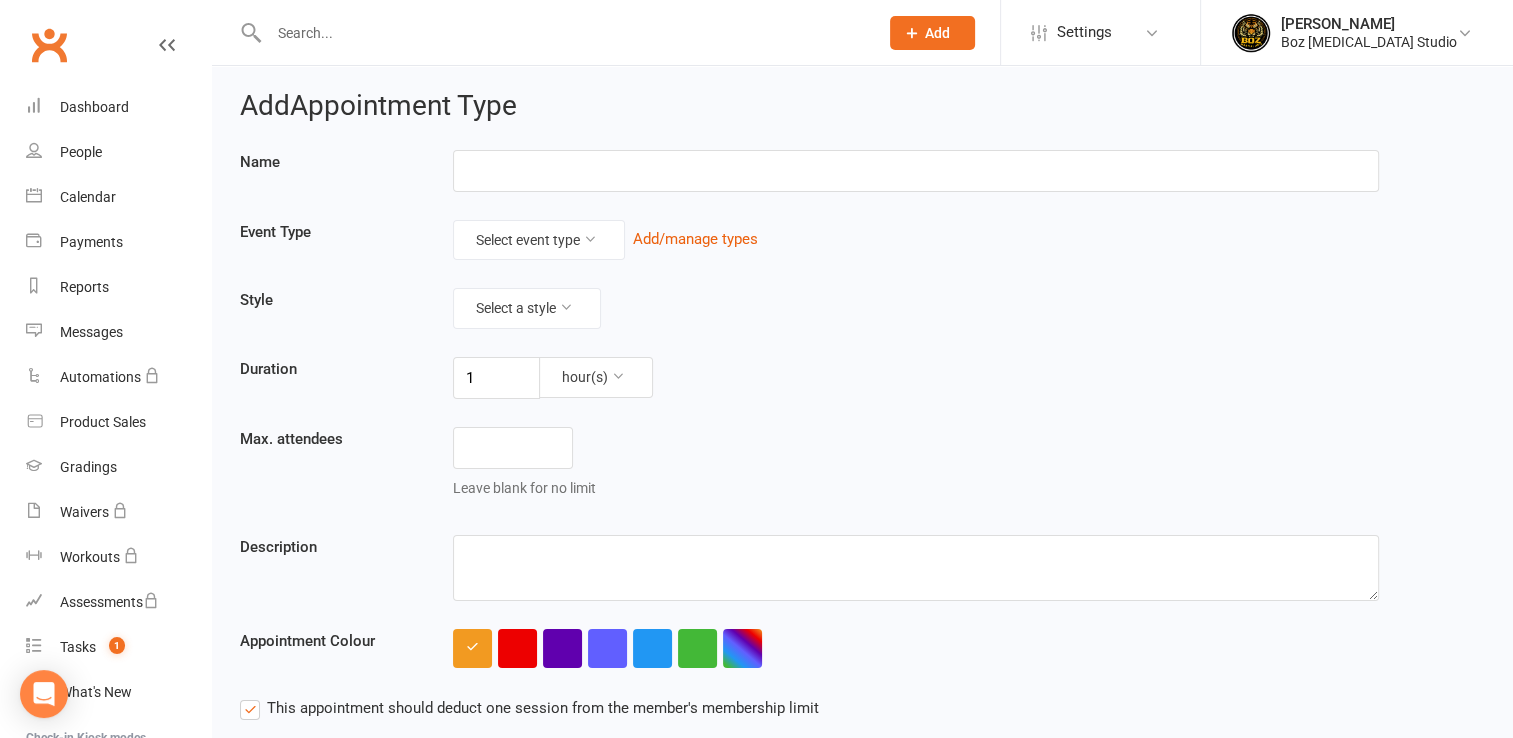 scroll, scrollTop: 0, scrollLeft: 0, axis: both 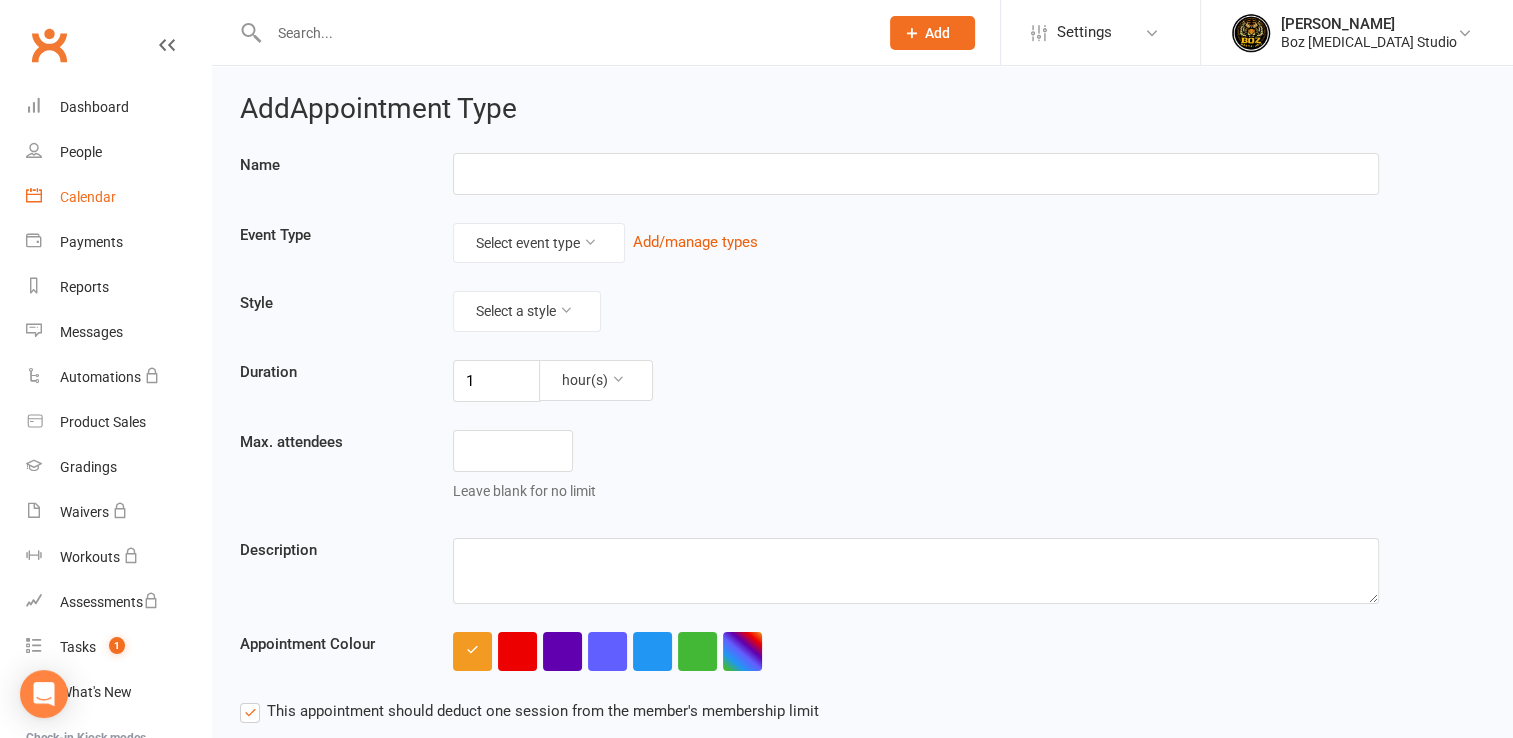 click on "Calendar" at bounding box center (88, 197) 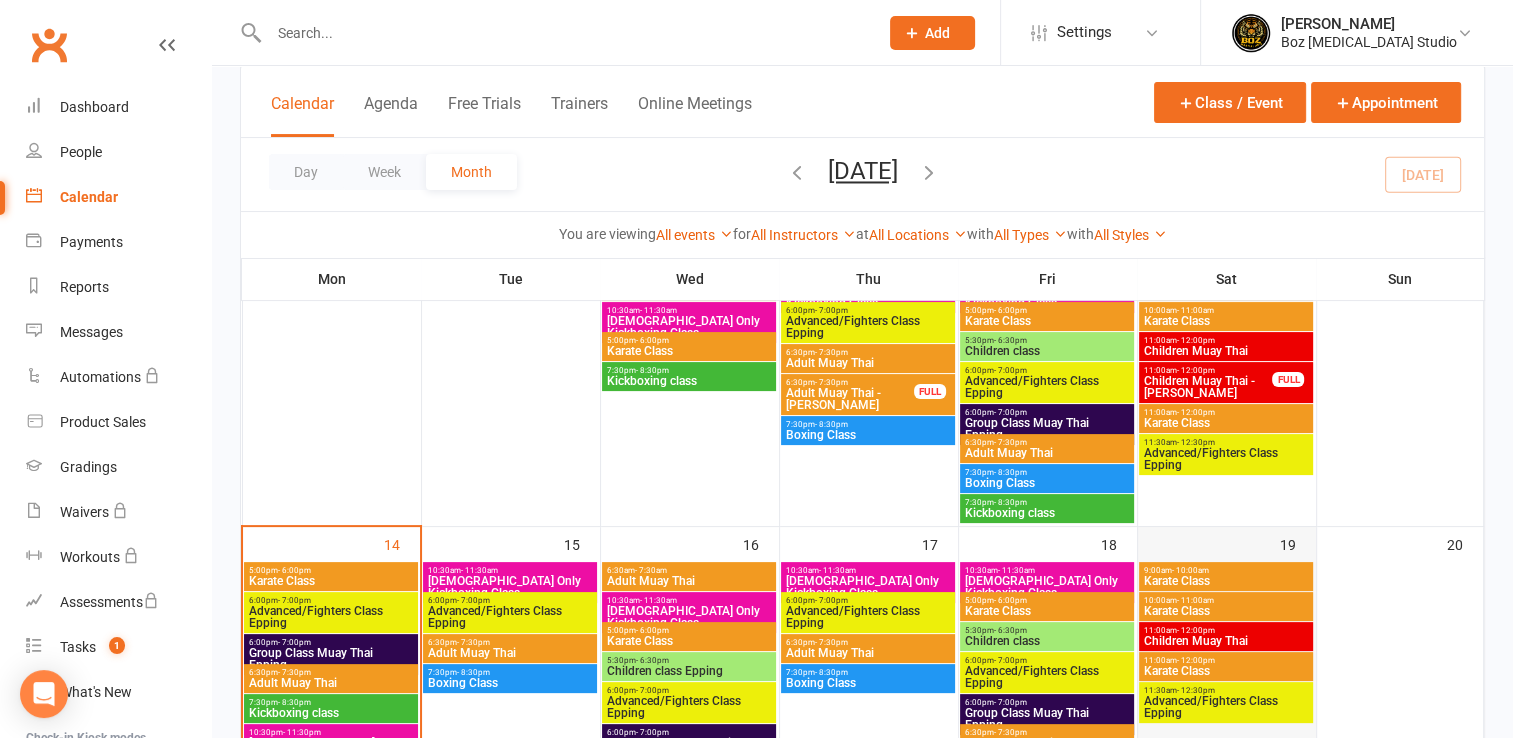 scroll, scrollTop: 300, scrollLeft: 0, axis: vertical 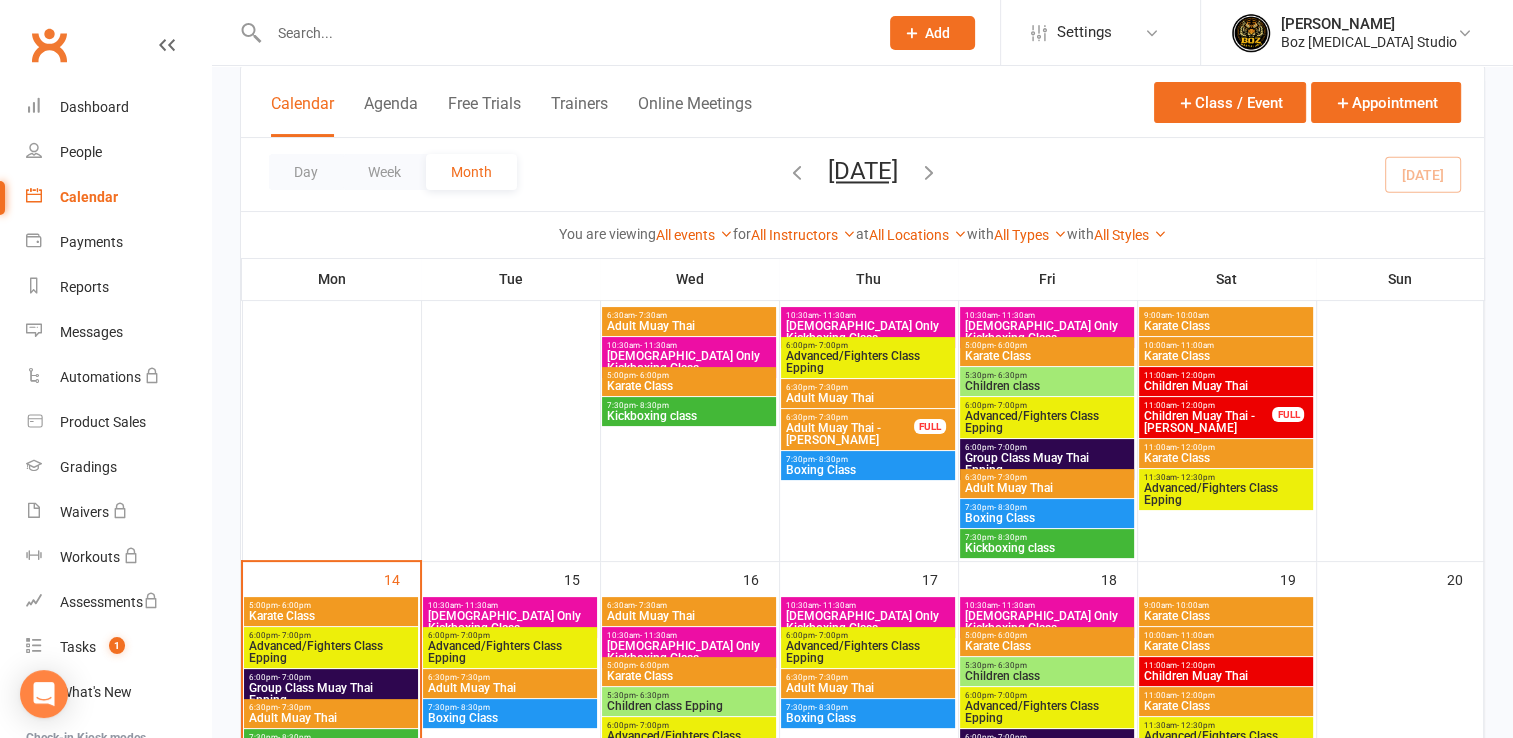 click on "Adult Muay Thai - [PERSON_NAME]" at bounding box center (850, 434) 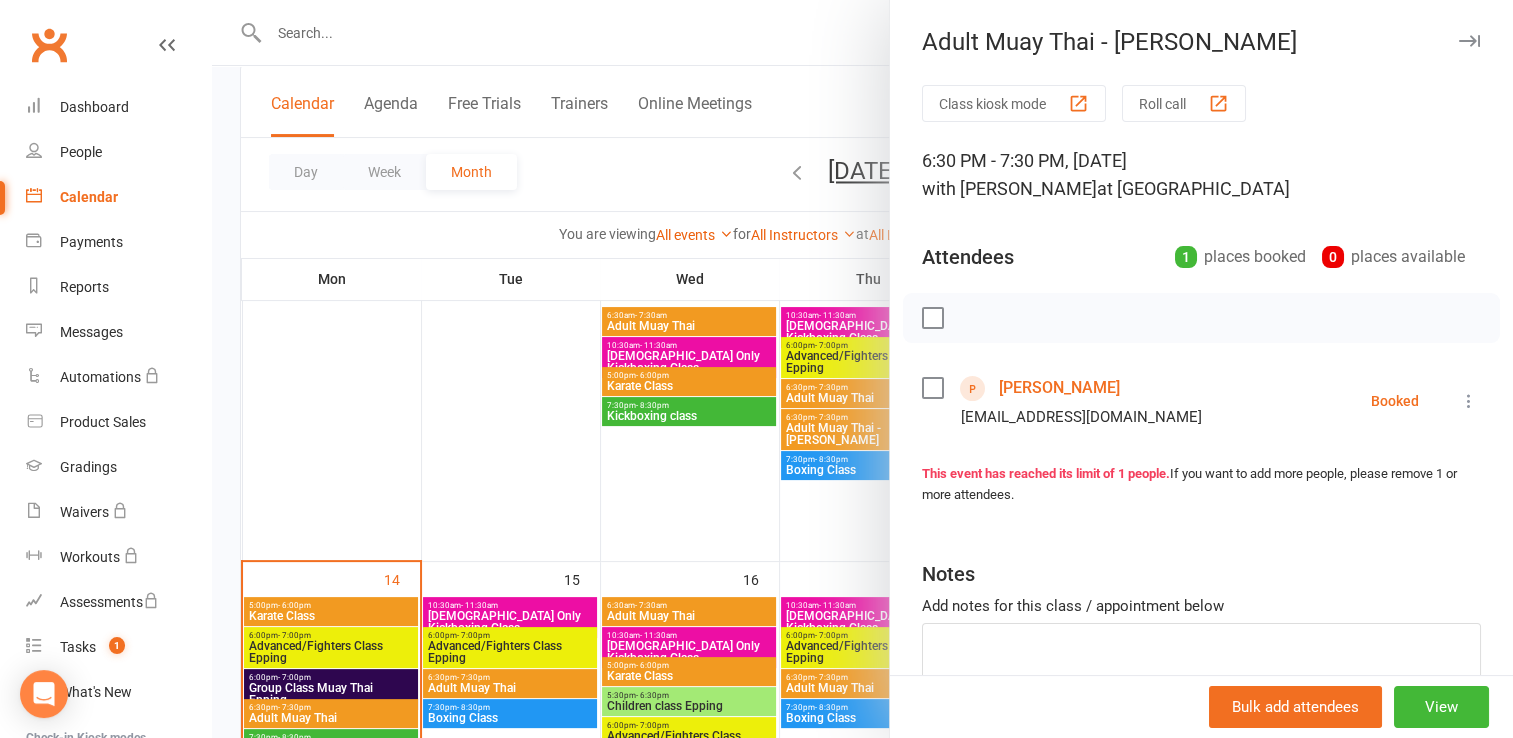 click at bounding box center (932, 388) 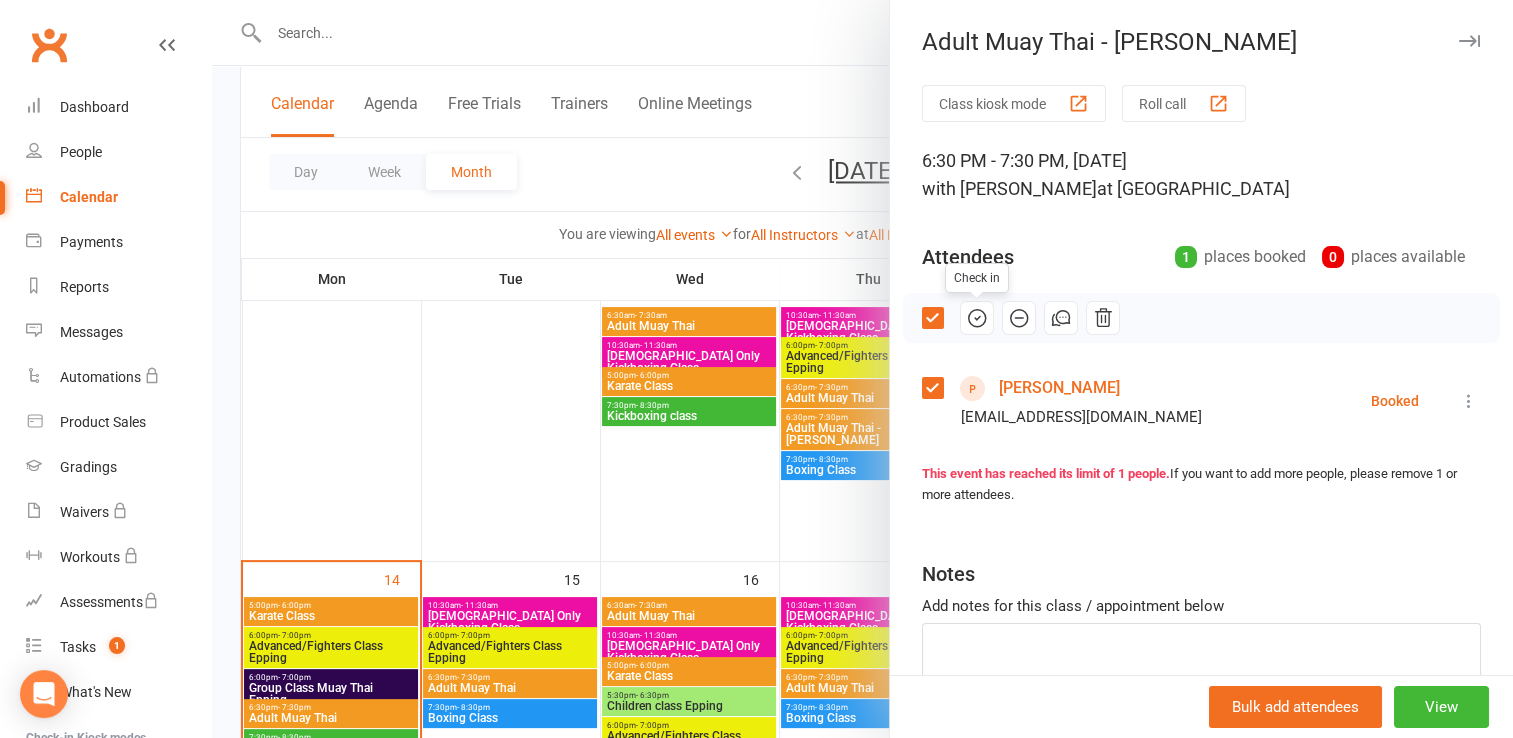 click 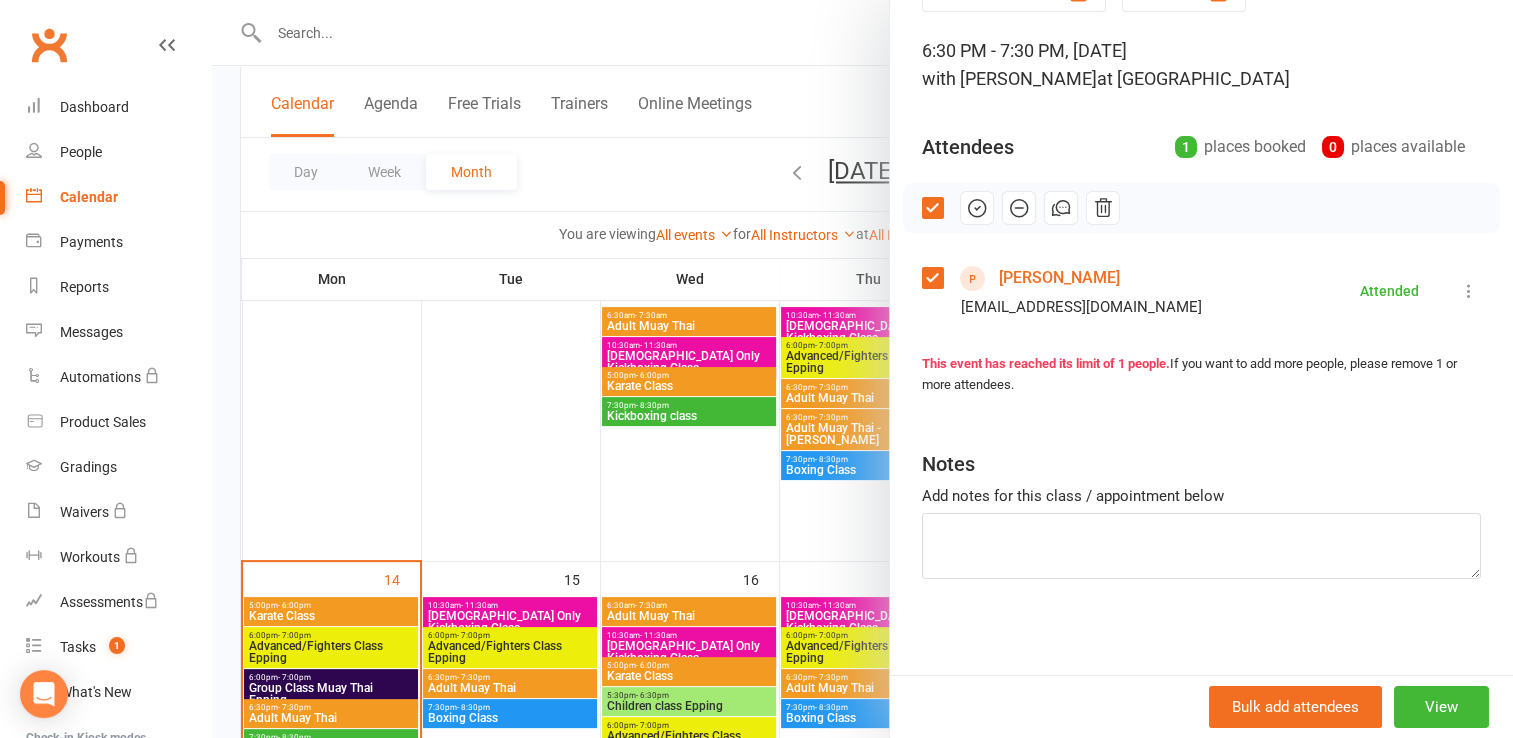 scroll, scrollTop: 112, scrollLeft: 0, axis: vertical 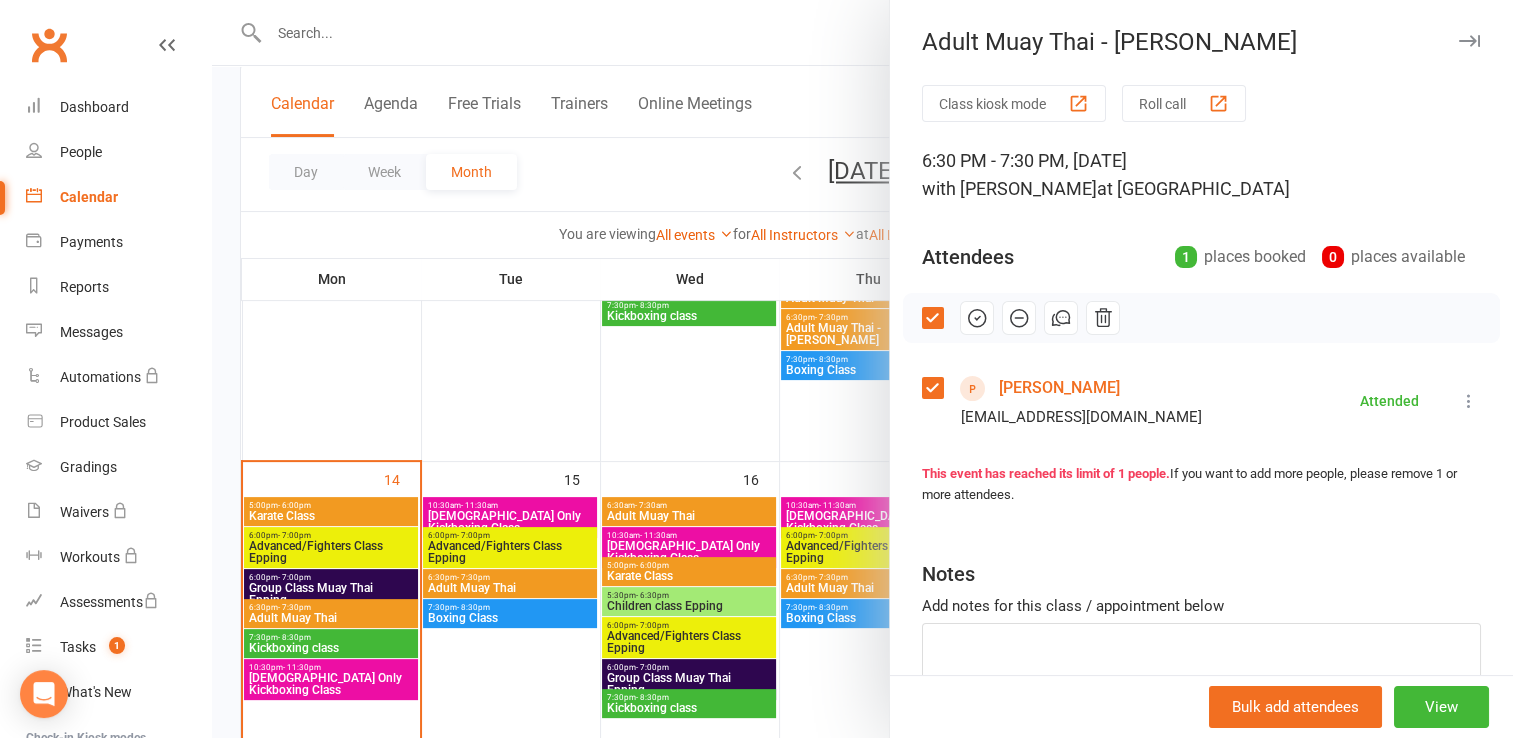 click at bounding box center (862, 369) 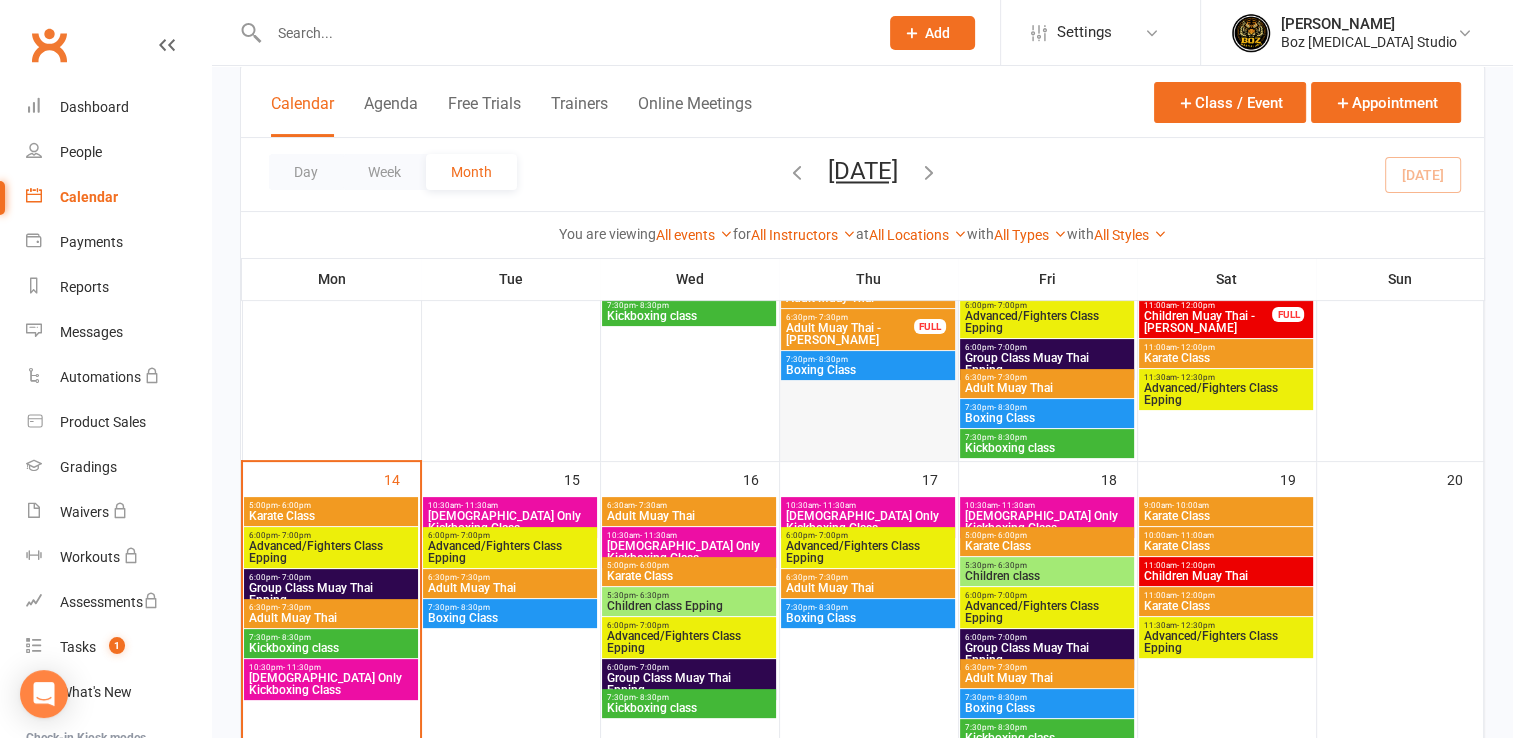 scroll, scrollTop: 300, scrollLeft: 0, axis: vertical 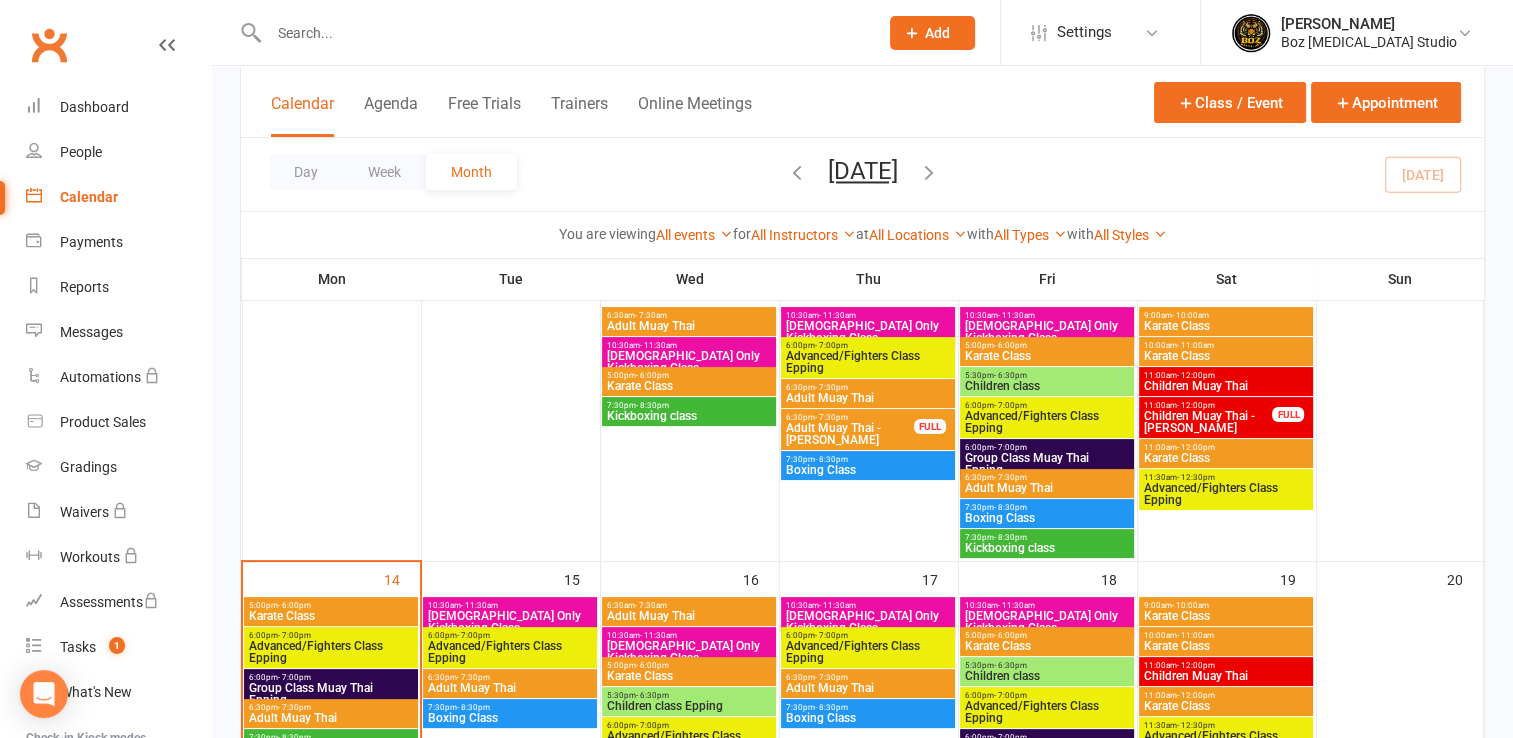 click on "Adult Muay Thai - [PERSON_NAME]" at bounding box center [850, 434] 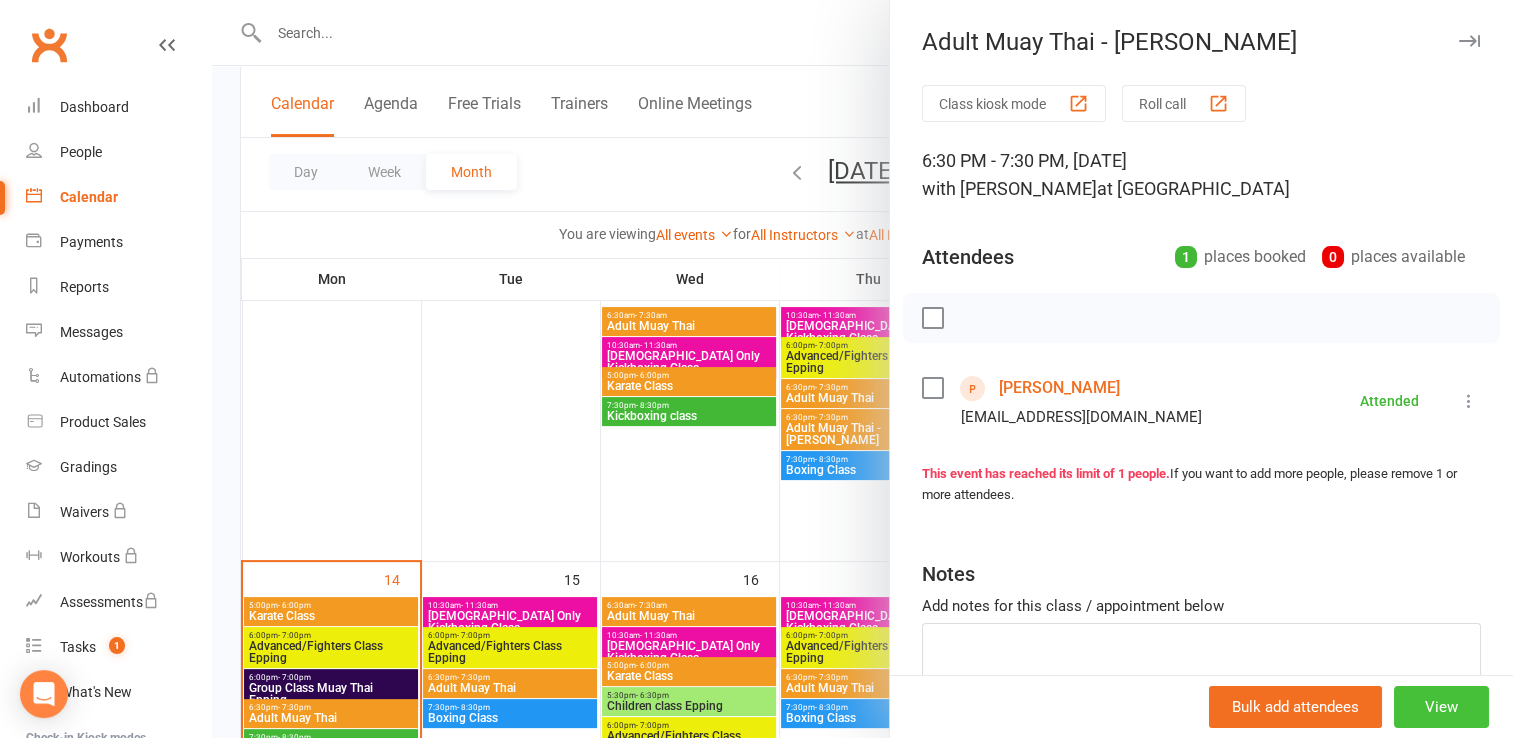 click on "View" at bounding box center (1441, 707) 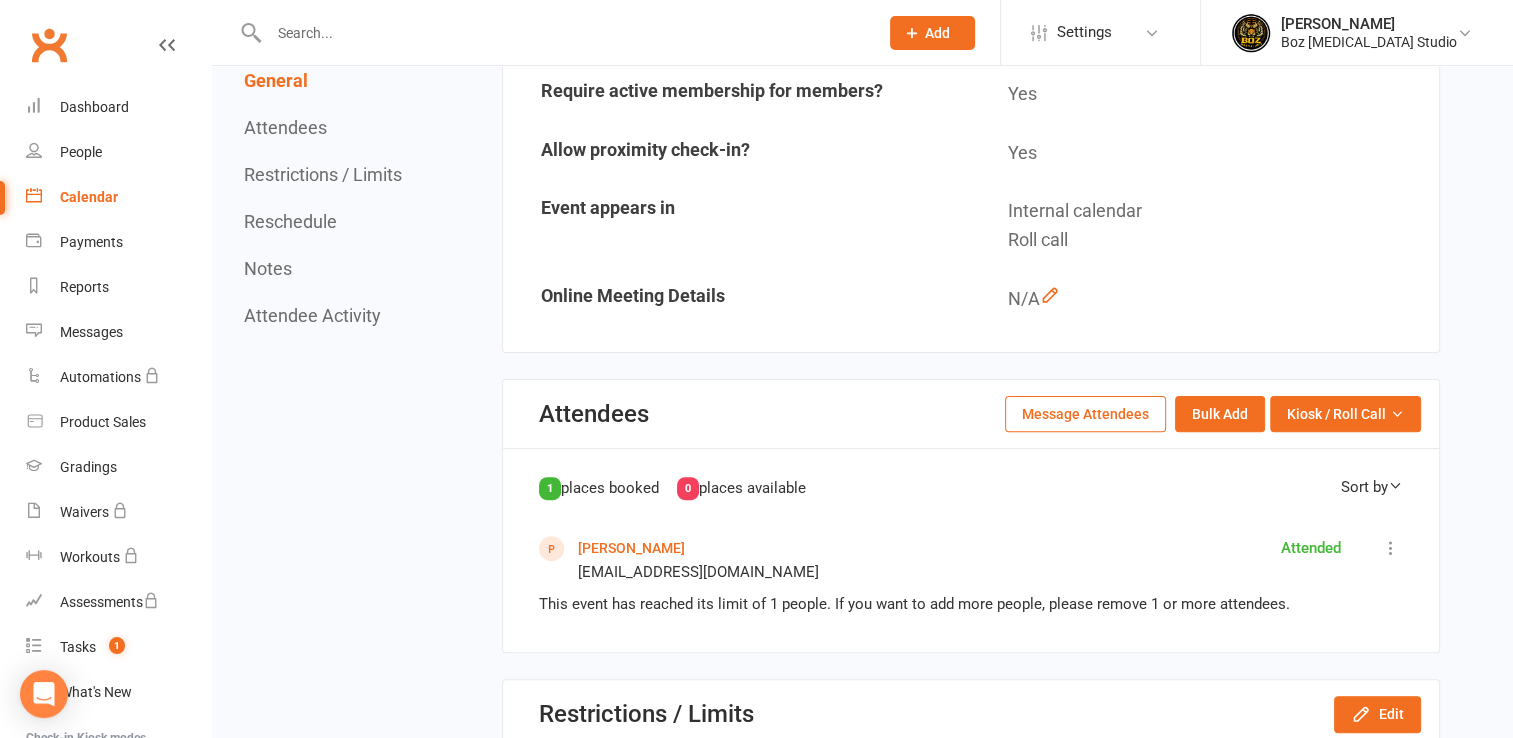 scroll, scrollTop: 600, scrollLeft: 0, axis: vertical 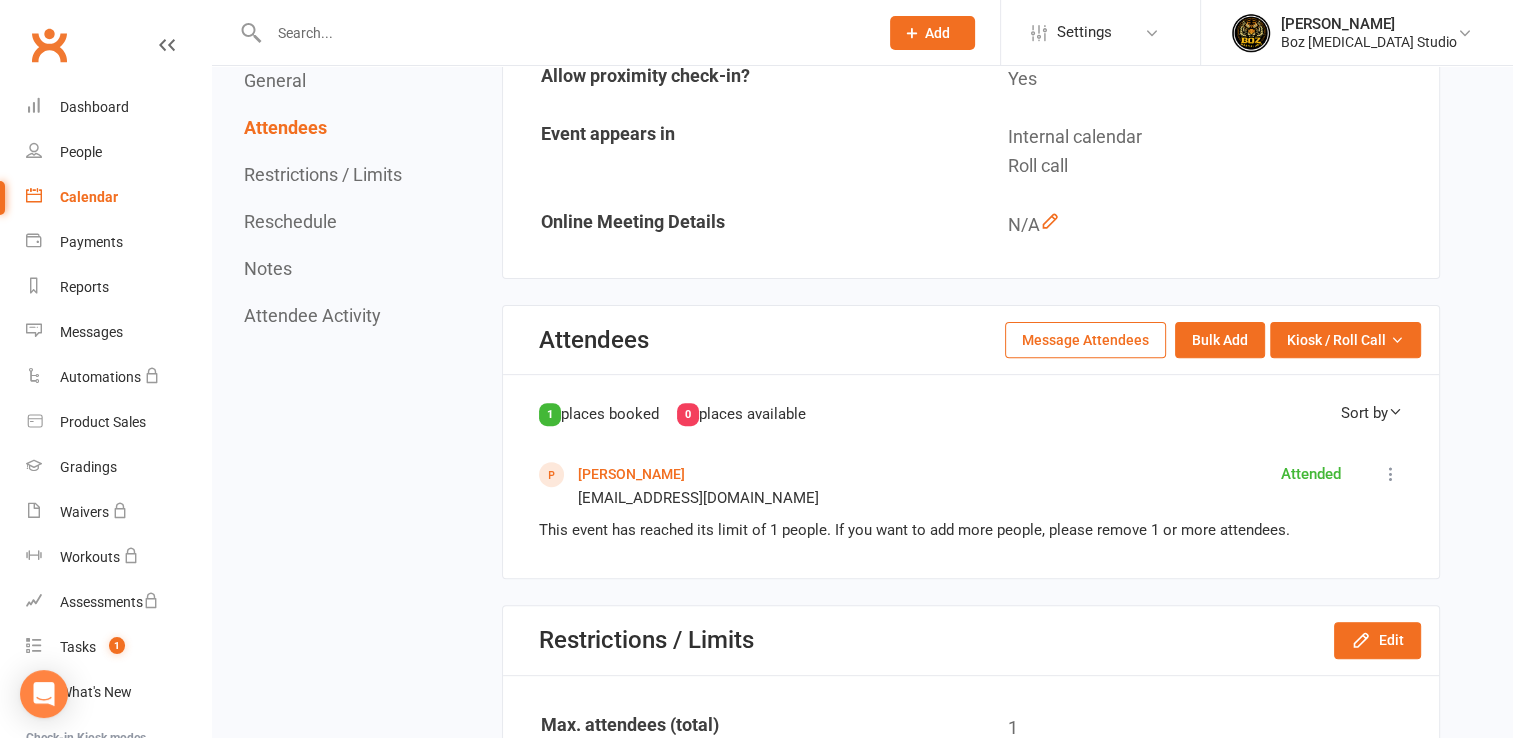 click at bounding box center (1391, 474) 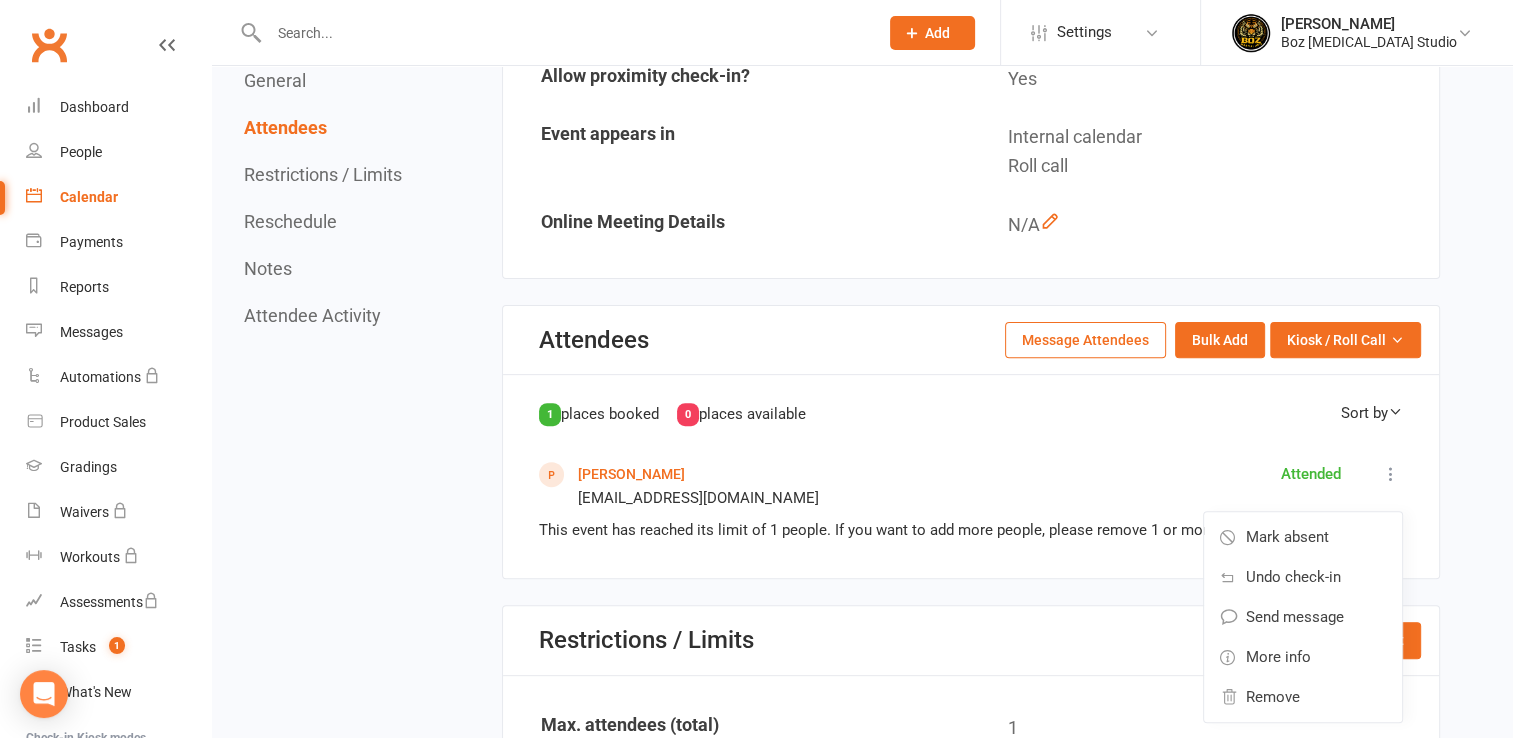 click on "[PERSON_NAME] [EMAIL_ADDRESS][DOMAIN_NAME] Attended Mark absent  Undo check-in  Send message  More info  Remove" at bounding box center (971, 486) 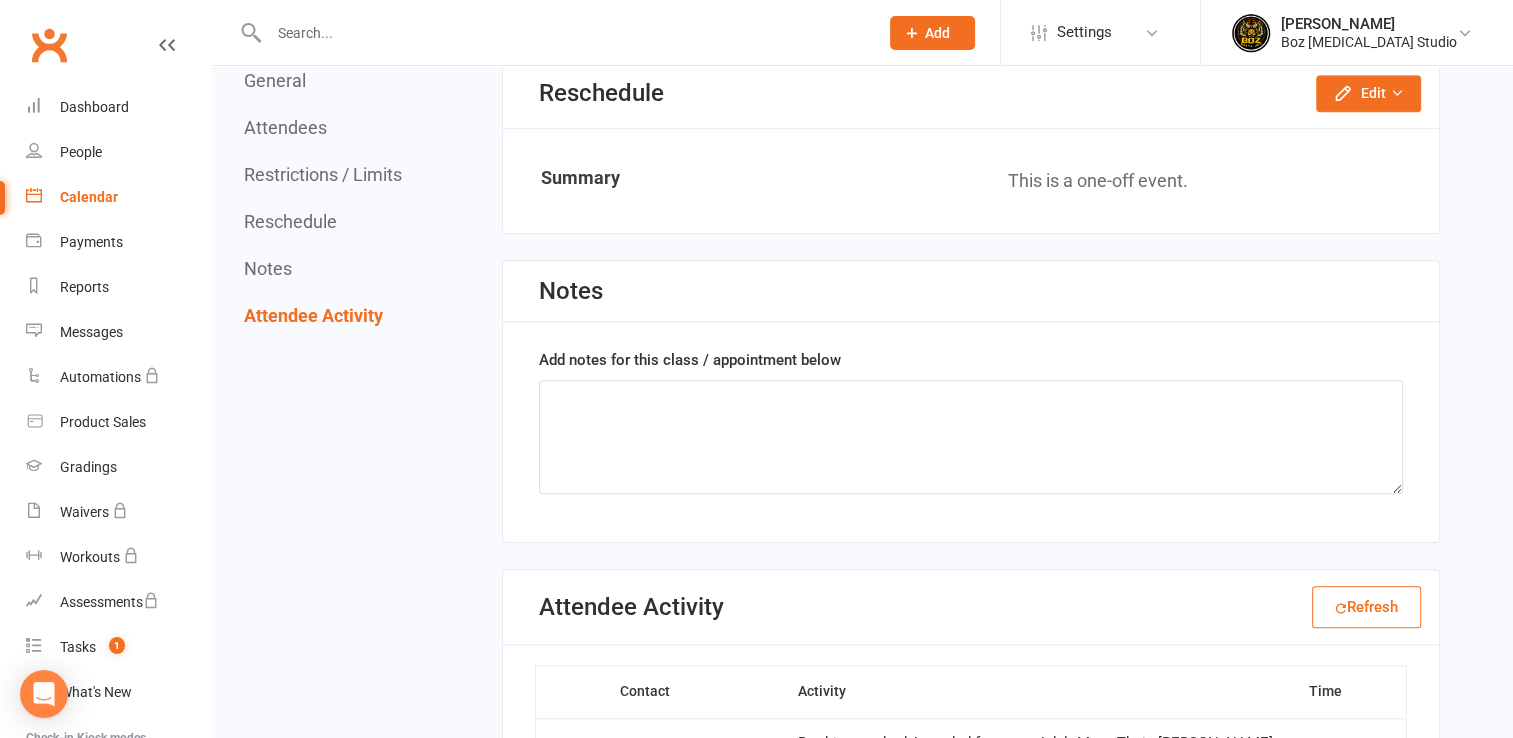 scroll, scrollTop: 1668, scrollLeft: 0, axis: vertical 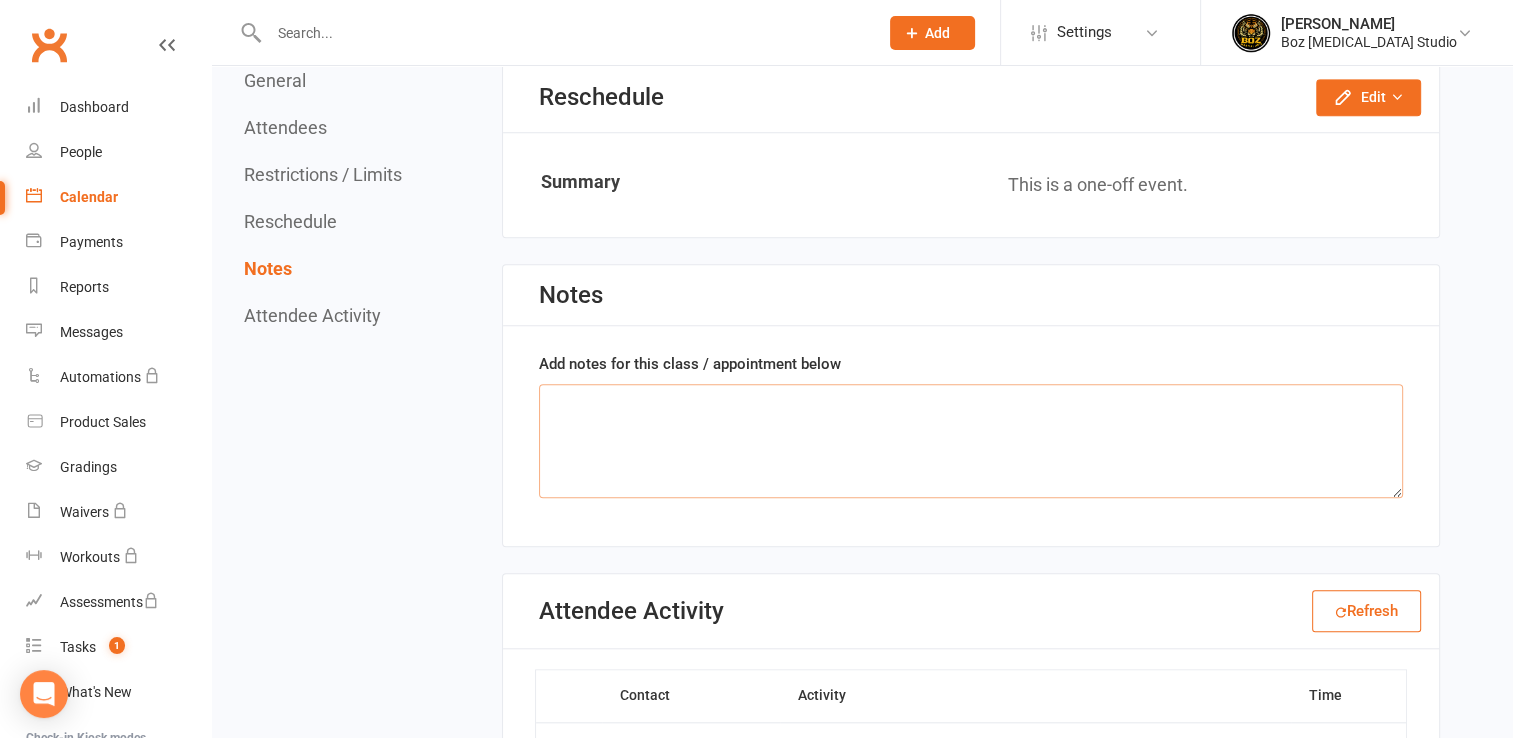 drag, startPoint x: 605, startPoint y: 398, endPoint x: 604, endPoint y: 408, distance: 10.049875 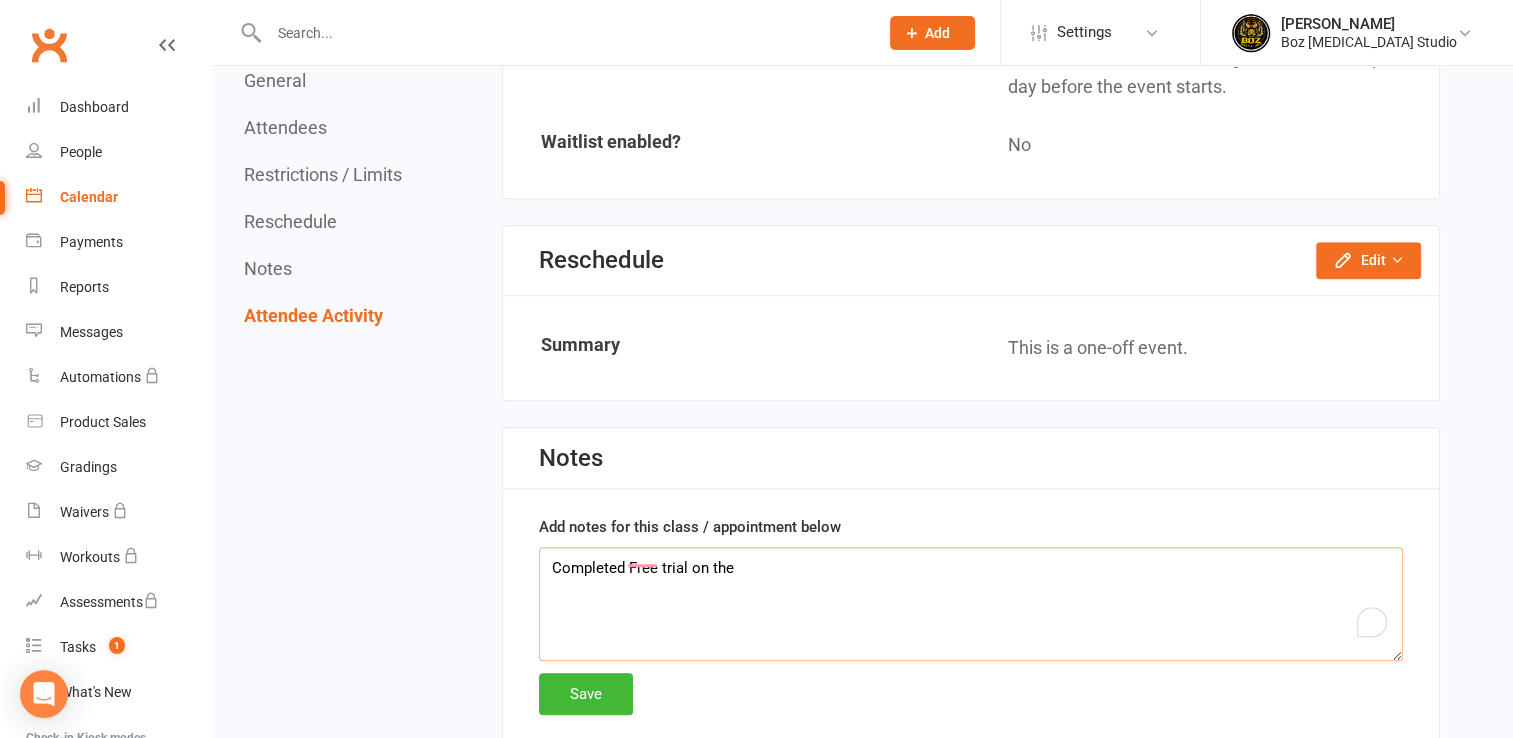 scroll, scrollTop: 1500, scrollLeft: 0, axis: vertical 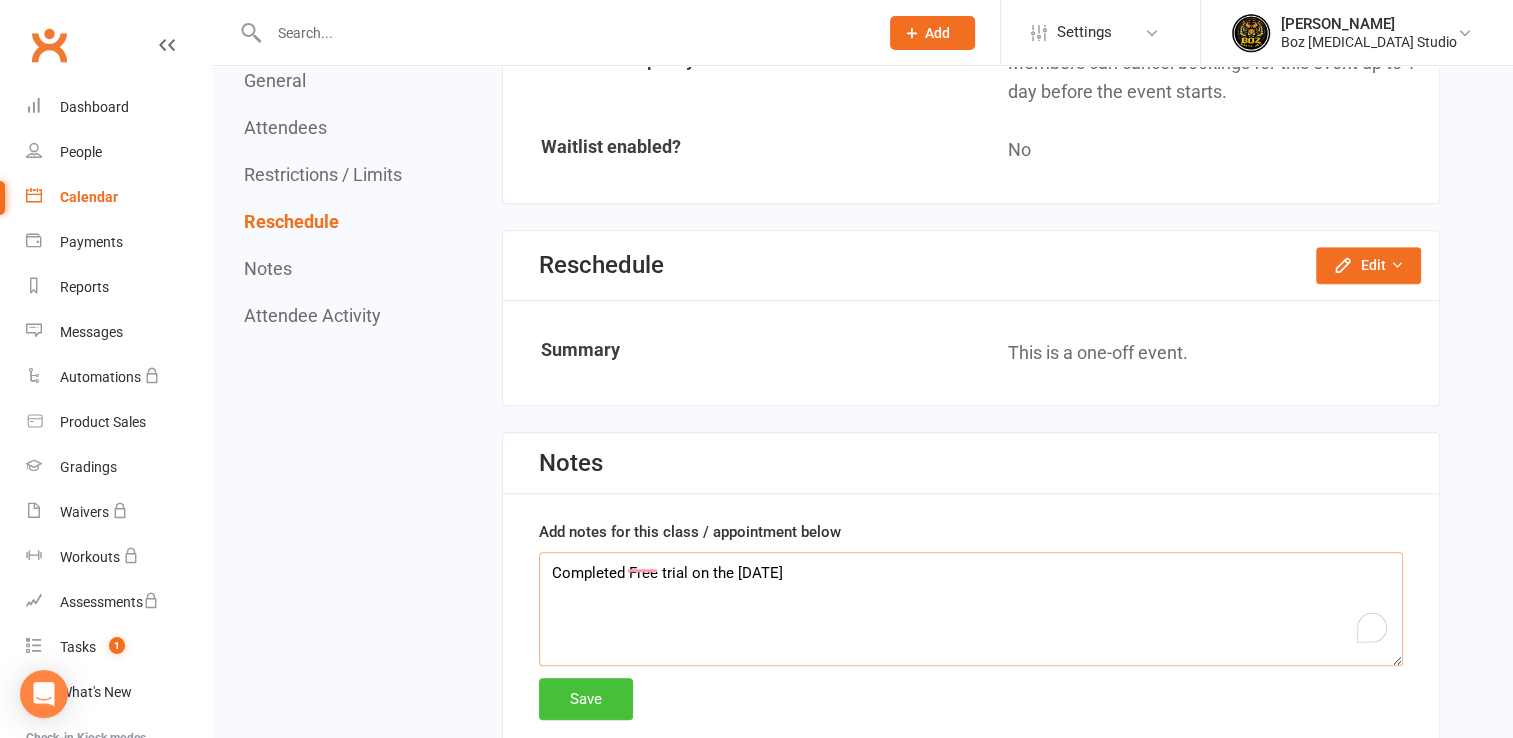 type on "Completed Free trial on the [DATE]" 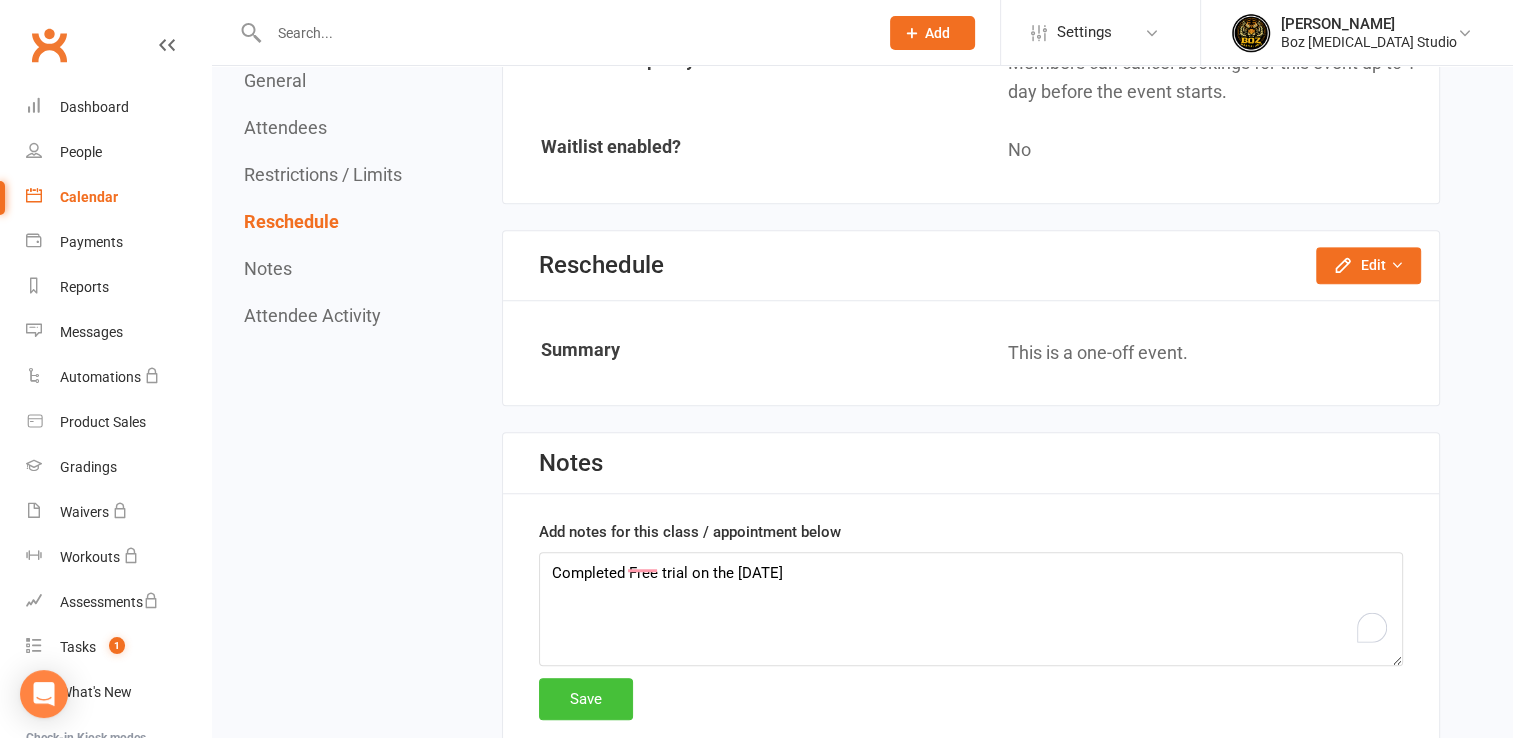 click on "Save" 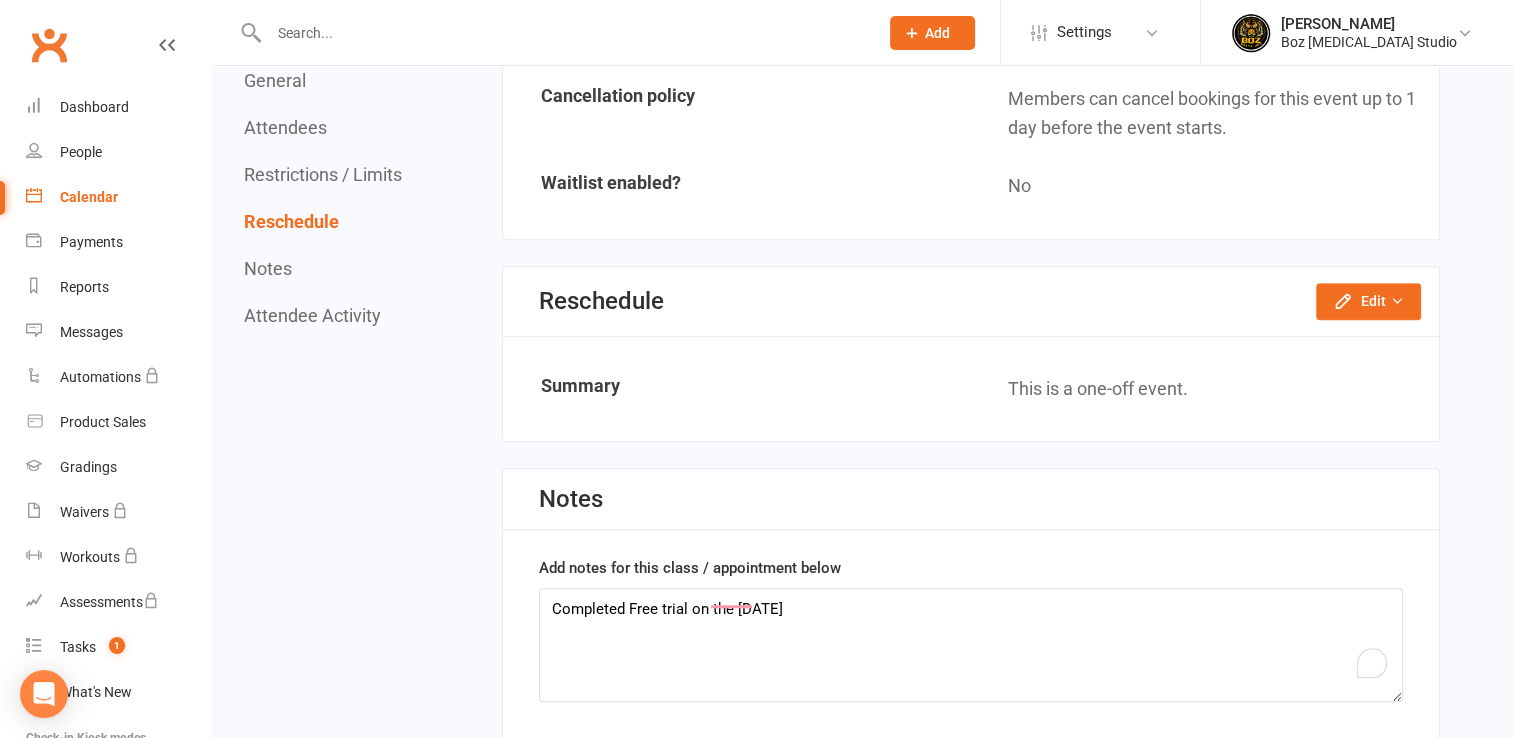 scroll, scrollTop: 1500, scrollLeft: 0, axis: vertical 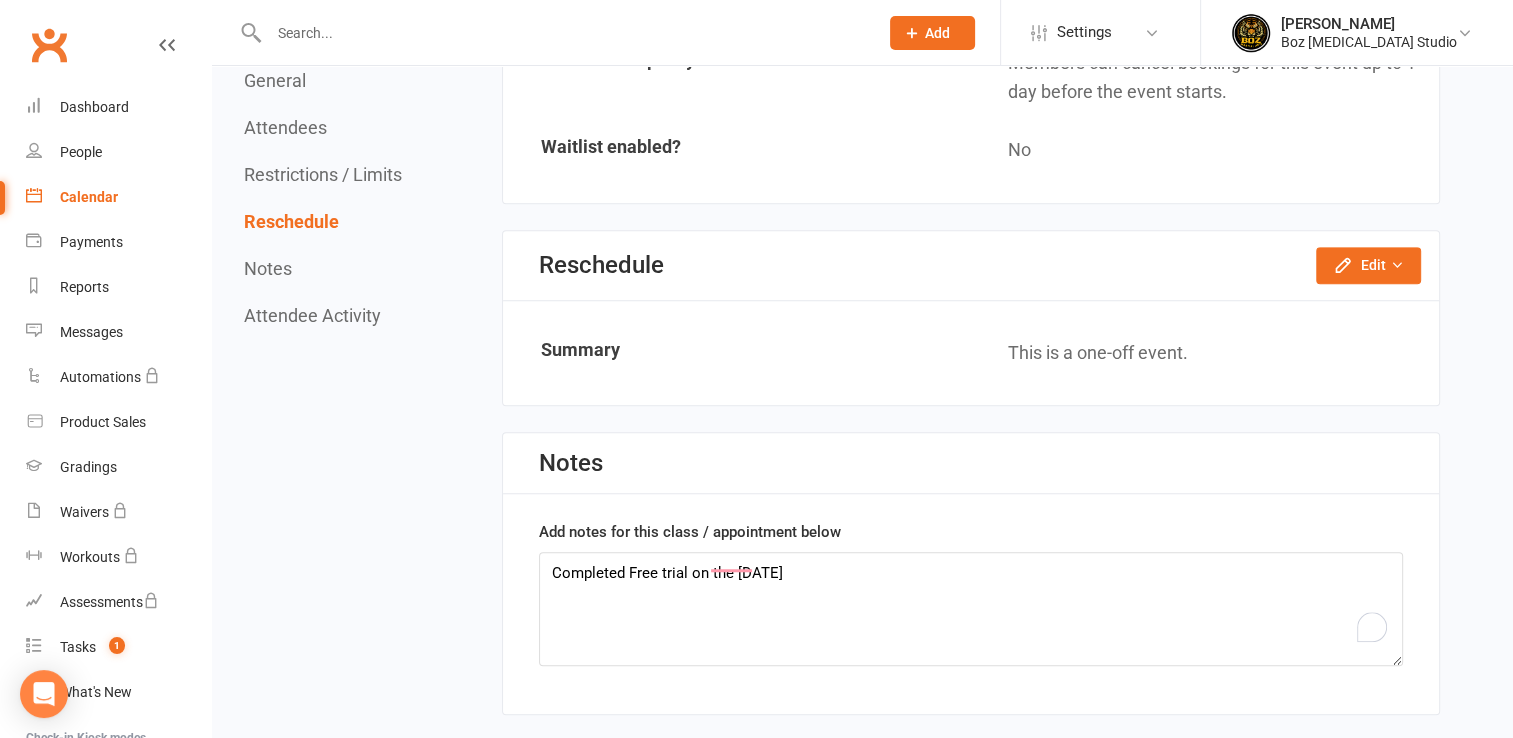 click on "Calendar" at bounding box center (89, 197) 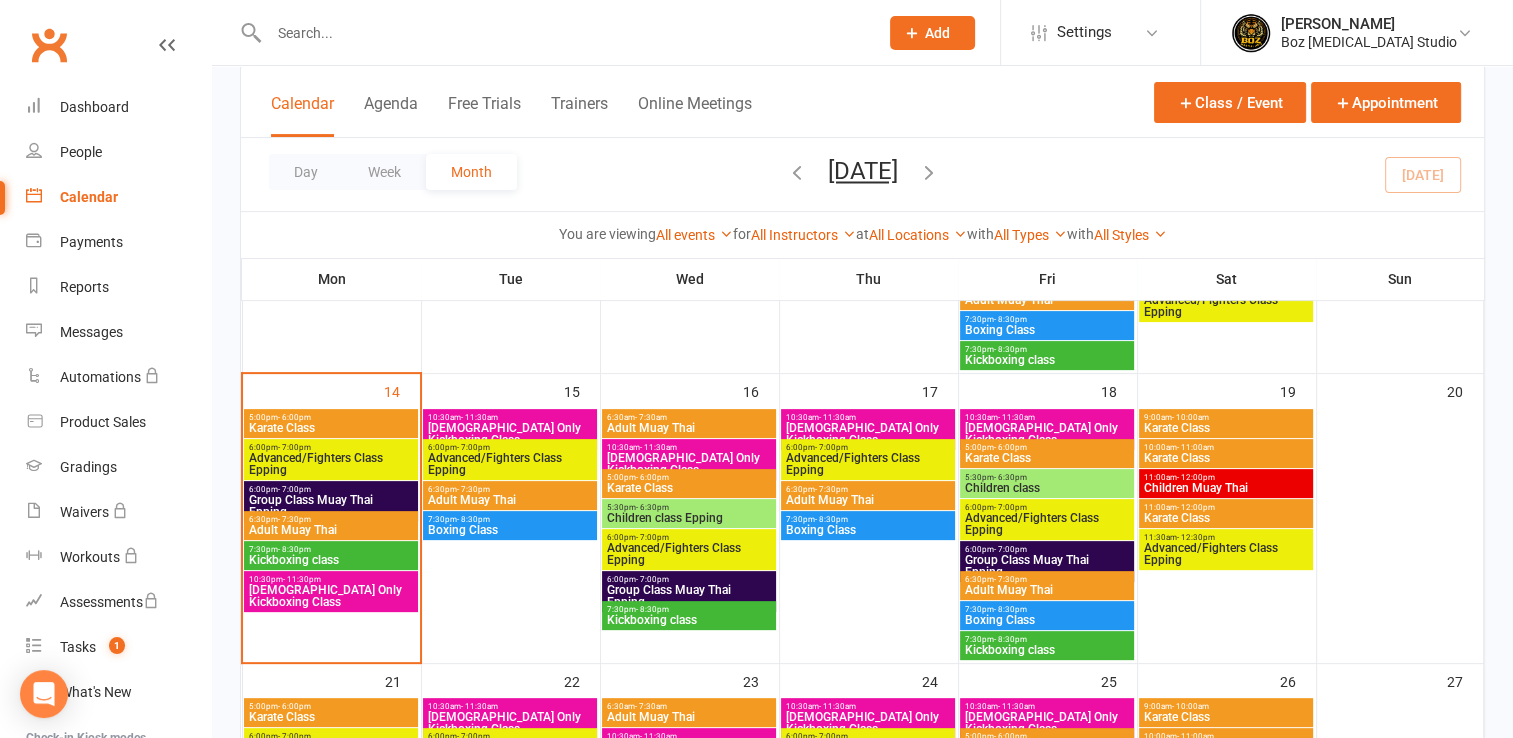 scroll, scrollTop: 500, scrollLeft: 0, axis: vertical 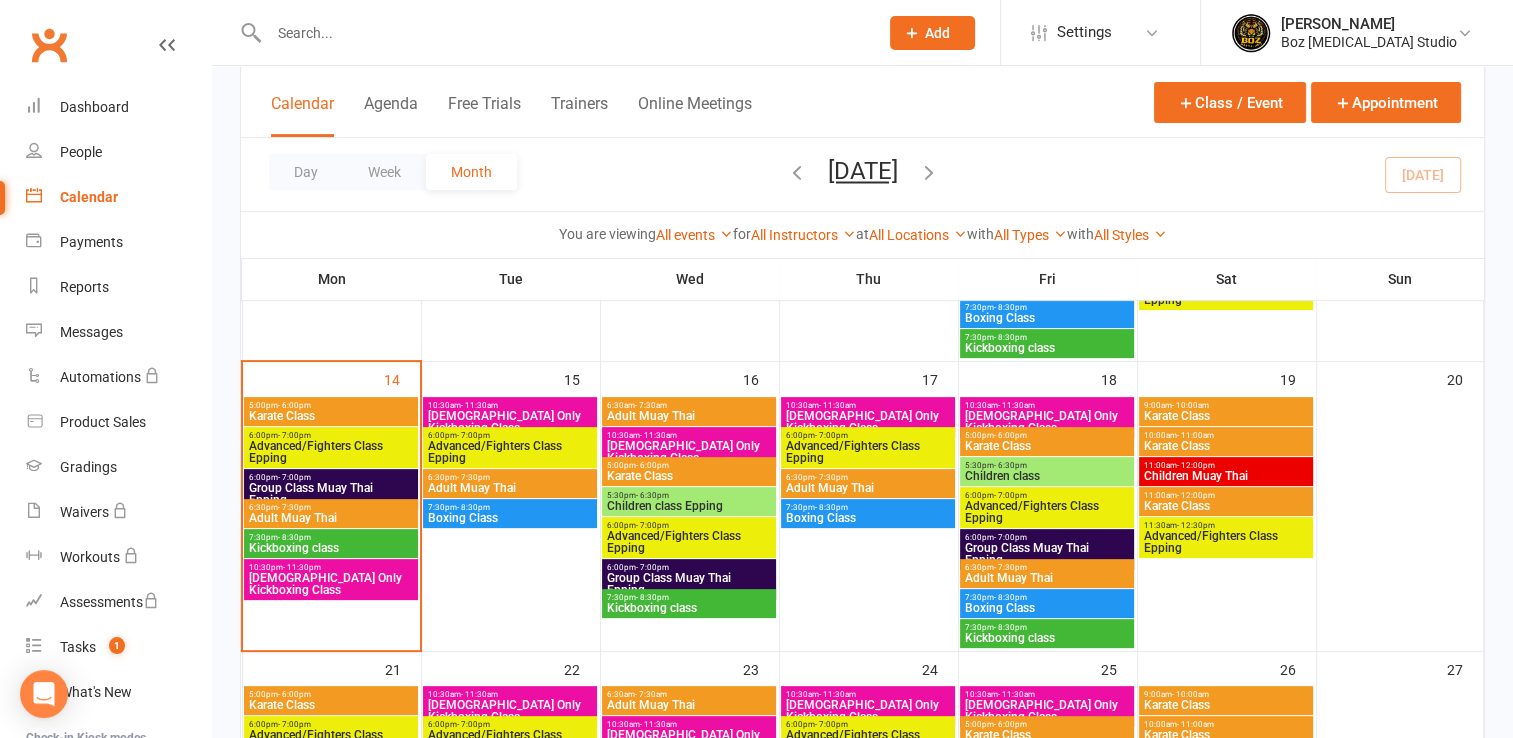 click on "Karate Class" at bounding box center [331, 416] 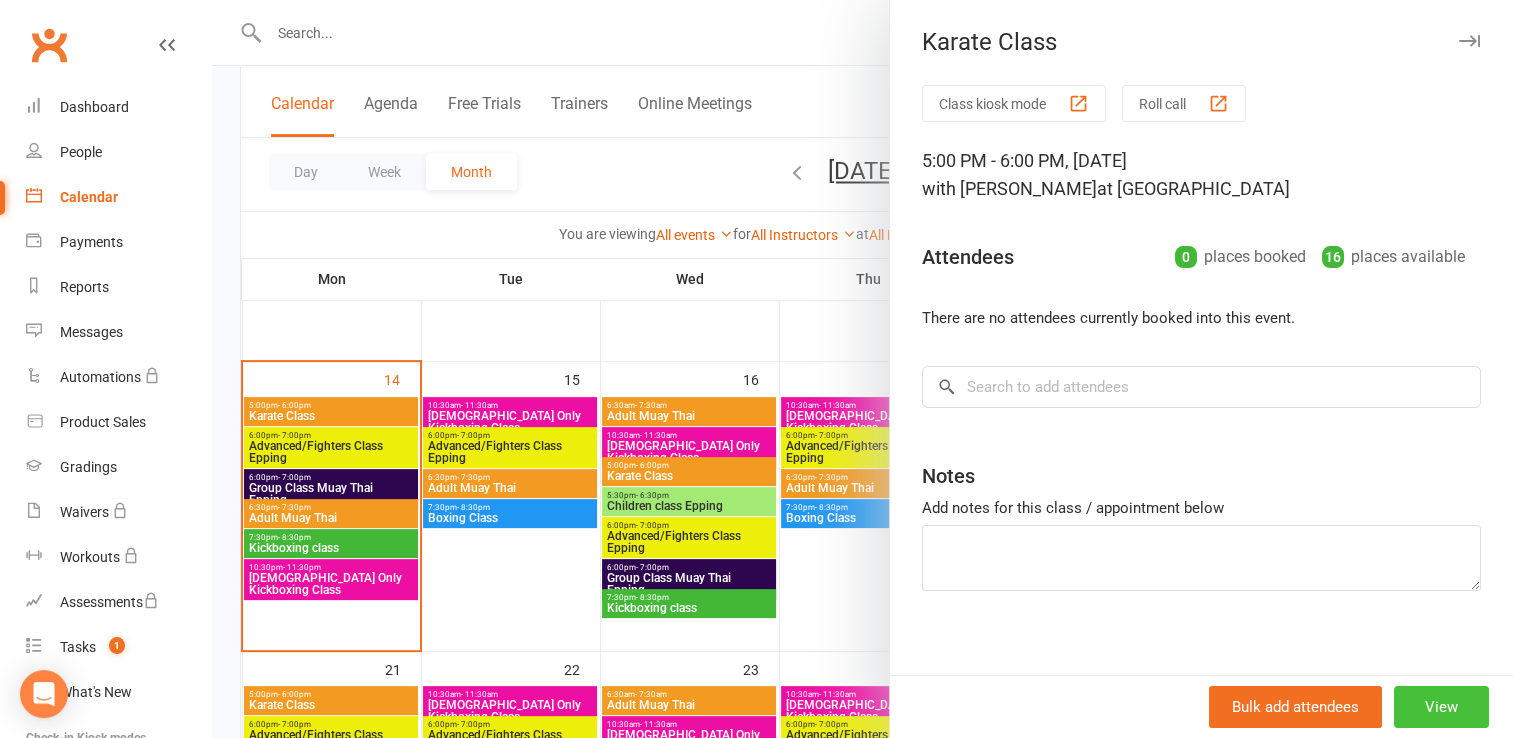 click on "View" at bounding box center (1441, 707) 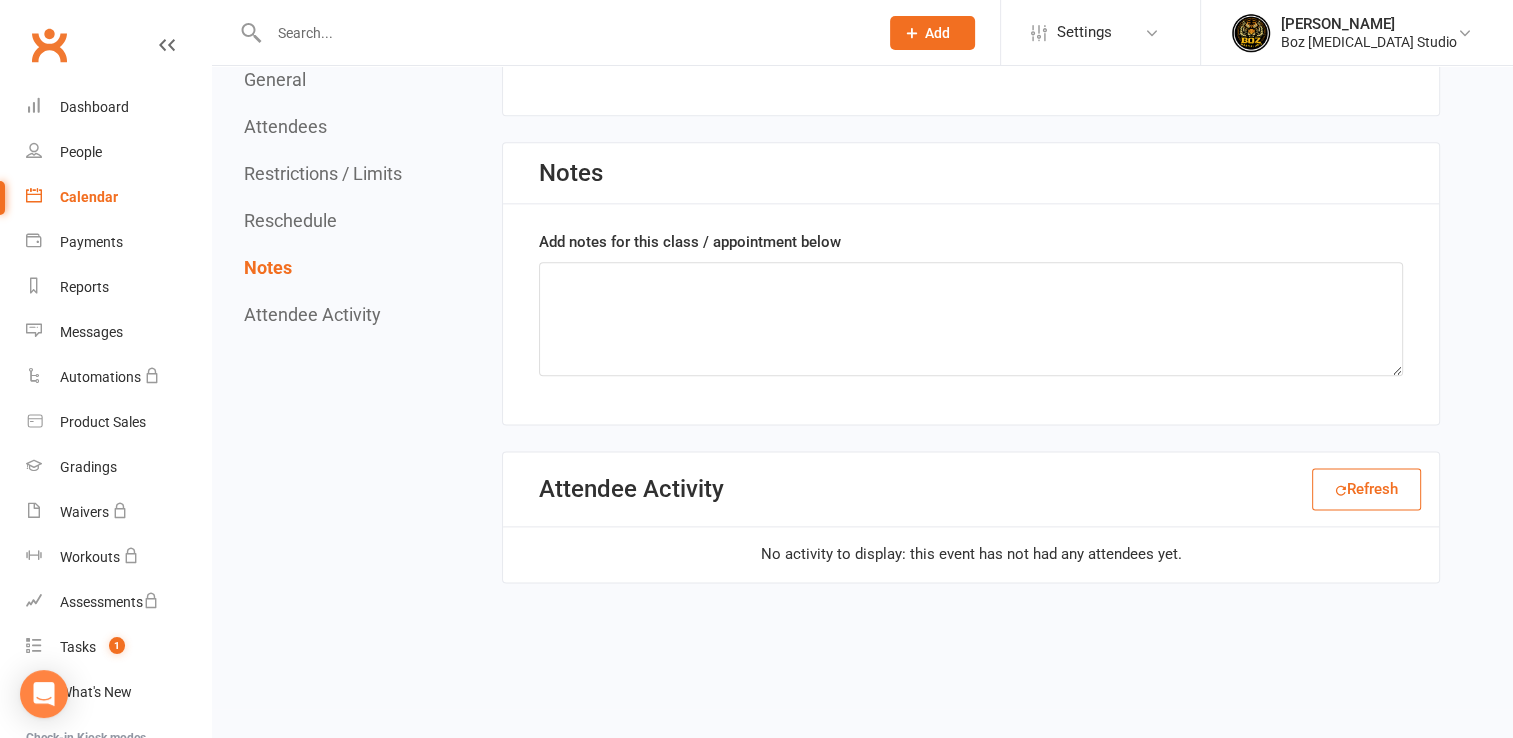 scroll, scrollTop: 2445, scrollLeft: 0, axis: vertical 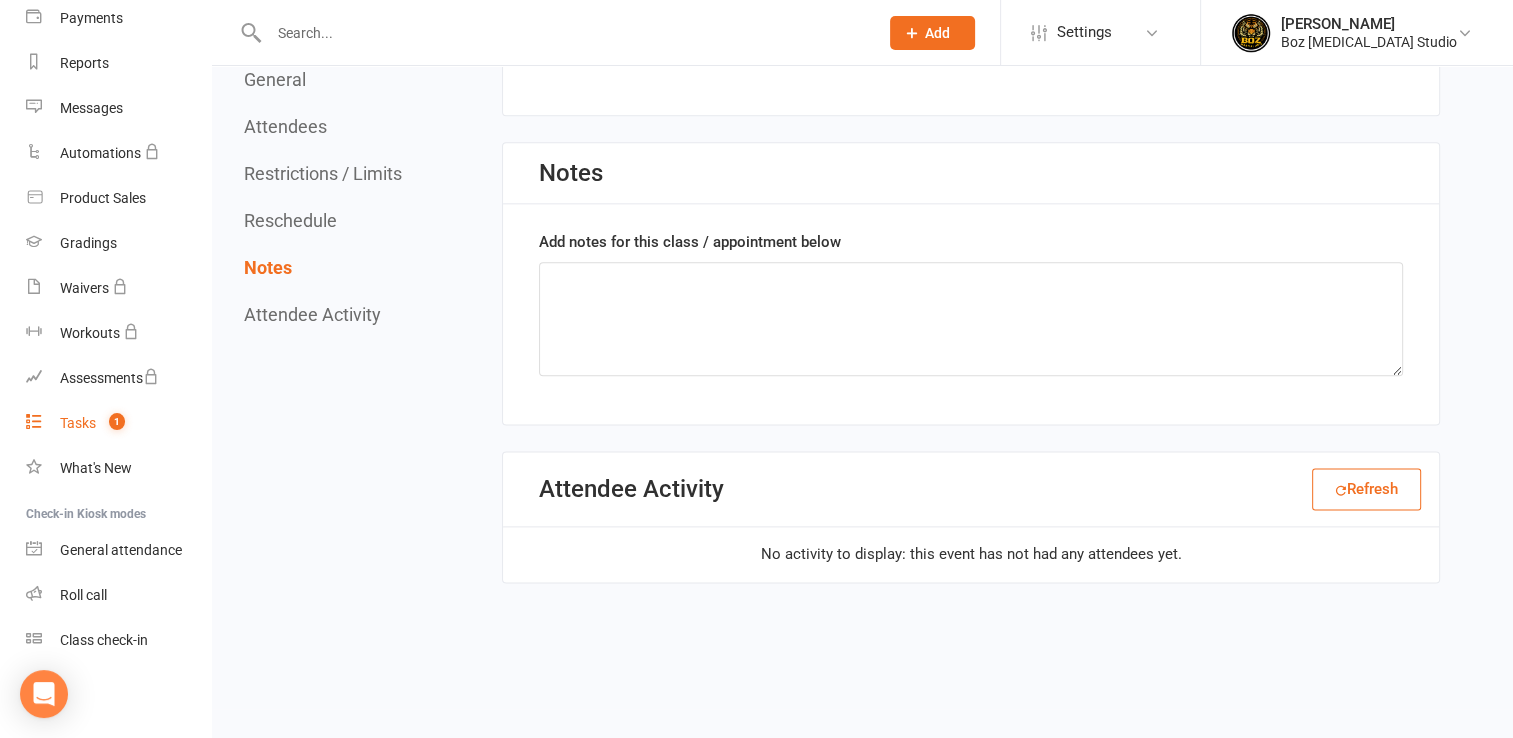 click on "Tasks   1" at bounding box center [118, 423] 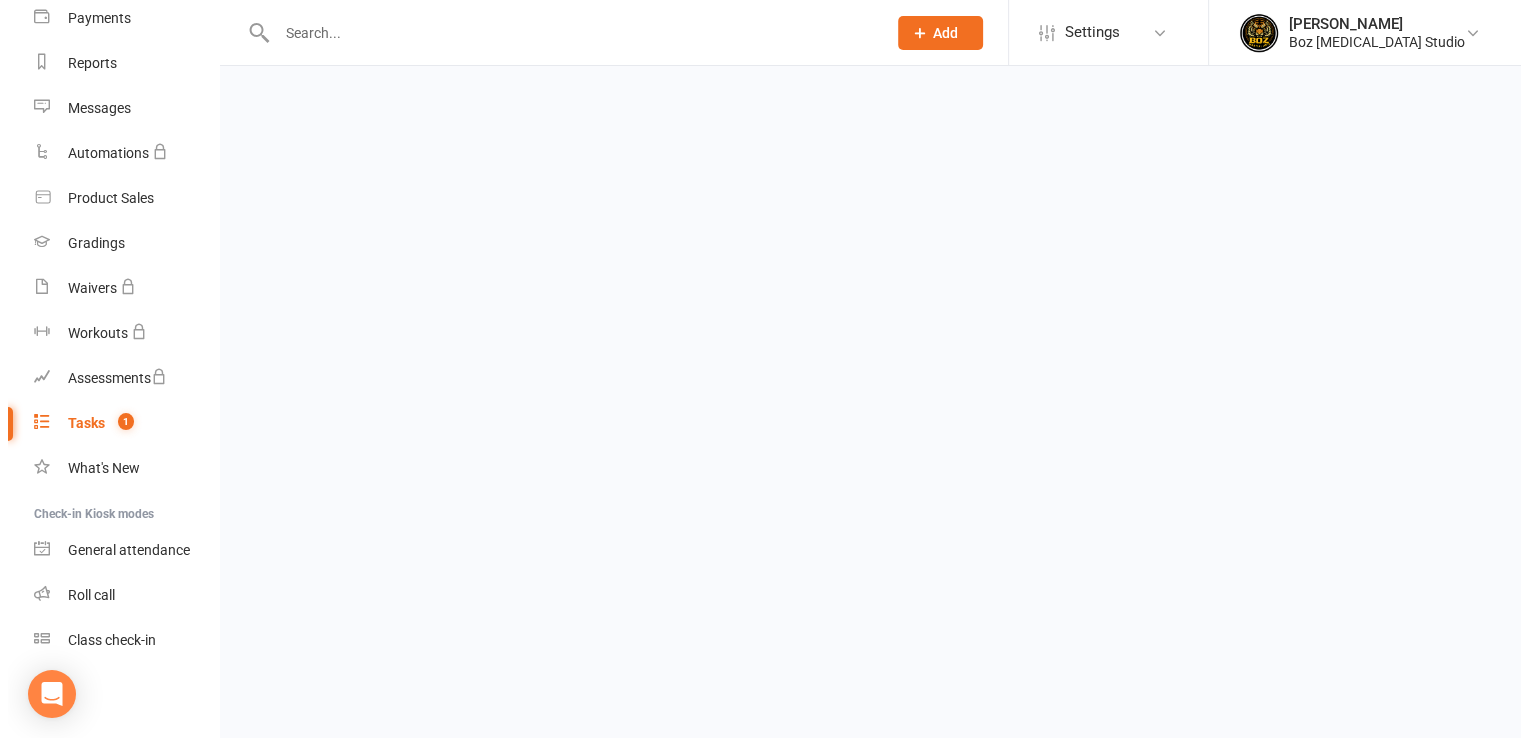 scroll, scrollTop: 0, scrollLeft: 0, axis: both 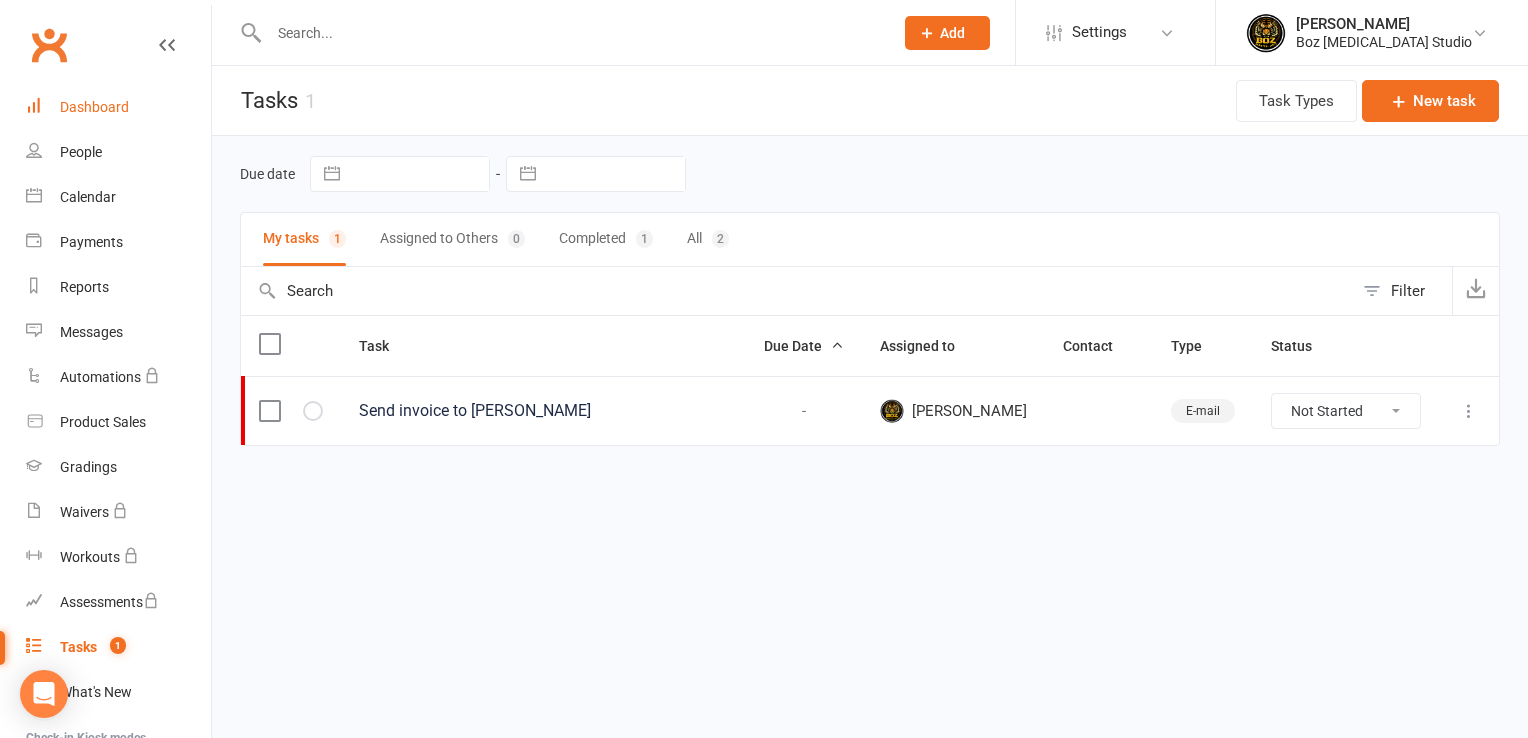 click on "Dashboard" at bounding box center (94, 107) 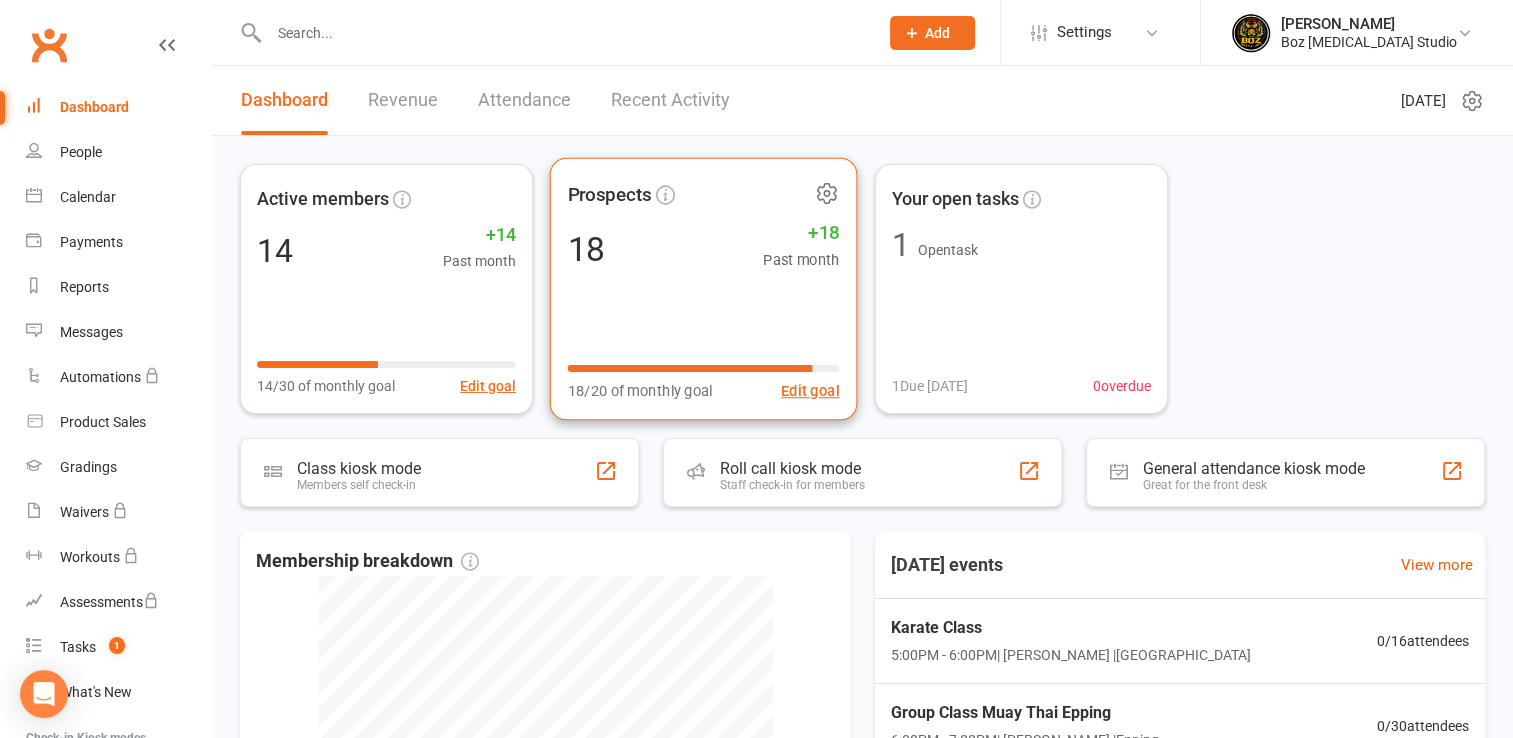 click on "+18" at bounding box center [801, 233] 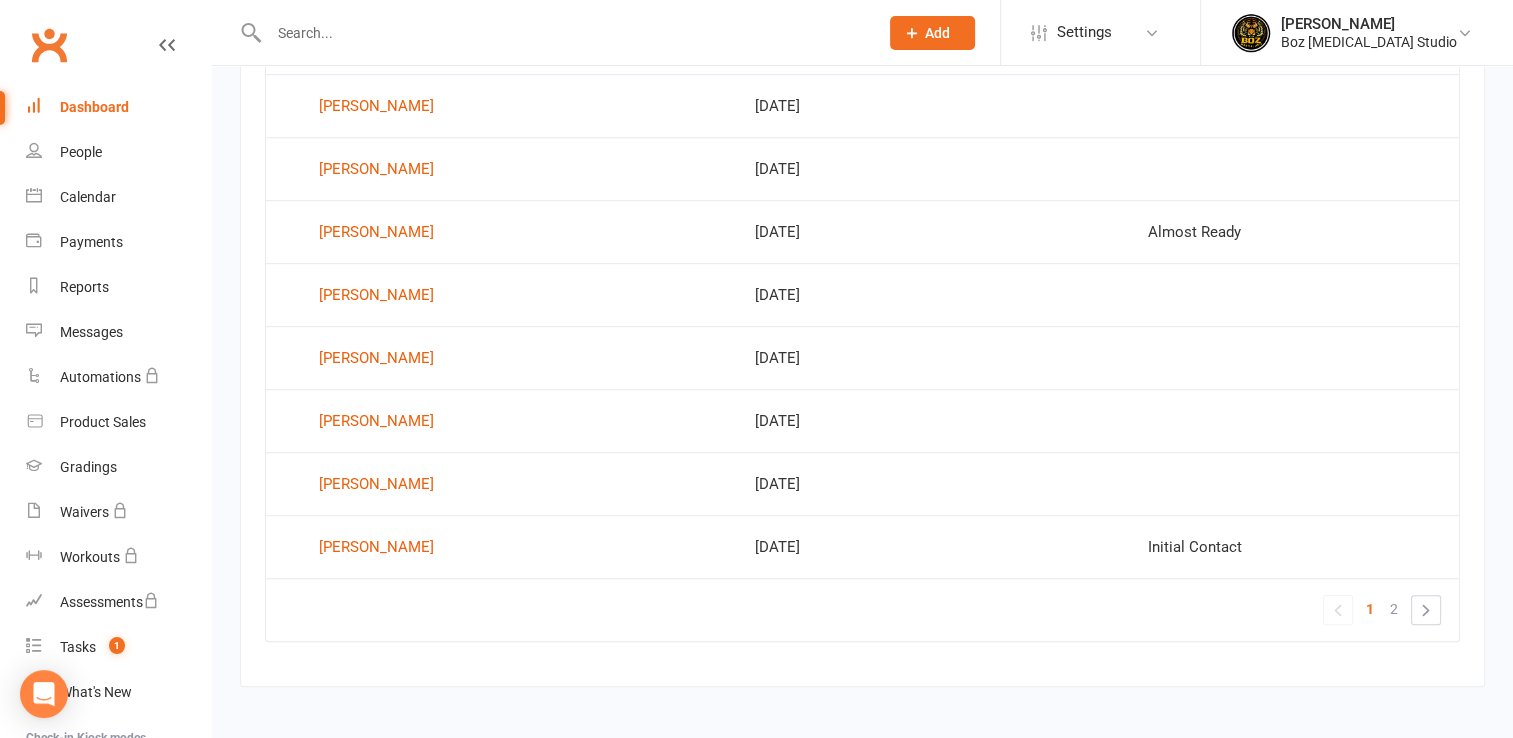 scroll, scrollTop: 1338, scrollLeft: 0, axis: vertical 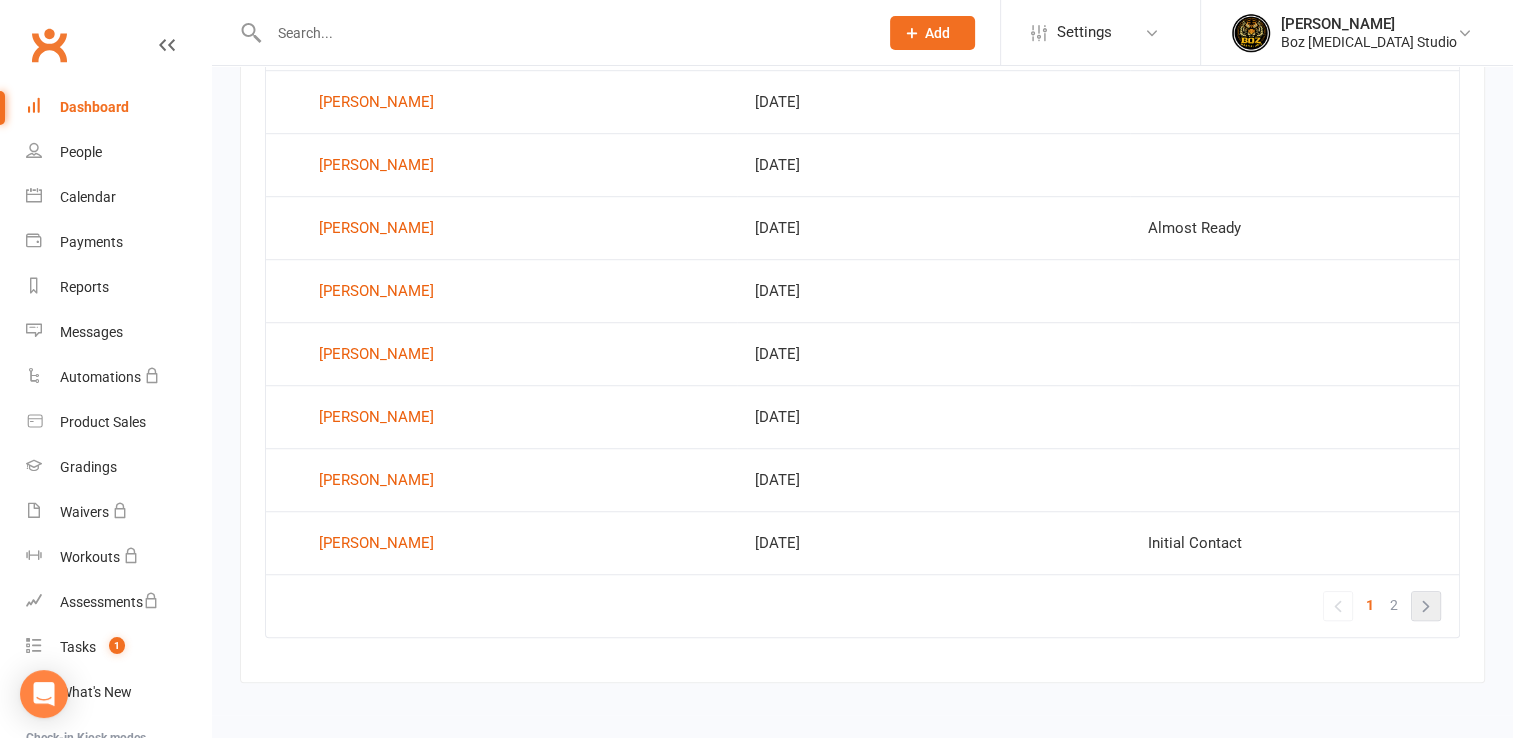 click on "»" at bounding box center [1426, 606] 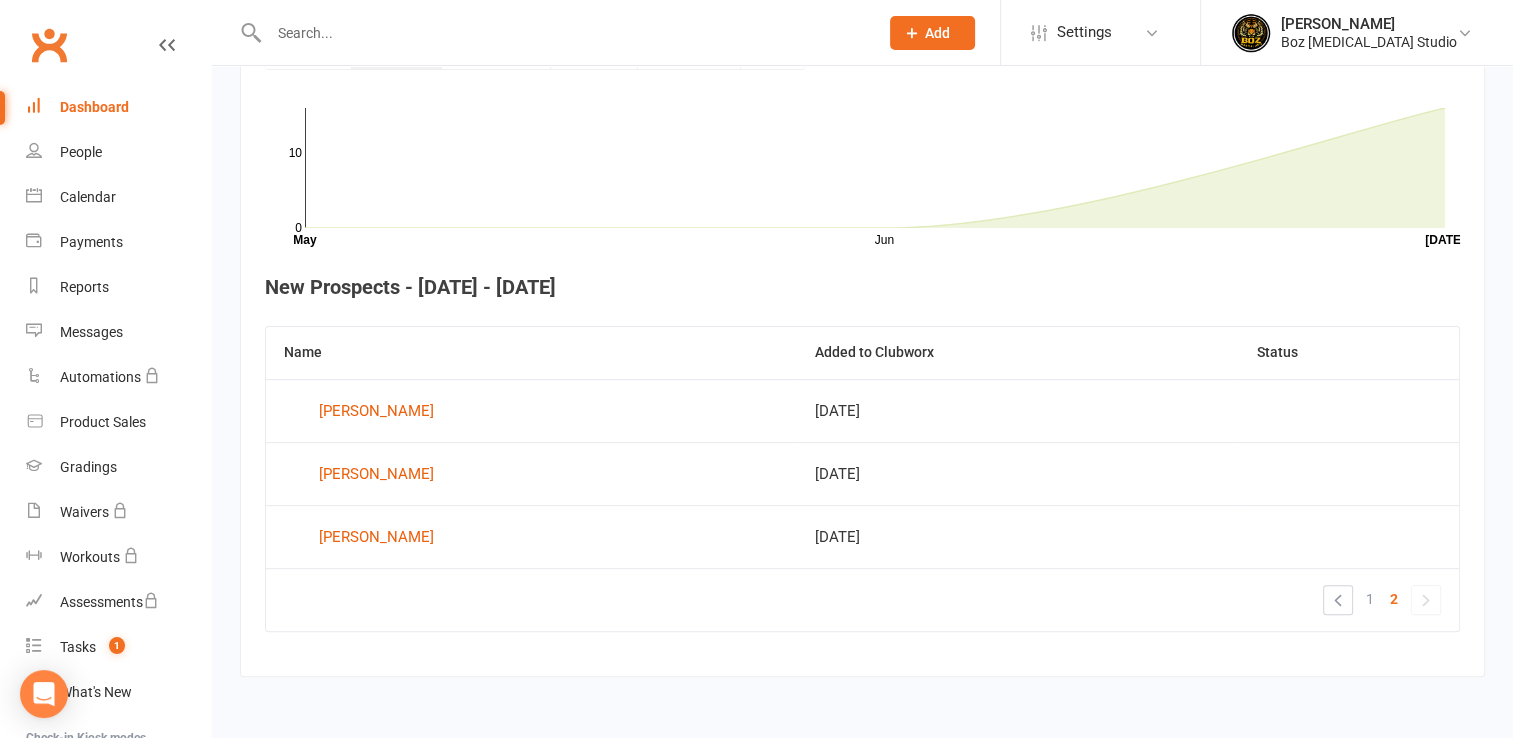 scroll, scrollTop: 584, scrollLeft: 0, axis: vertical 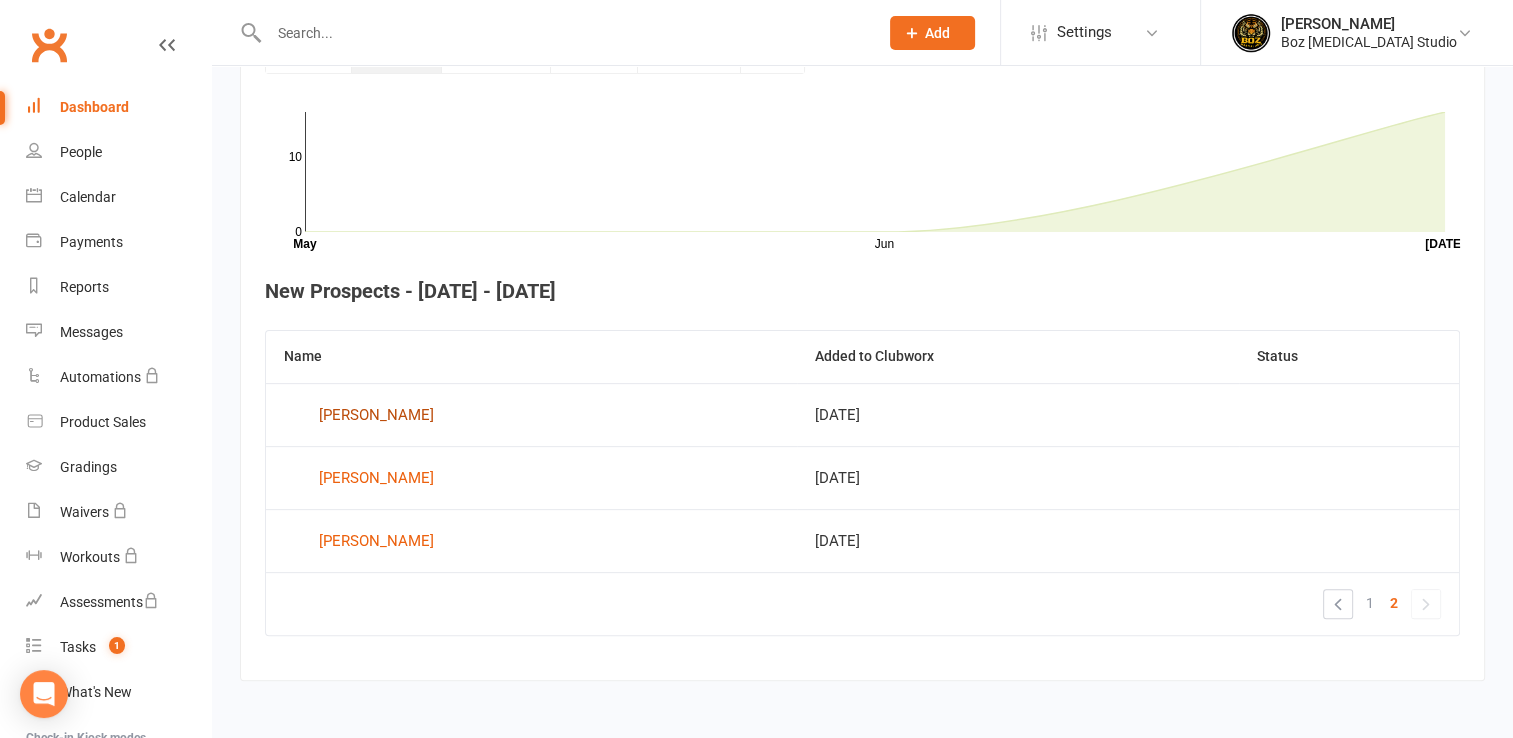 click on "[PERSON_NAME]" at bounding box center (376, 415) 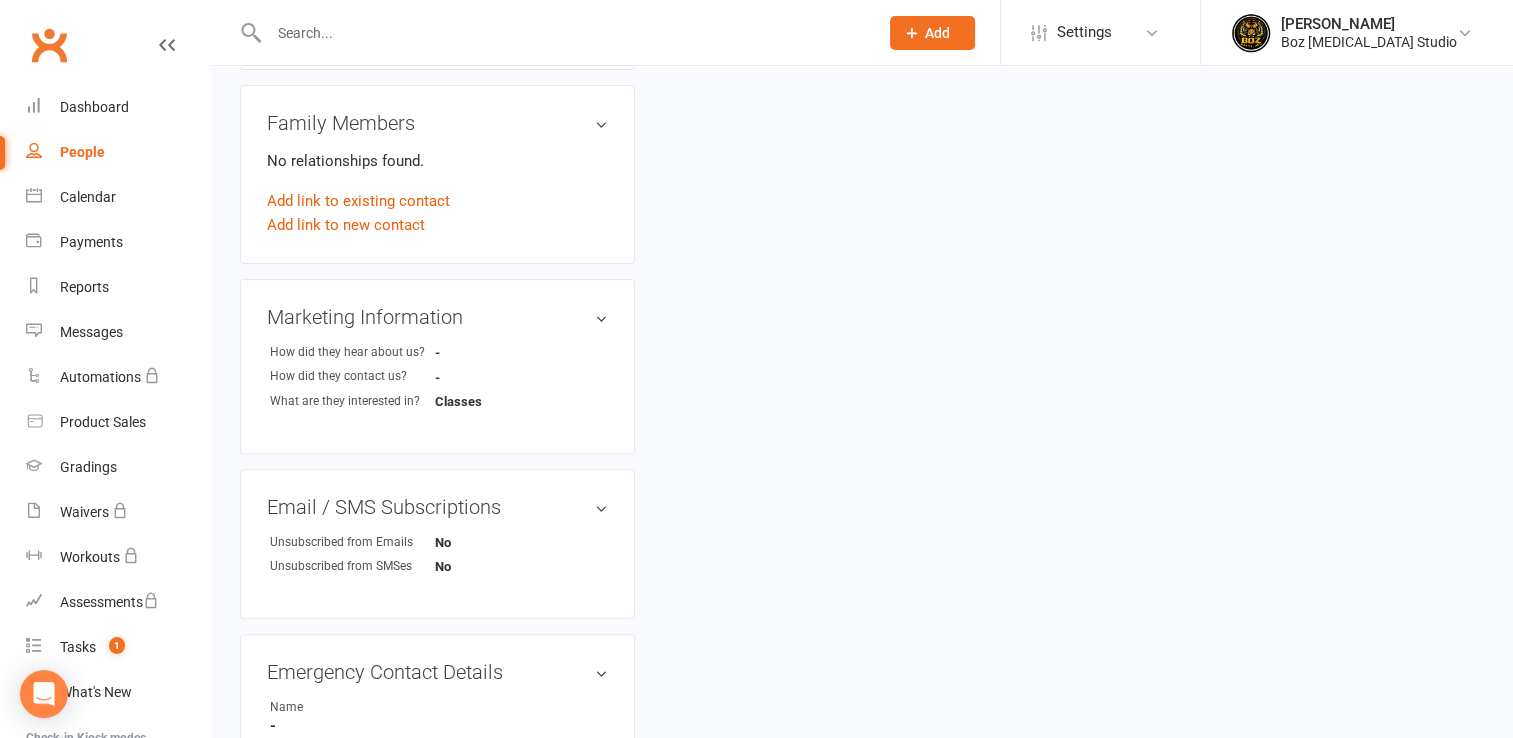 scroll, scrollTop: 0, scrollLeft: 0, axis: both 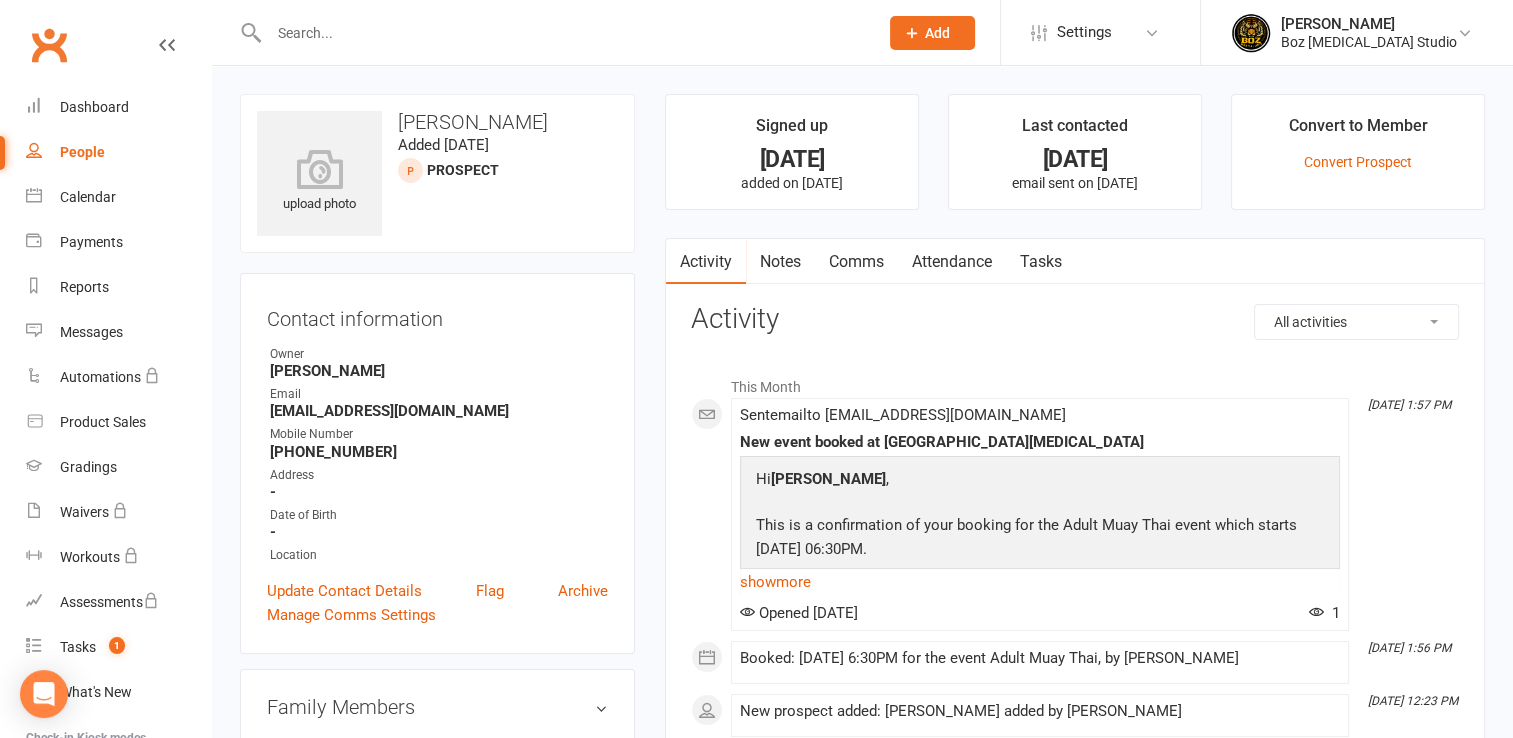 click at bounding box center [167, 45] 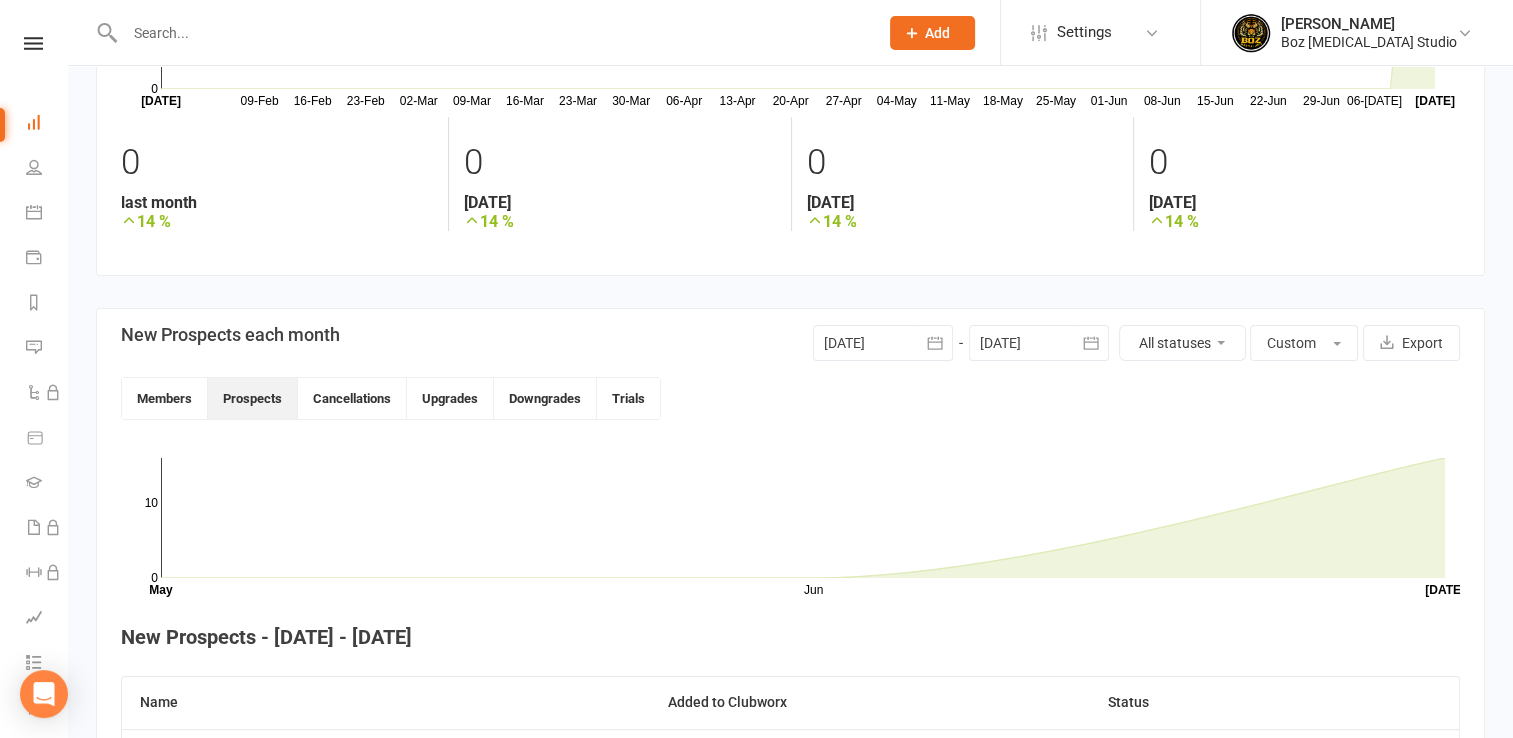 scroll, scrollTop: 0, scrollLeft: 0, axis: both 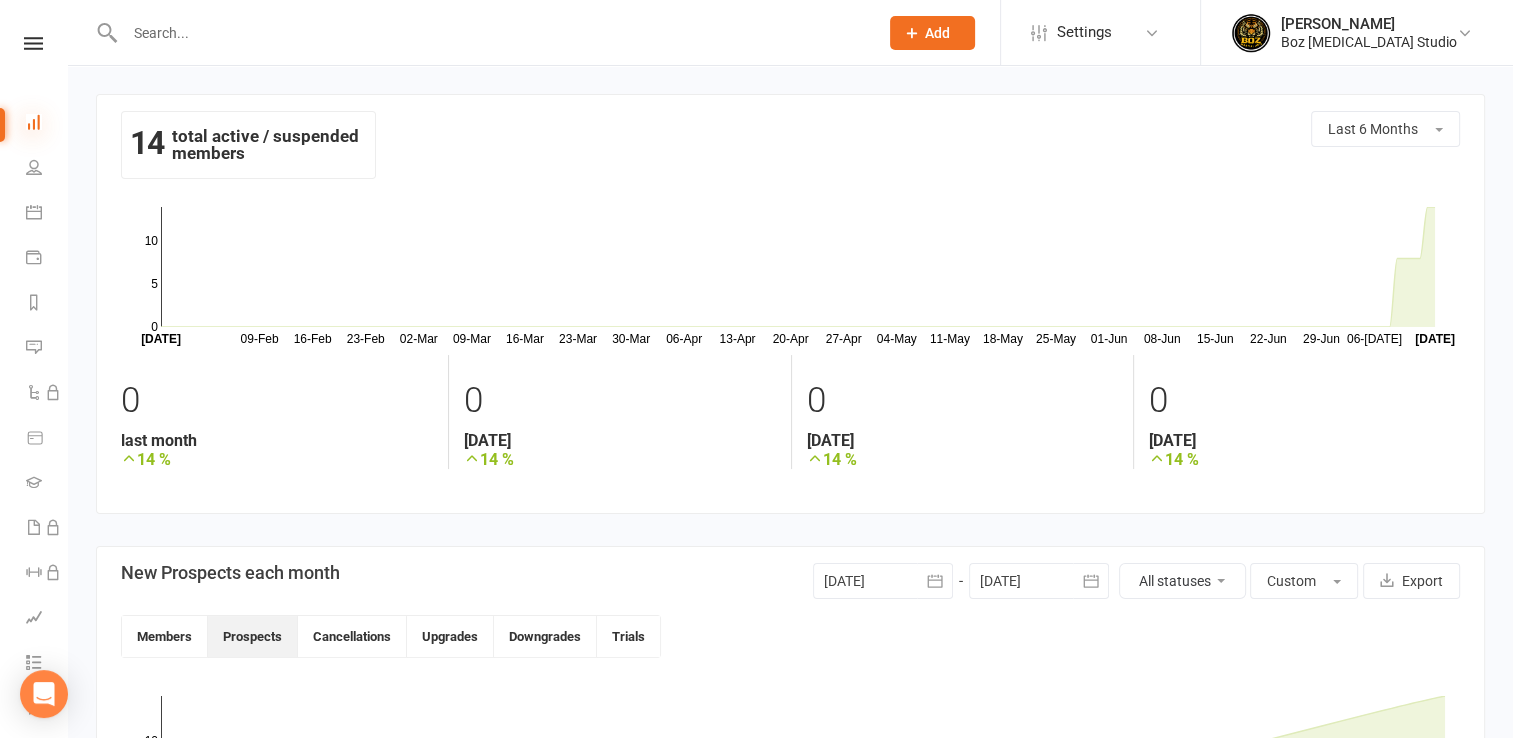 click at bounding box center (34, 122) 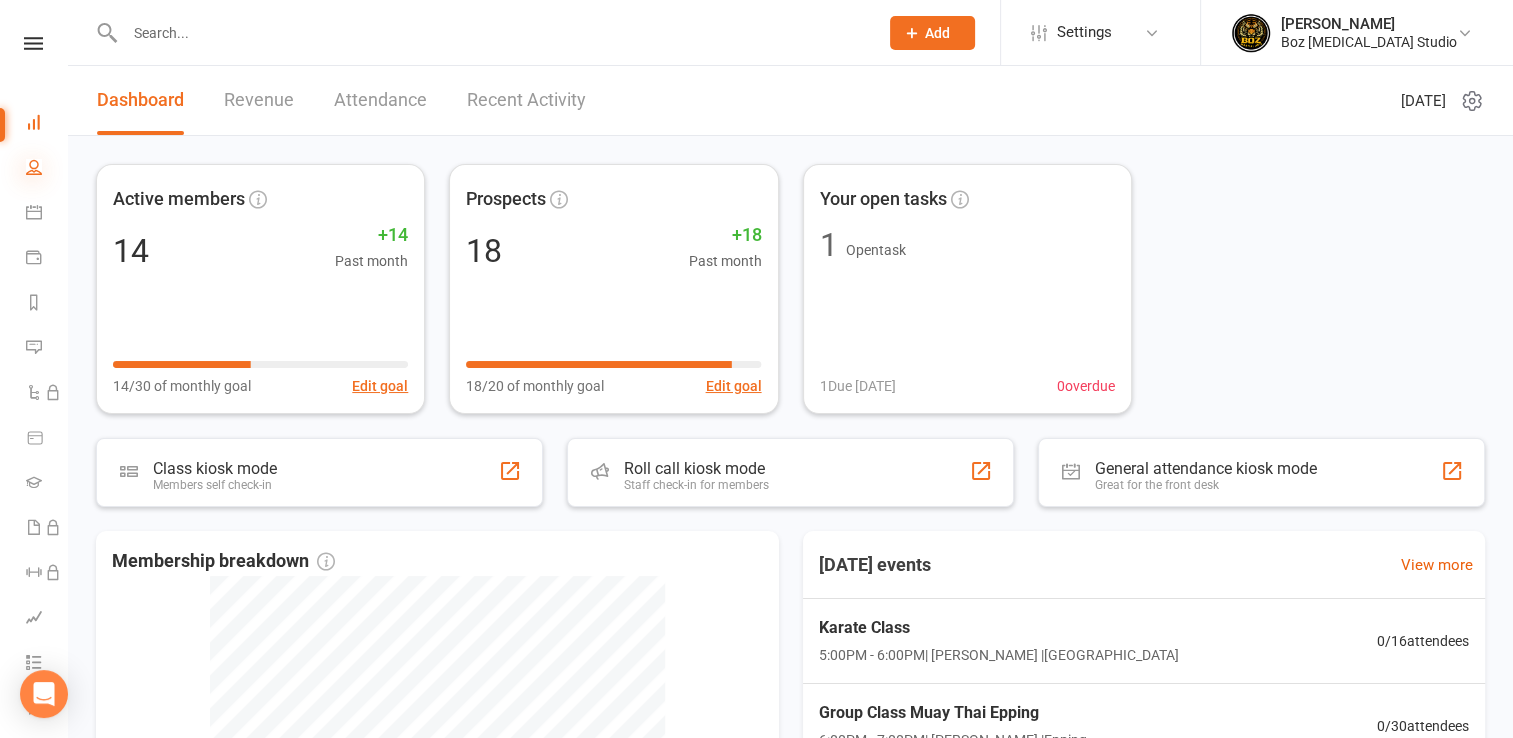 click at bounding box center [34, 167] 